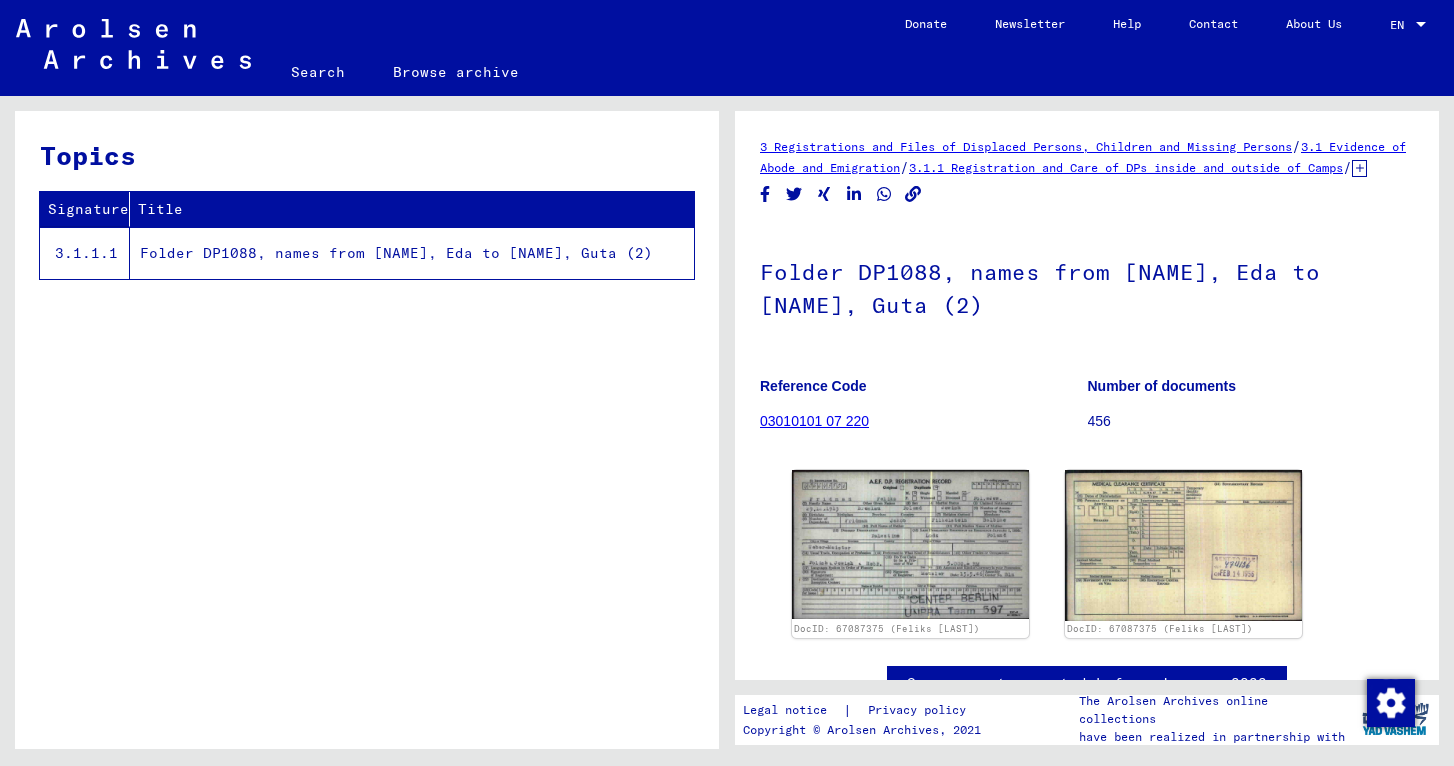 scroll, scrollTop: 0, scrollLeft: 0, axis: both 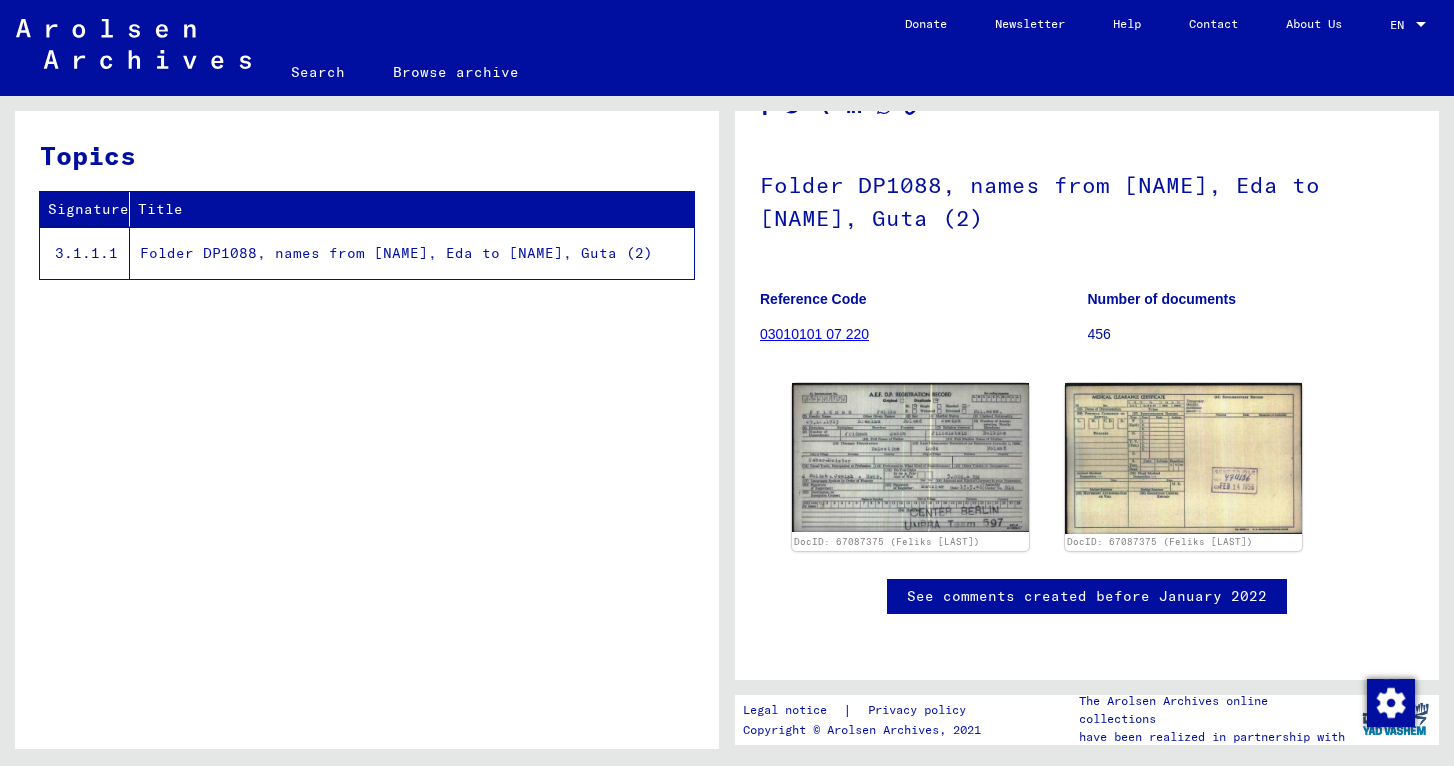 click on "03010101 07 220" 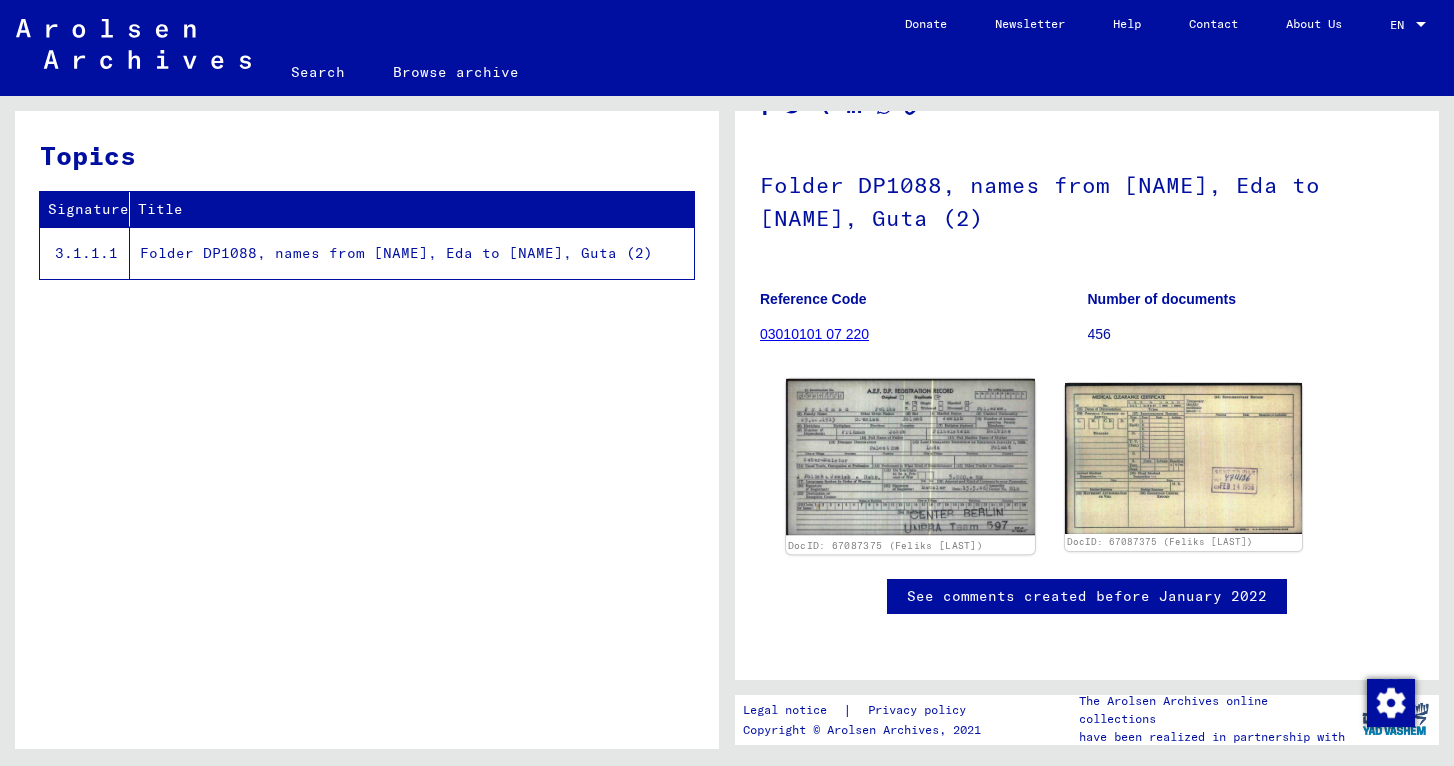 scroll, scrollTop: 88, scrollLeft: 0, axis: vertical 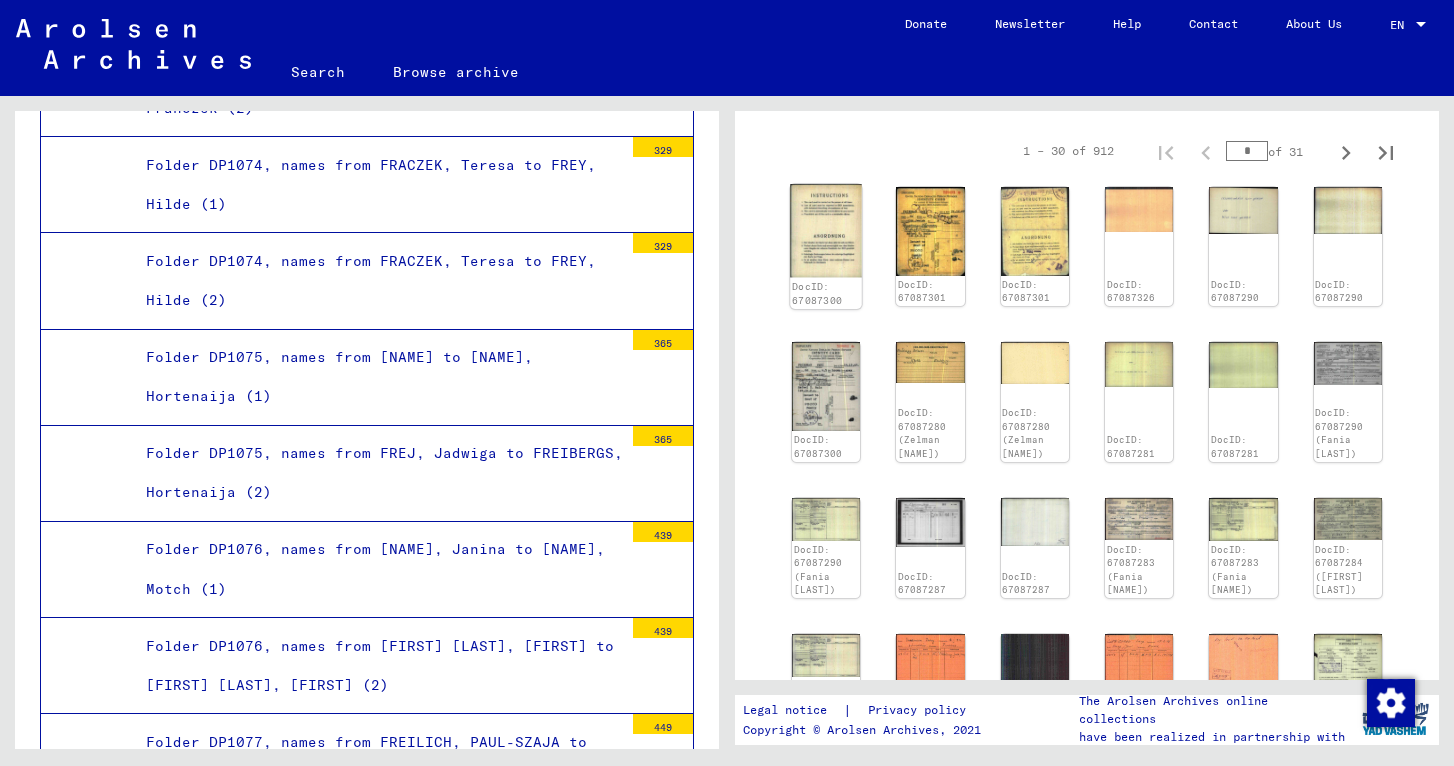 click 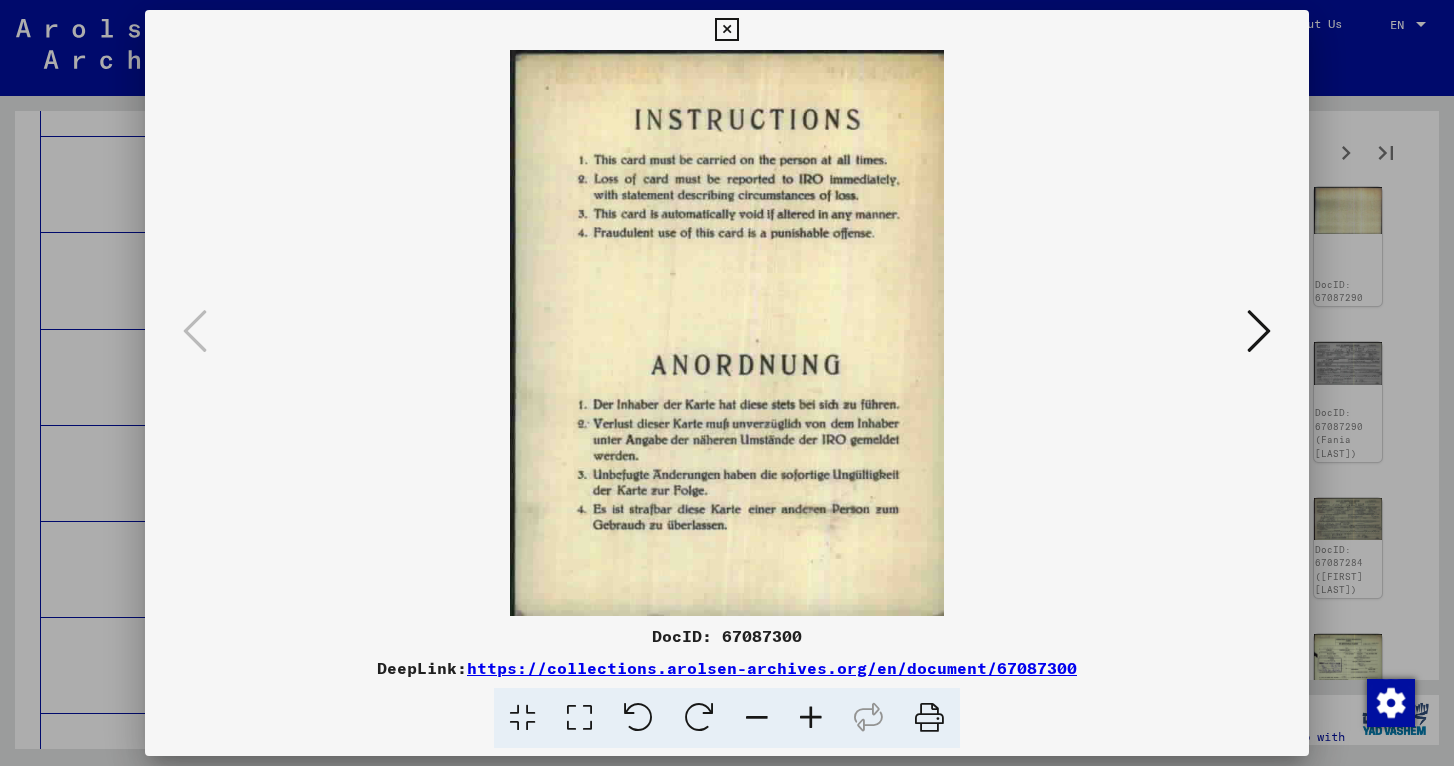 type 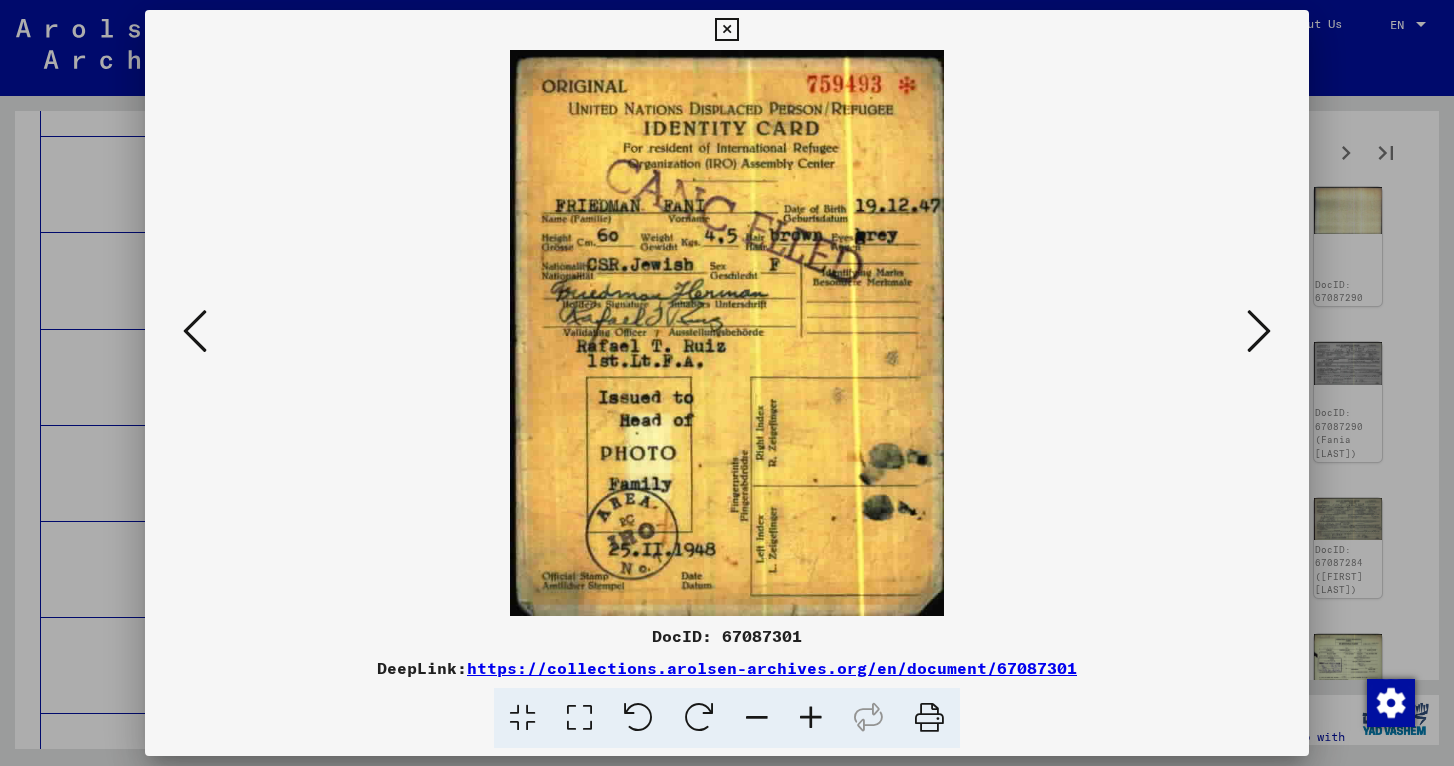 click at bounding box center (1259, 331) 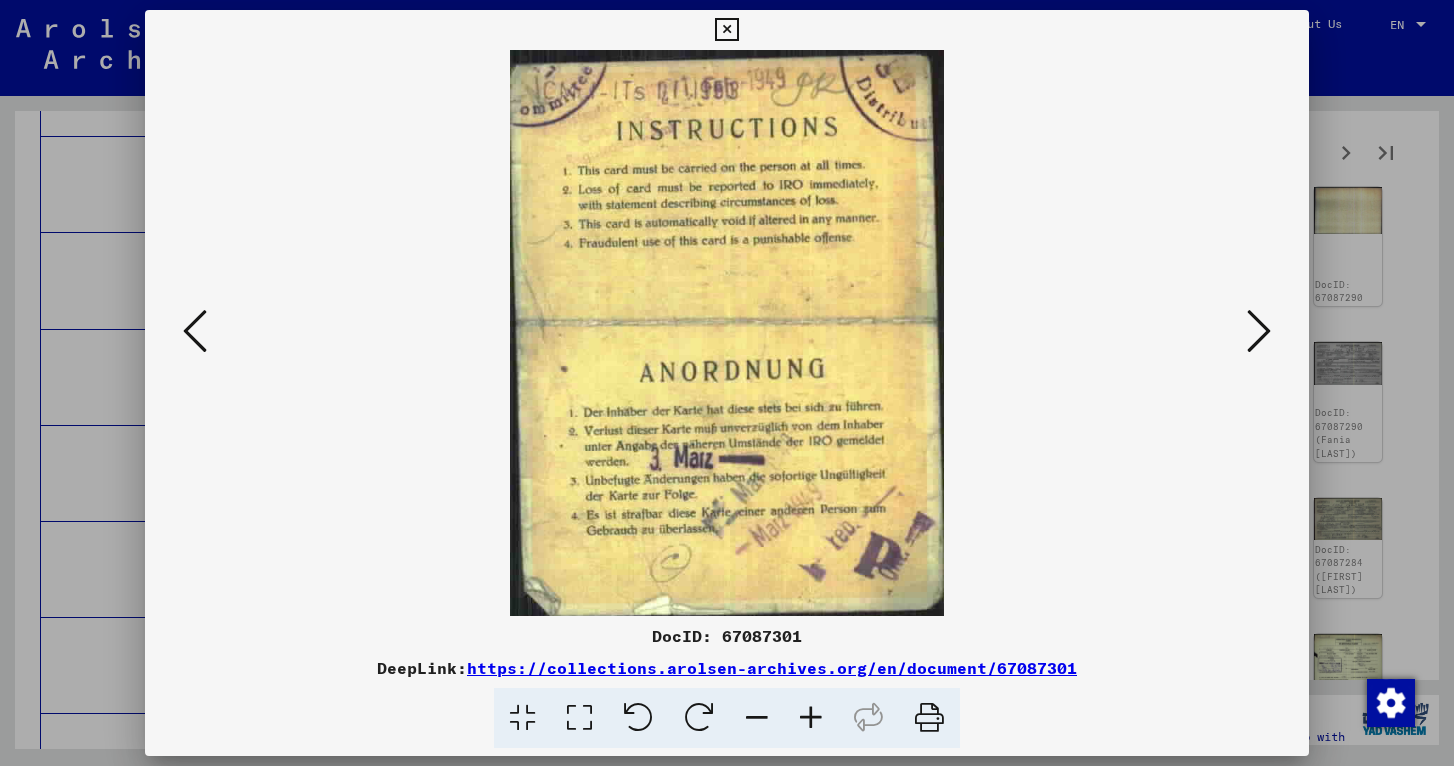 click at bounding box center [1259, 331] 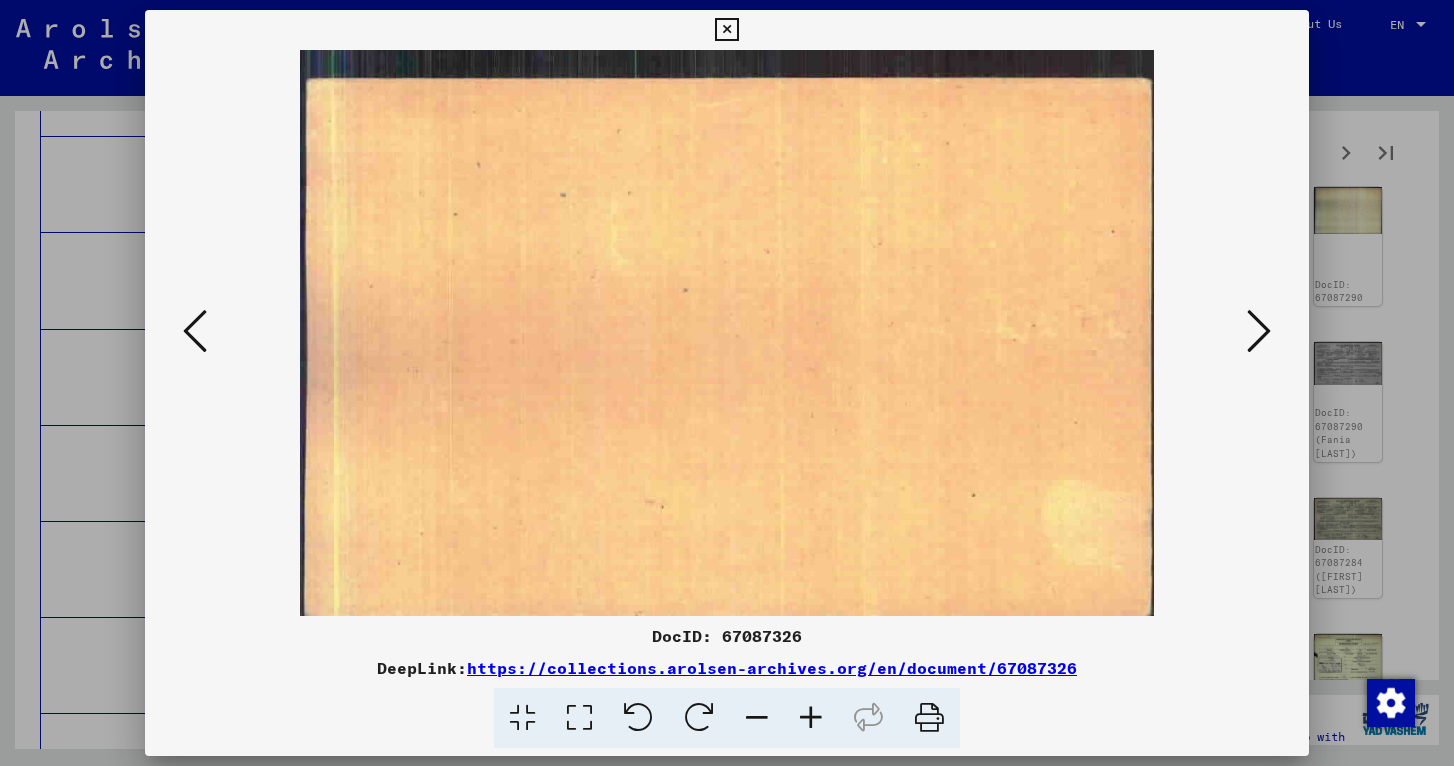 click at bounding box center [195, 331] 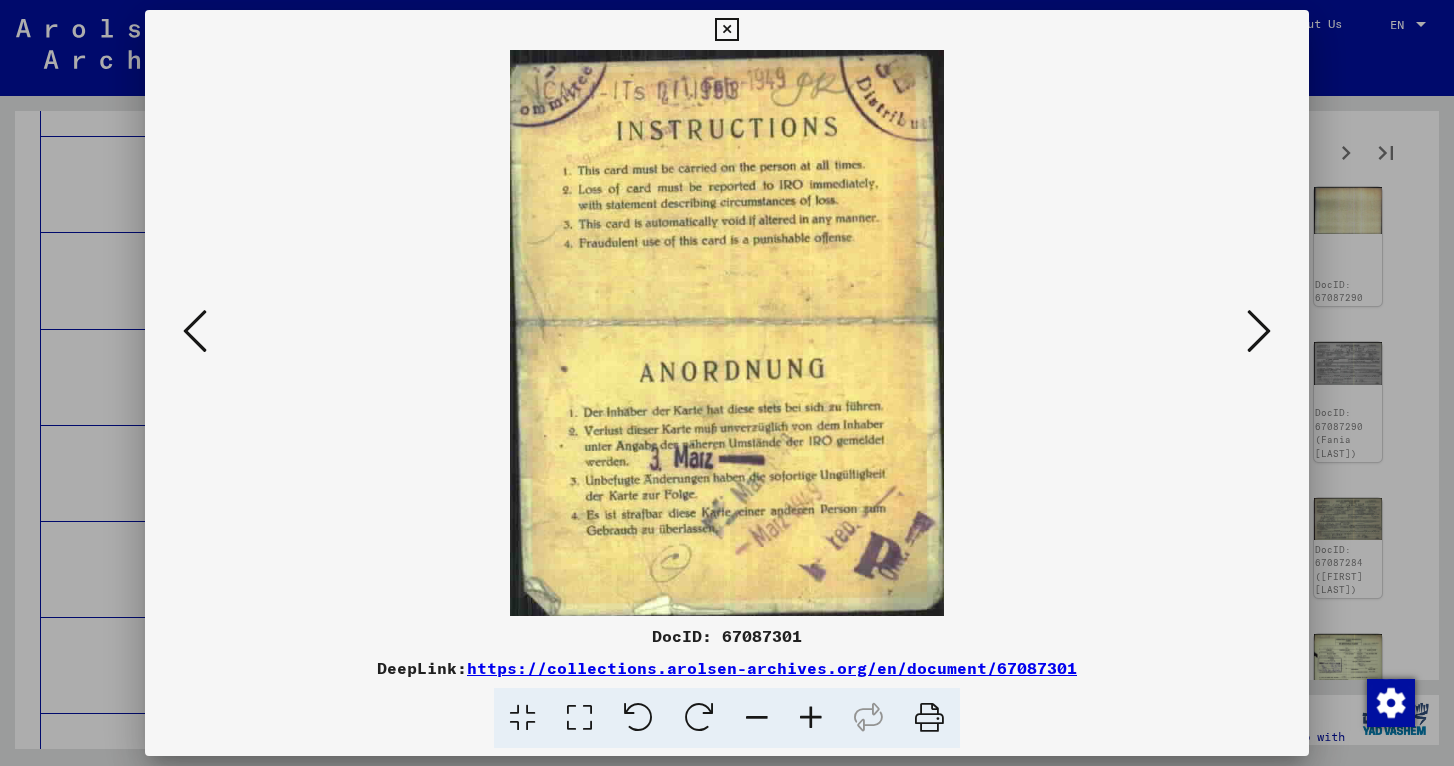 click at bounding box center [726, 30] 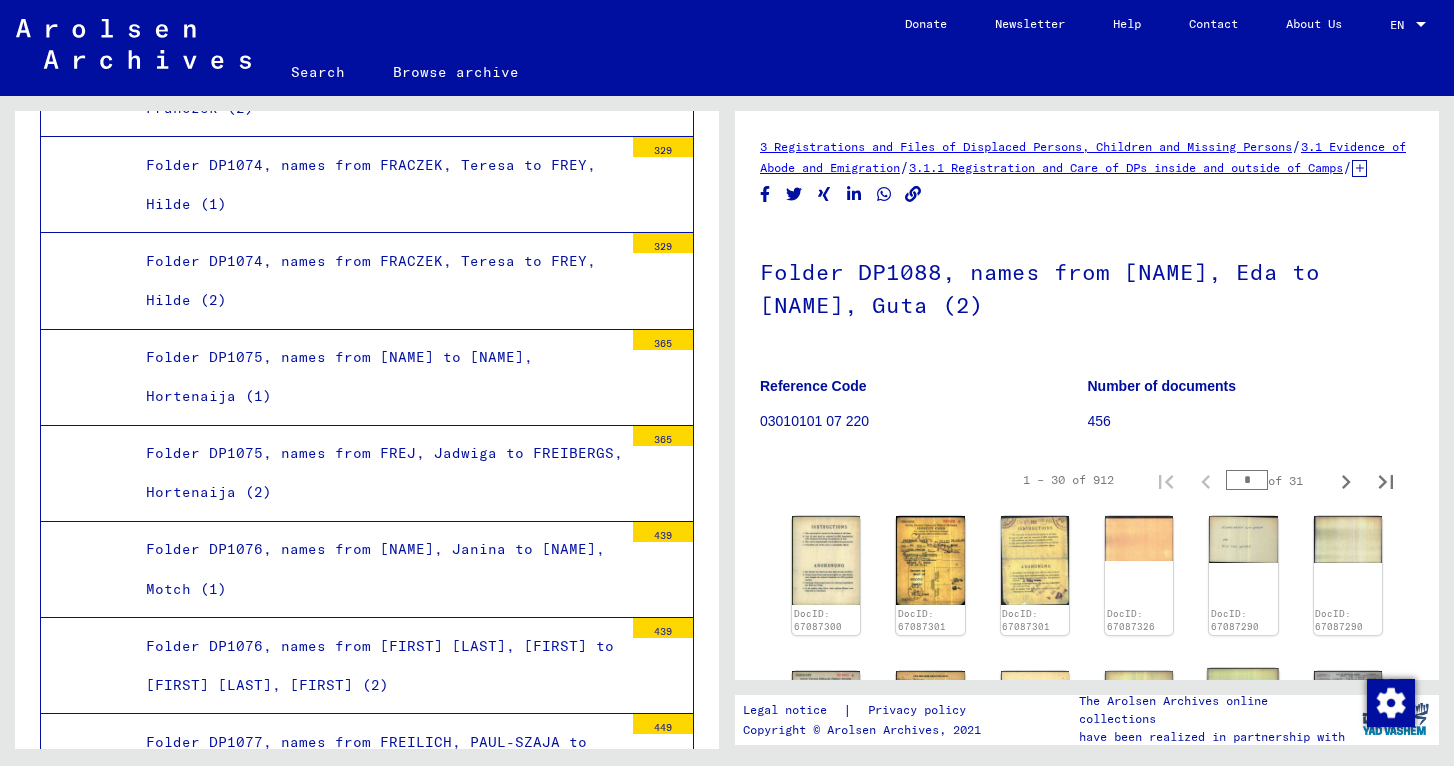scroll, scrollTop: 0, scrollLeft: 0, axis: both 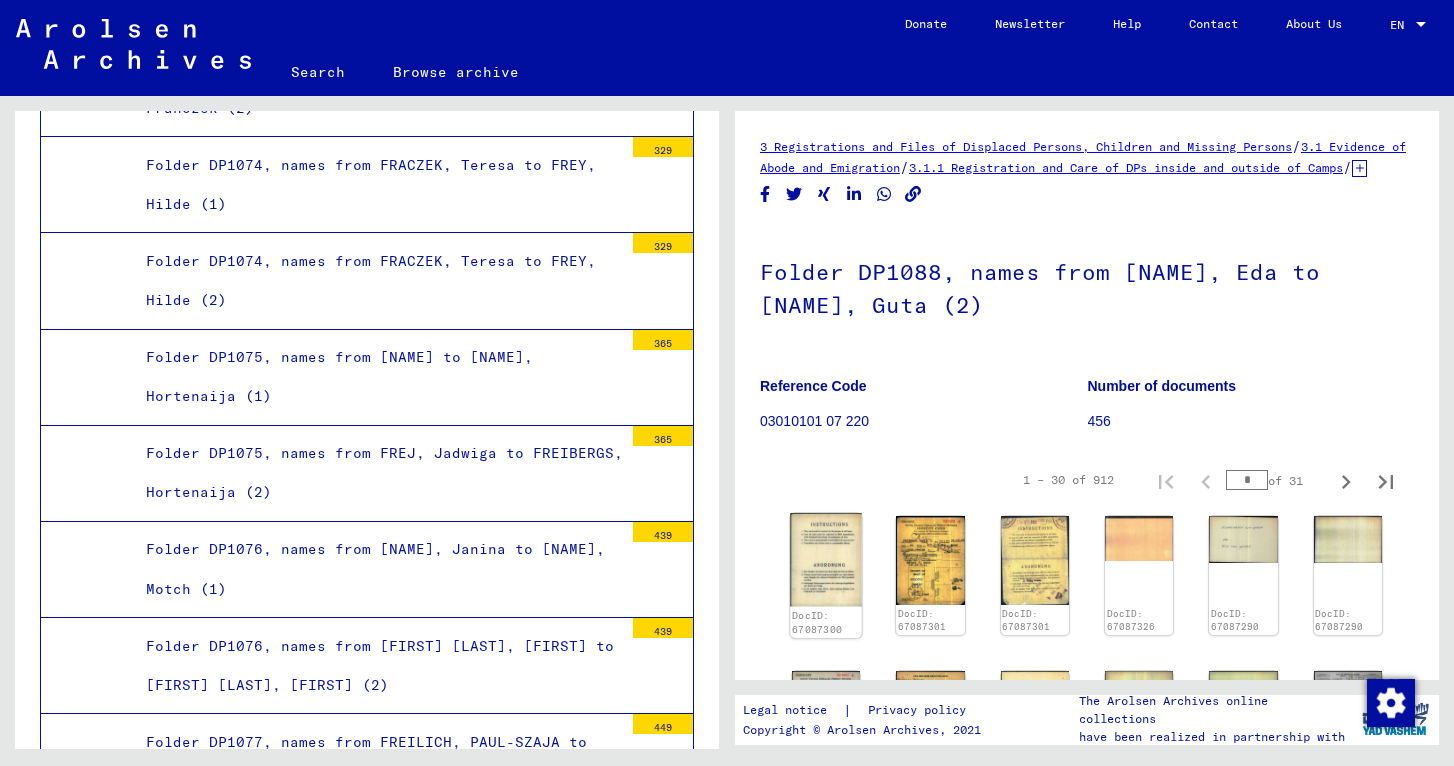 click 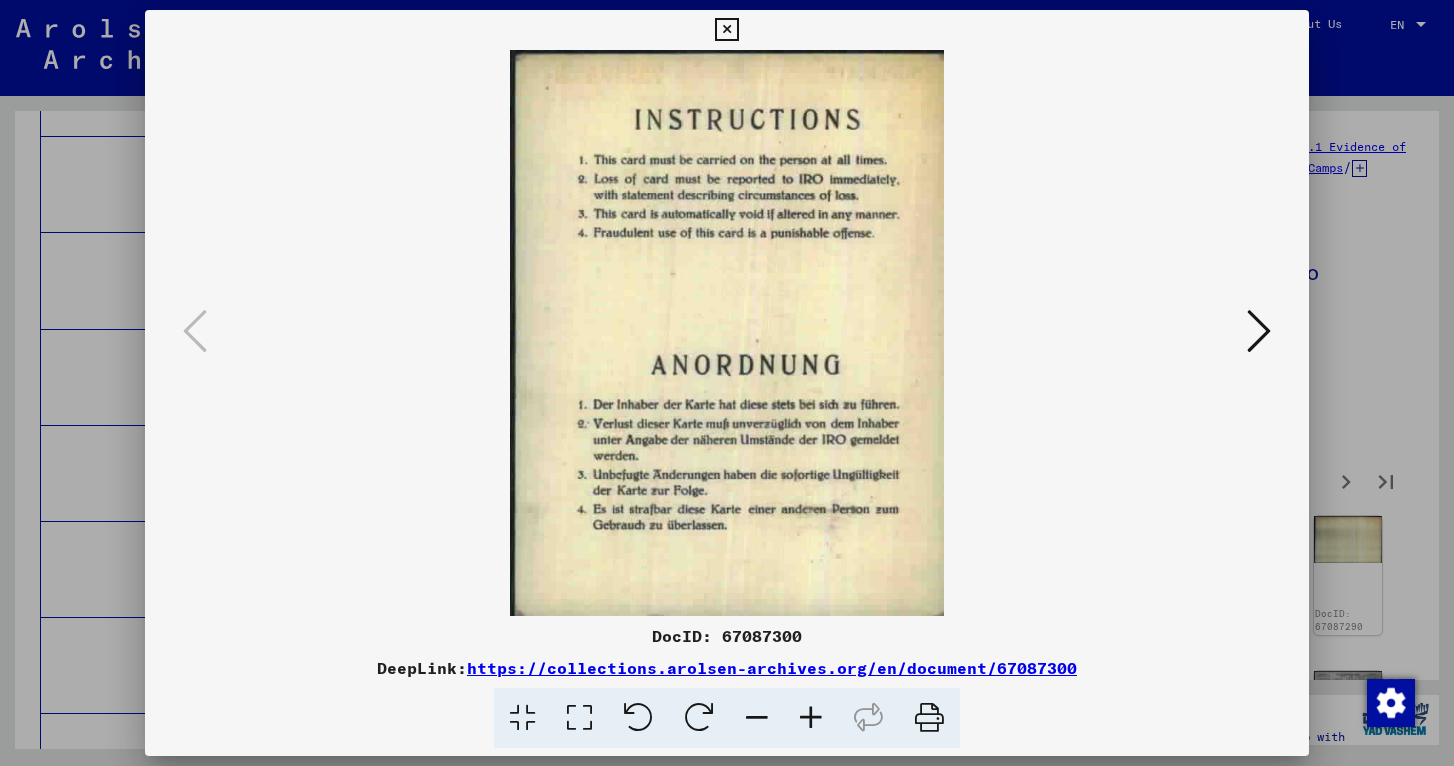 click at bounding box center [1259, 331] 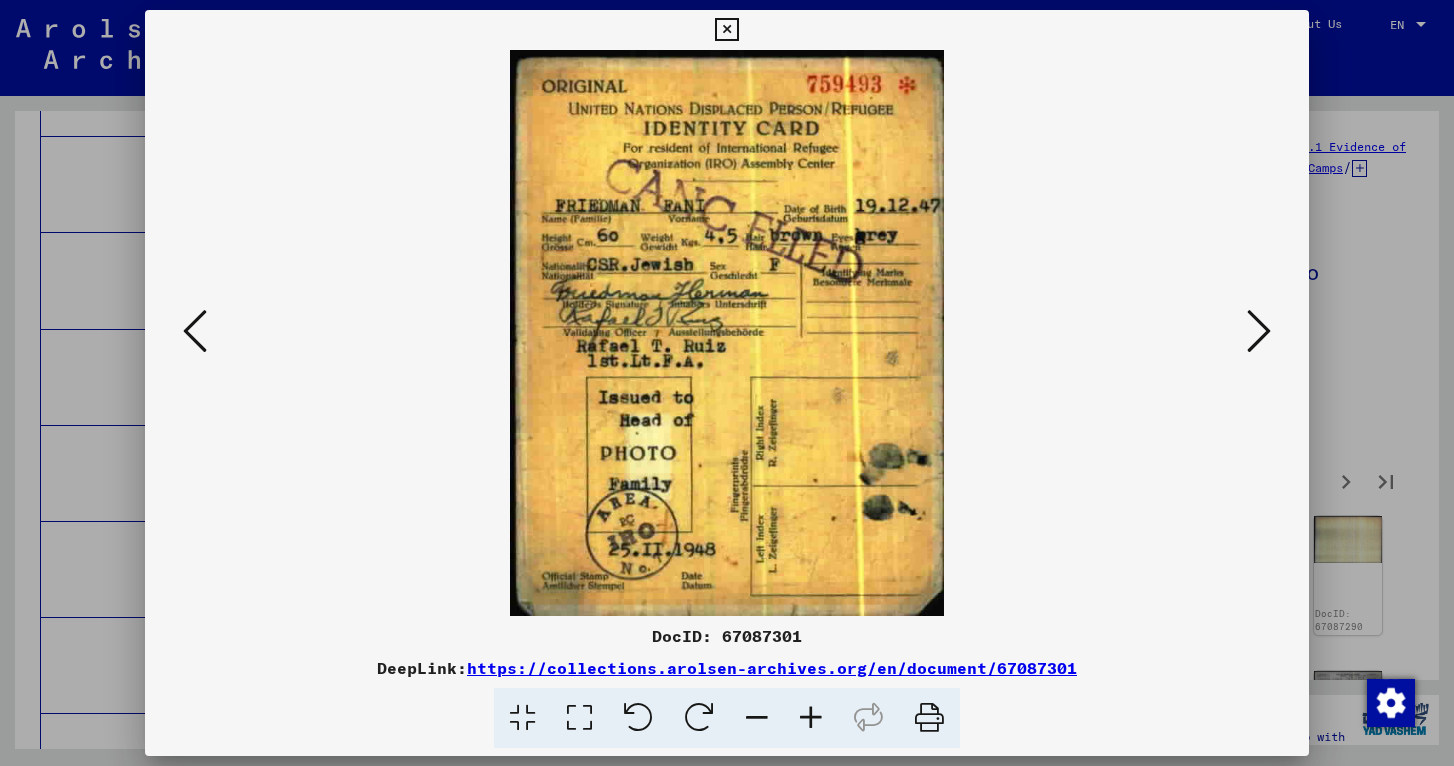 click at bounding box center (1259, 331) 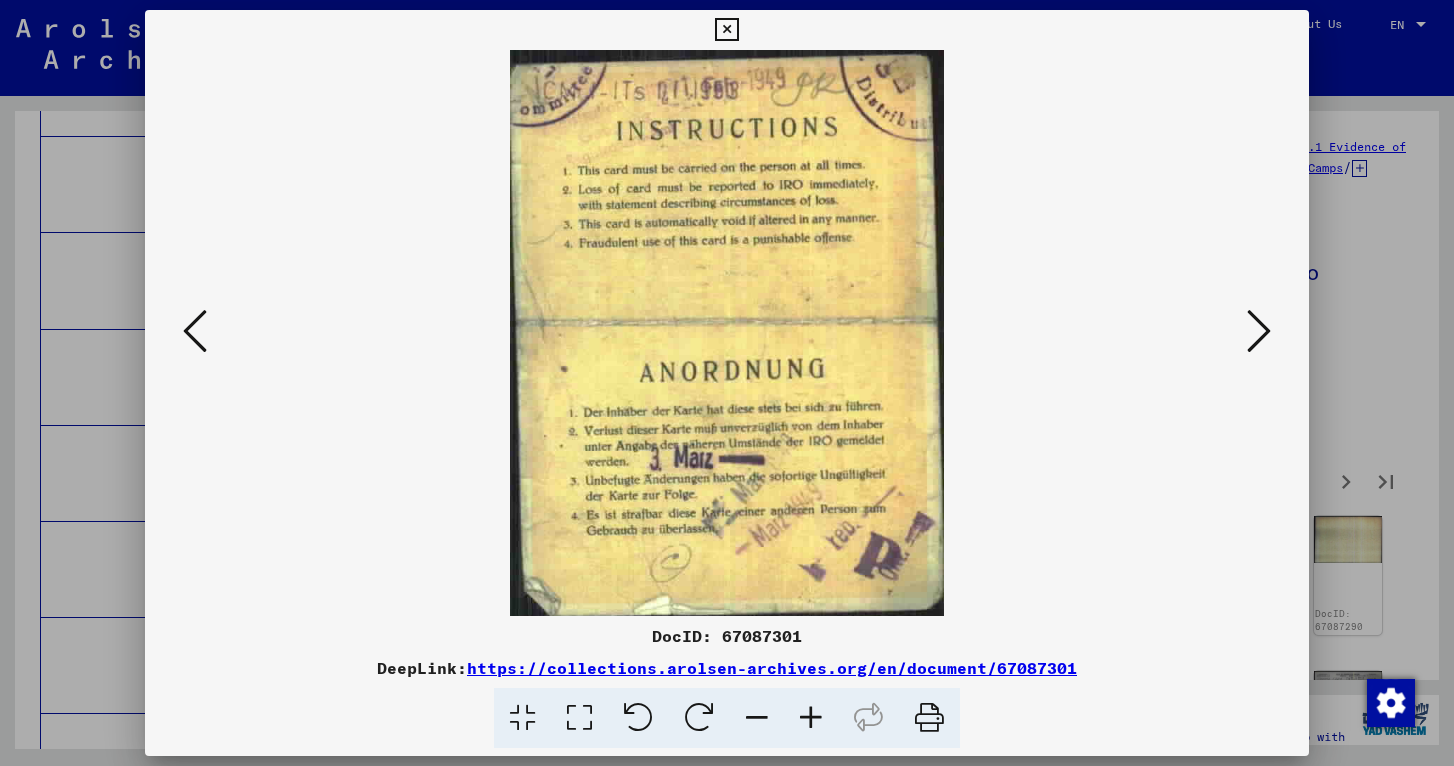 click at bounding box center [1259, 331] 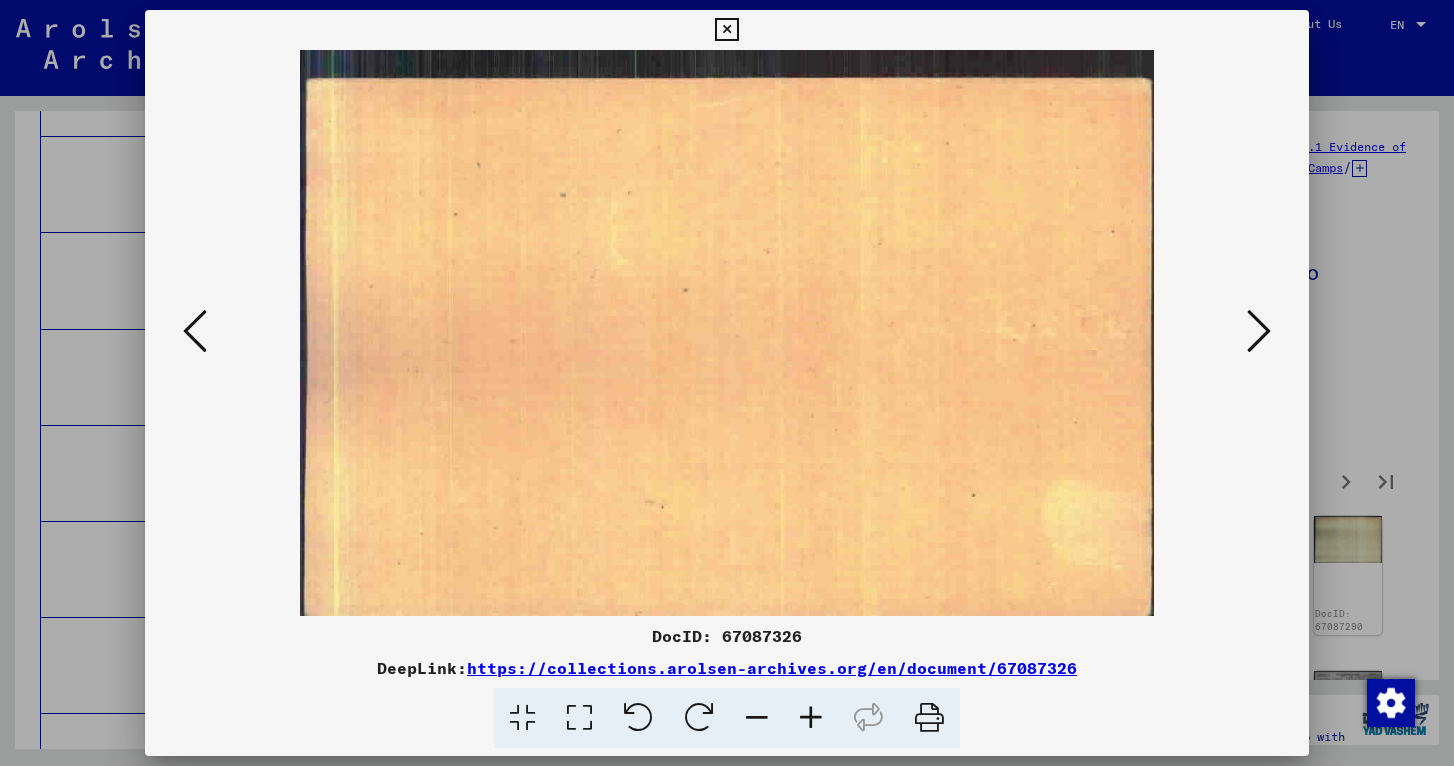 click at bounding box center (1259, 331) 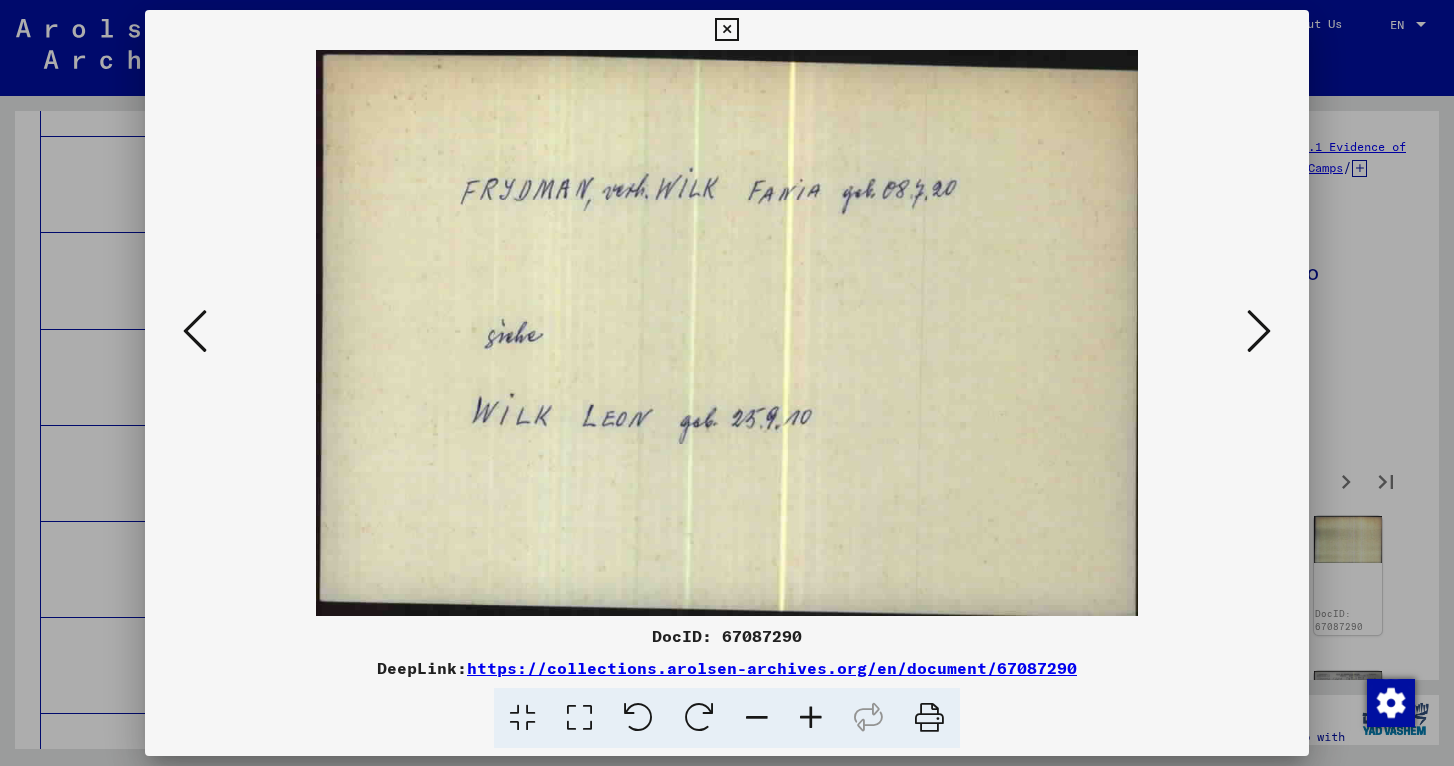 click at bounding box center [1259, 331] 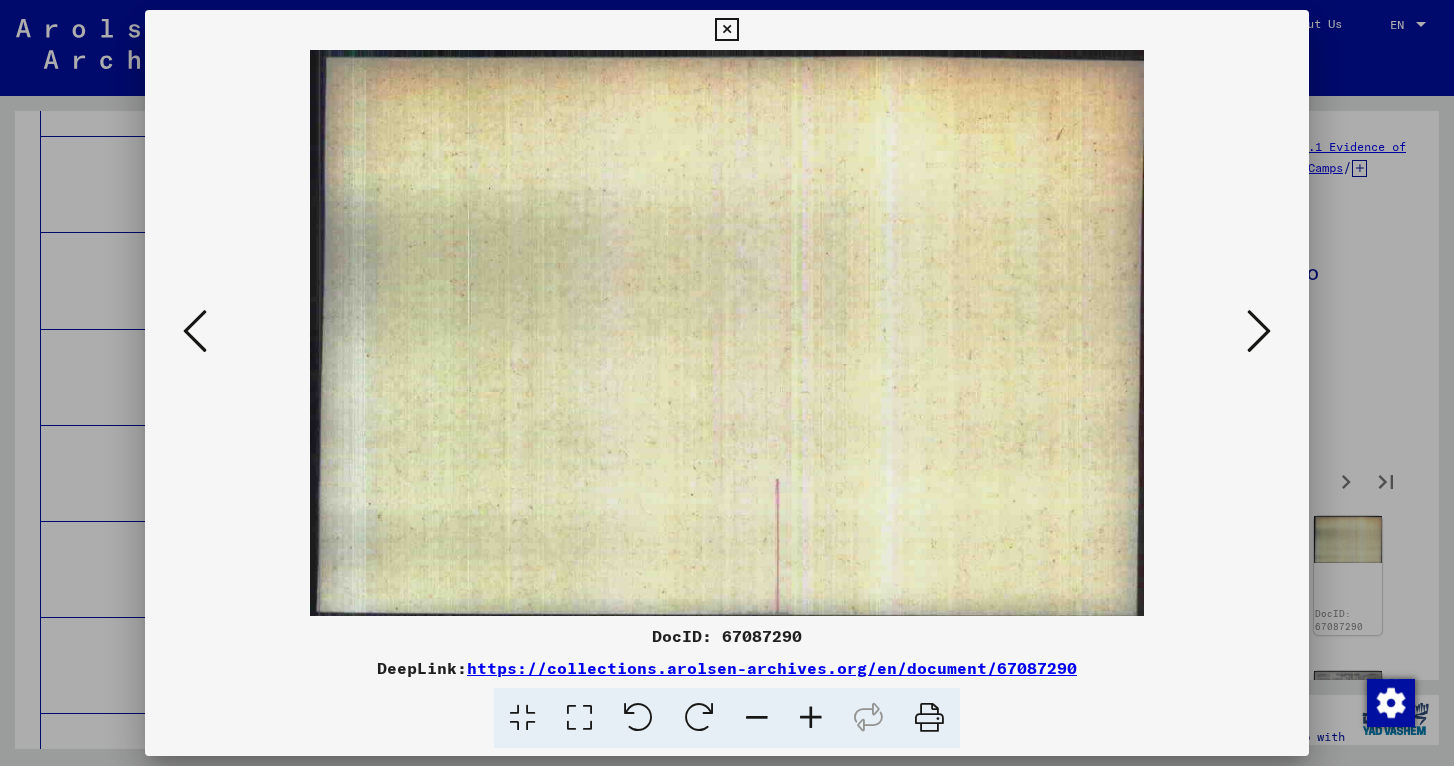 click at bounding box center [1259, 331] 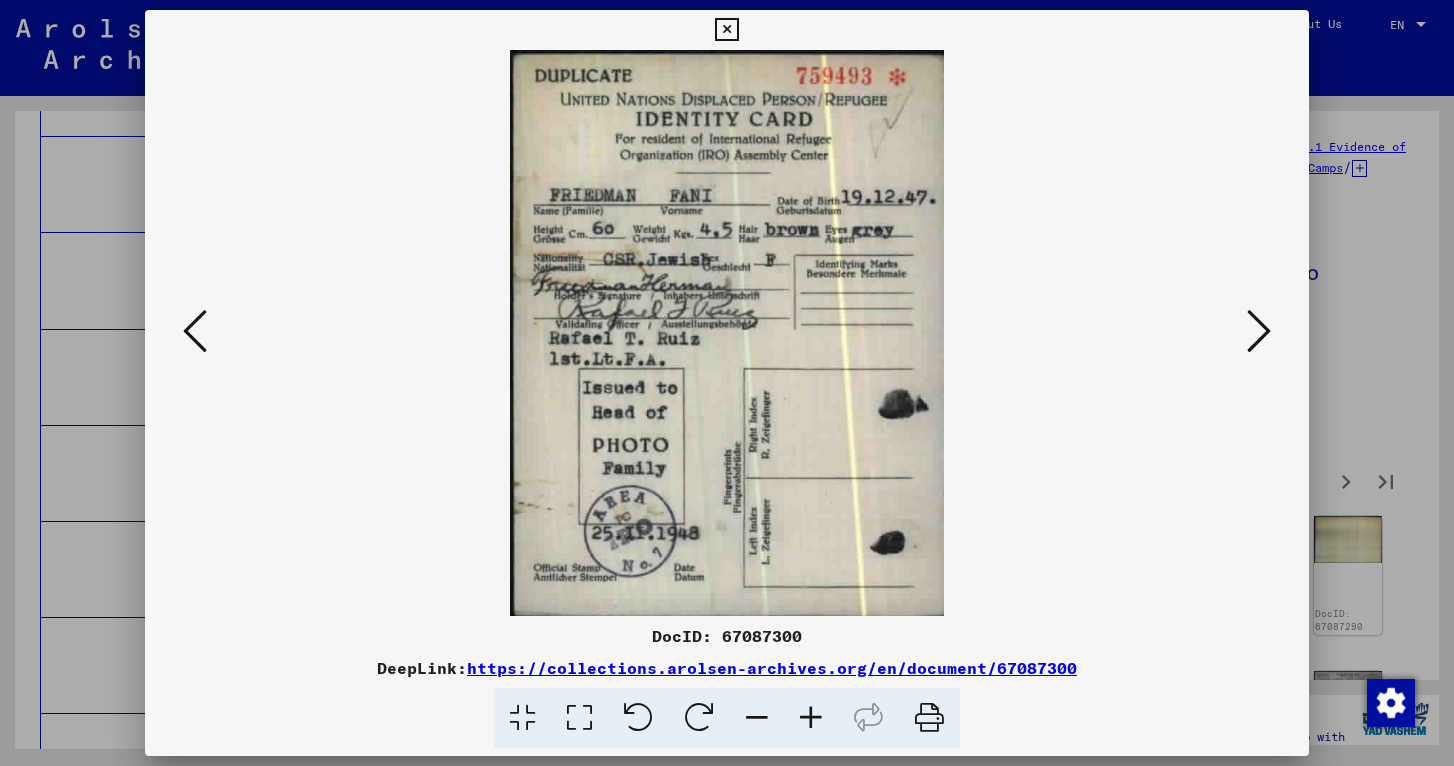 click at bounding box center [1259, 331] 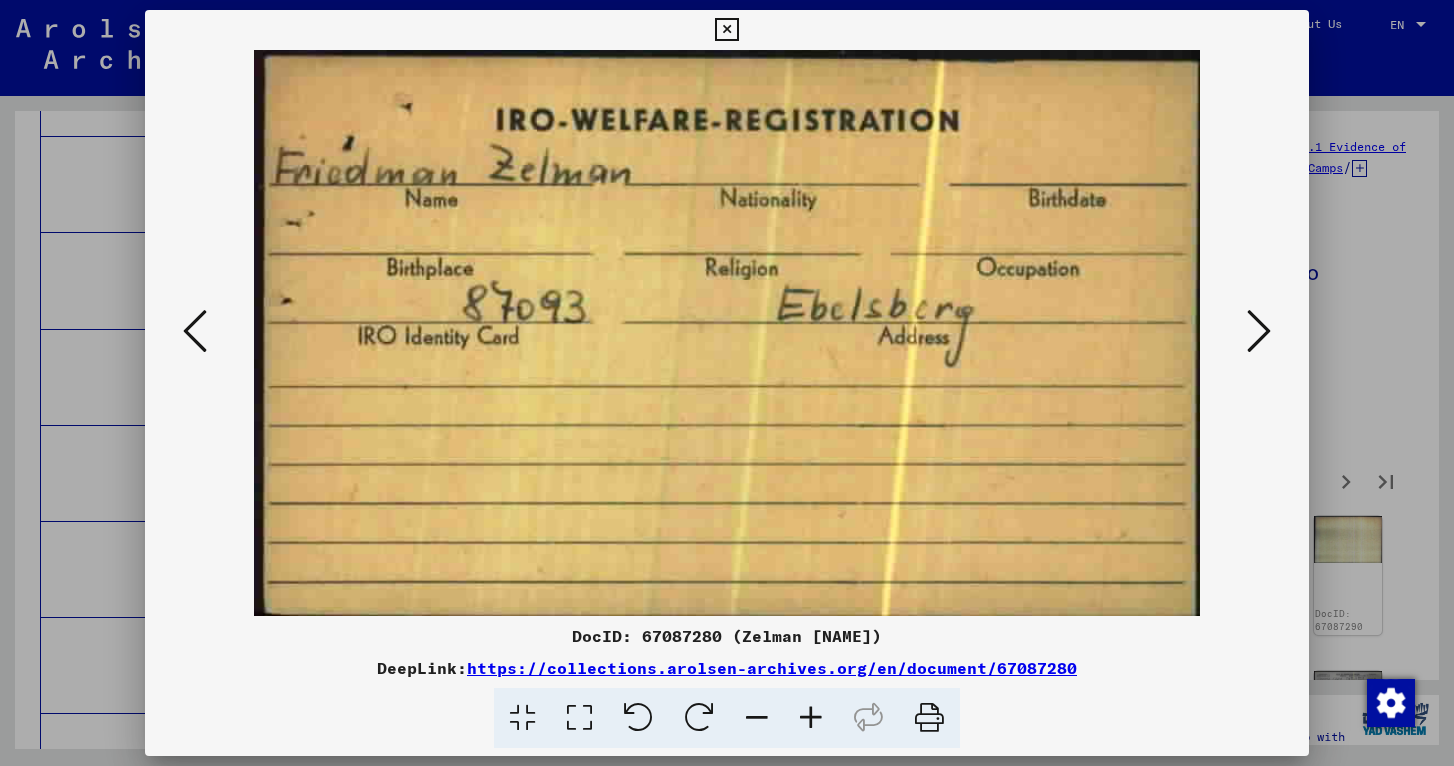 click at bounding box center (1259, 331) 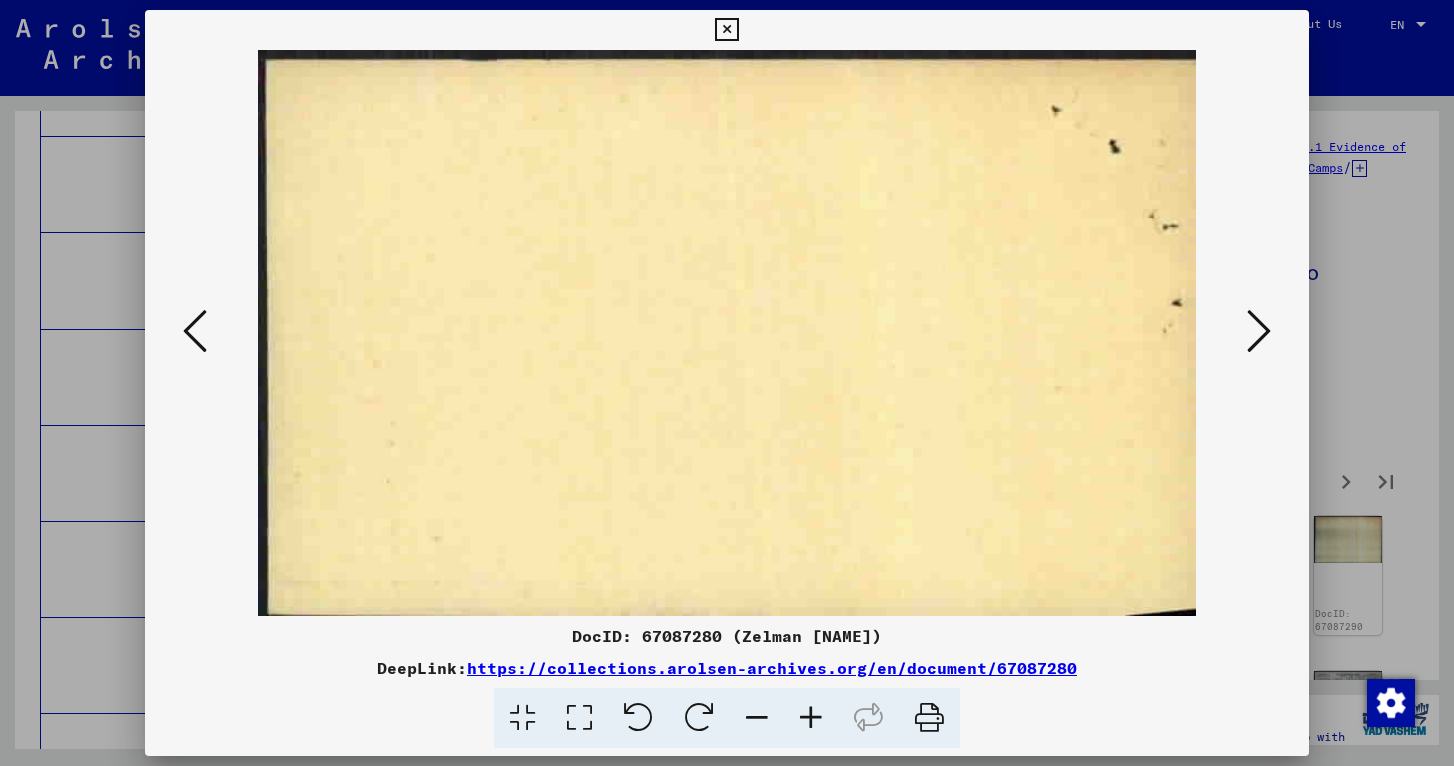 click at bounding box center [1259, 331] 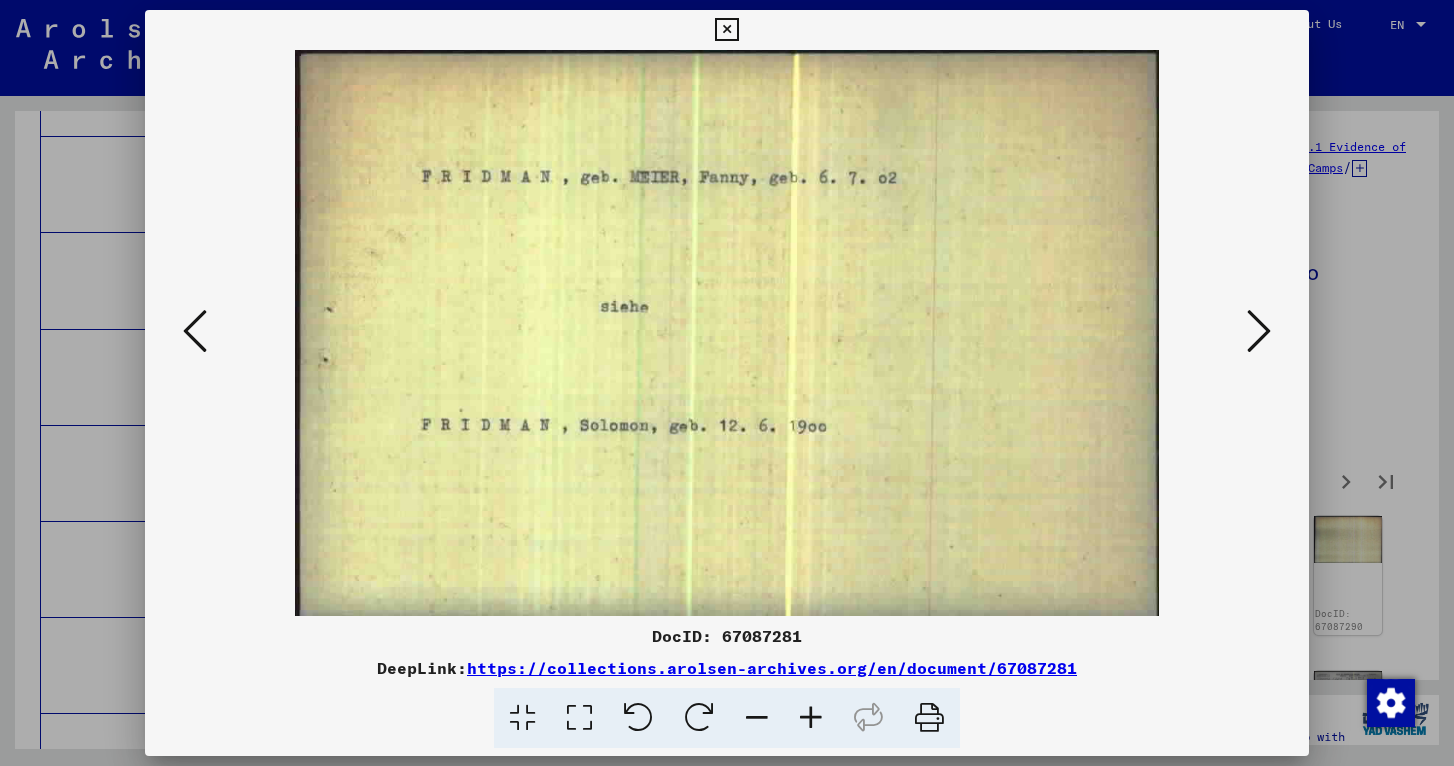 click at bounding box center [1259, 331] 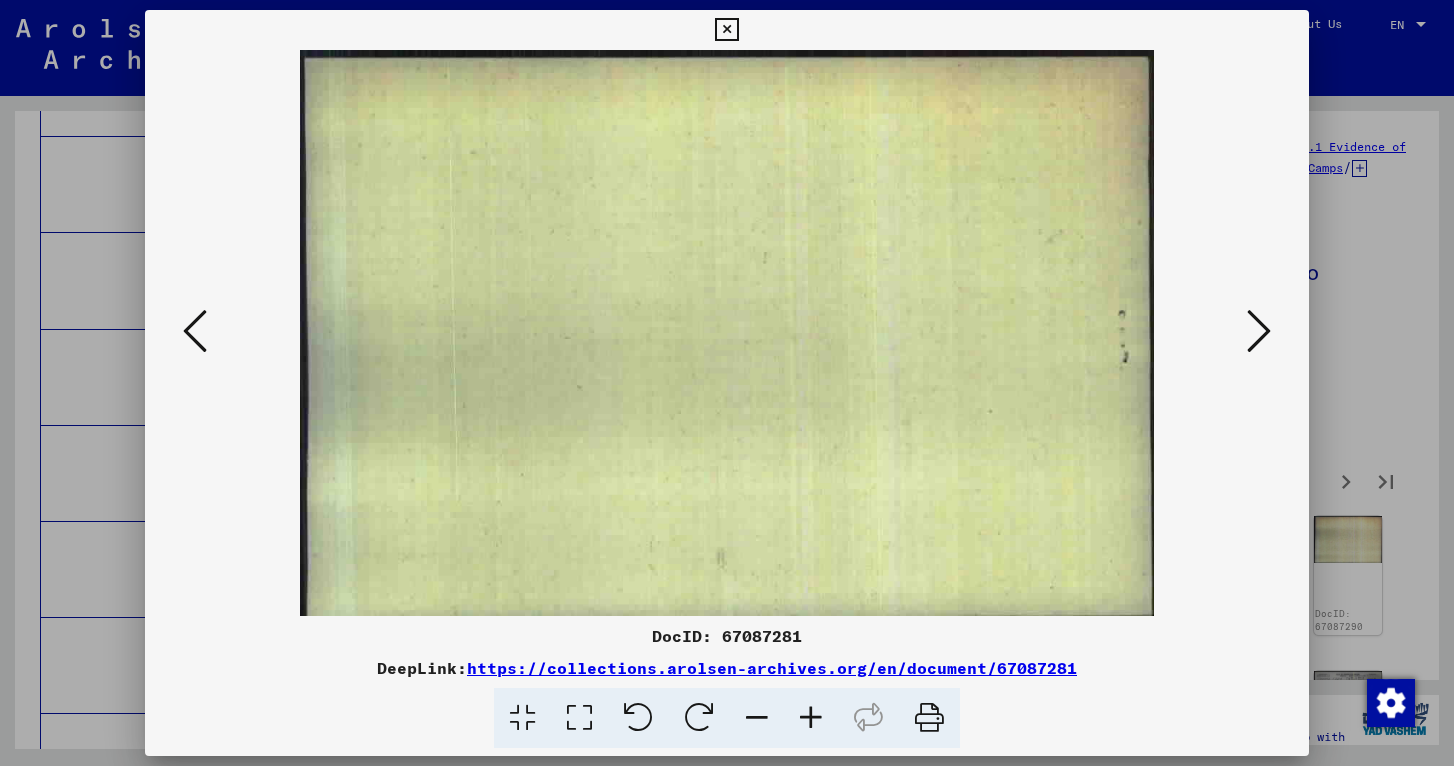 click at bounding box center (1259, 331) 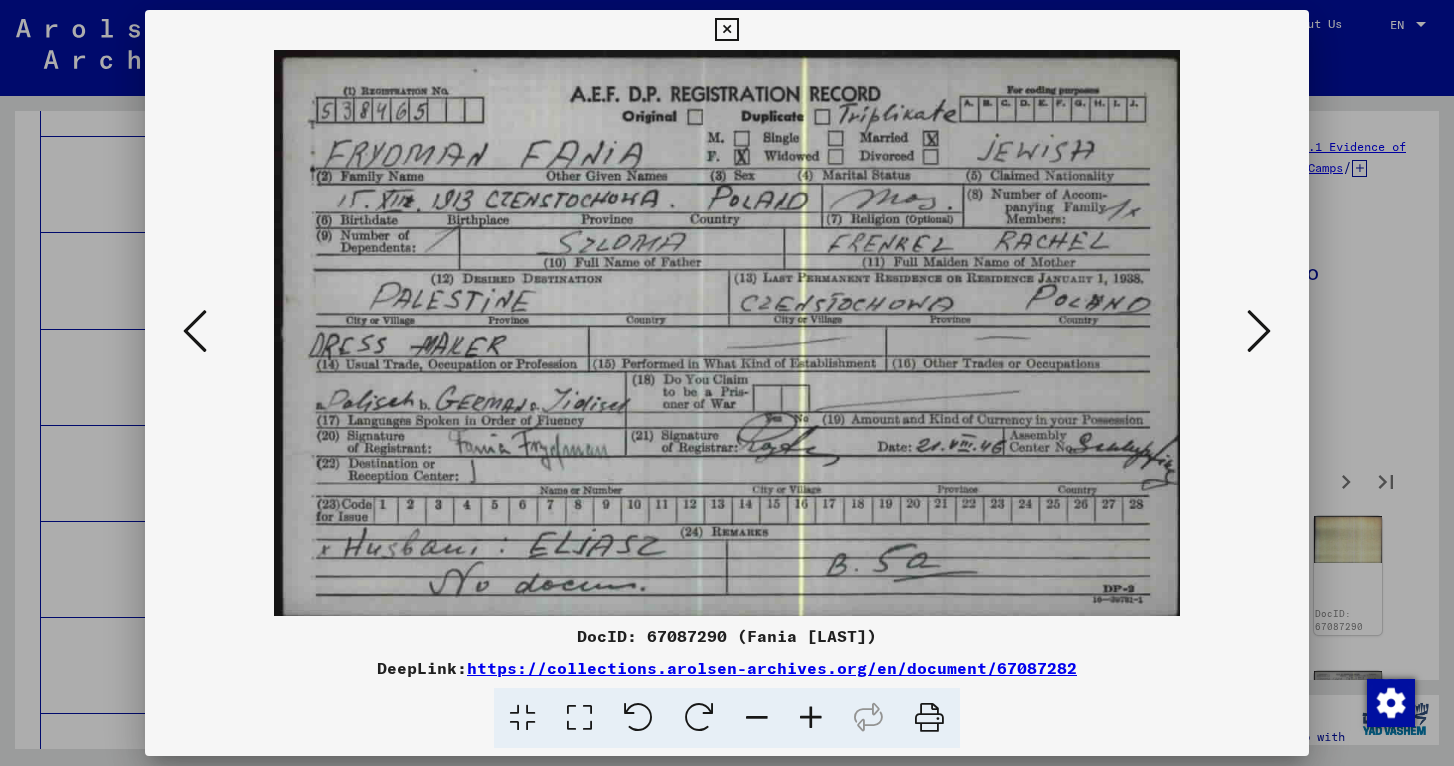 click at bounding box center (1259, 331) 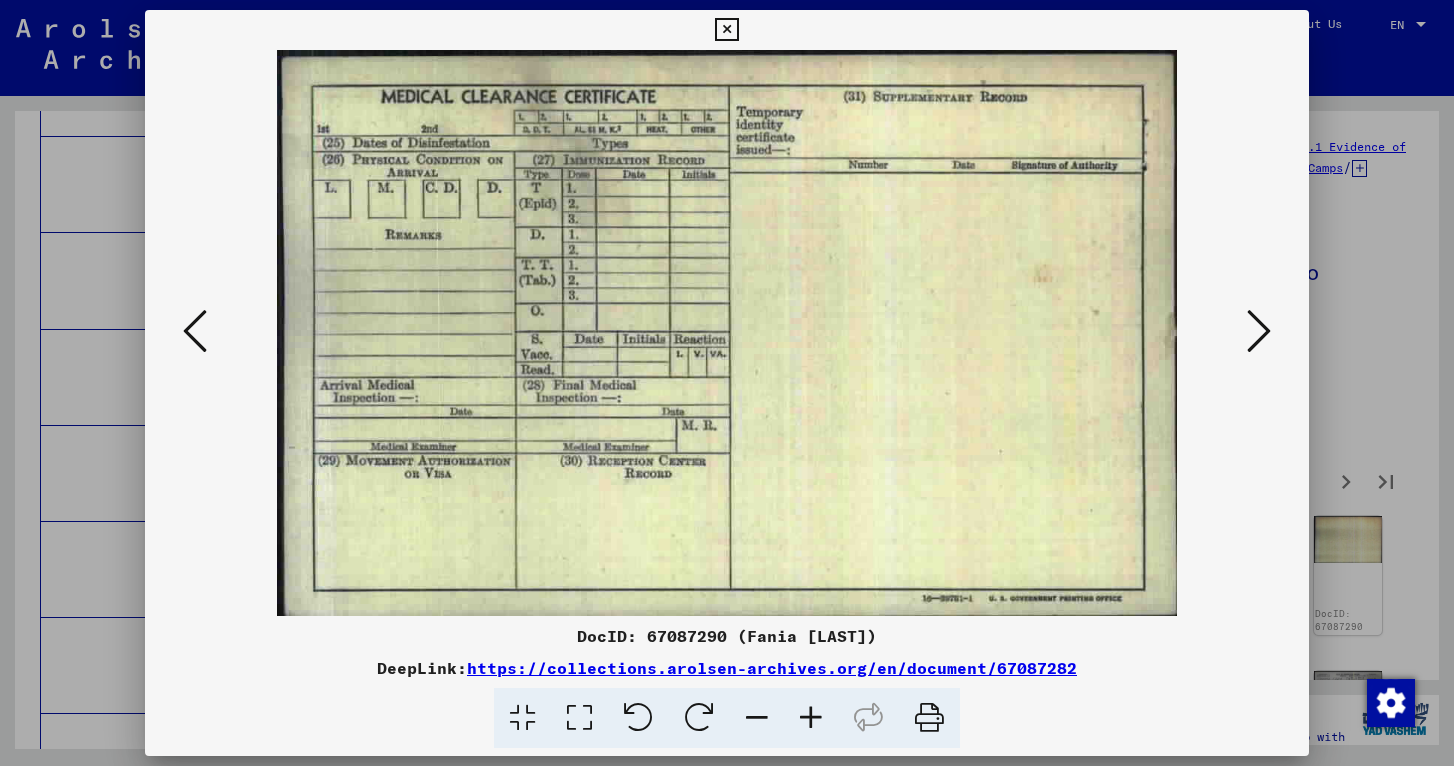 click at bounding box center (1259, 331) 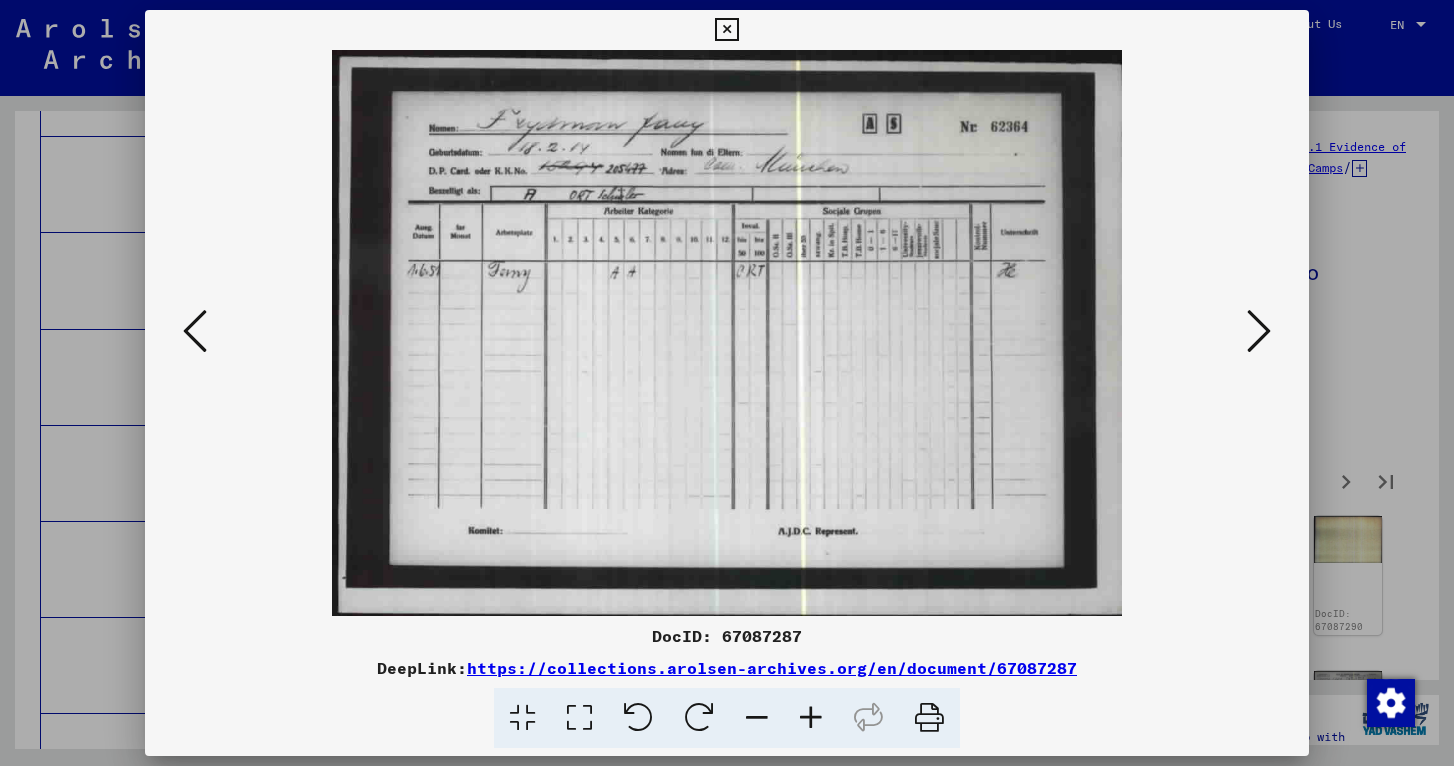 click at bounding box center [1259, 331] 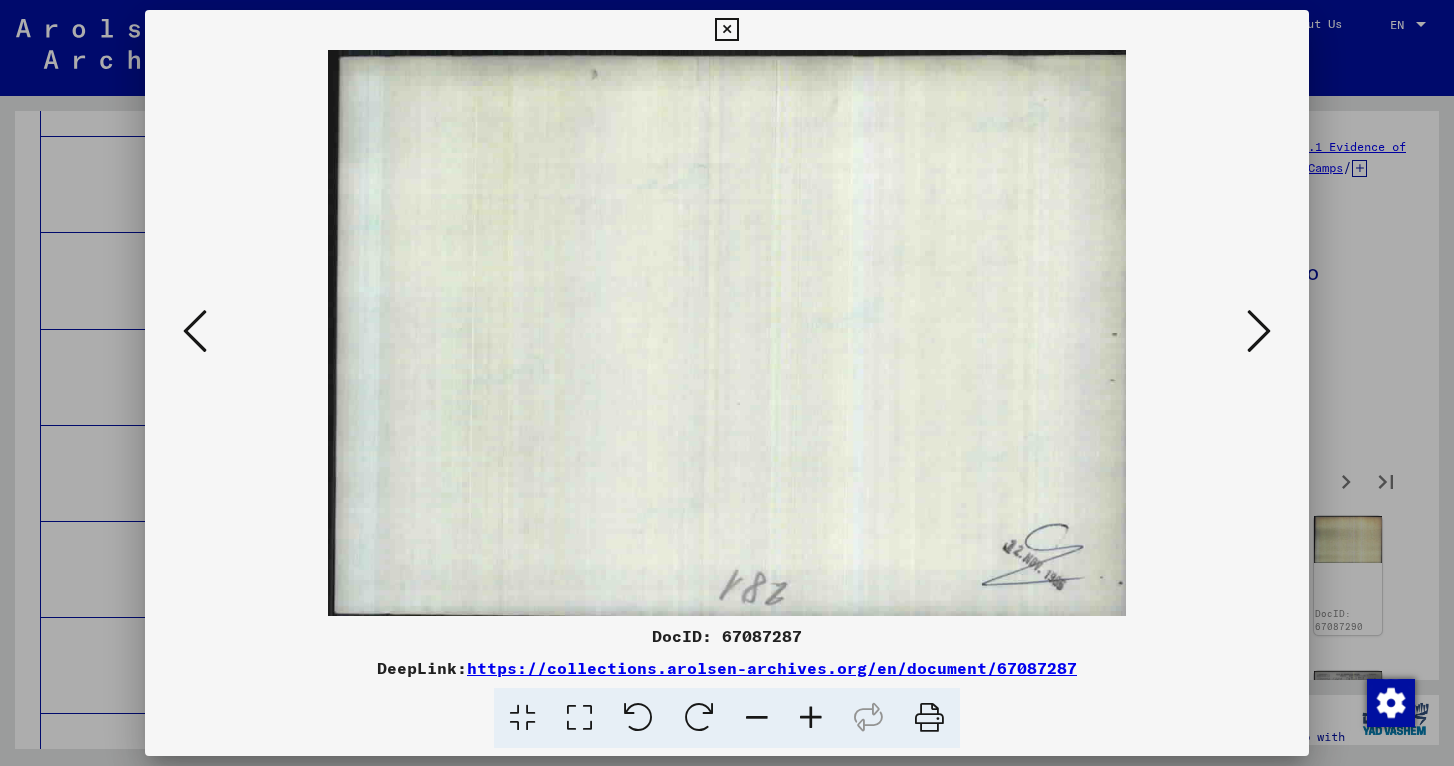 click at bounding box center [1259, 331] 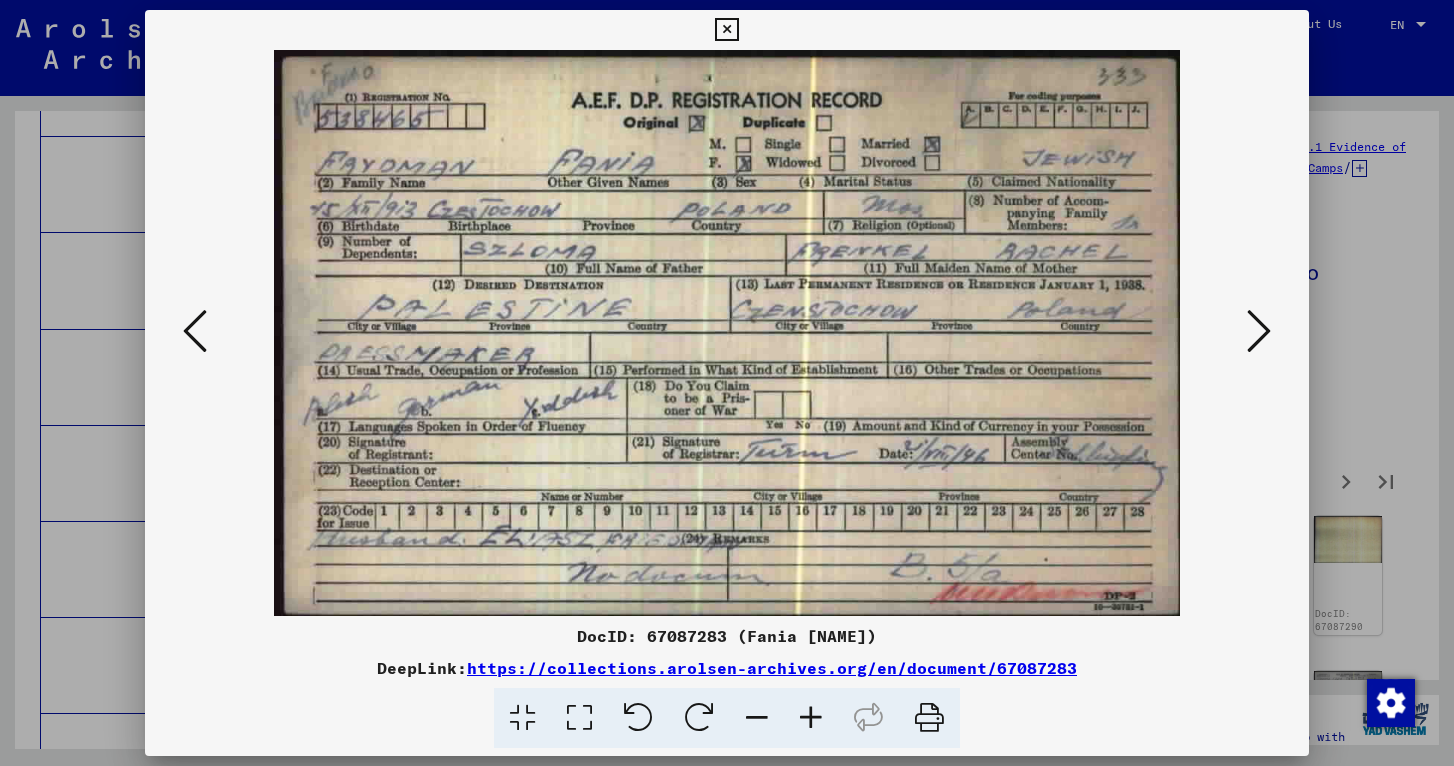 click at bounding box center (1259, 331) 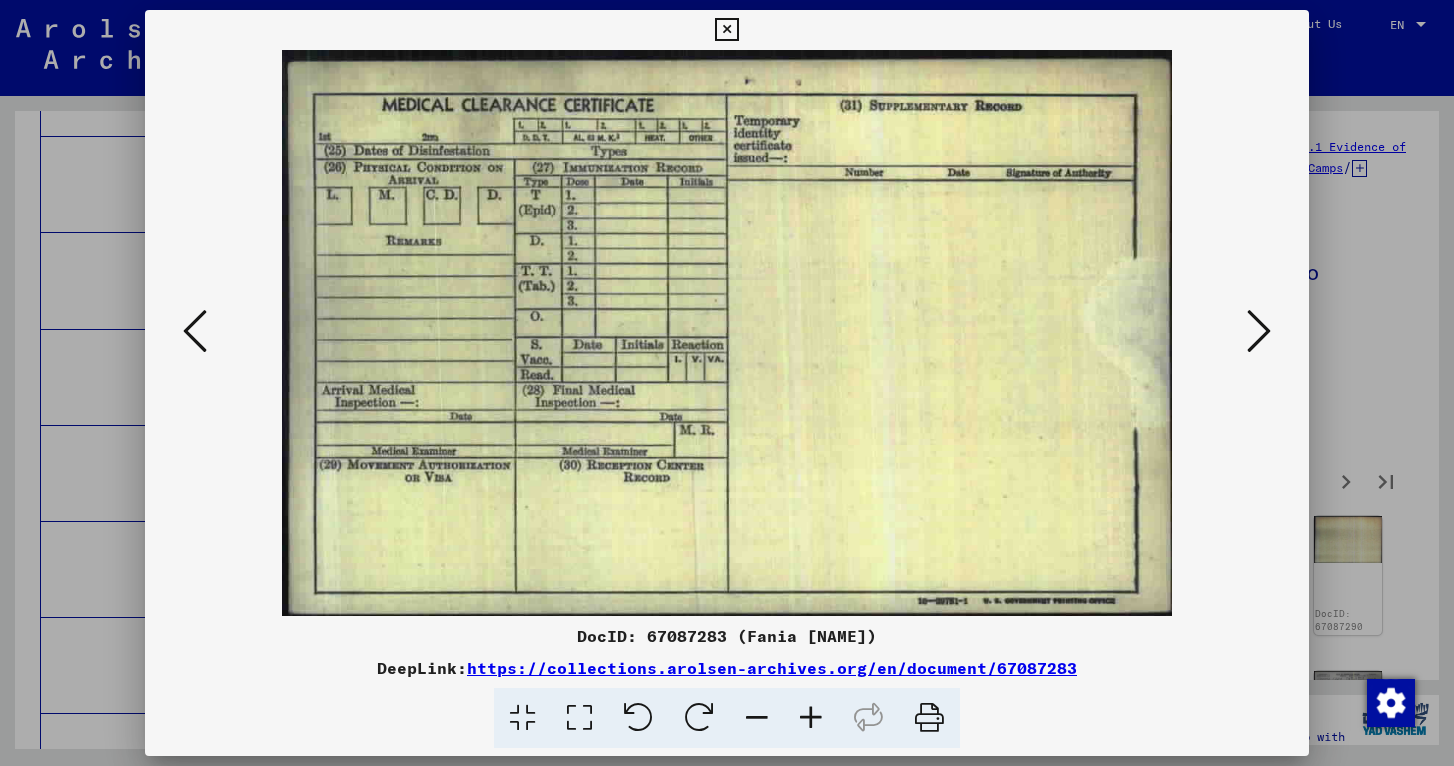 click at bounding box center [1259, 331] 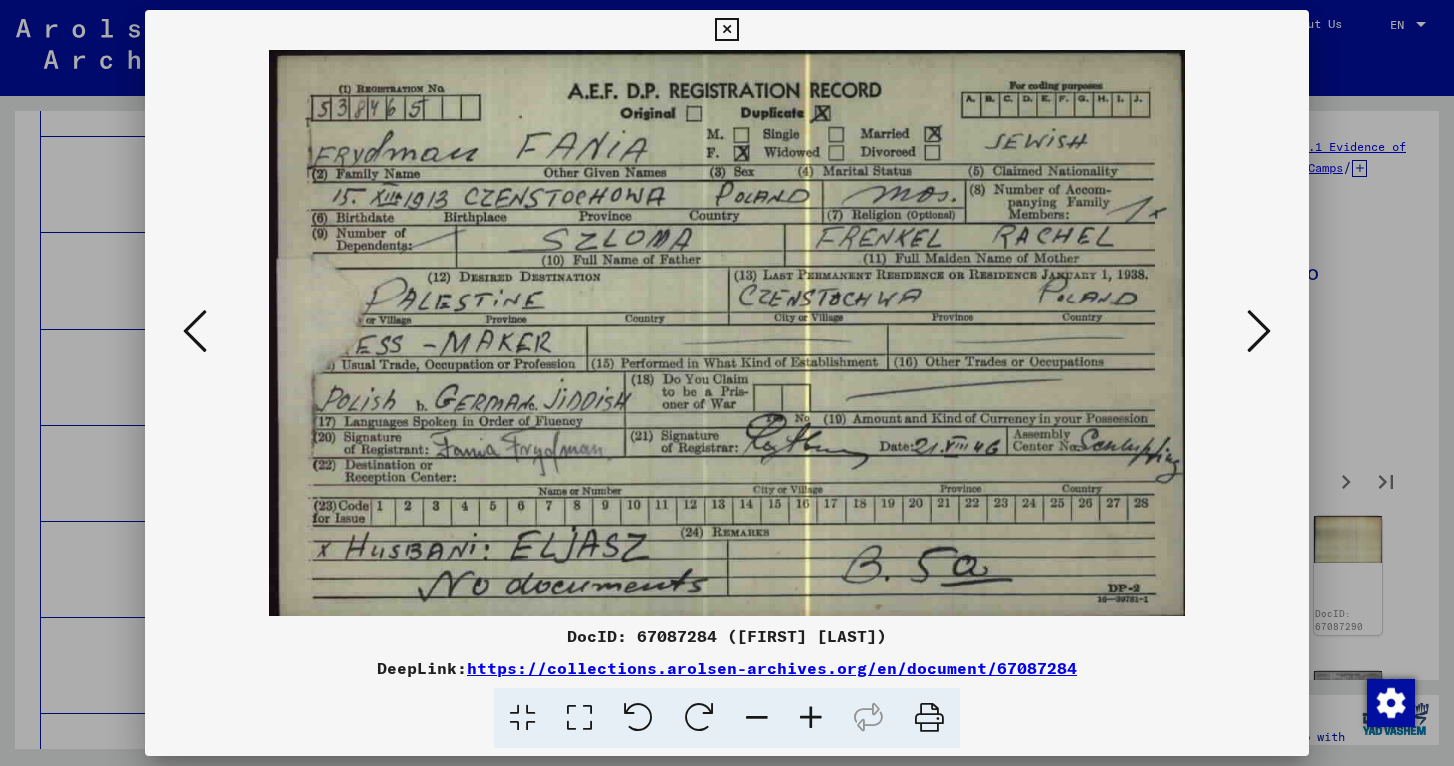 click at bounding box center [1259, 331] 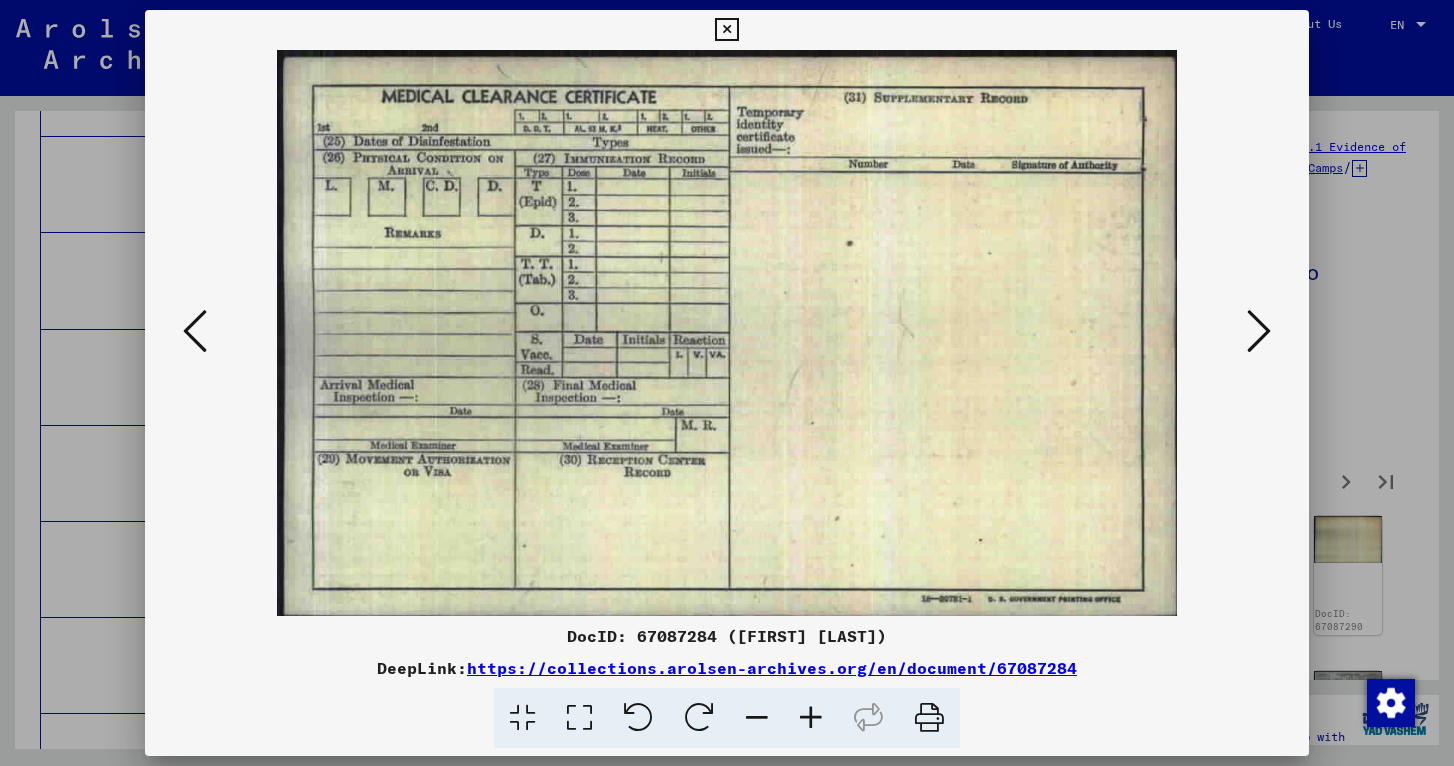 click at bounding box center (1259, 331) 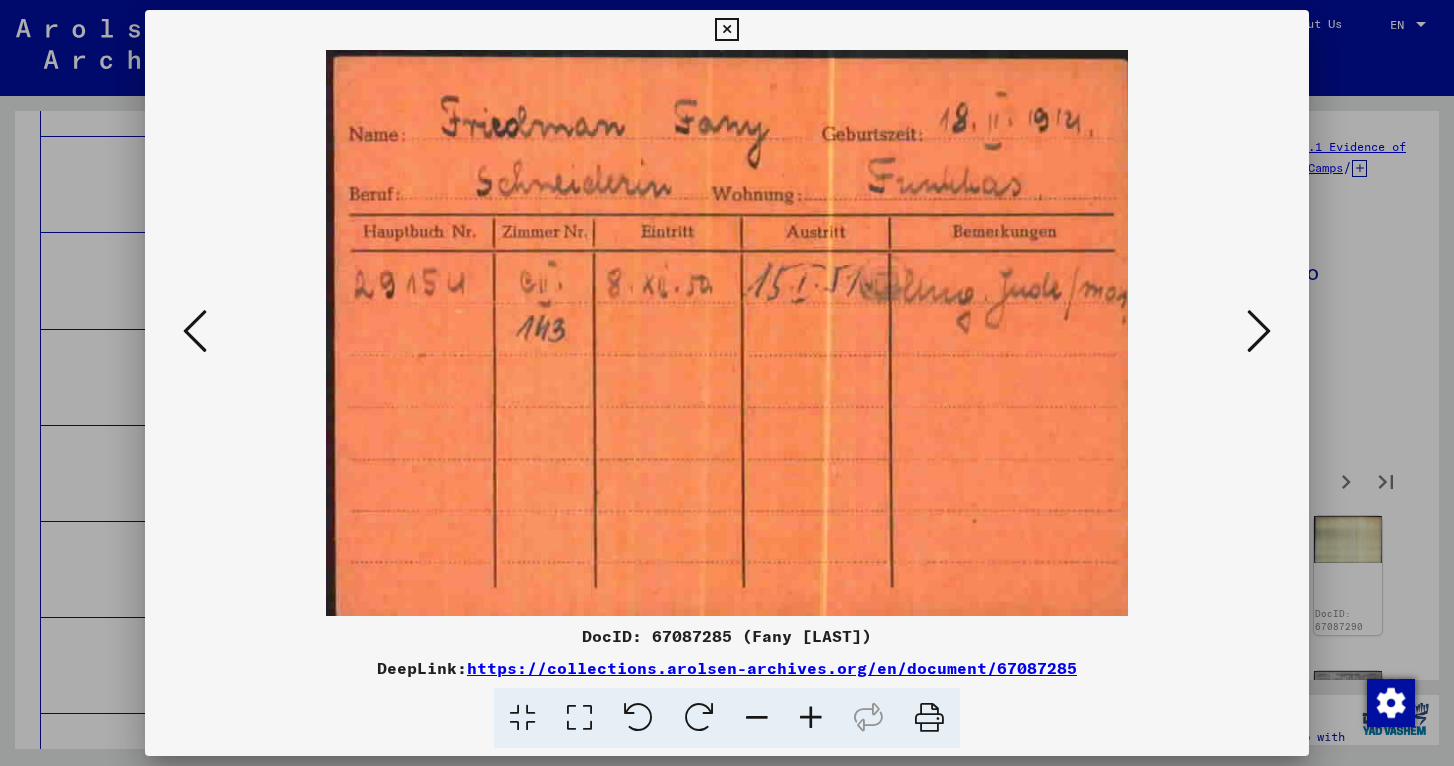 click at bounding box center [1259, 331] 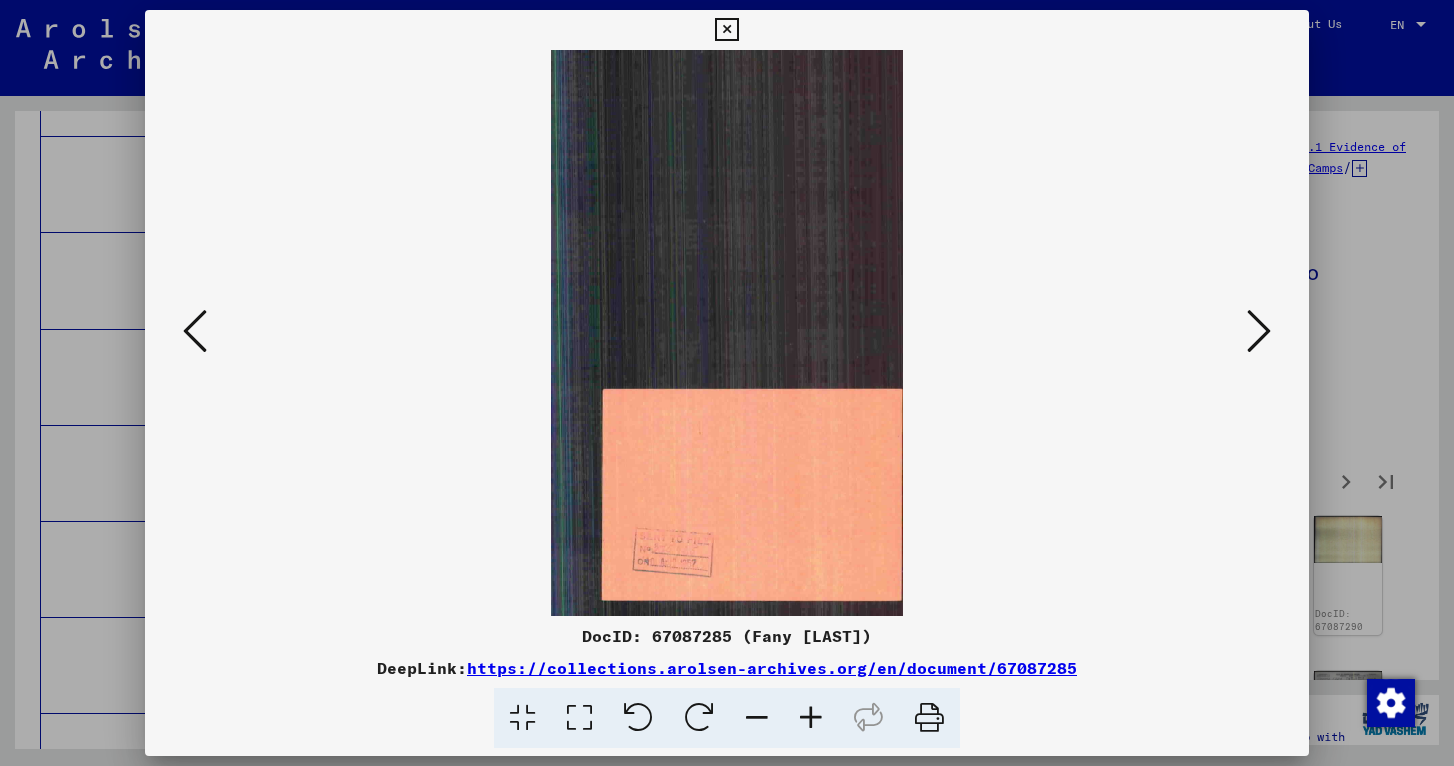 click at bounding box center (1259, 331) 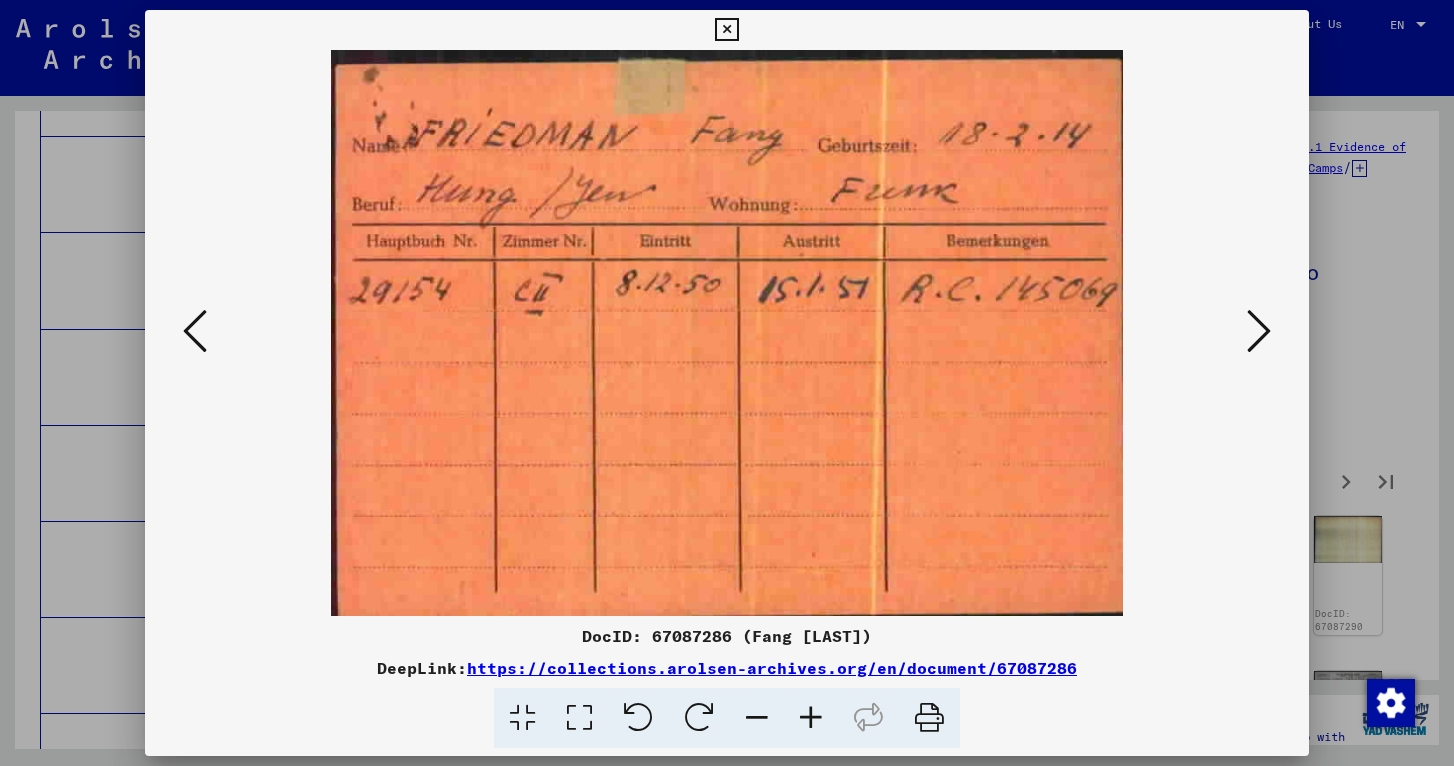 click at bounding box center [1259, 331] 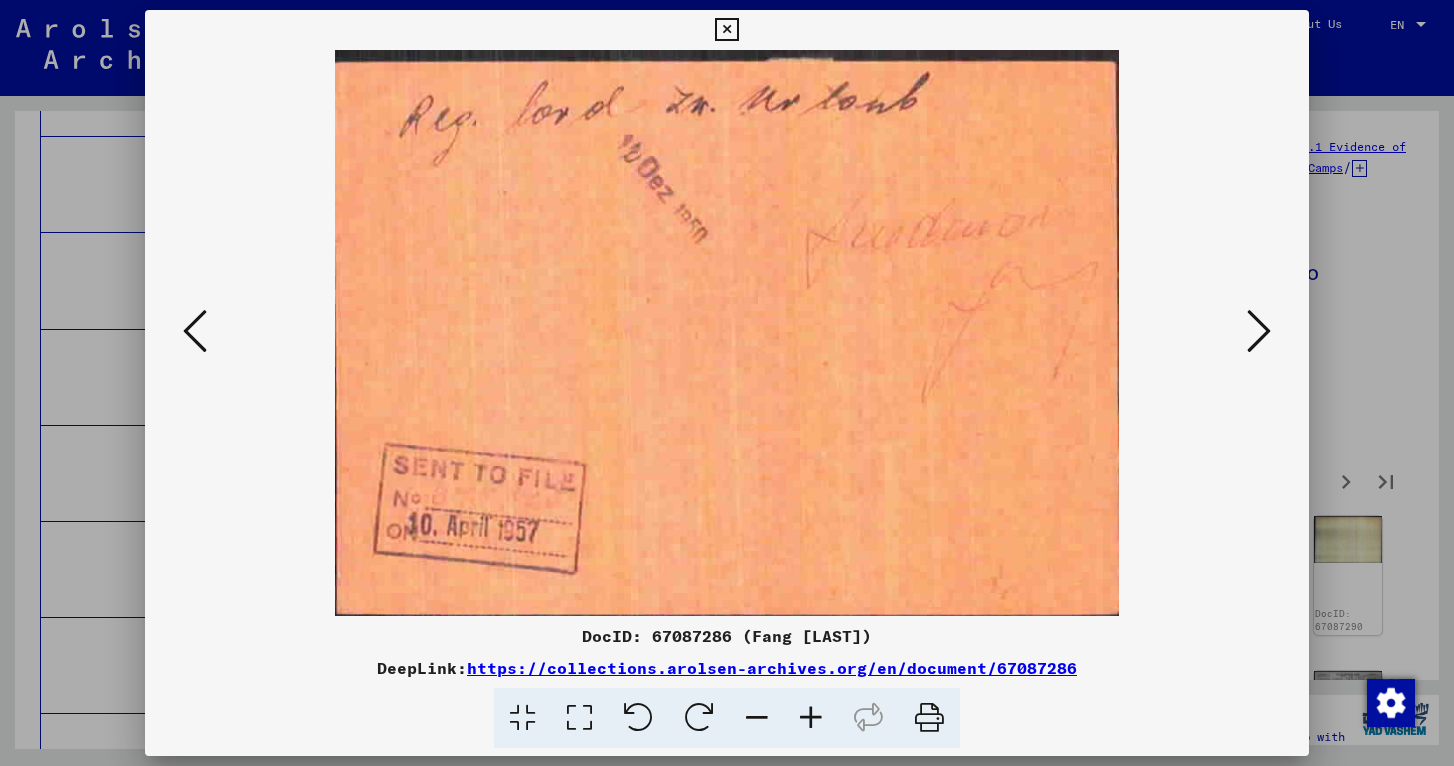 click at bounding box center [1259, 331] 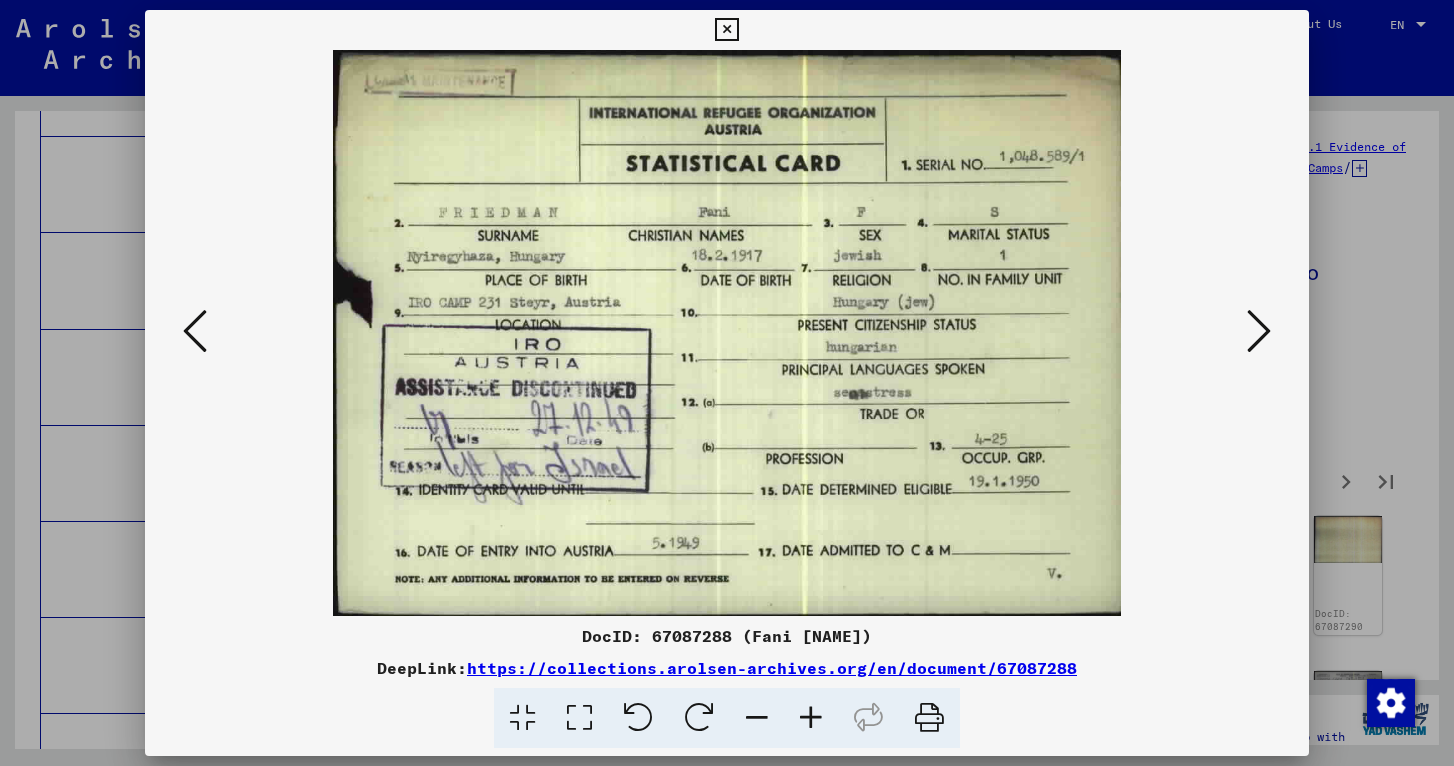 click at bounding box center [1259, 331] 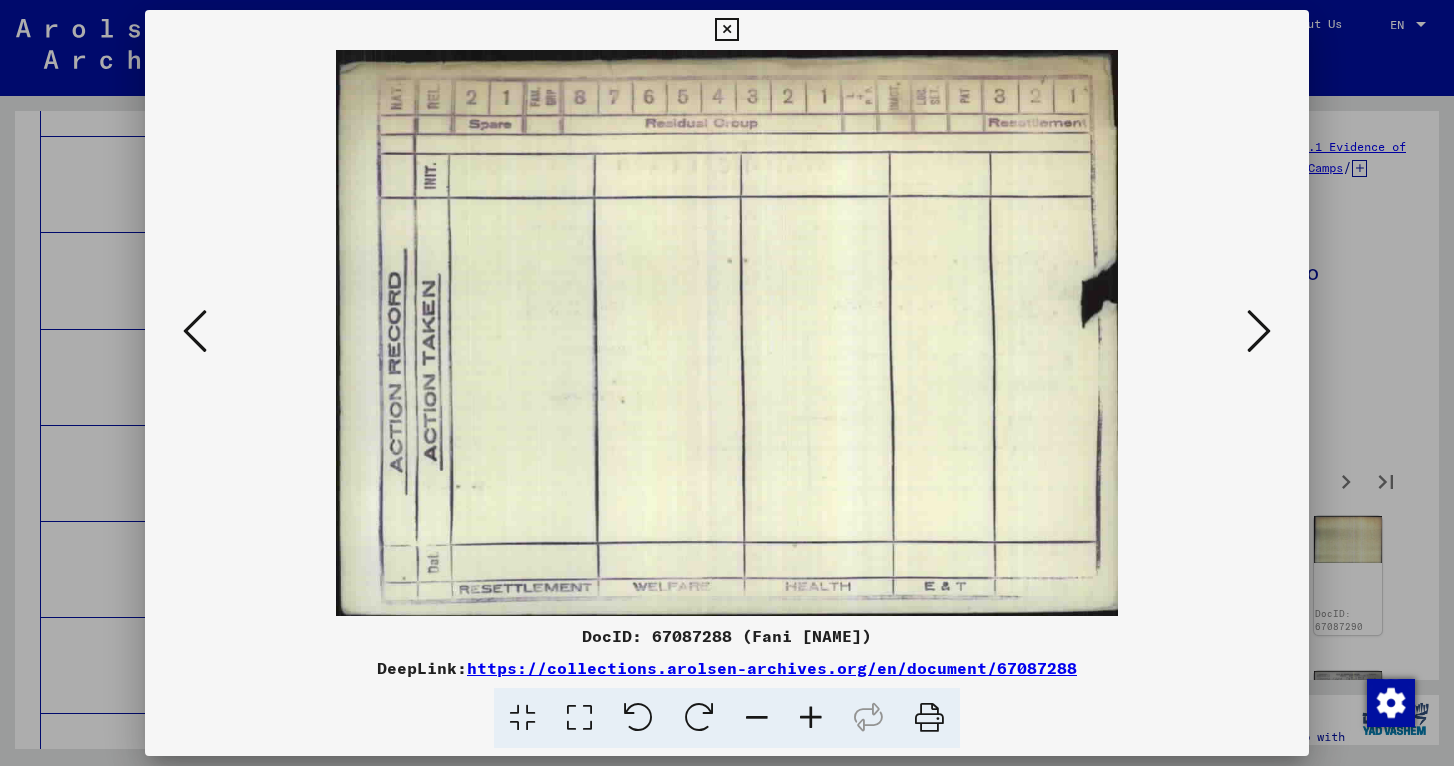 click at bounding box center [1259, 331] 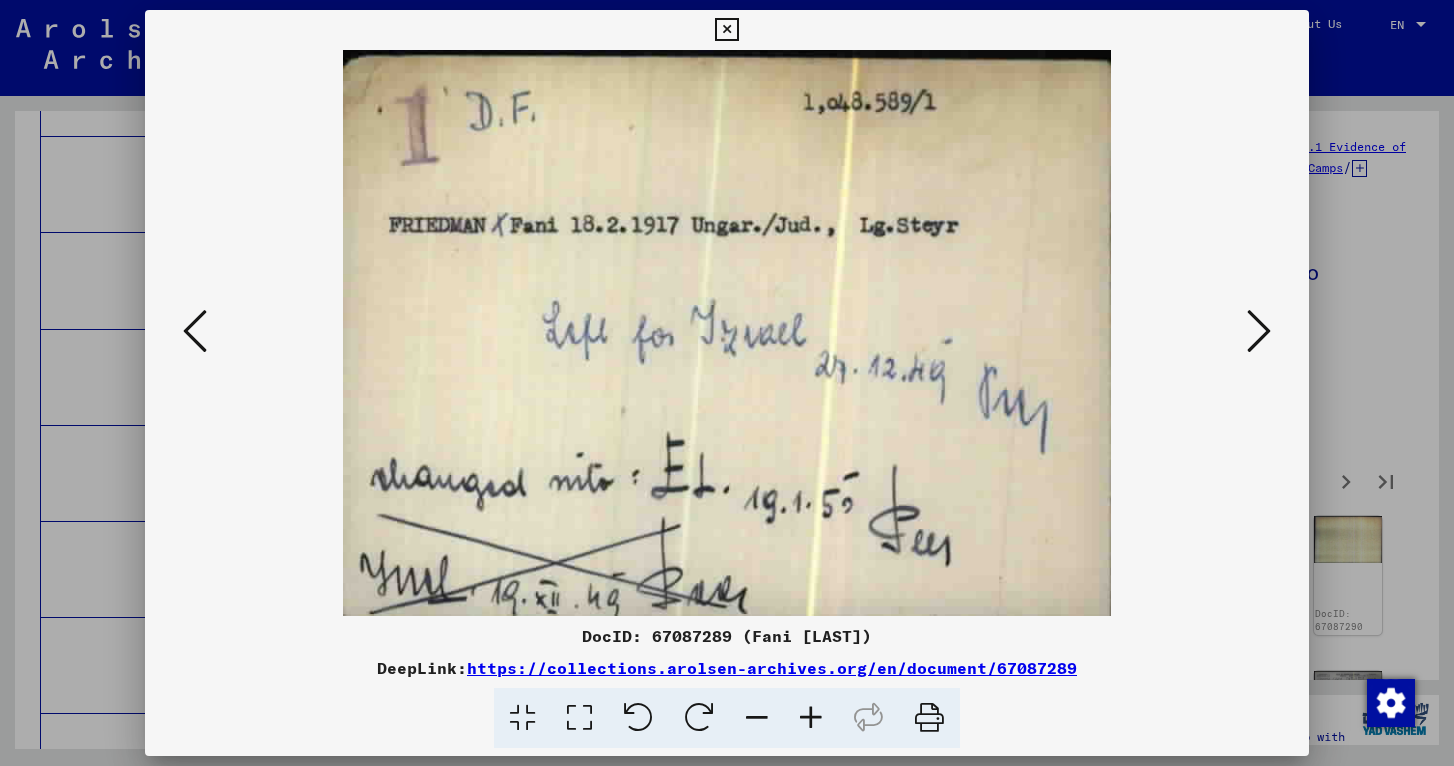 click at bounding box center (1259, 331) 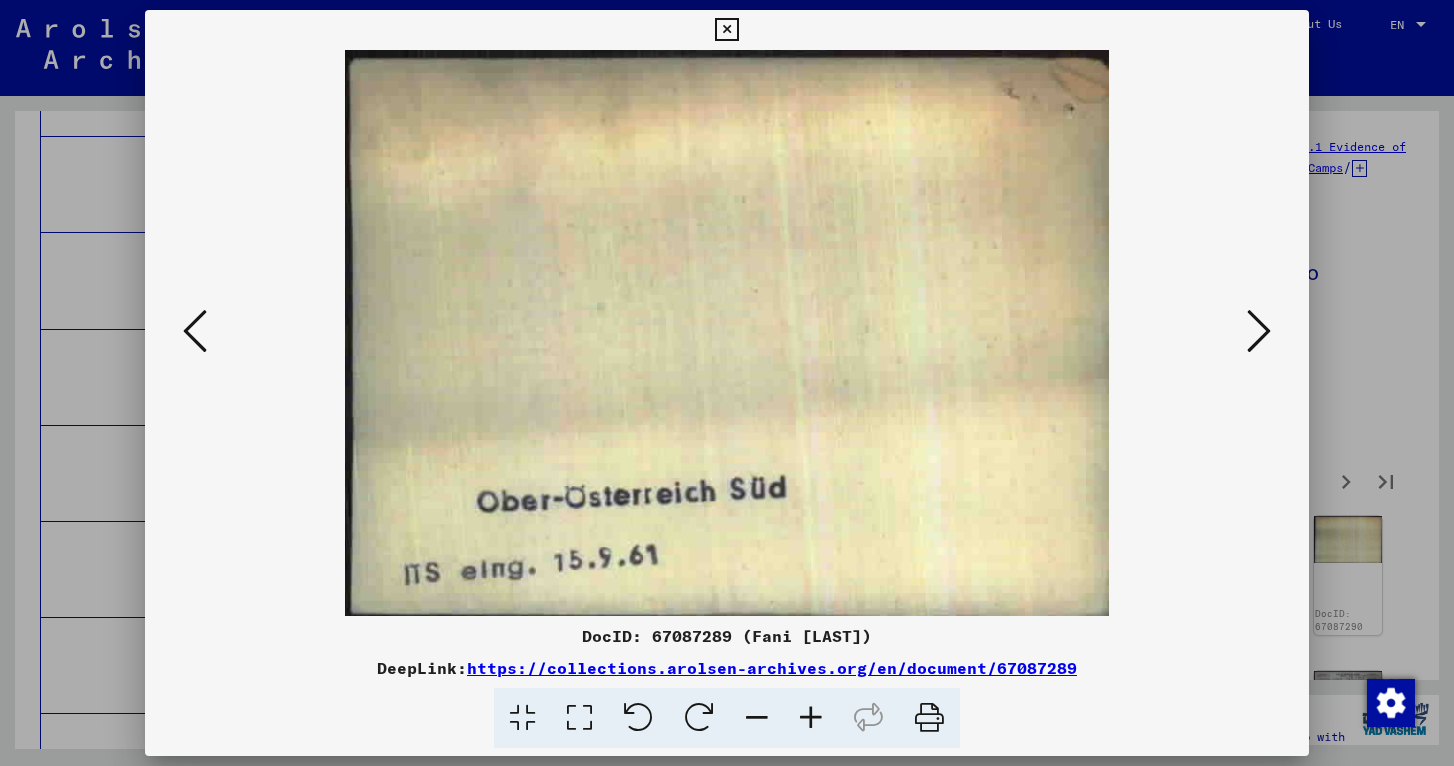 click at bounding box center (1259, 331) 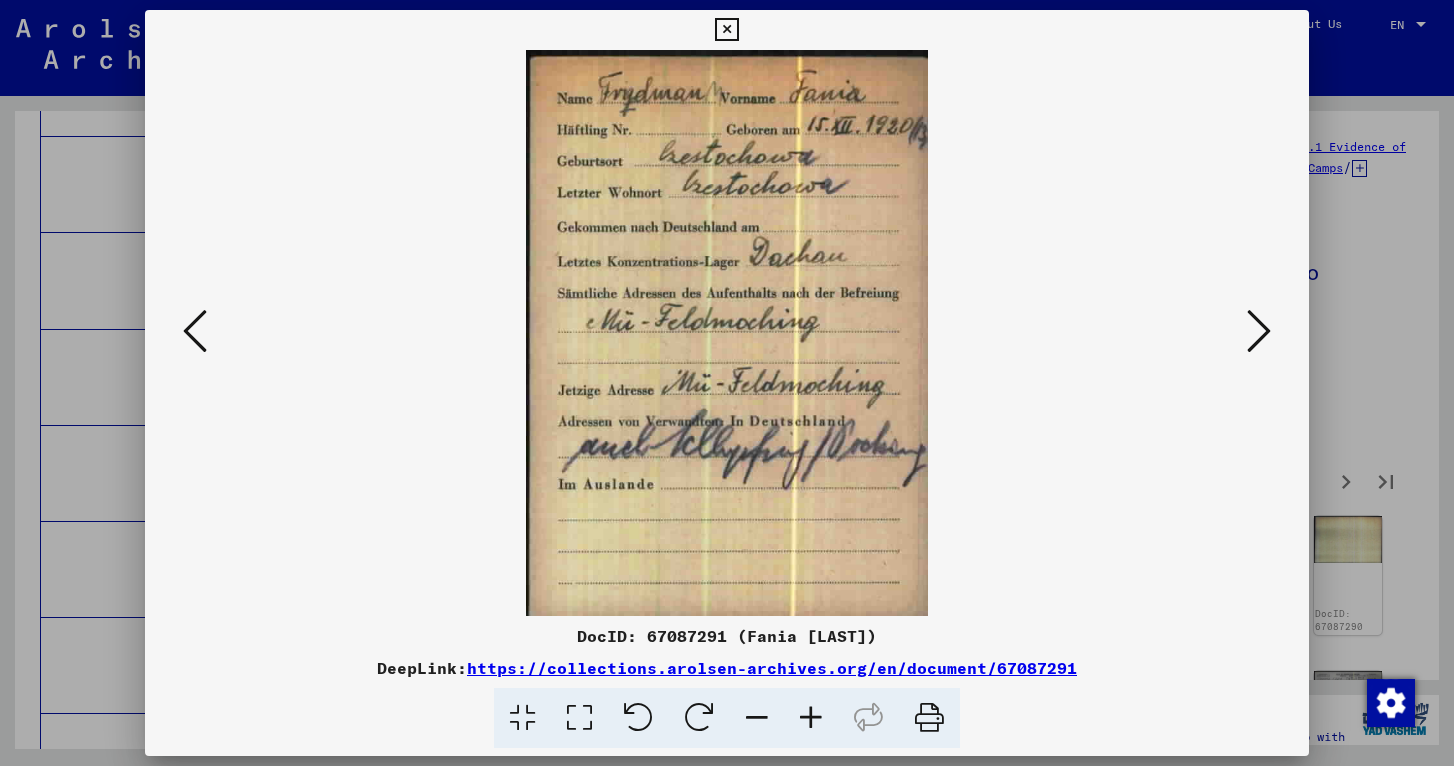 click at bounding box center (1259, 331) 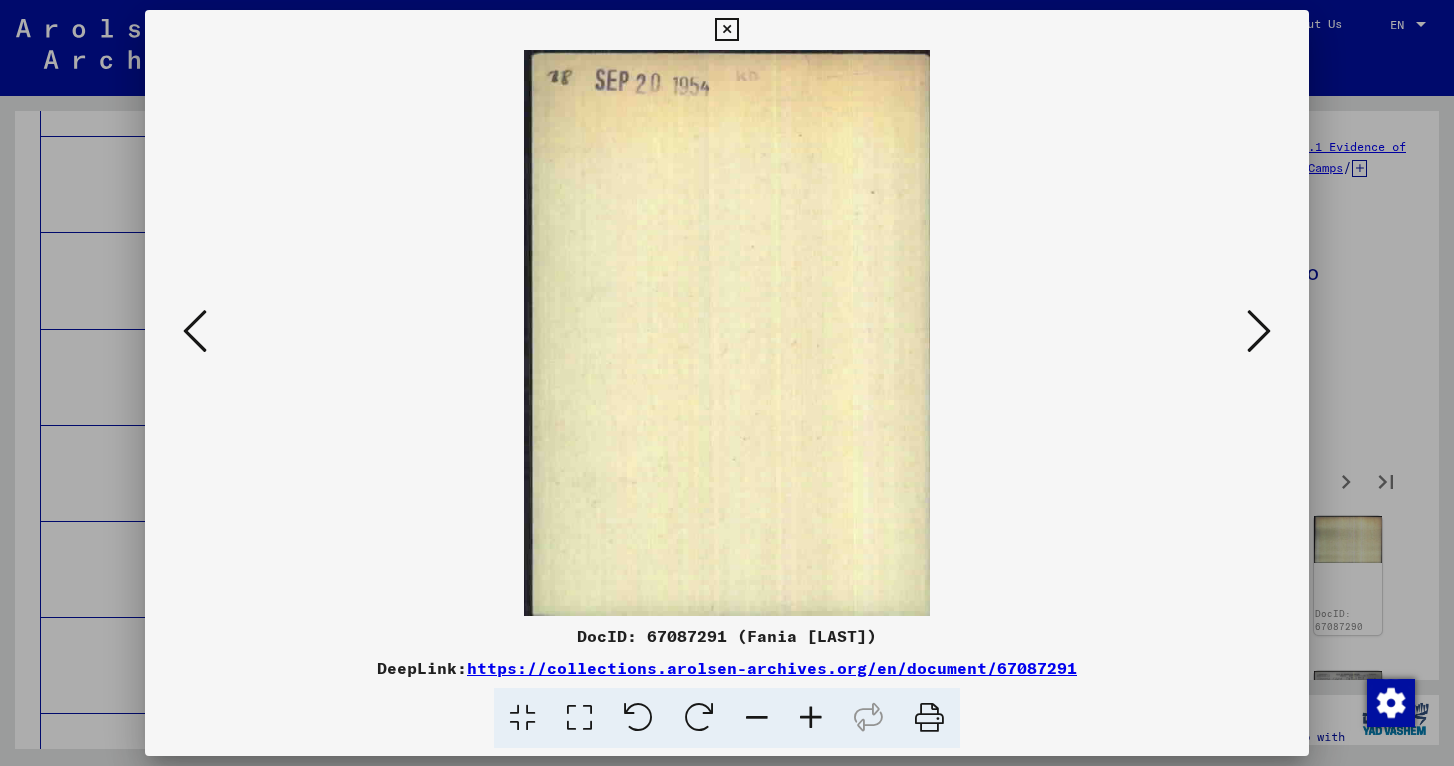 click at bounding box center (1259, 331) 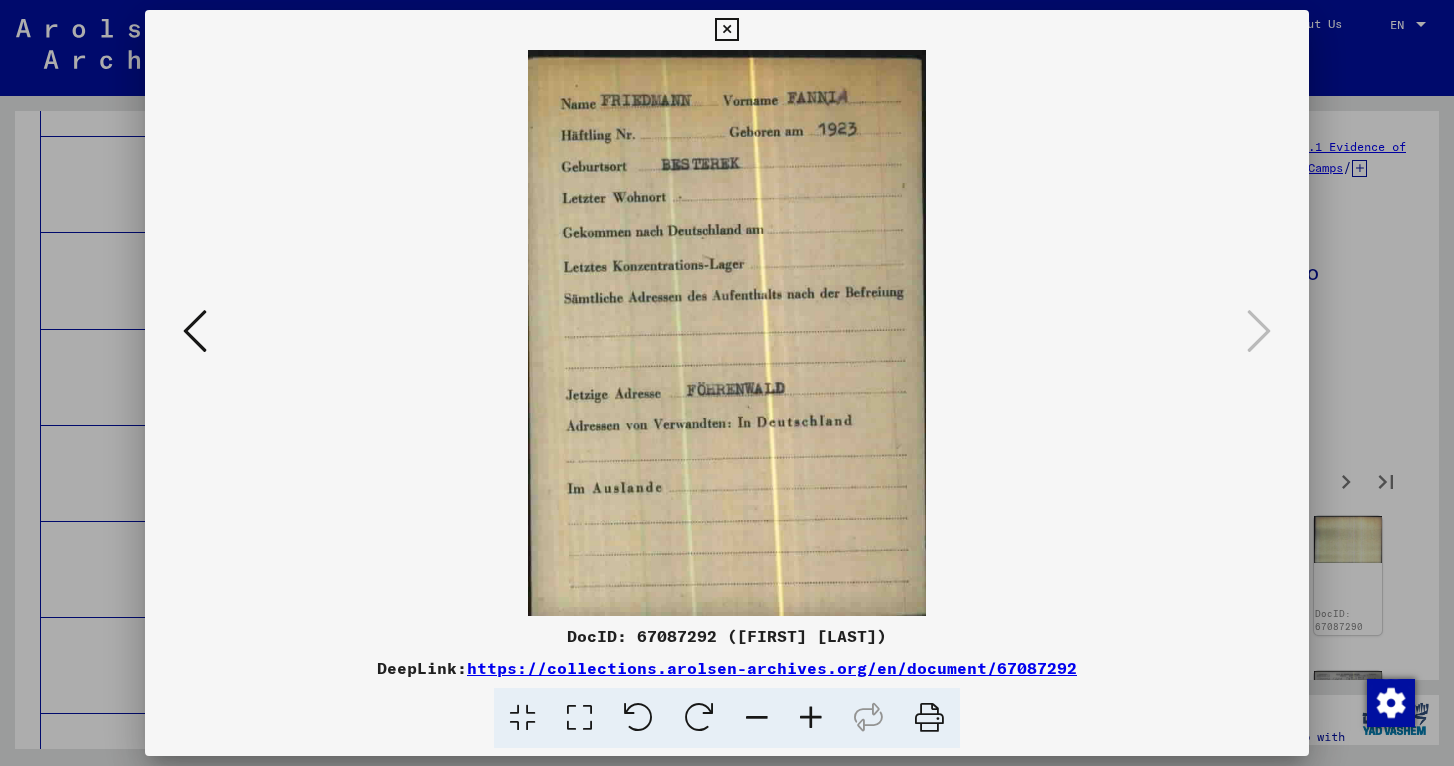click at bounding box center (726, 30) 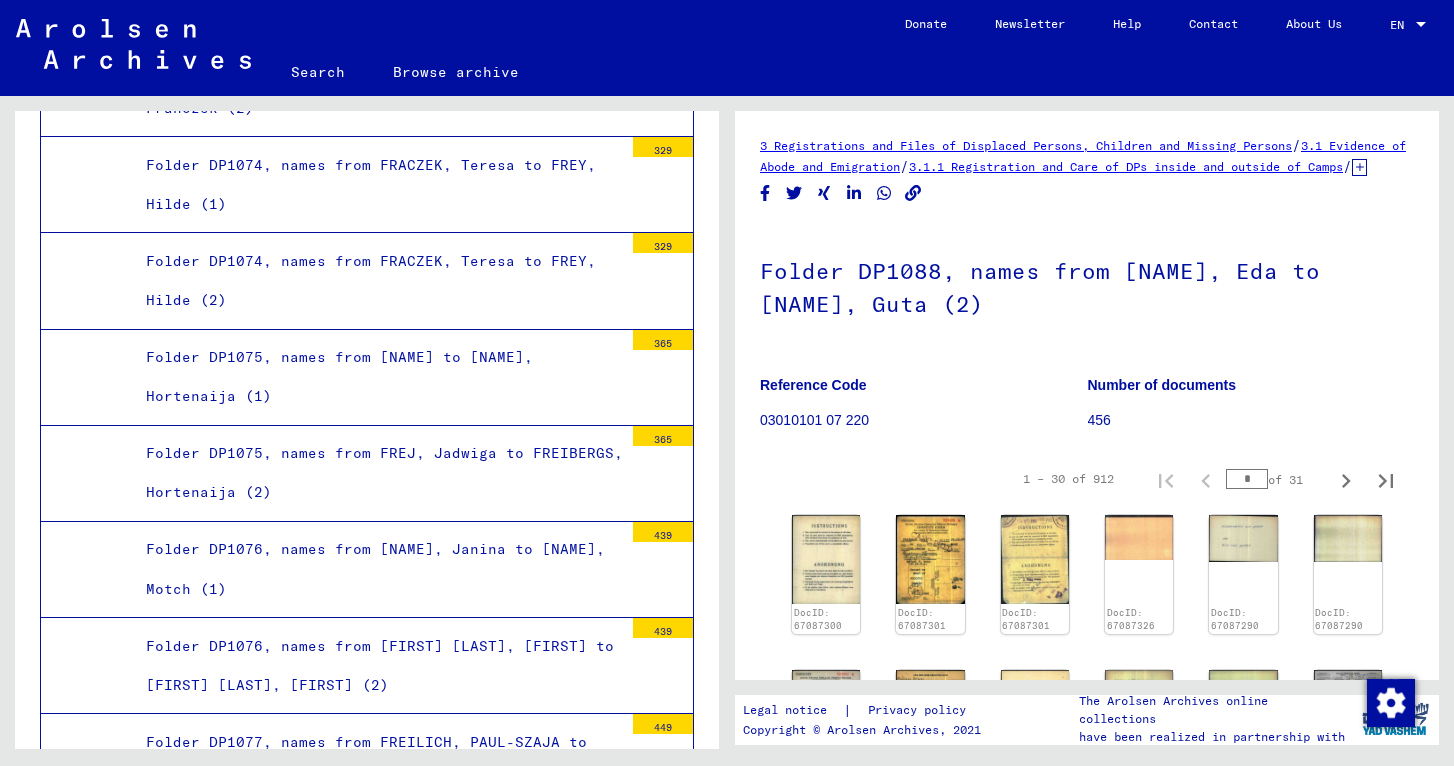 scroll, scrollTop: 0, scrollLeft: 0, axis: both 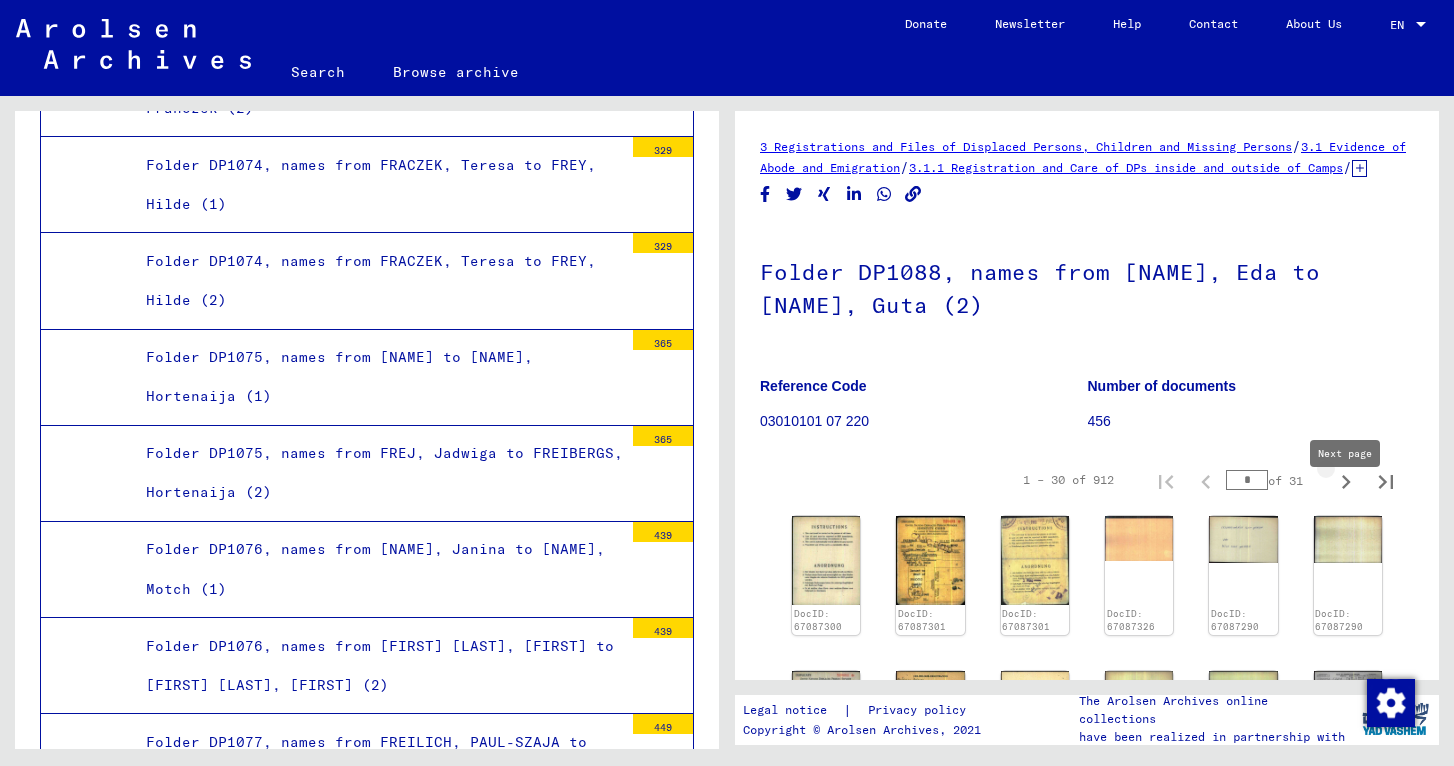 click 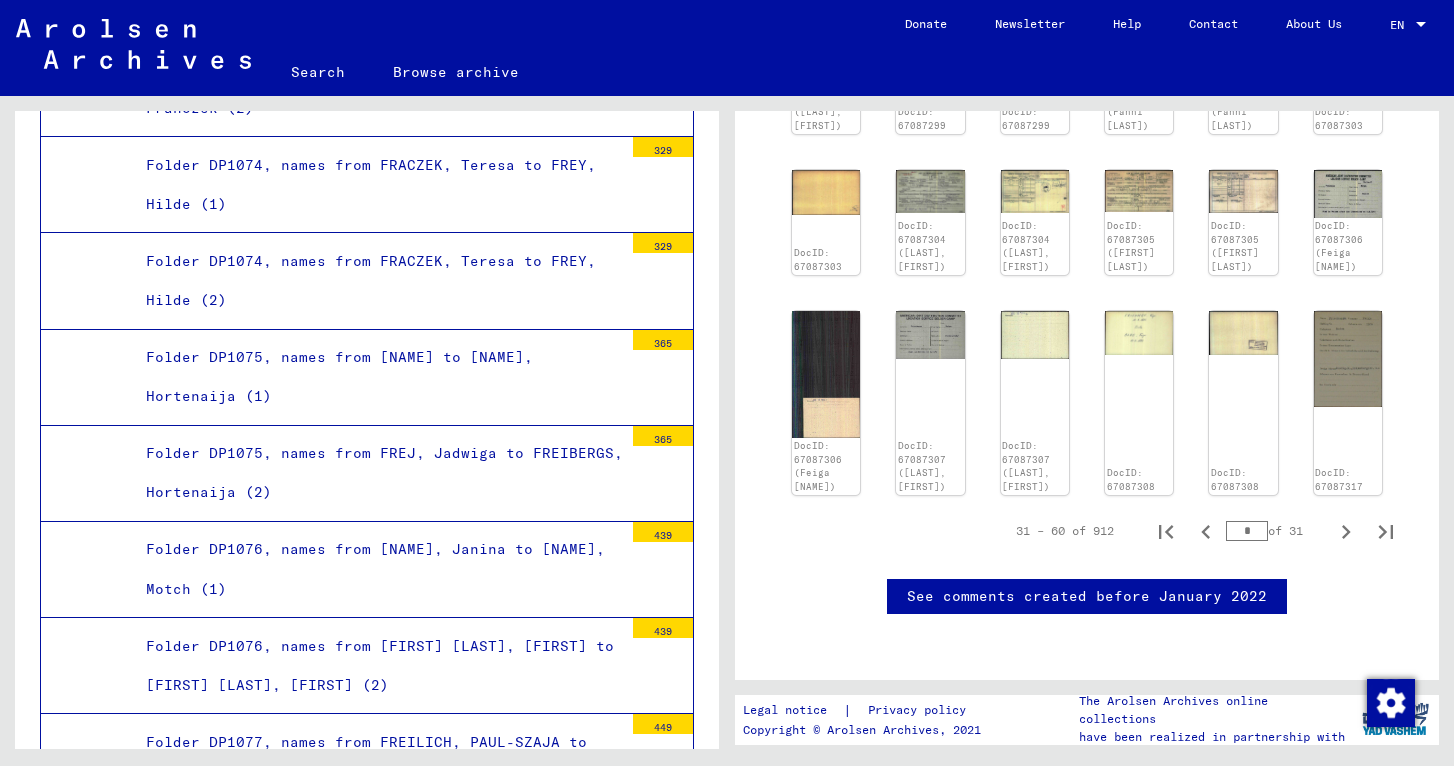 scroll, scrollTop: 975, scrollLeft: 0, axis: vertical 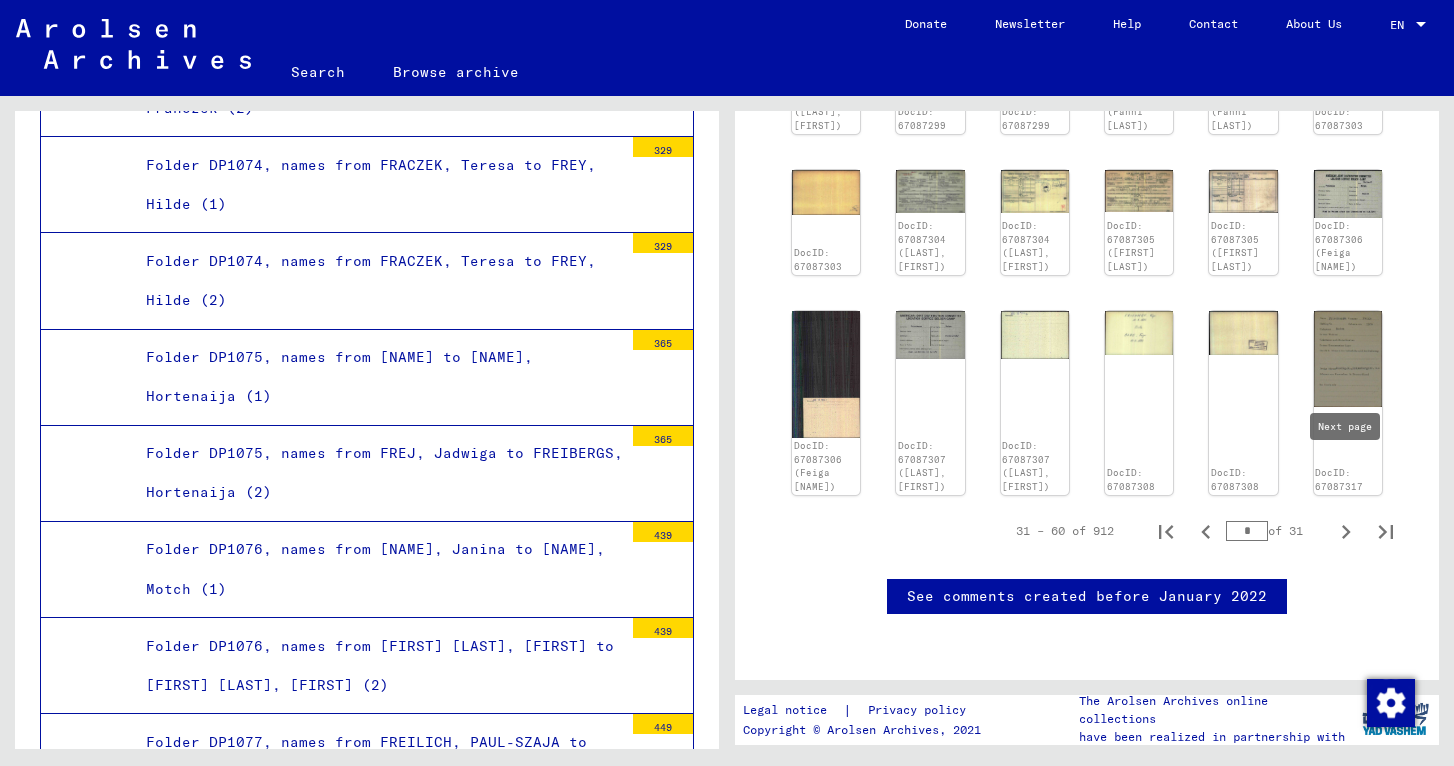 click 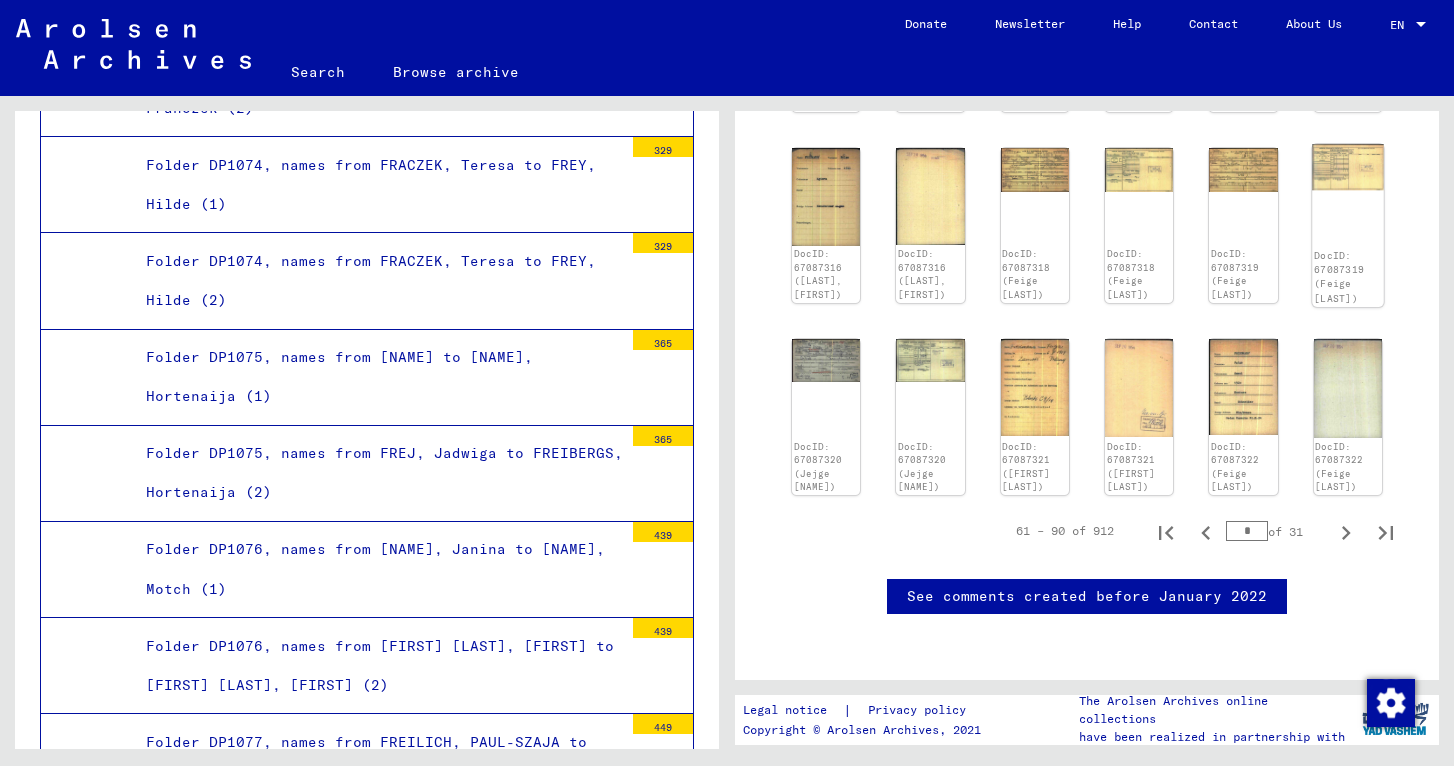 scroll, scrollTop: 925, scrollLeft: 0, axis: vertical 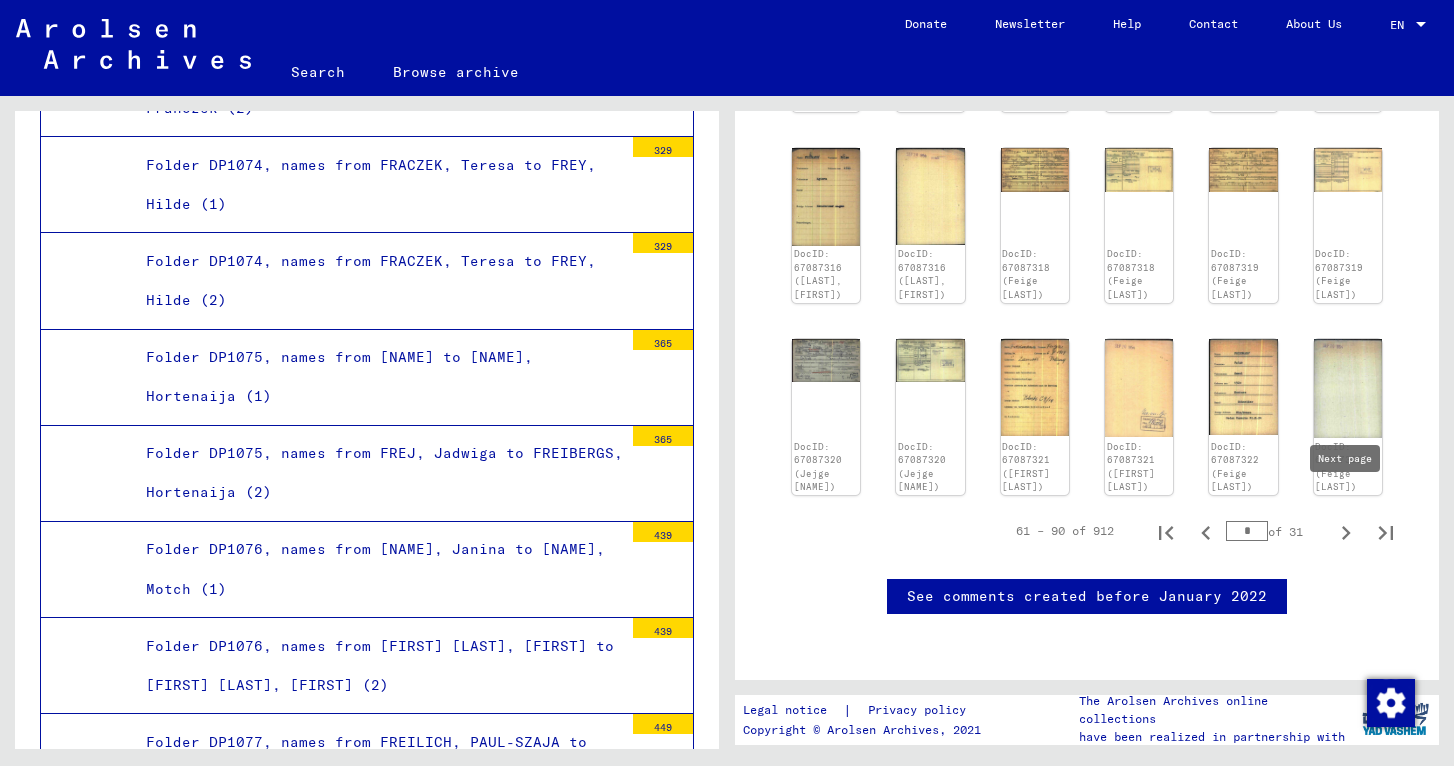 click 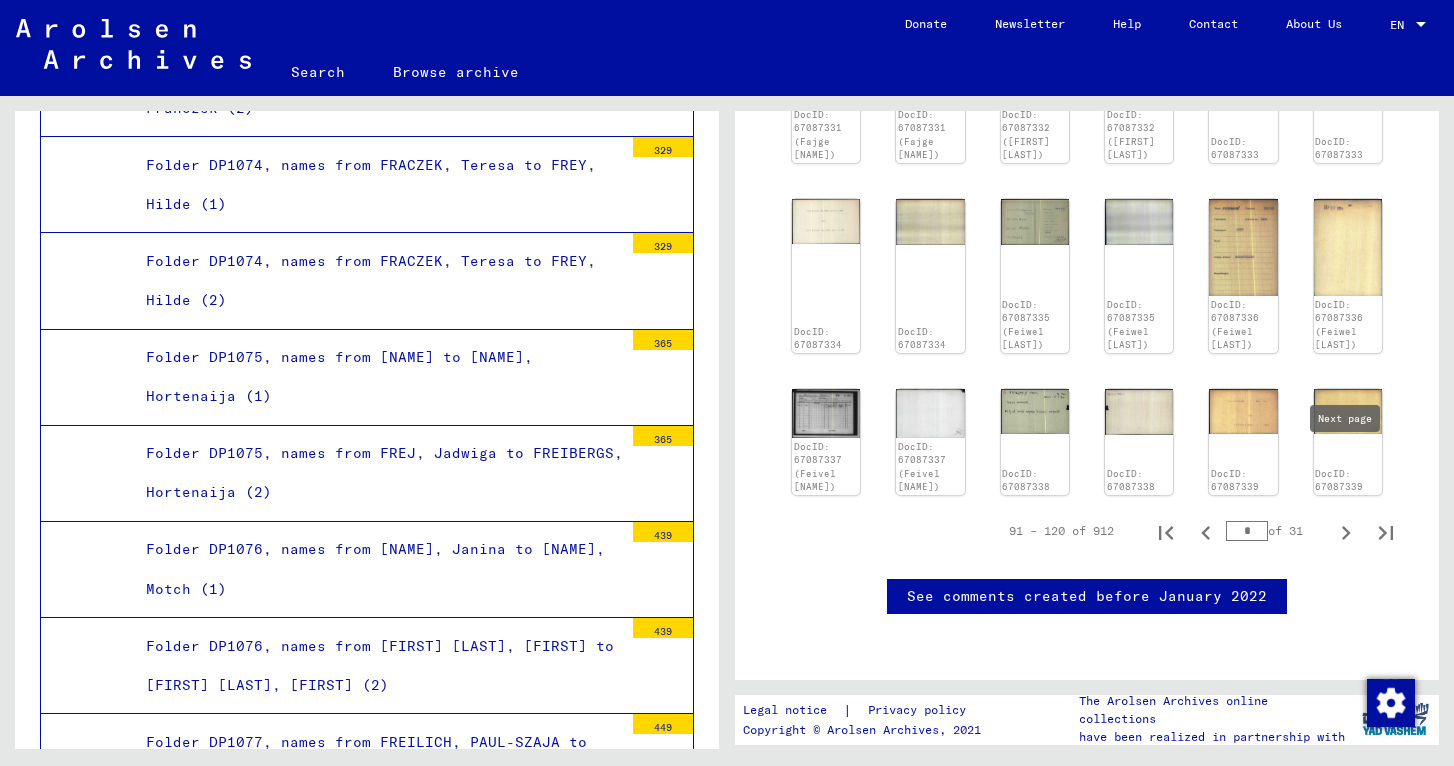 click 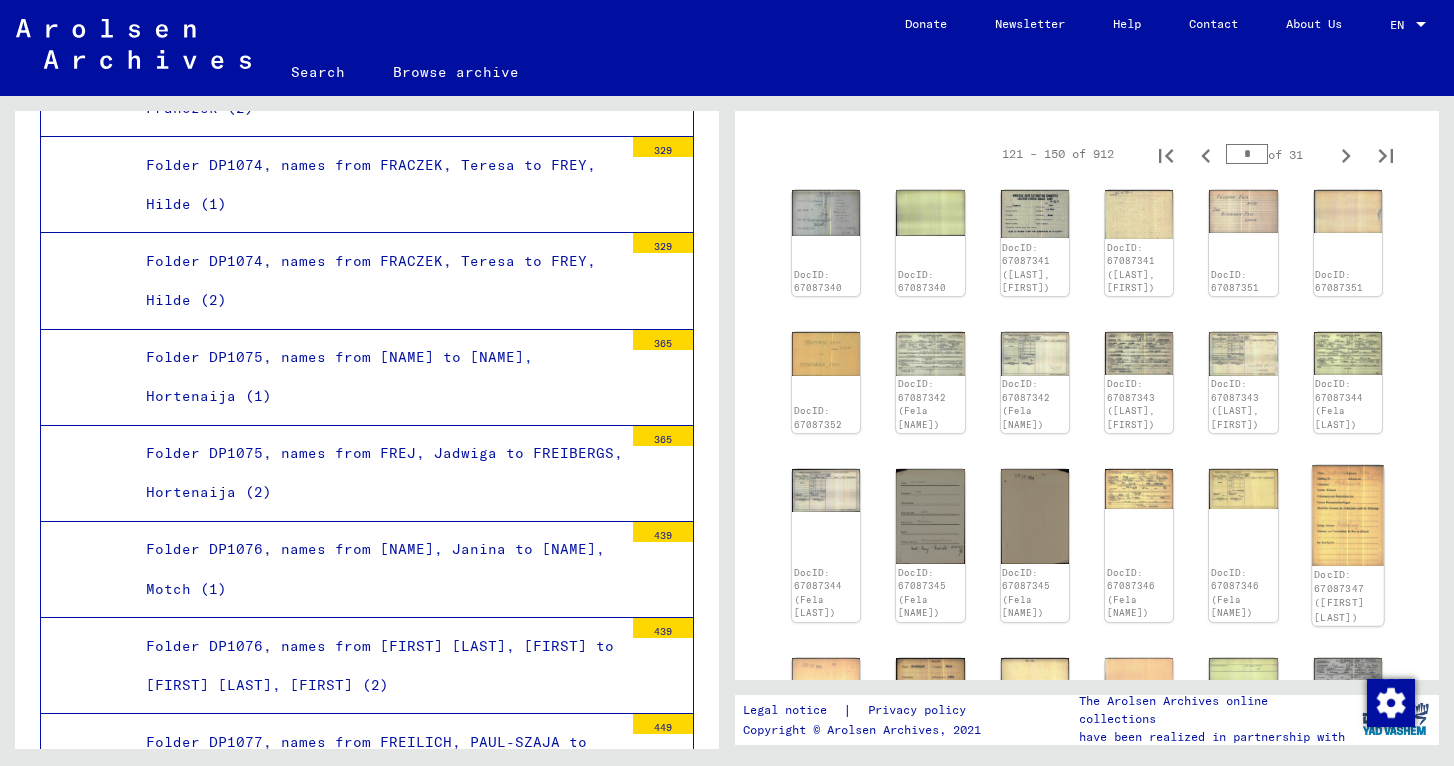 scroll, scrollTop: 279, scrollLeft: 0, axis: vertical 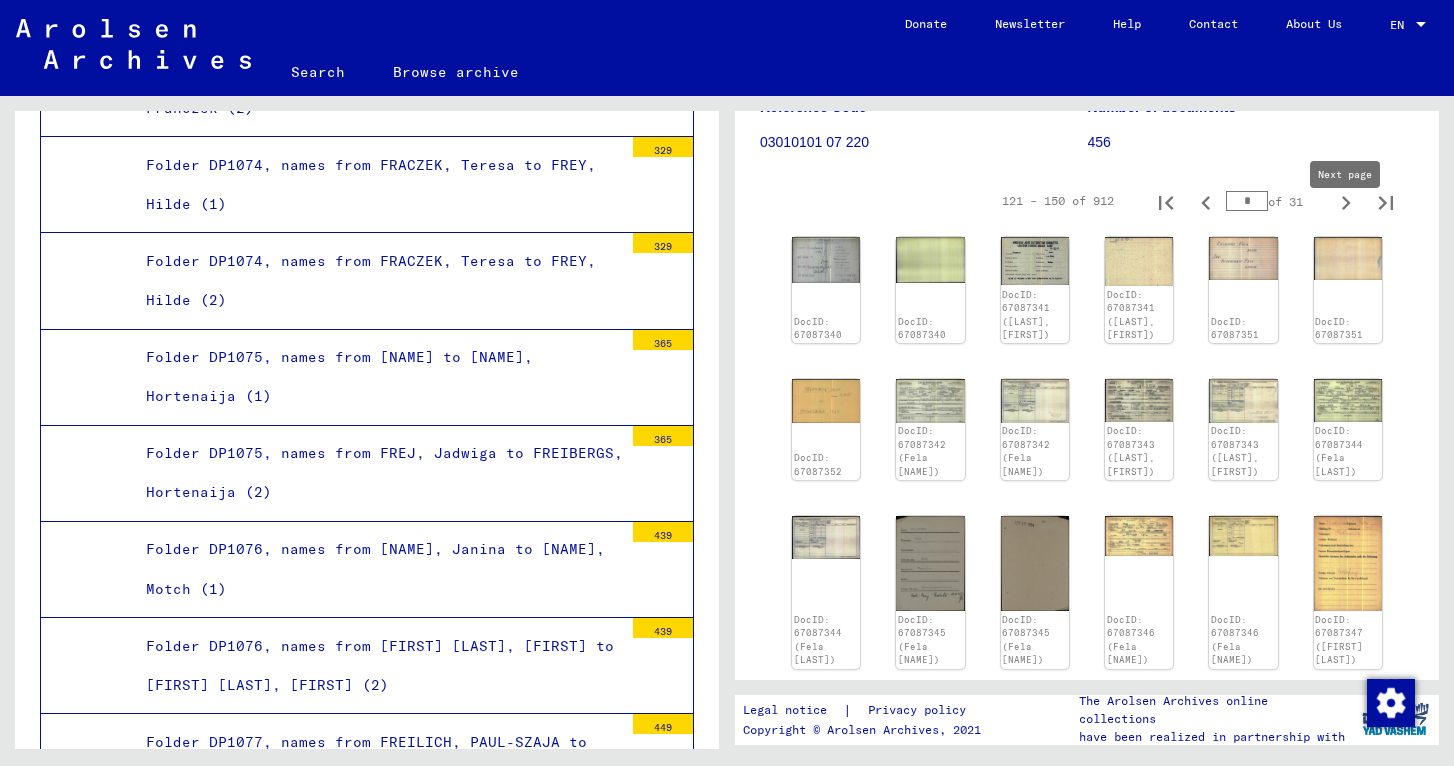 click 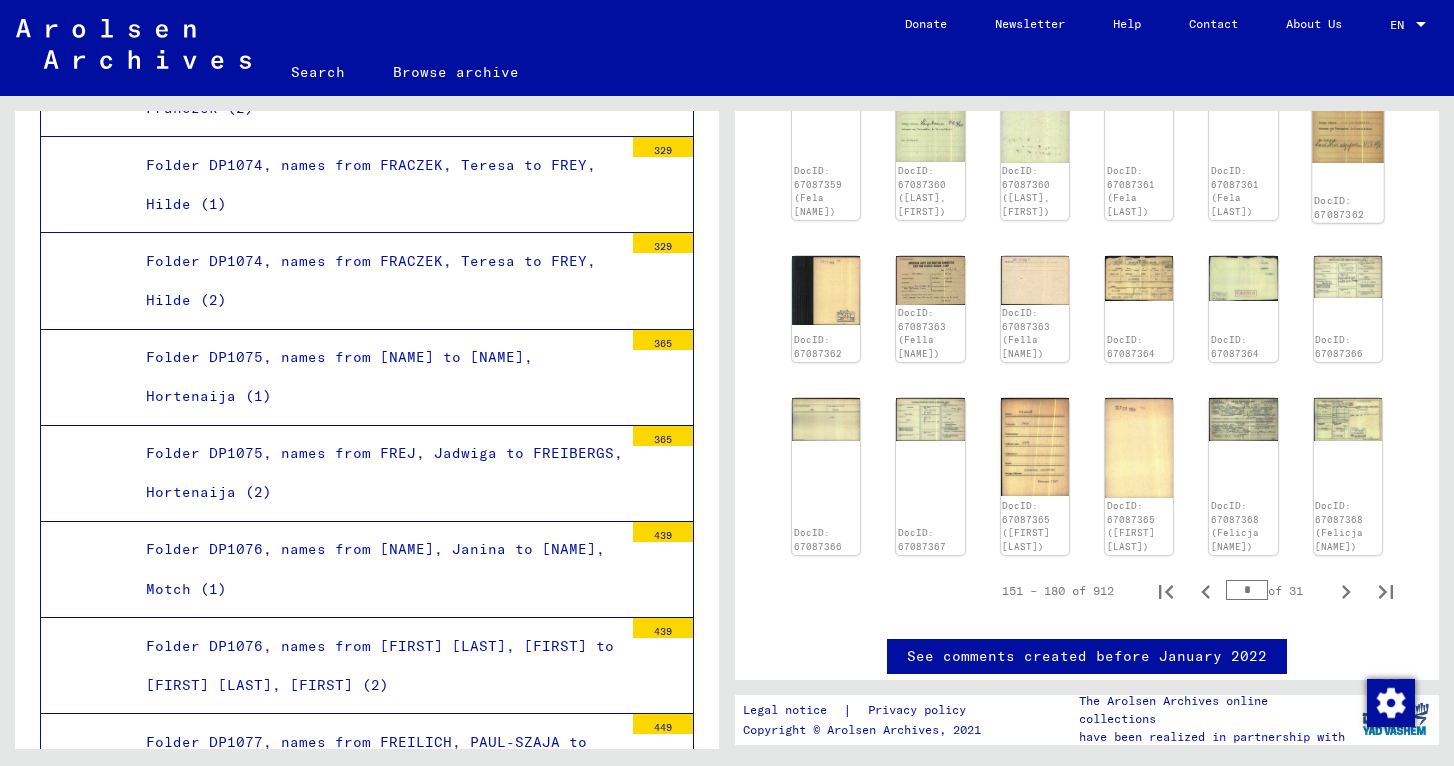 scroll, scrollTop: 812, scrollLeft: 0, axis: vertical 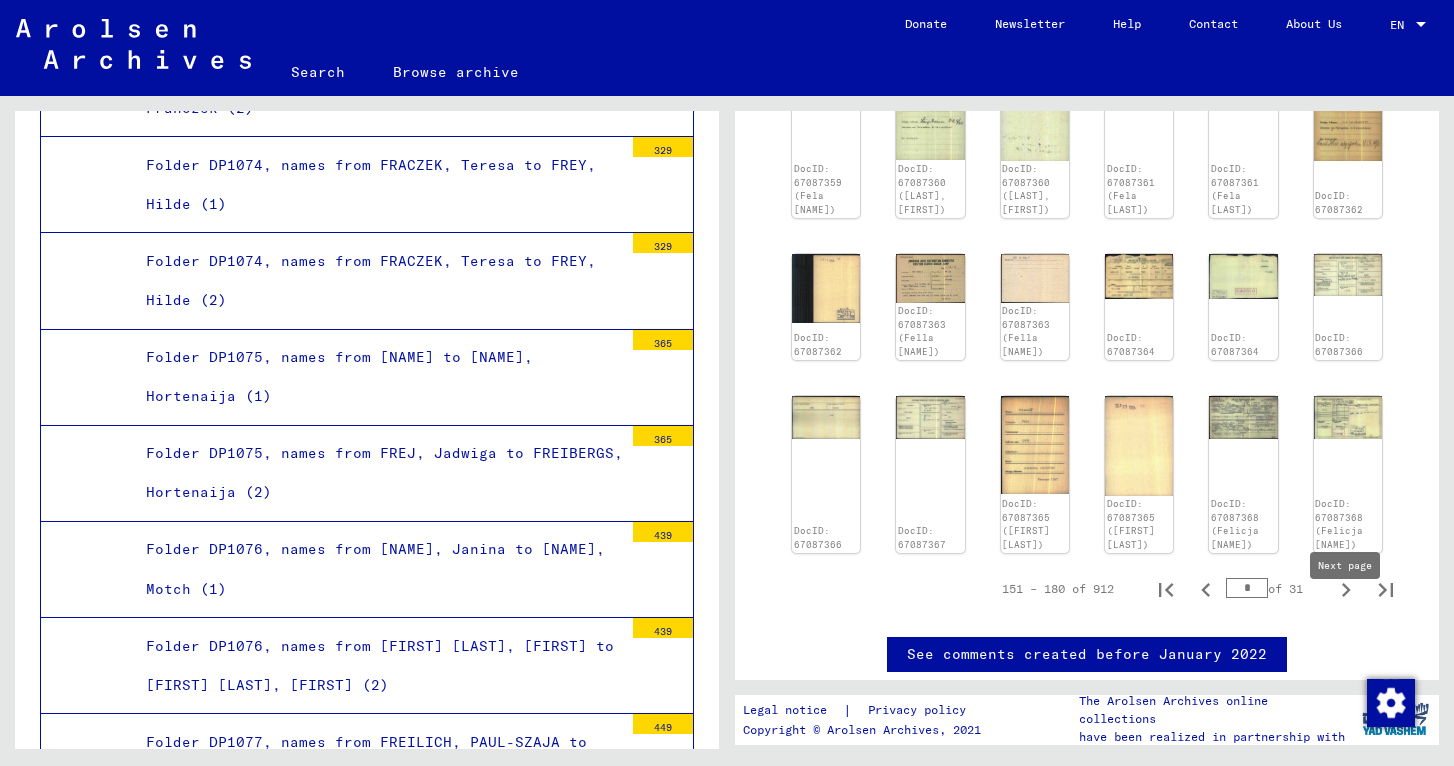 click 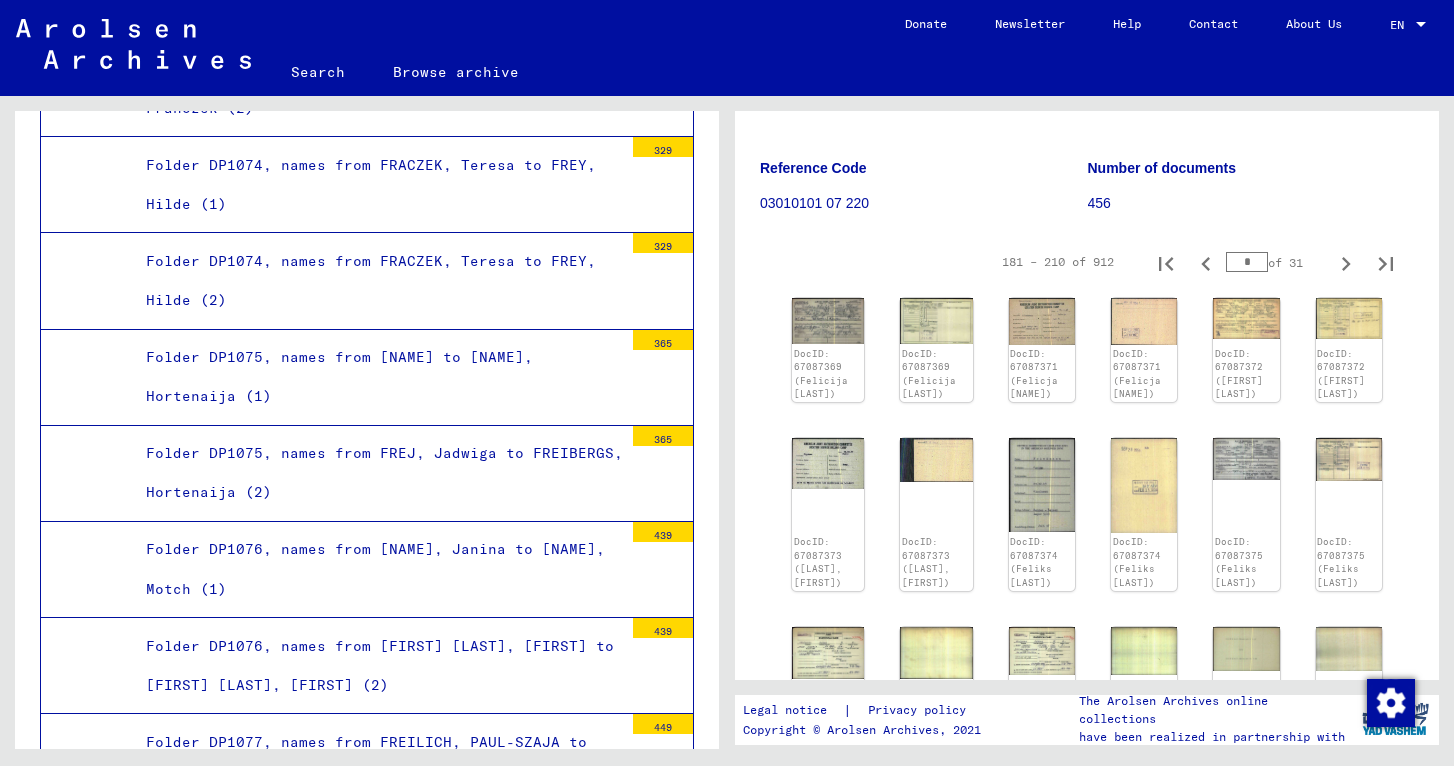scroll, scrollTop: 251, scrollLeft: 0, axis: vertical 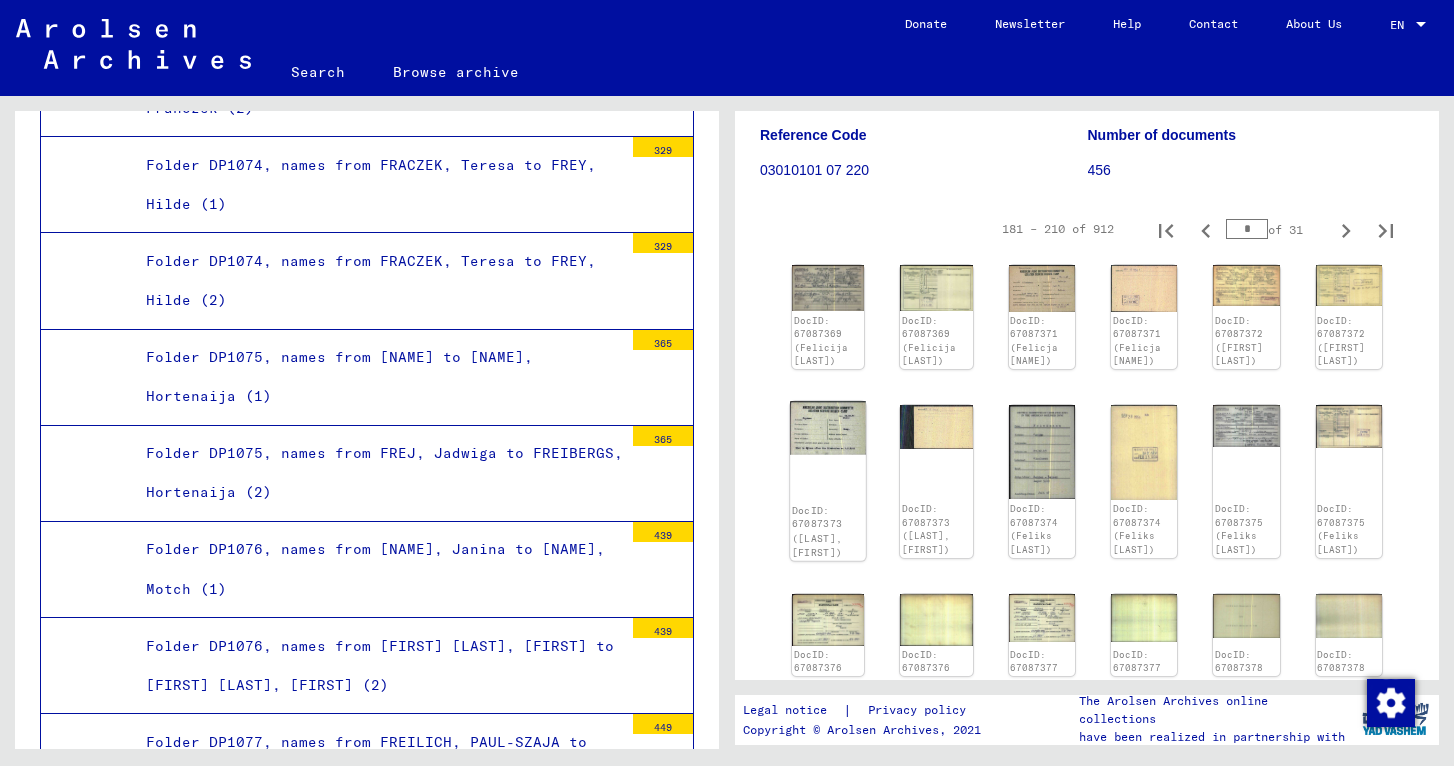 click on "DocID: 67087373 ([LAST], [FIRST])" 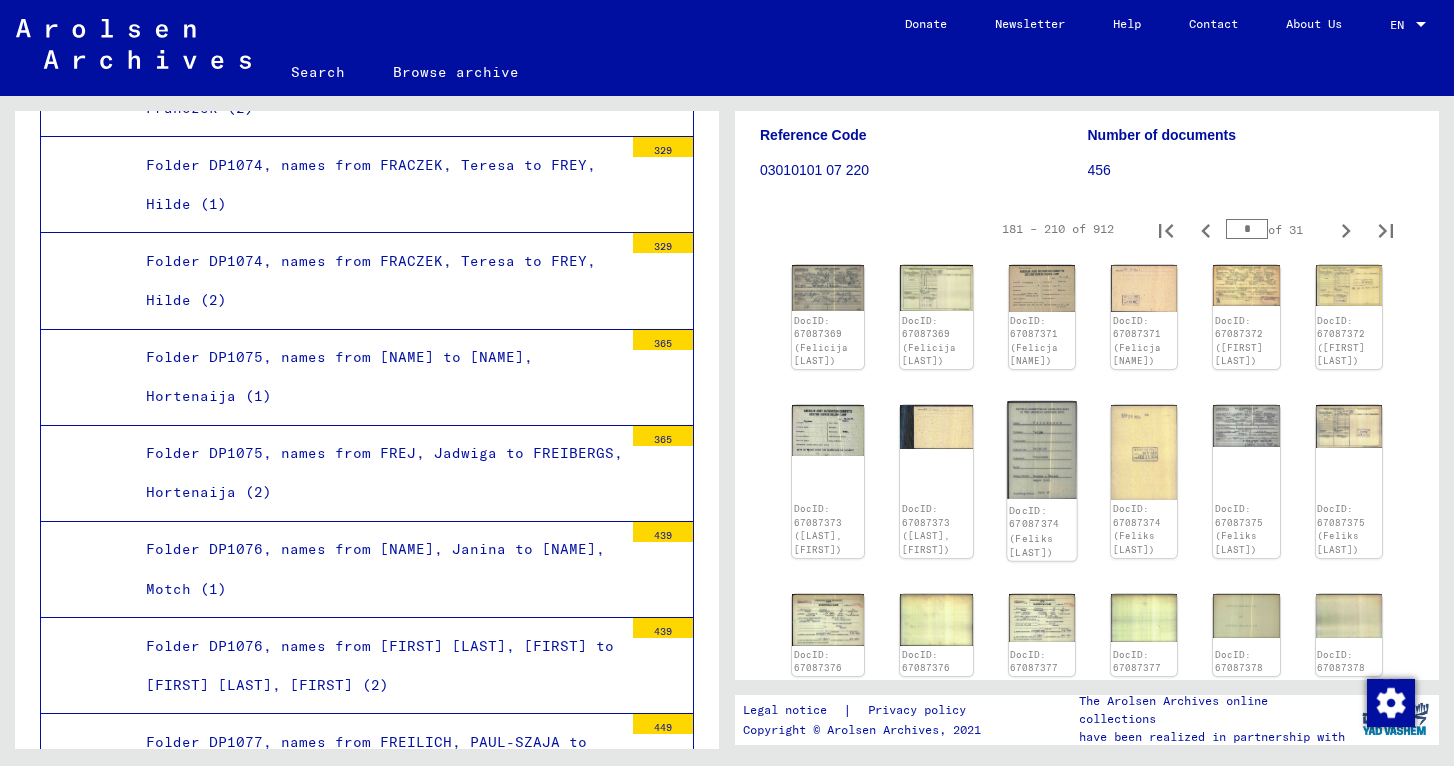 click 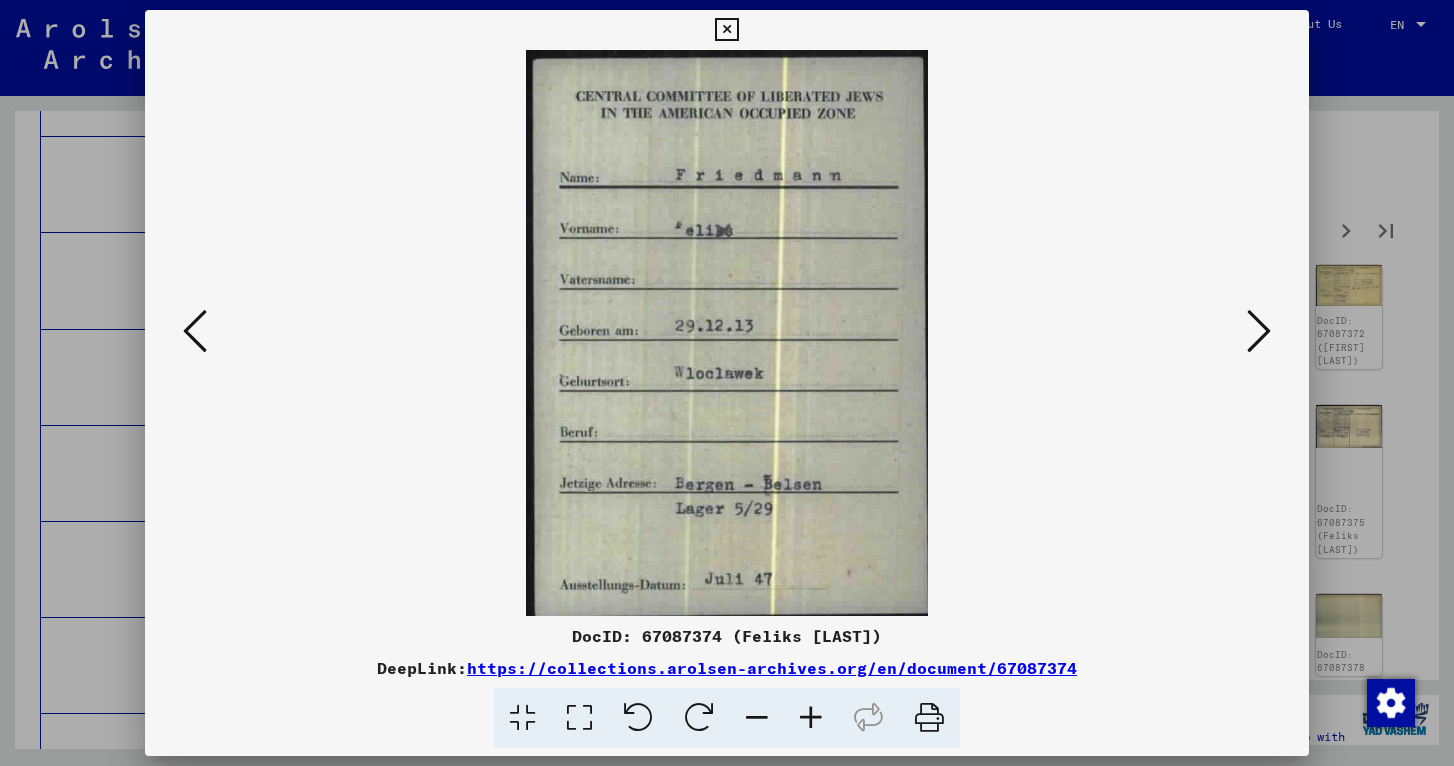 click at bounding box center (1259, 331) 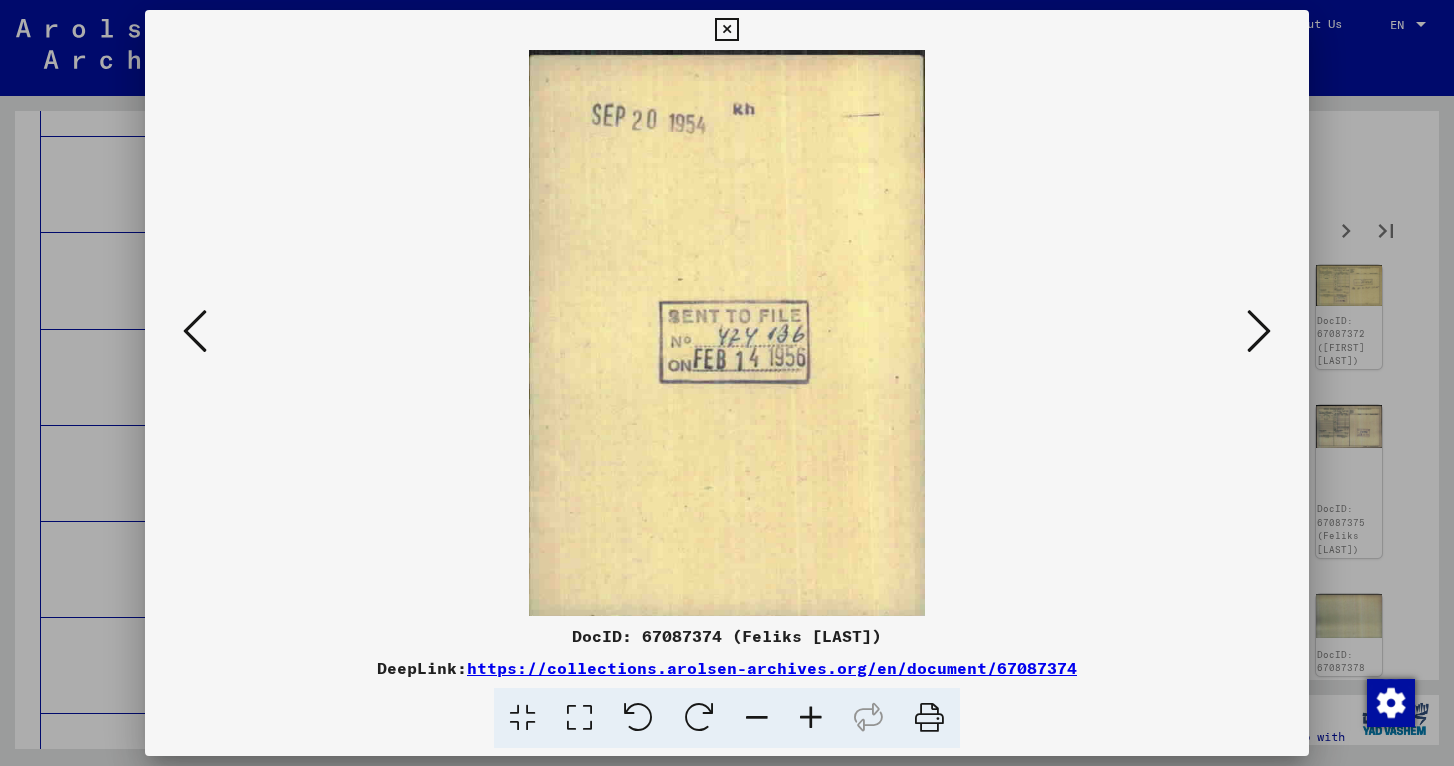click at bounding box center (1259, 331) 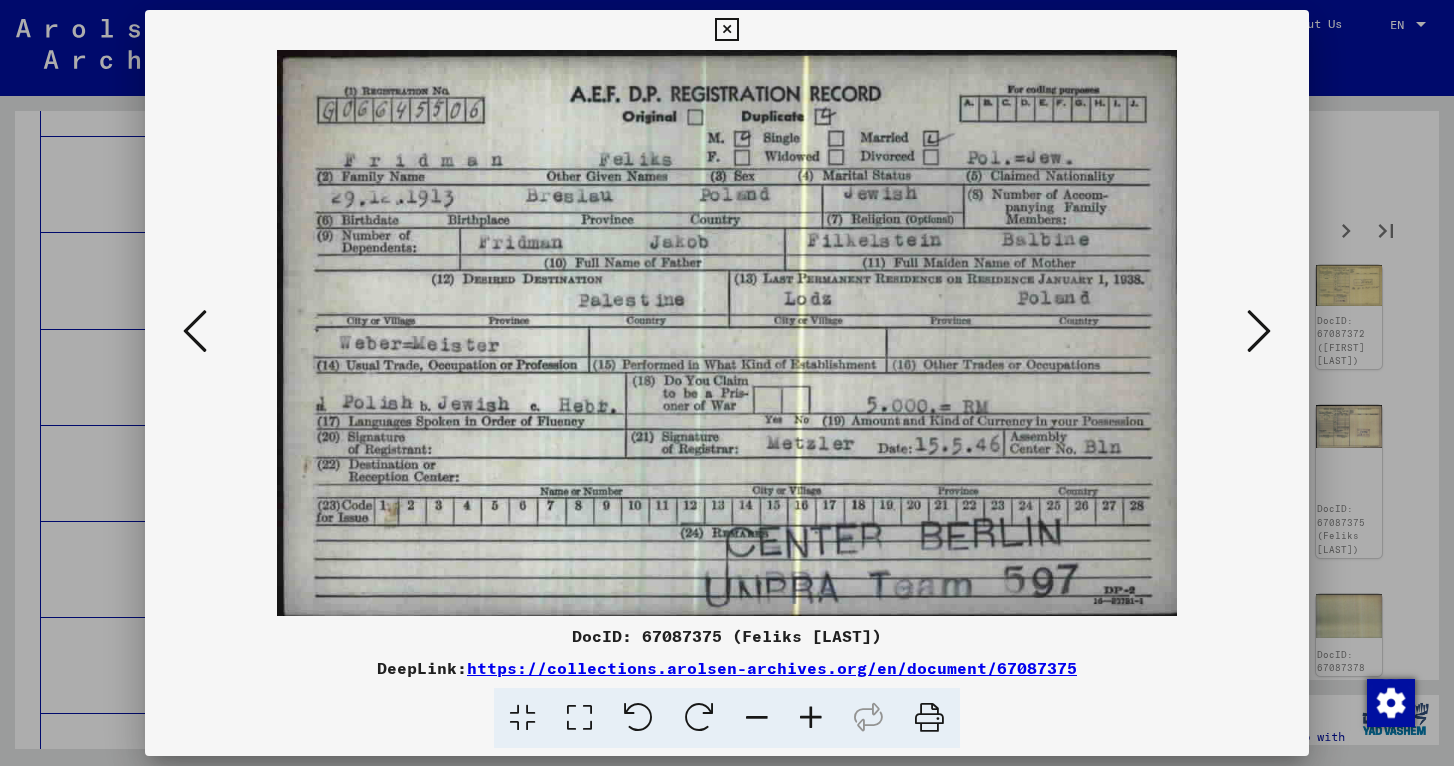 click at bounding box center (1259, 331) 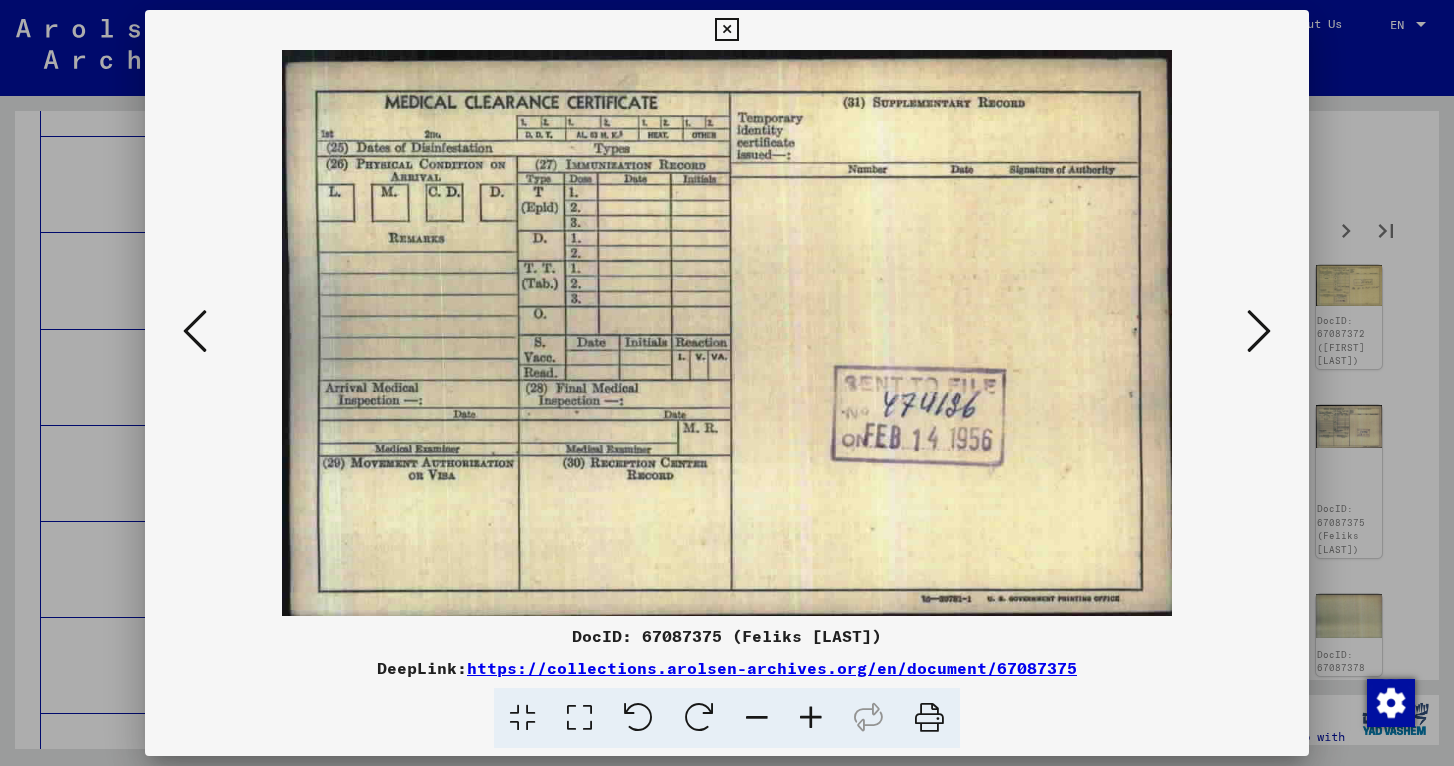 click at bounding box center [1259, 331] 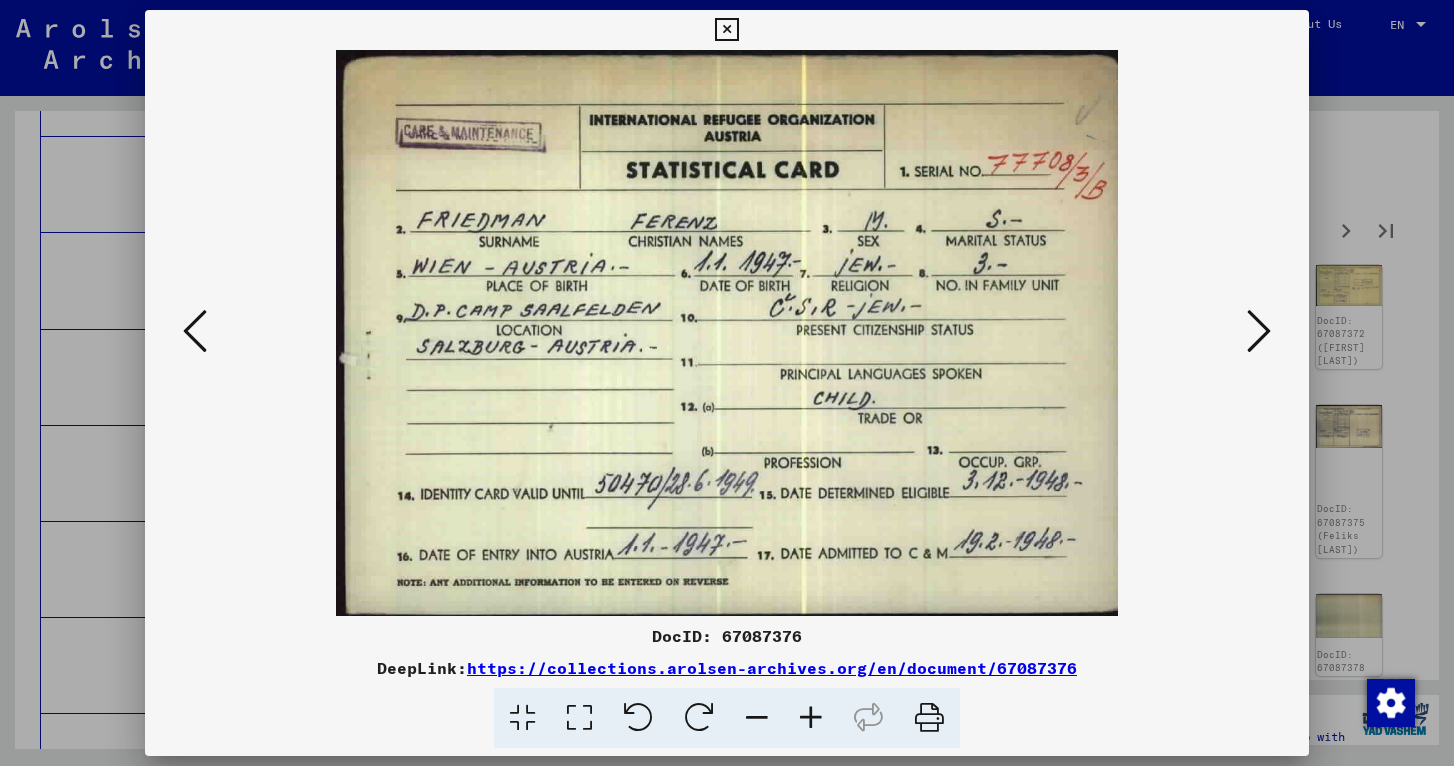 click at bounding box center (195, 331) 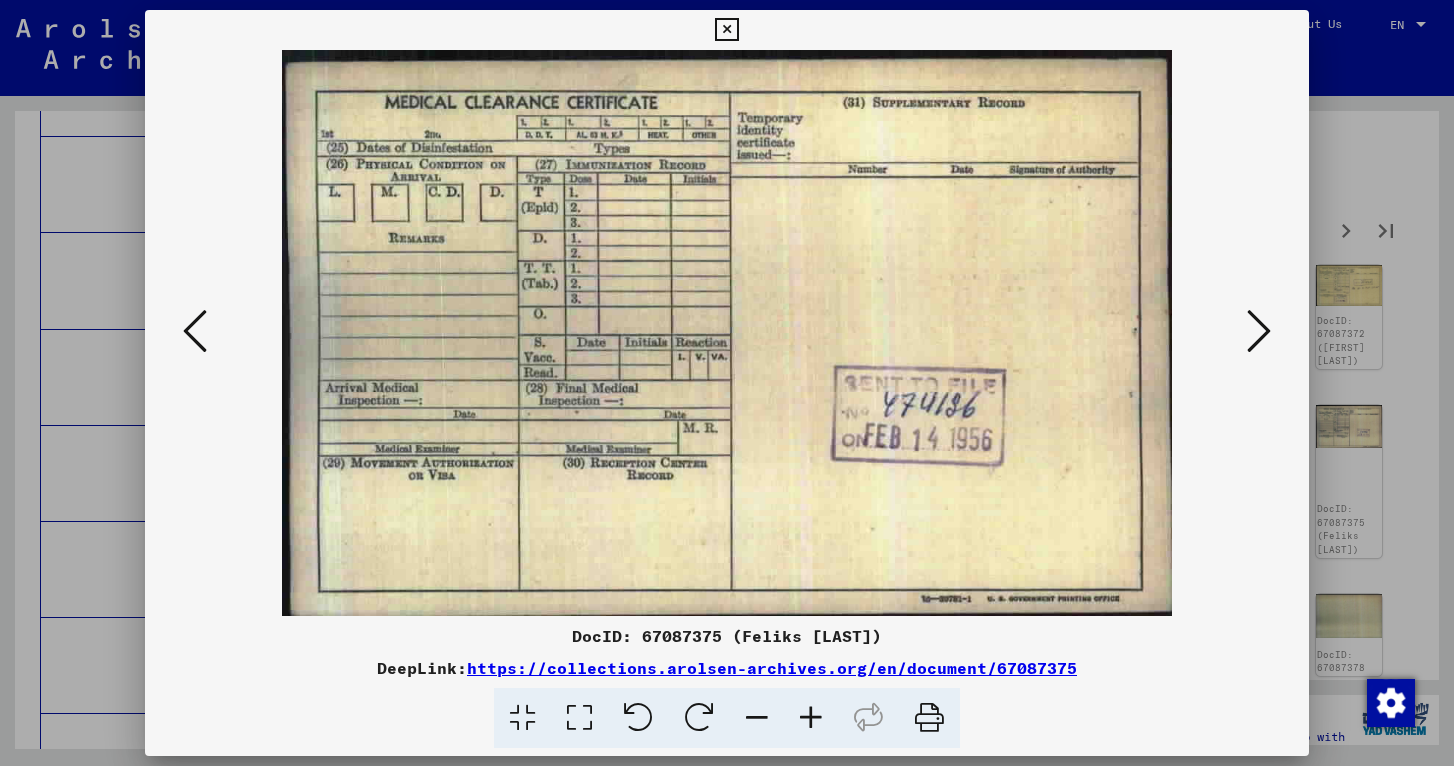 click at bounding box center [195, 331] 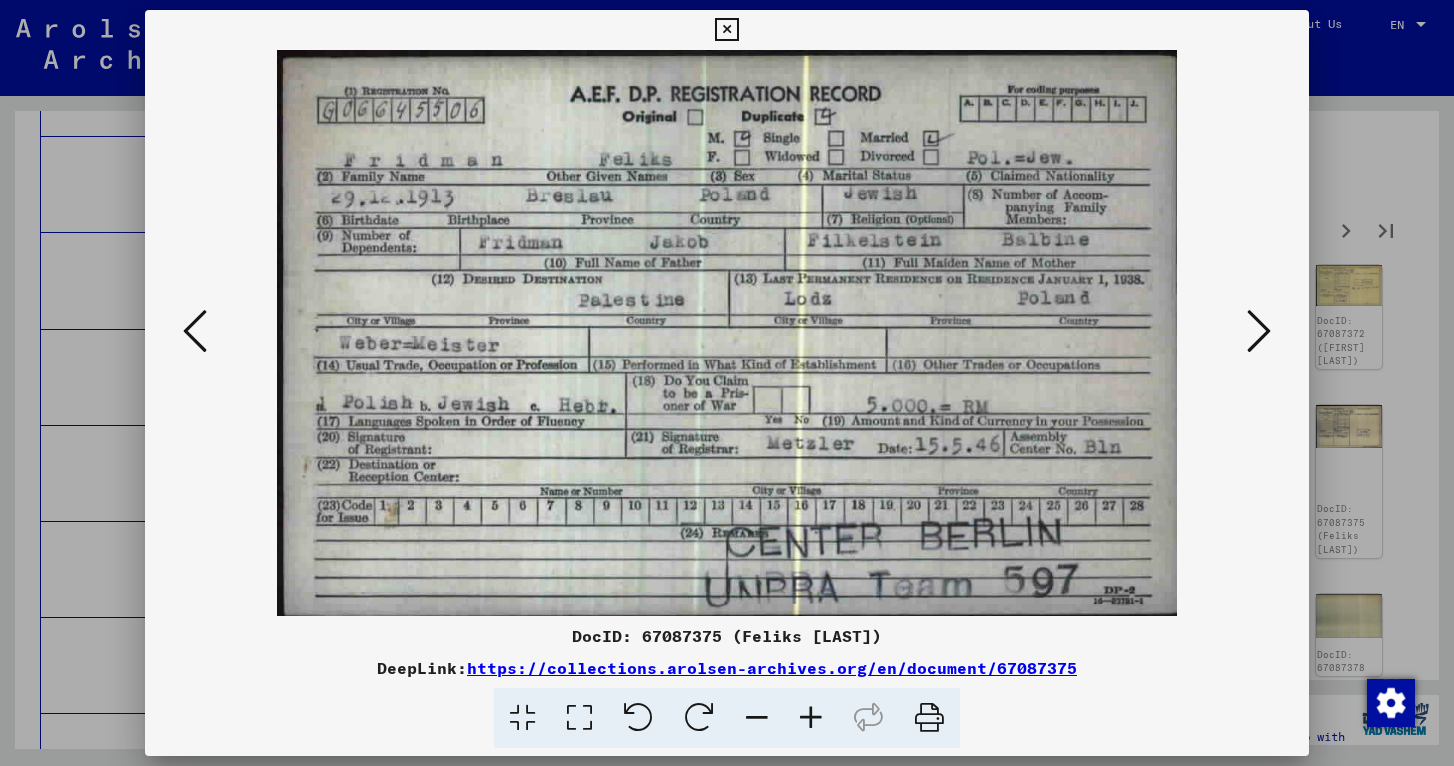 click at bounding box center [195, 331] 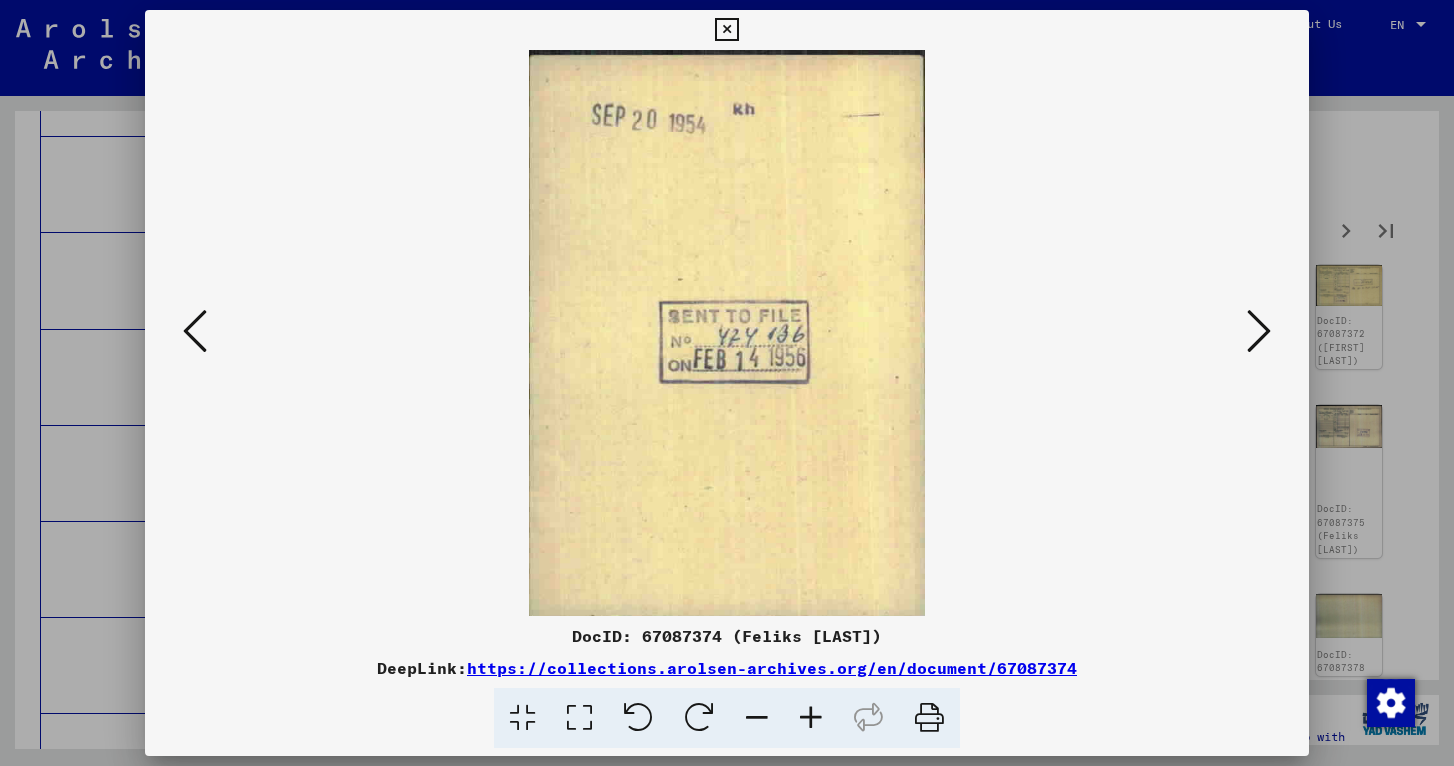 click at bounding box center (195, 331) 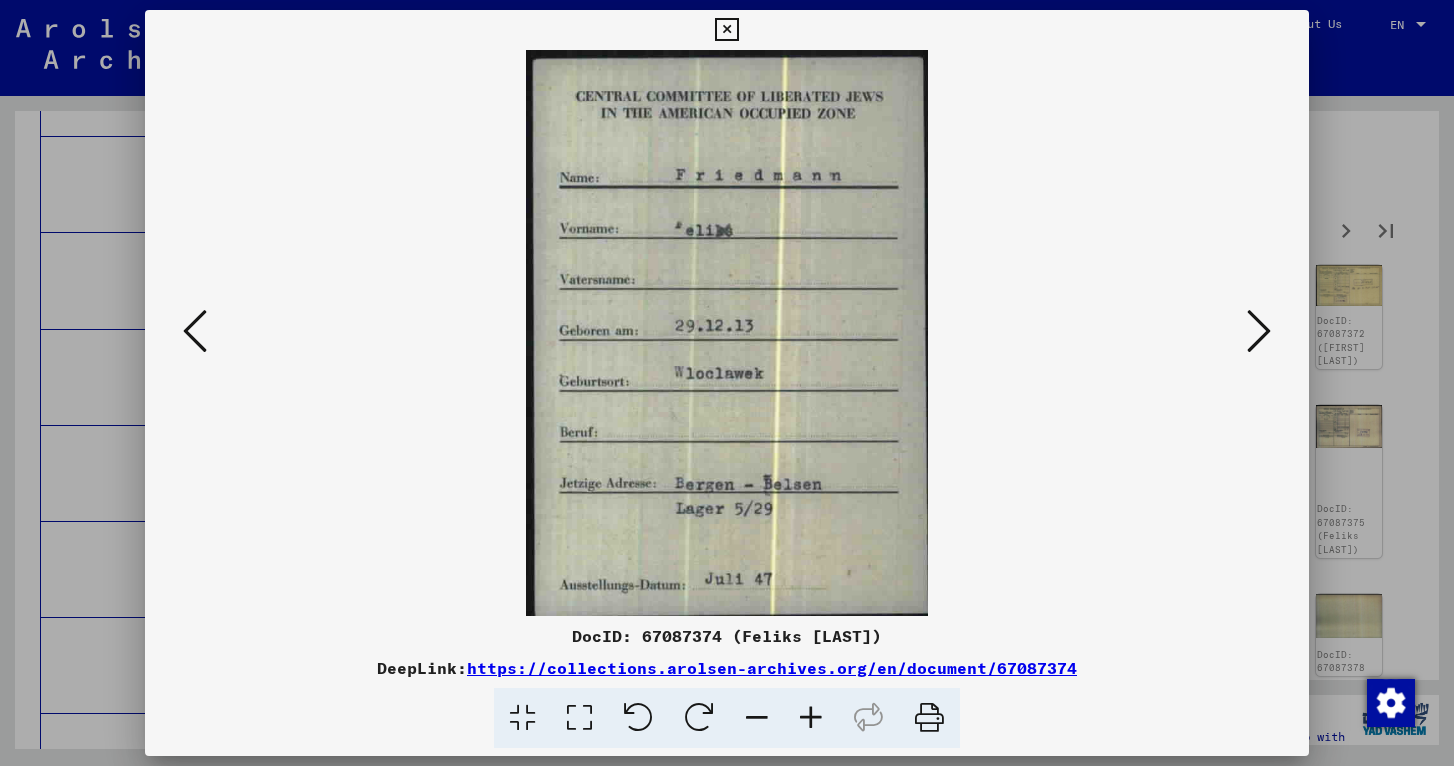 click at bounding box center (726, 30) 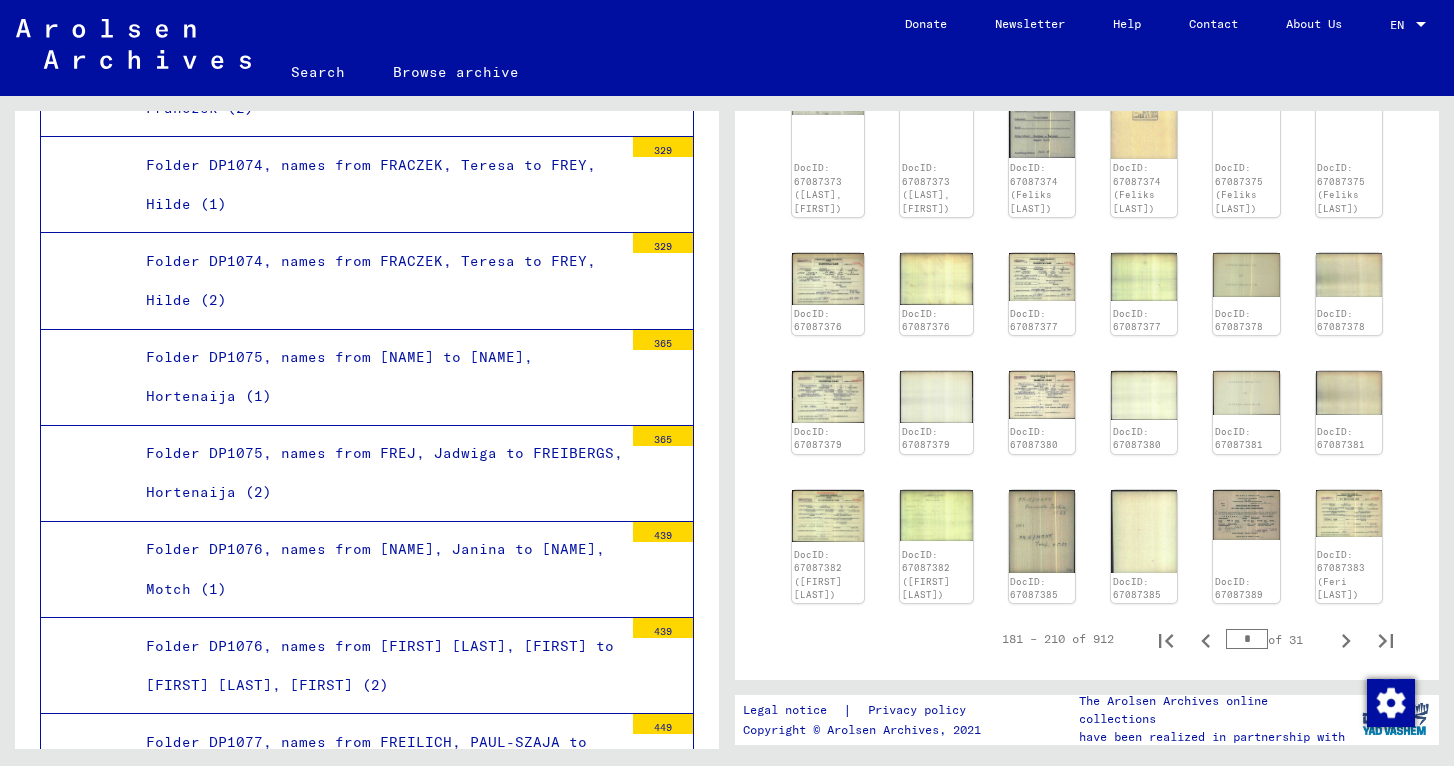 scroll, scrollTop: 583, scrollLeft: 0, axis: vertical 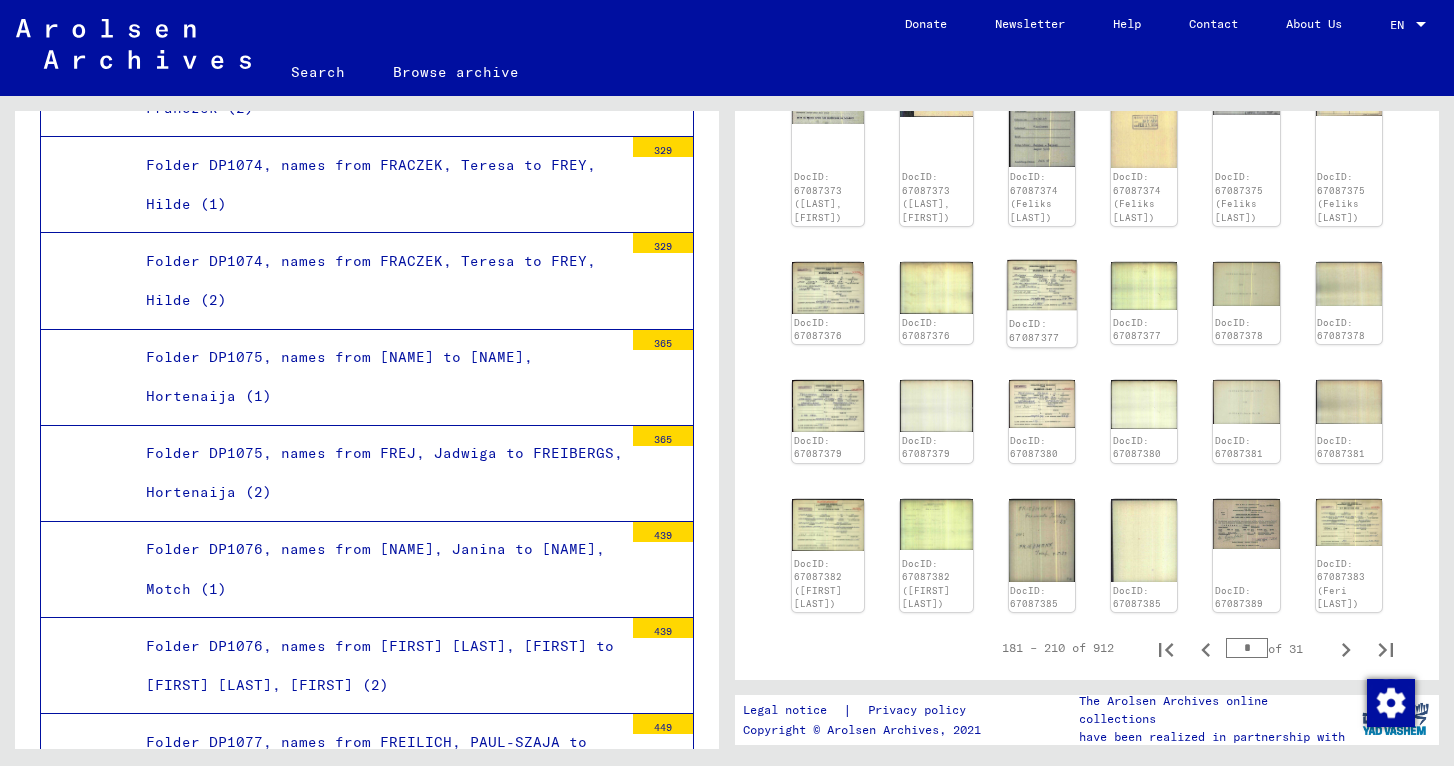 click on "DocID: 67087377" 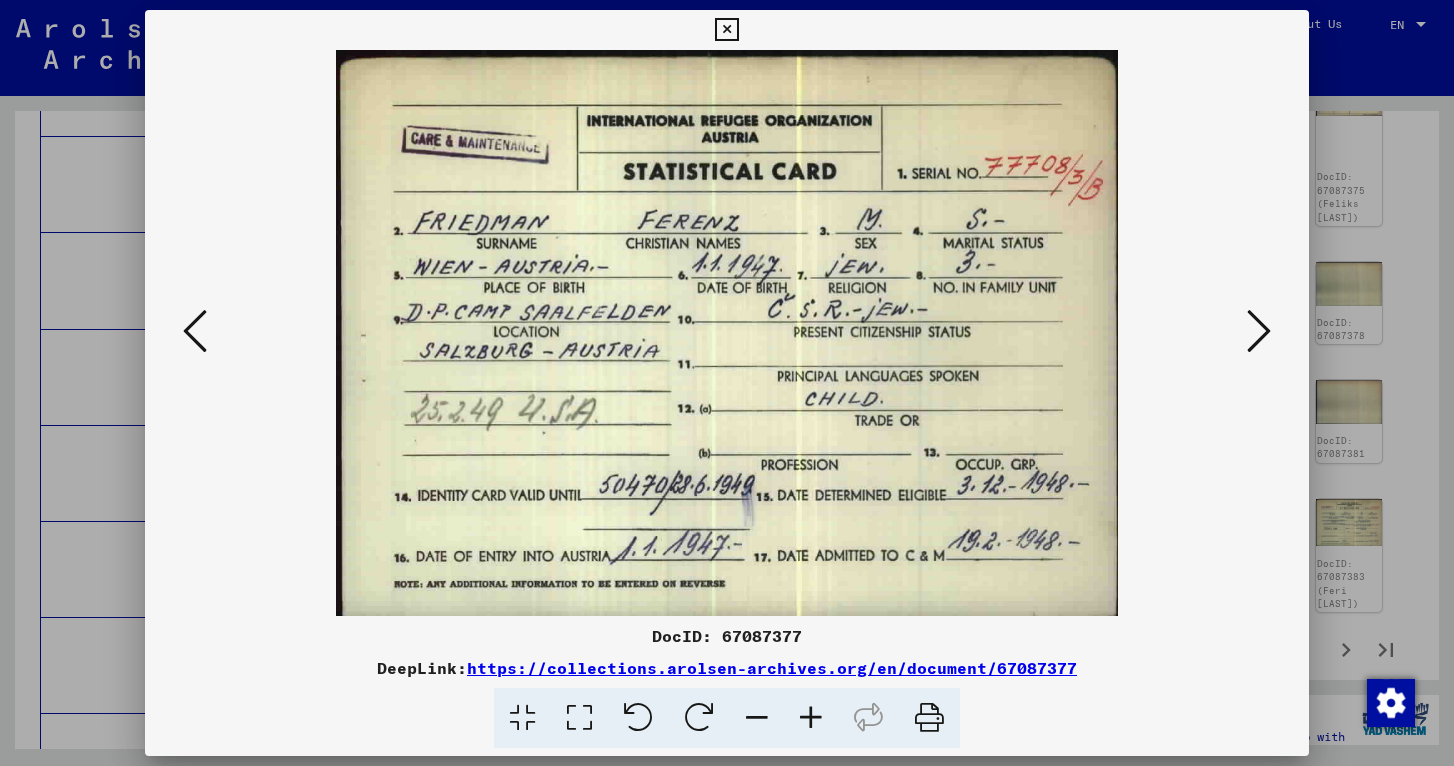 click at bounding box center (1259, 331) 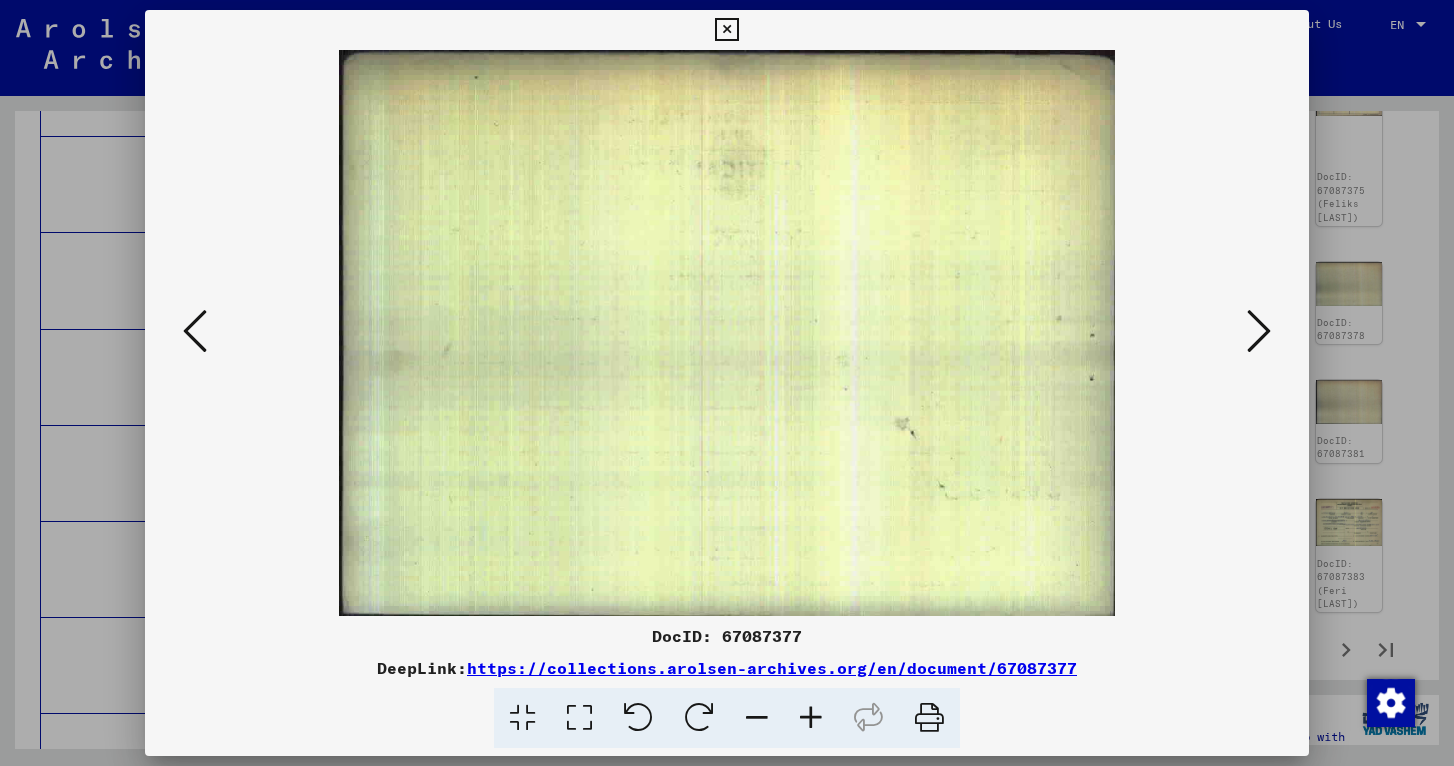 click at bounding box center (1259, 331) 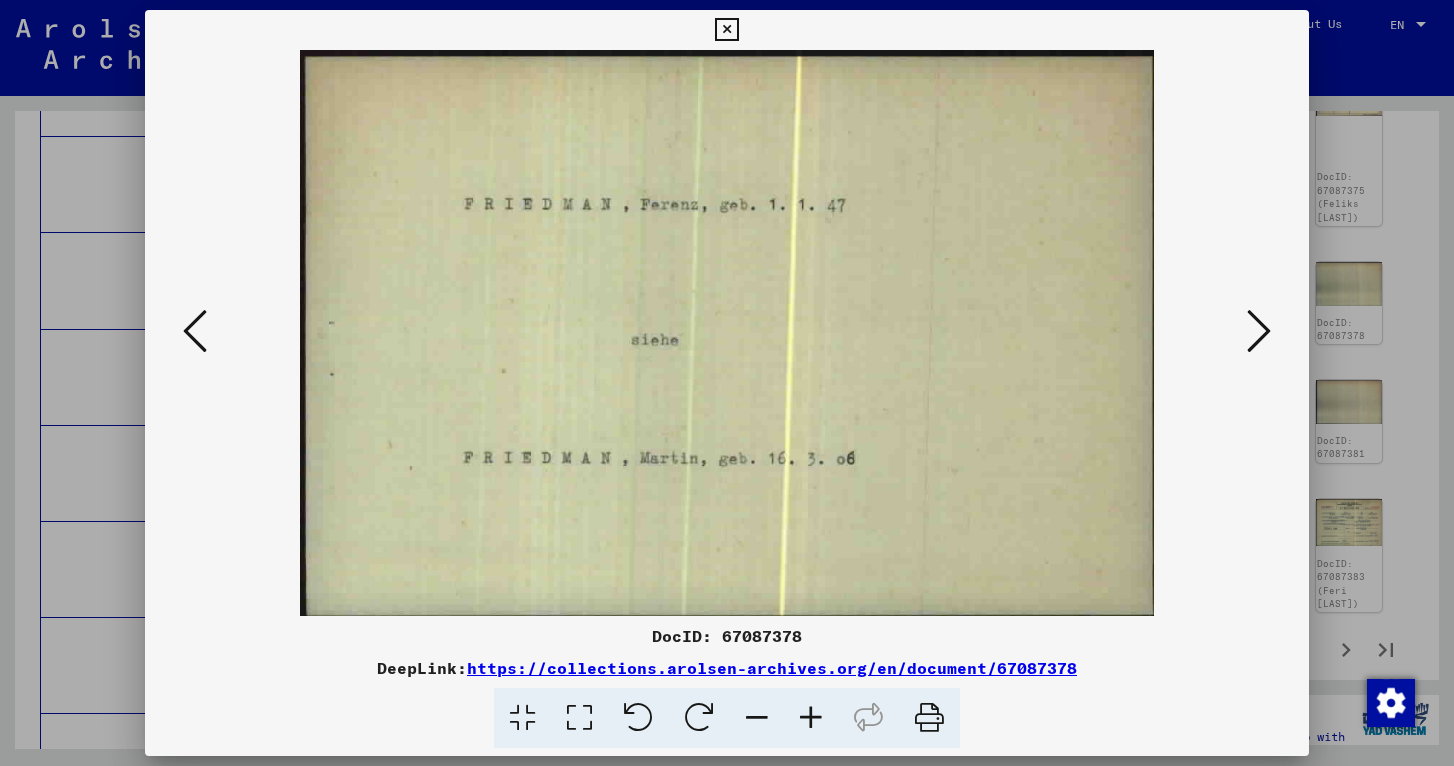 click at bounding box center (1259, 331) 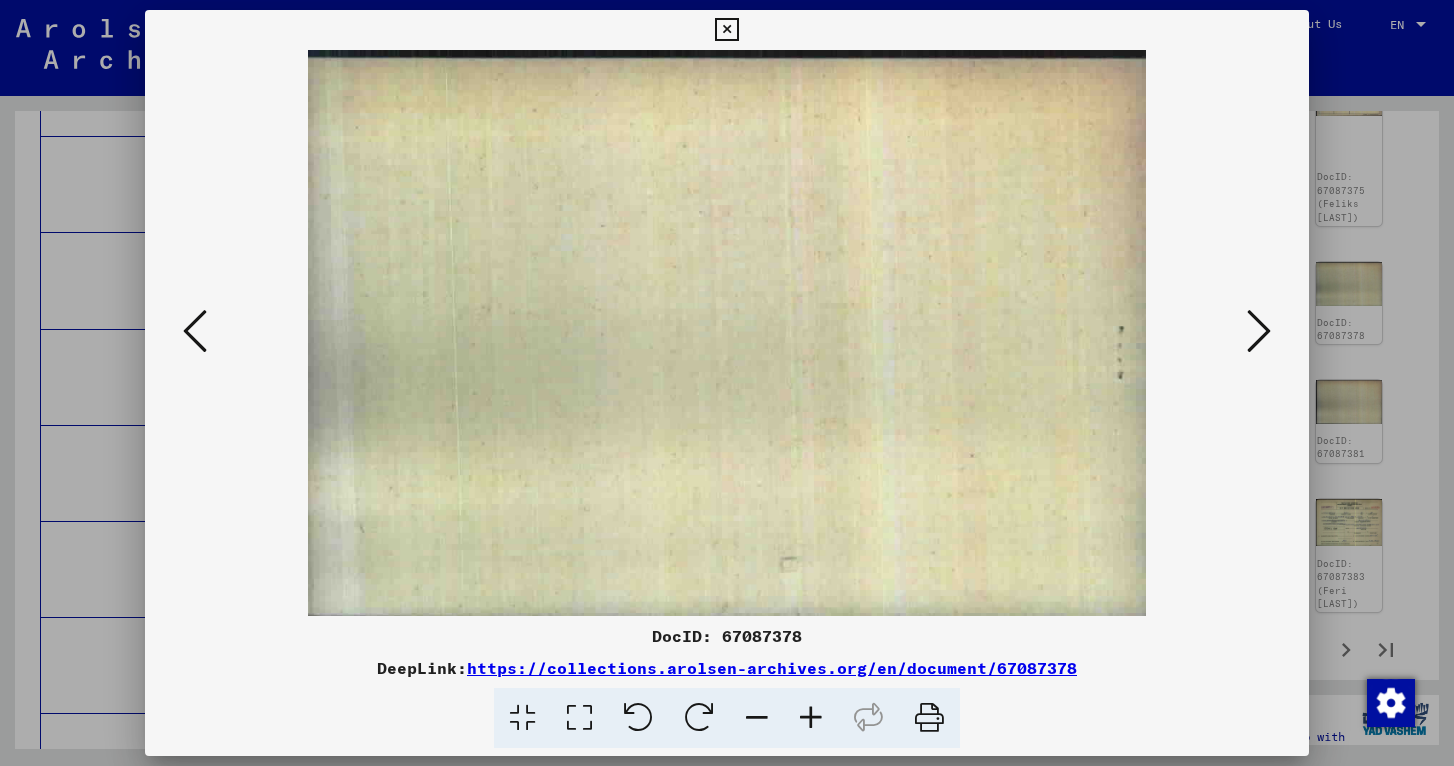 click at bounding box center [1259, 331] 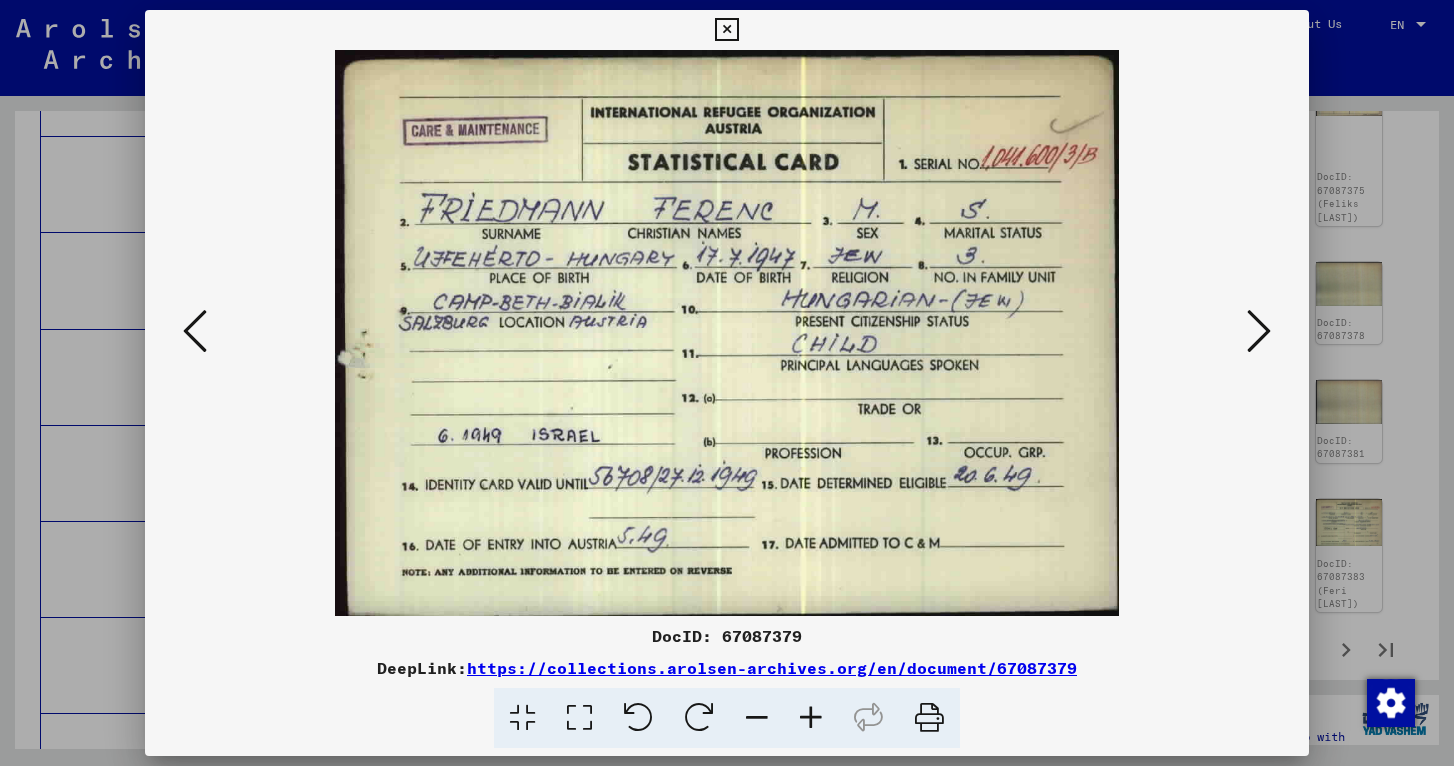 click at bounding box center [1259, 331] 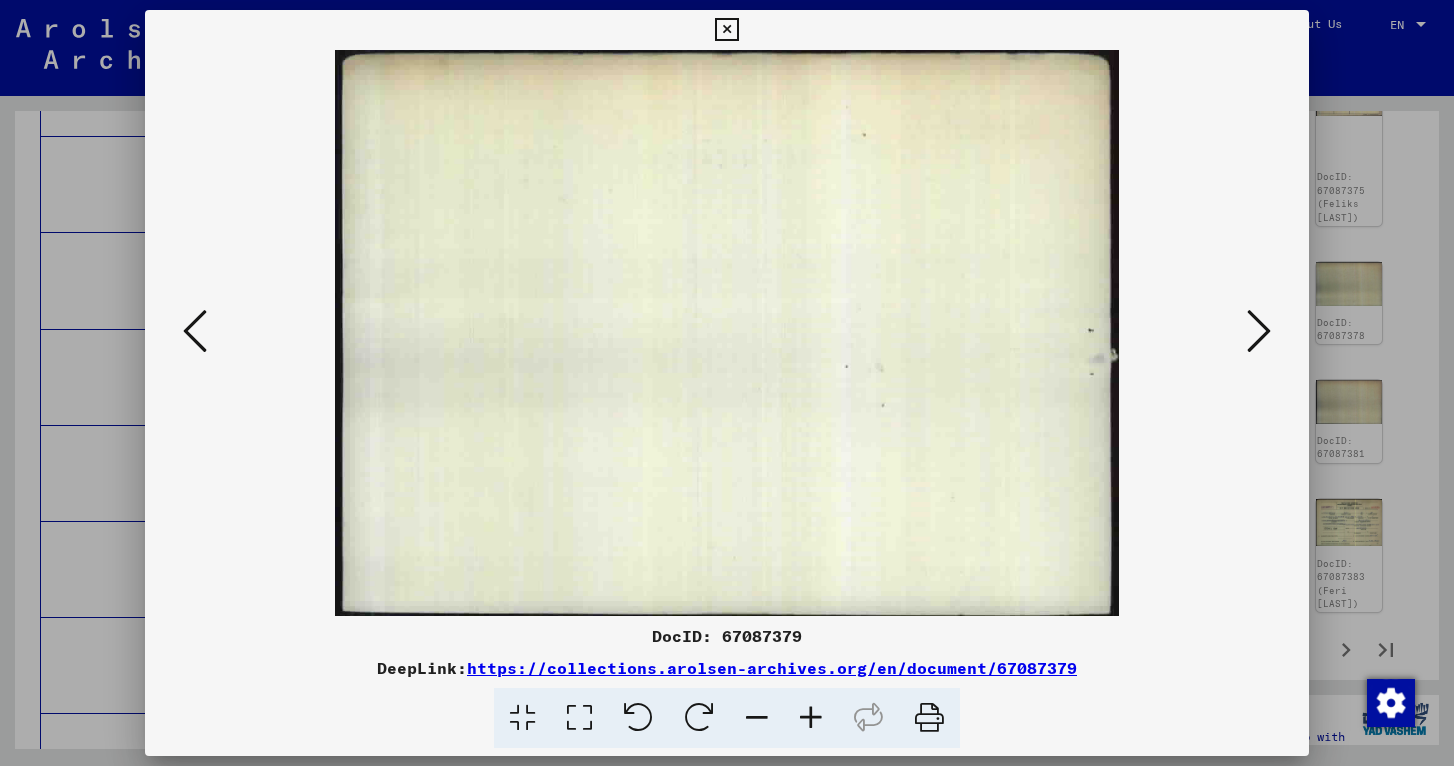 click at bounding box center [1259, 331] 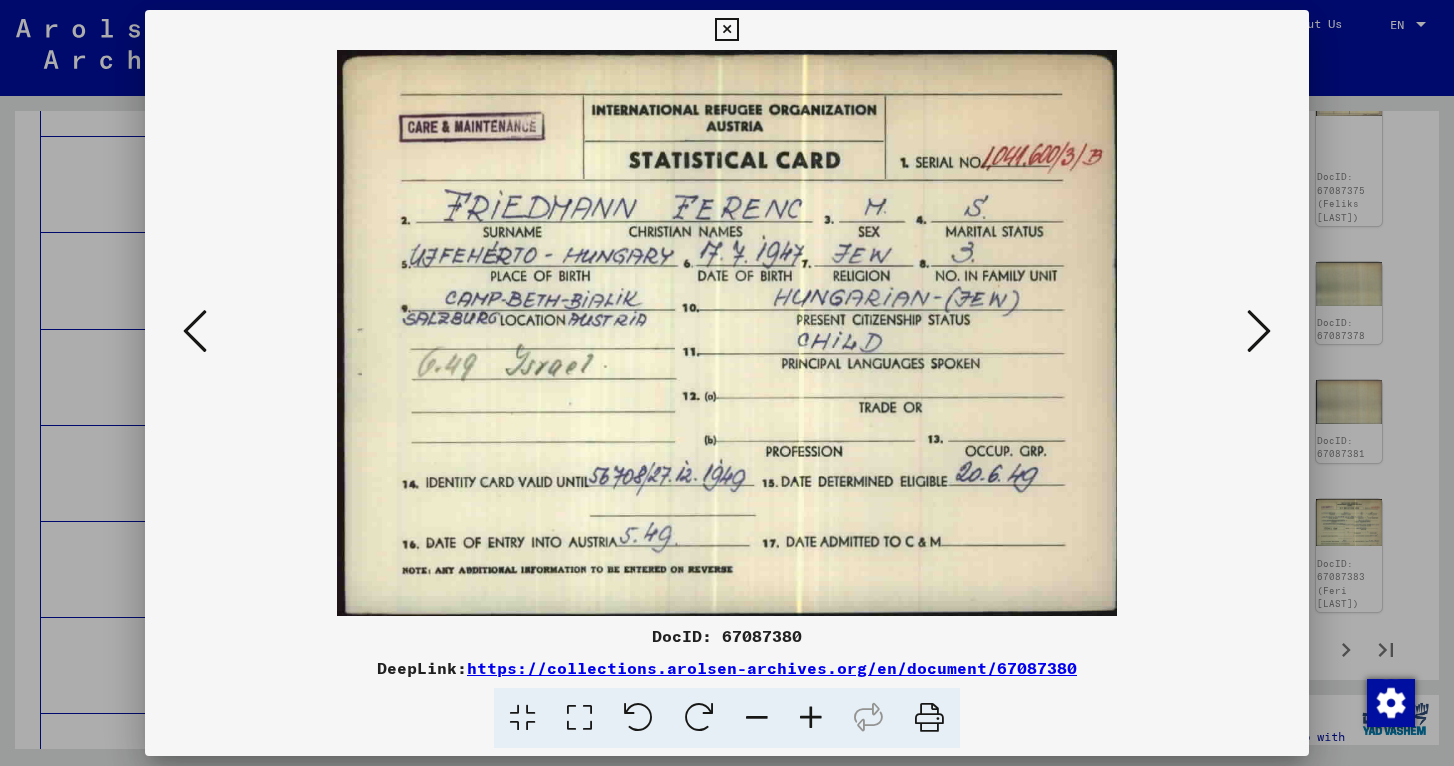 click at bounding box center (1259, 331) 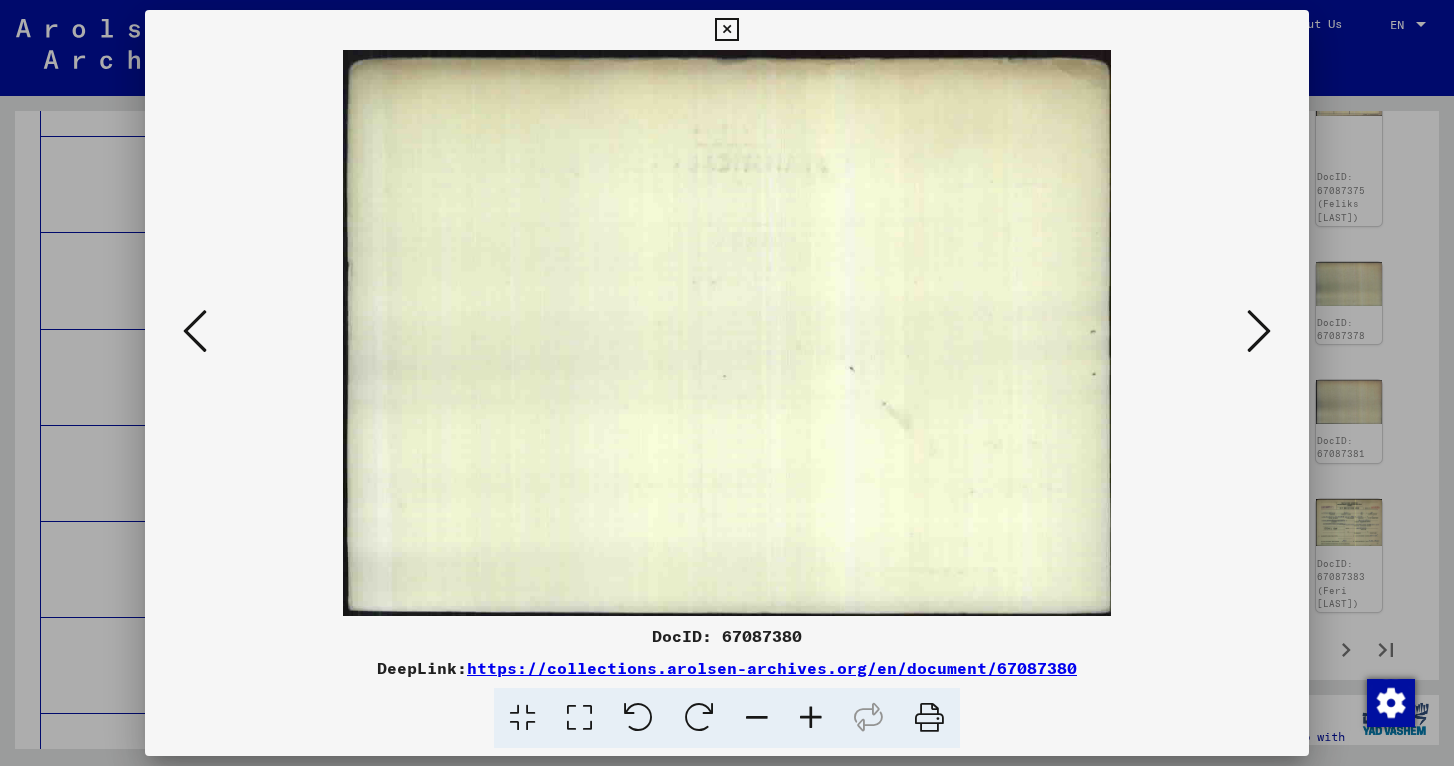click at bounding box center [1259, 331] 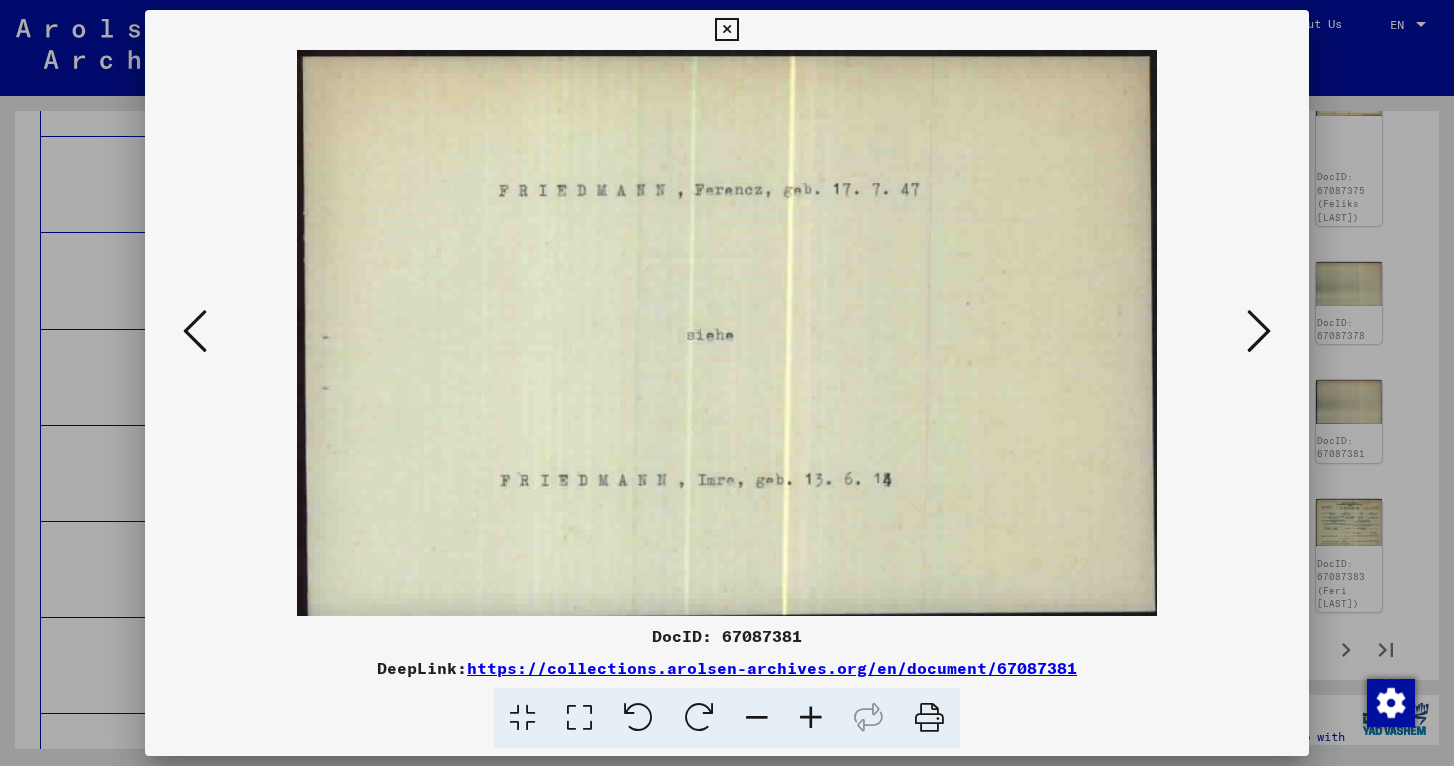 click at bounding box center [1259, 331] 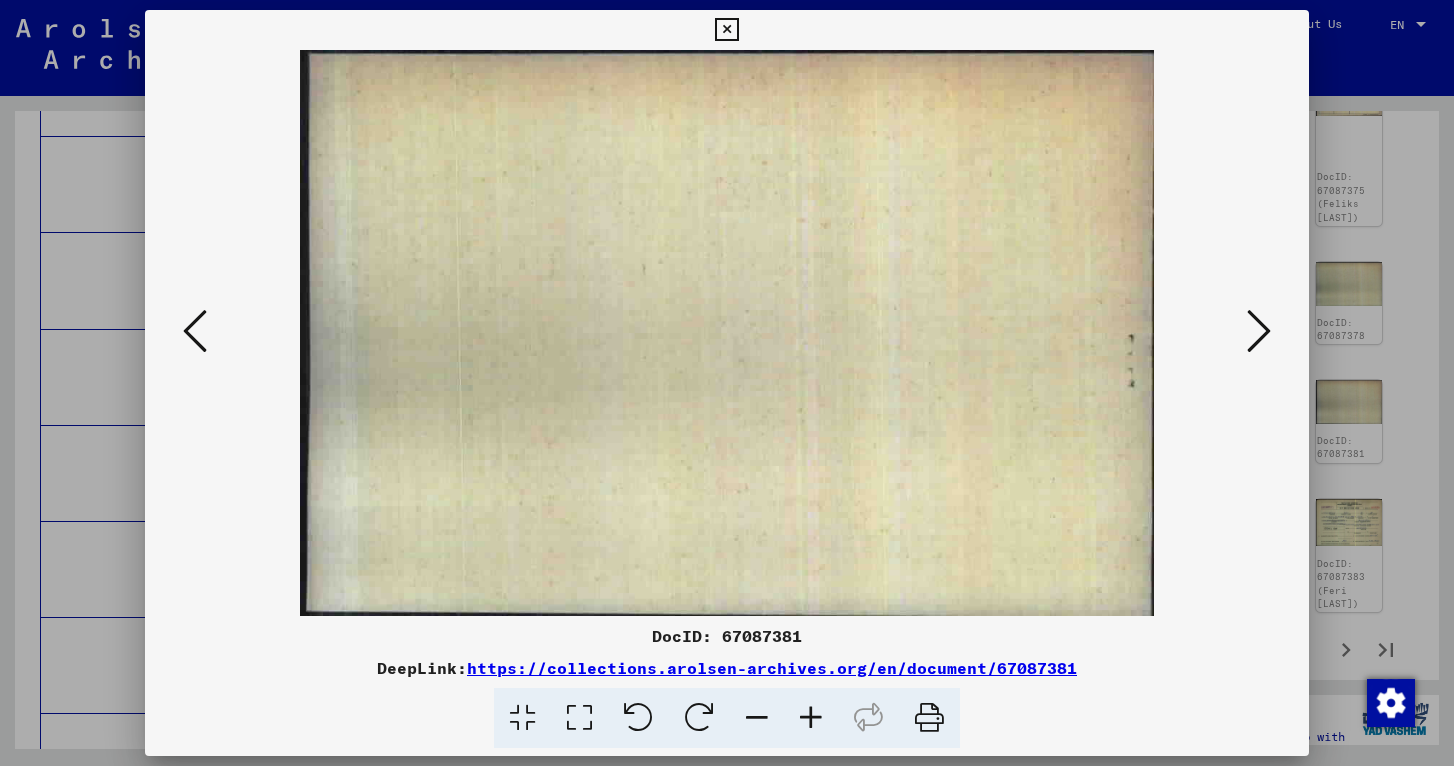click at bounding box center (1259, 331) 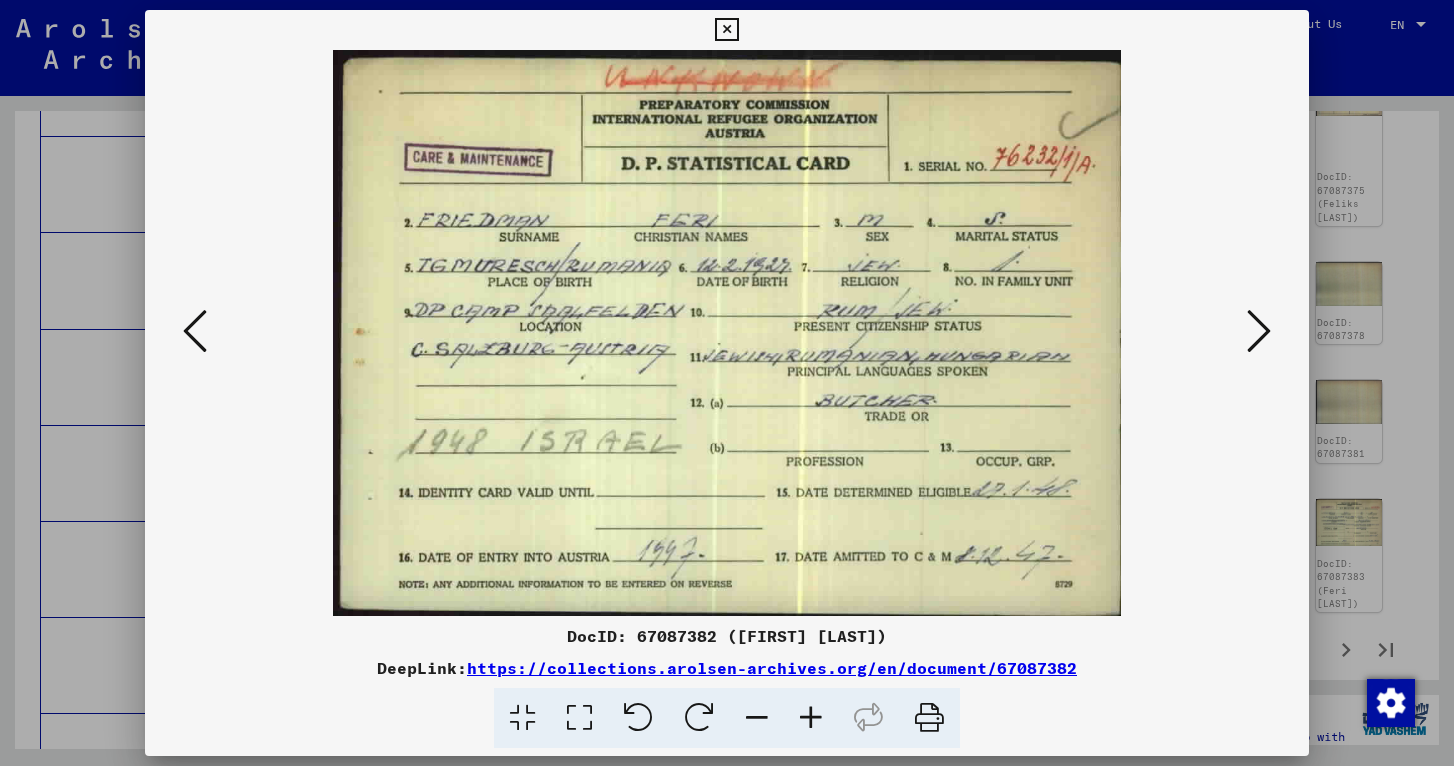 click at bounding box center [1259, 331] 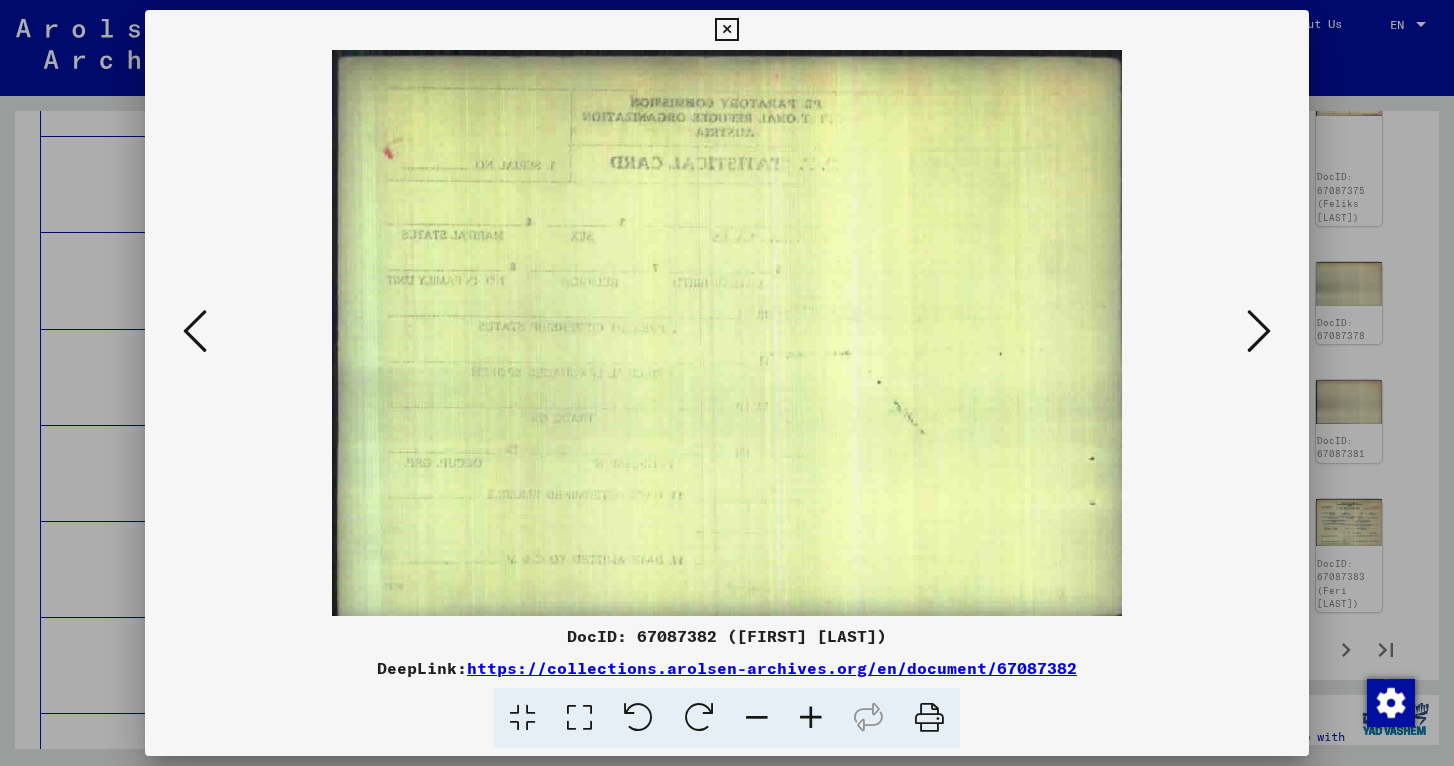 click at bounding box center (1259, 331) 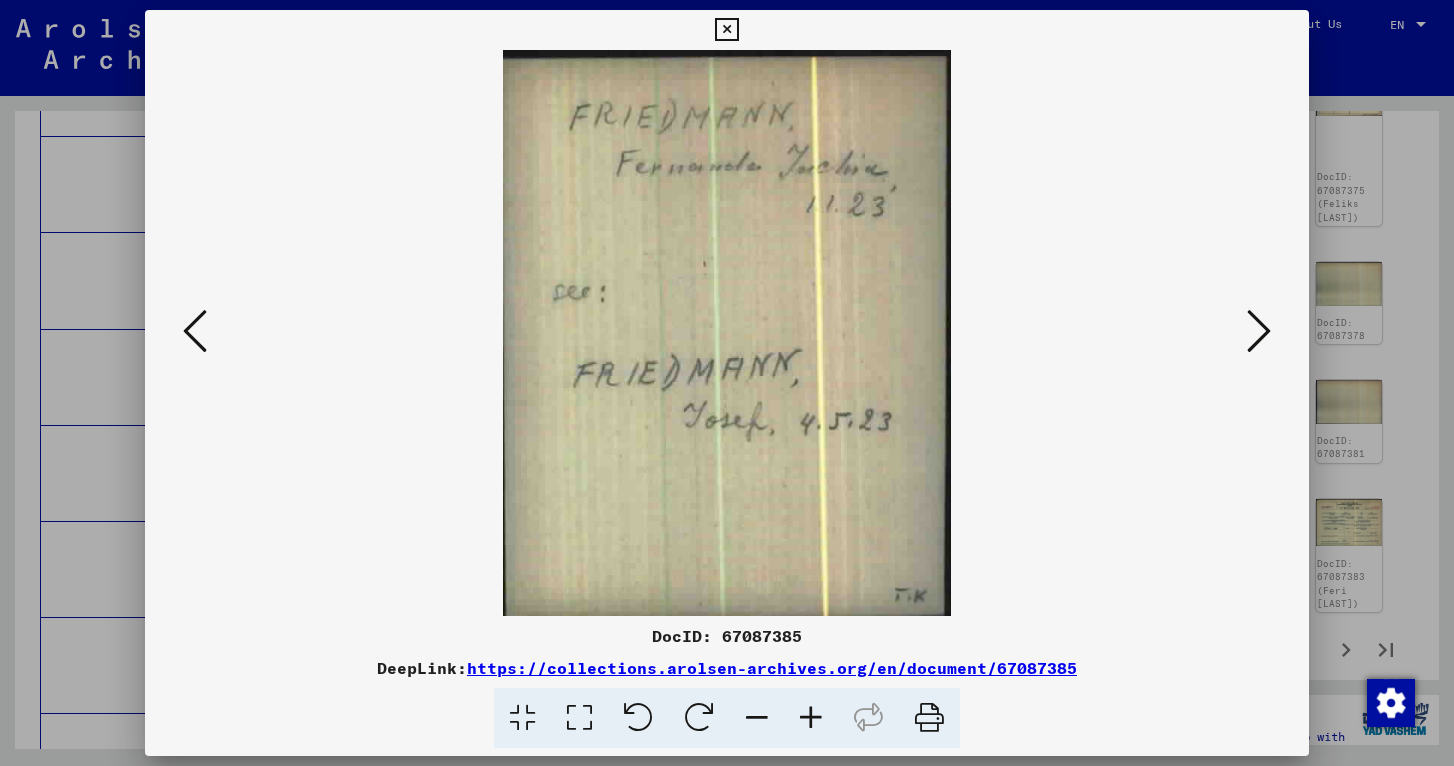 click at bounding box center [1259, 331] 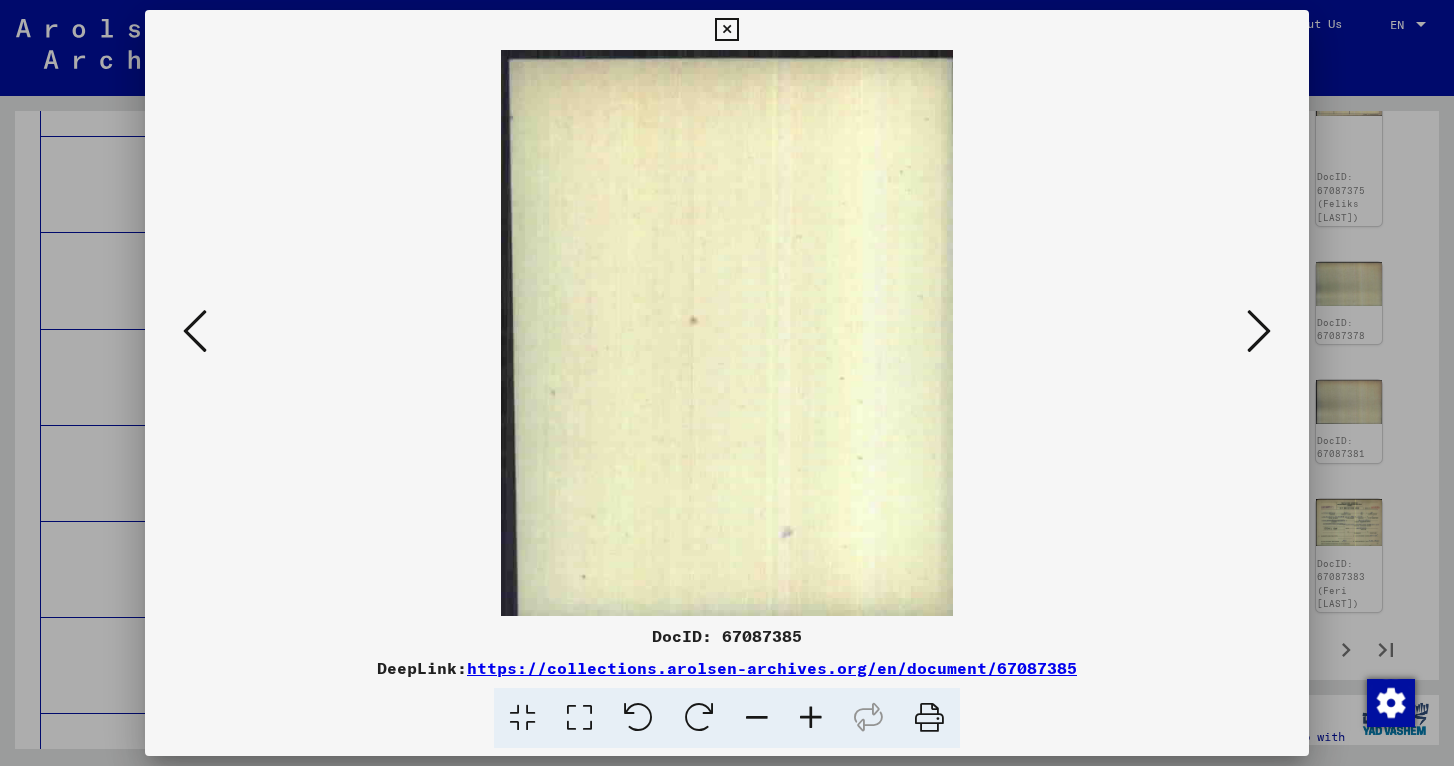 click at bounding box center (1259, 331) 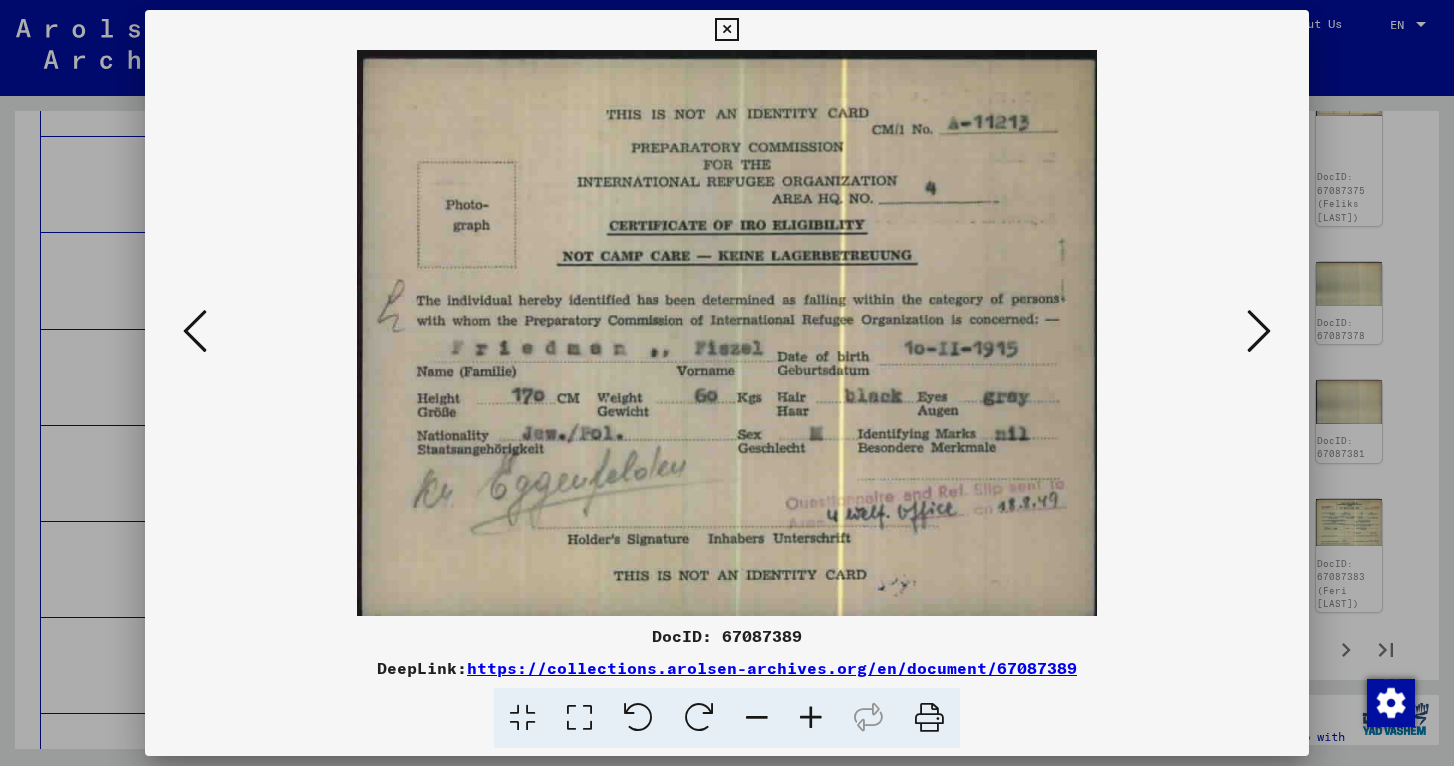 click at bounding box center [1259, 331] 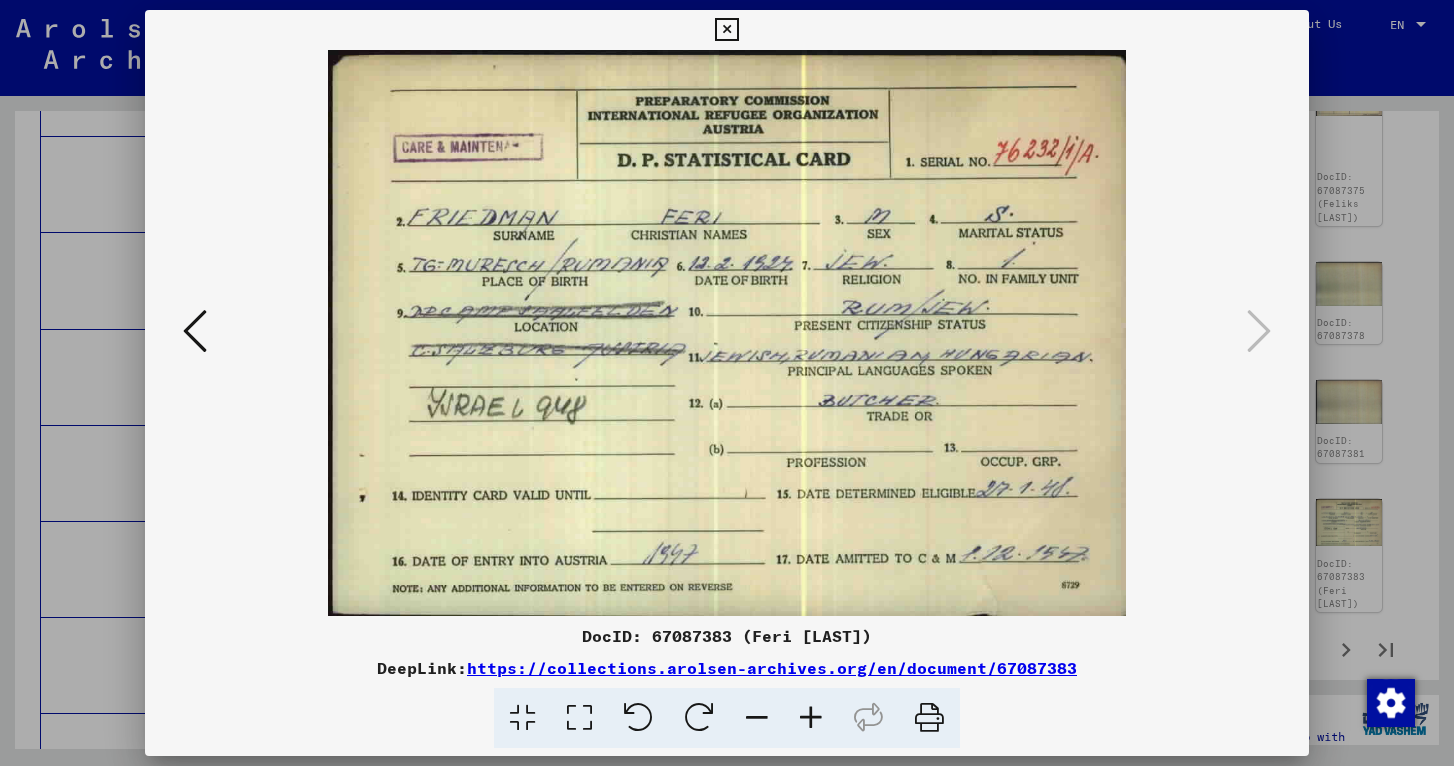 click at bounding box center (195, 331) 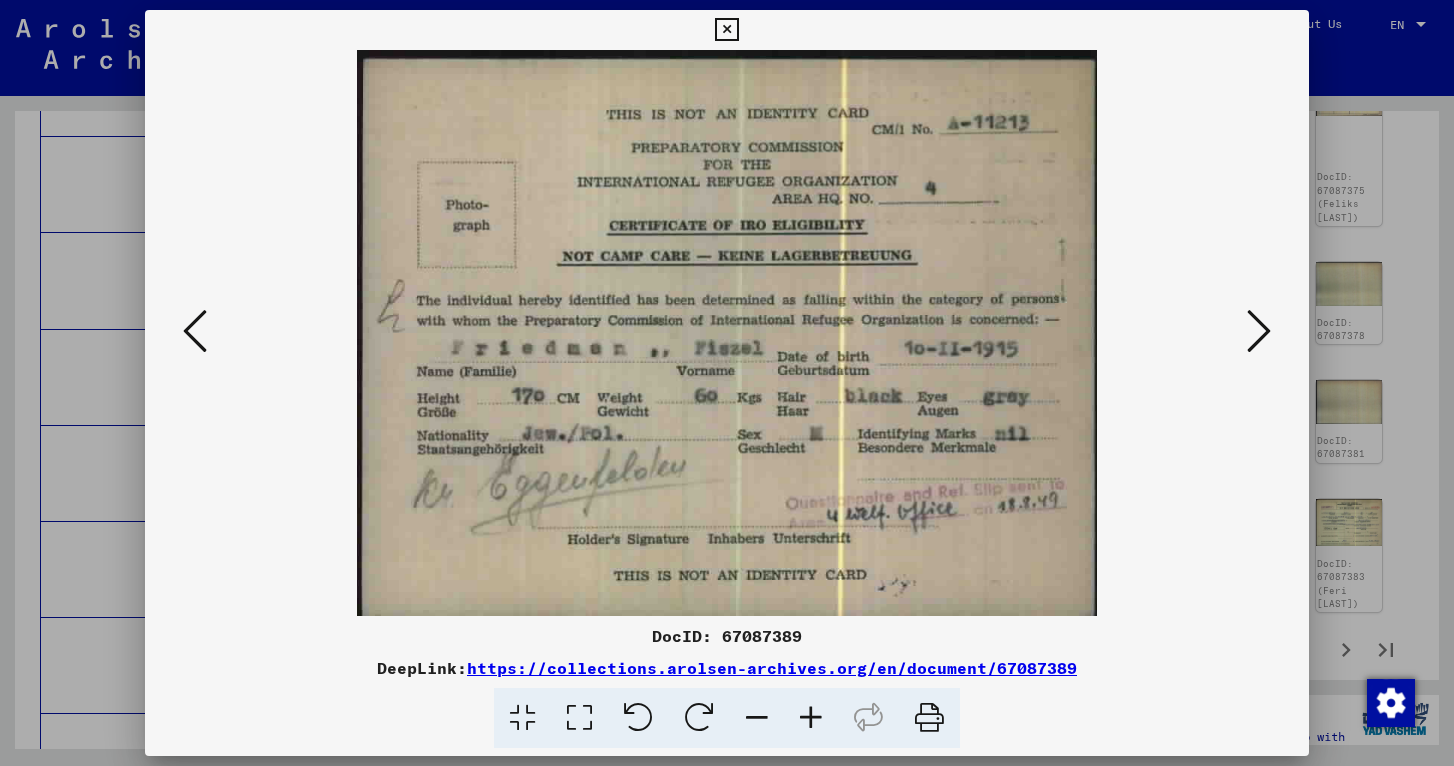 click at bounding box center (726, 30) 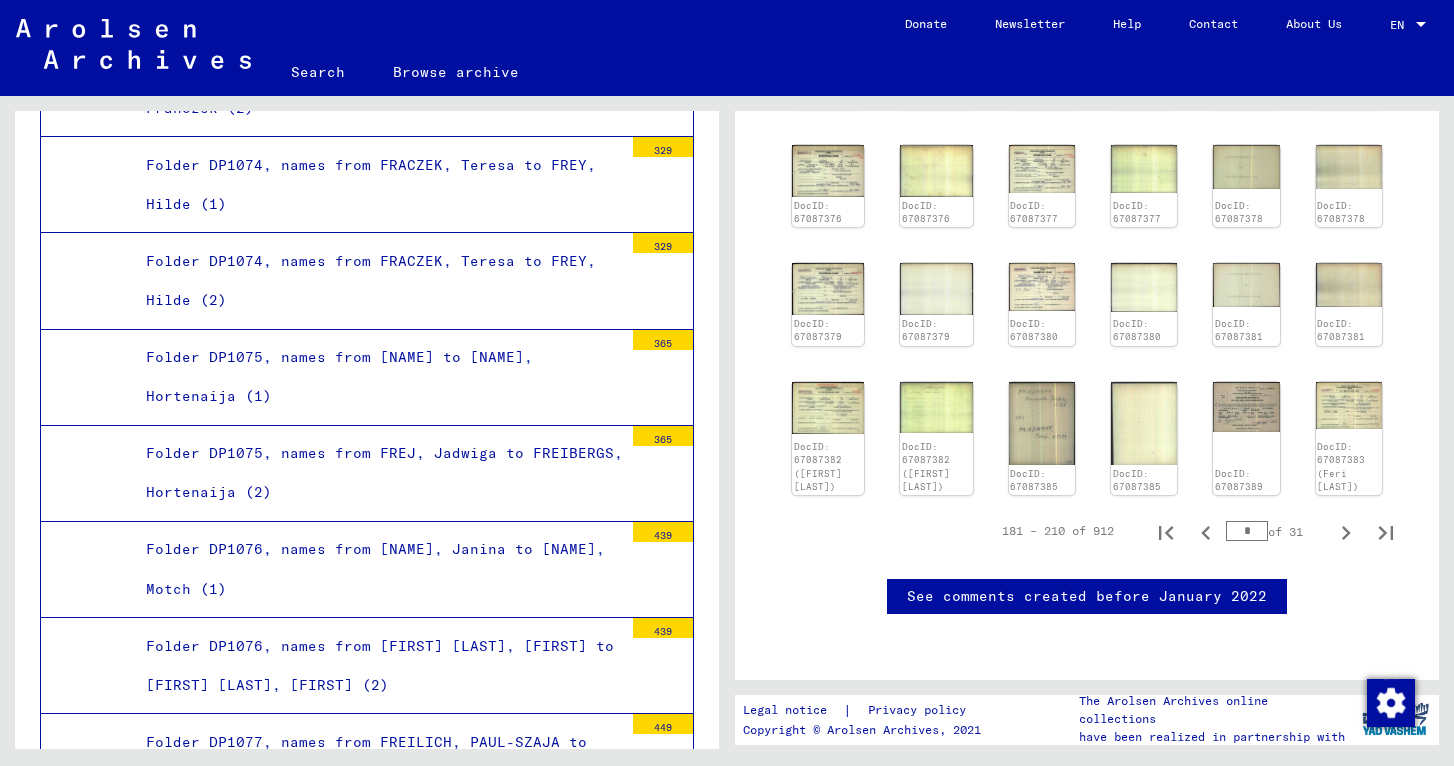scroll, scrollTop: 759, scrollLeft: 0, axis: vertical 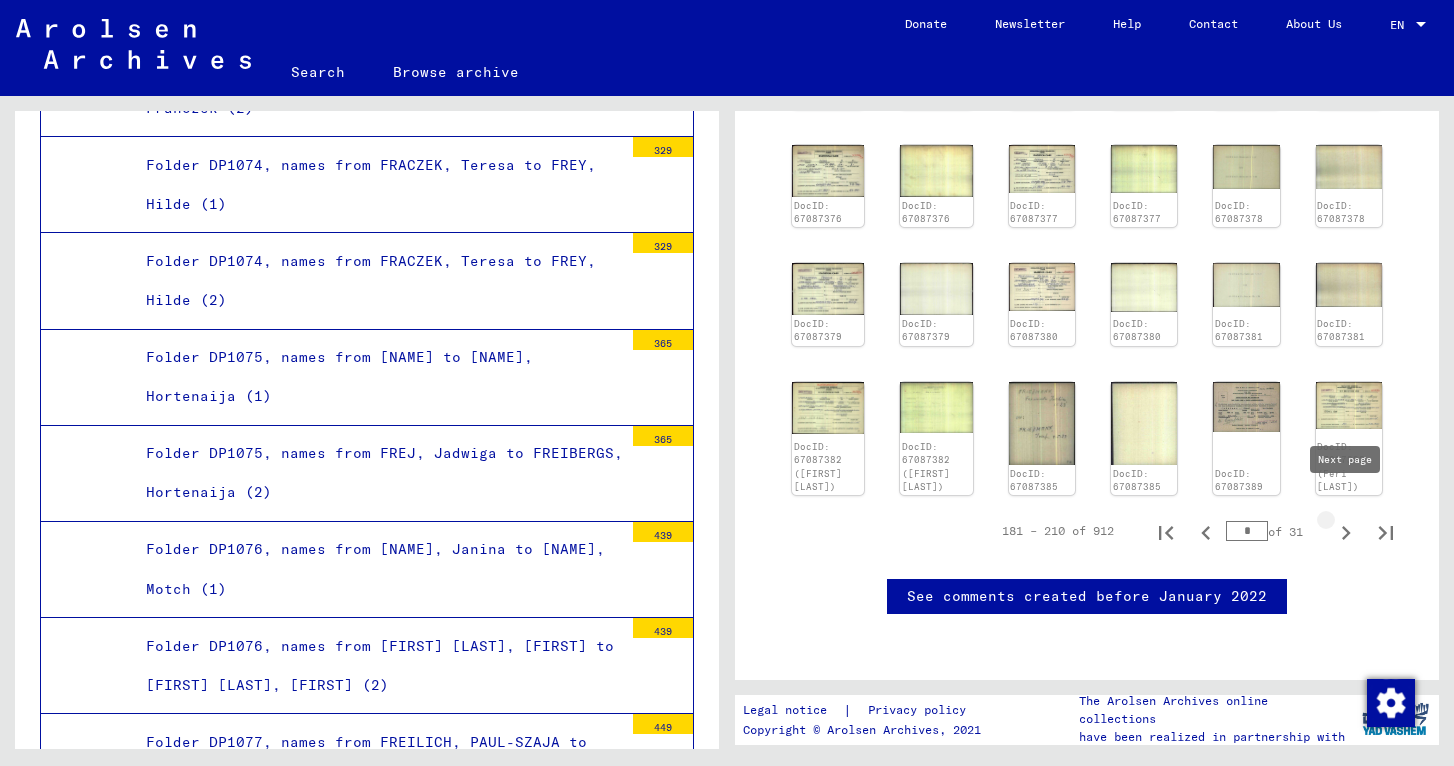 click 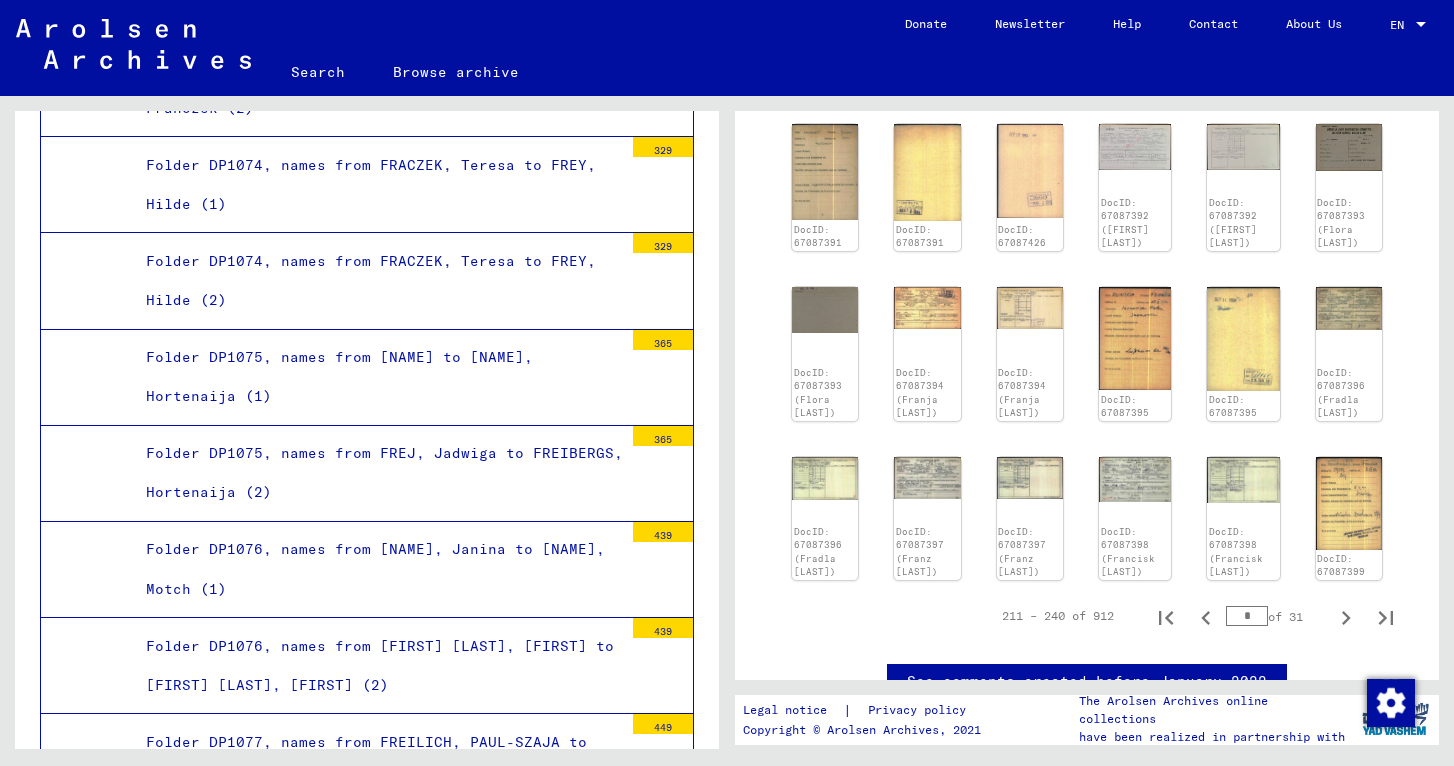 scroll, scrollTop: 738, scrollLeft: 0, axis: vertical 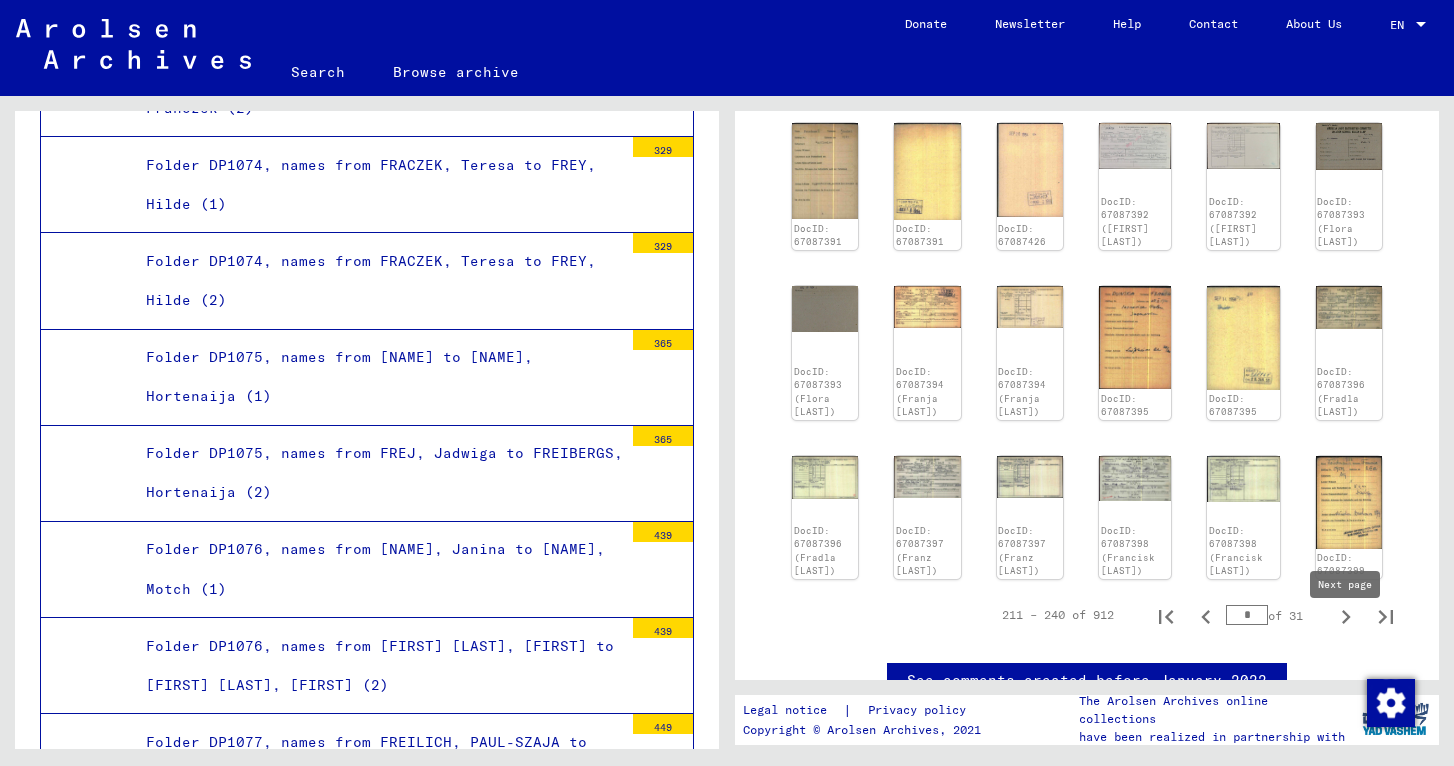 click 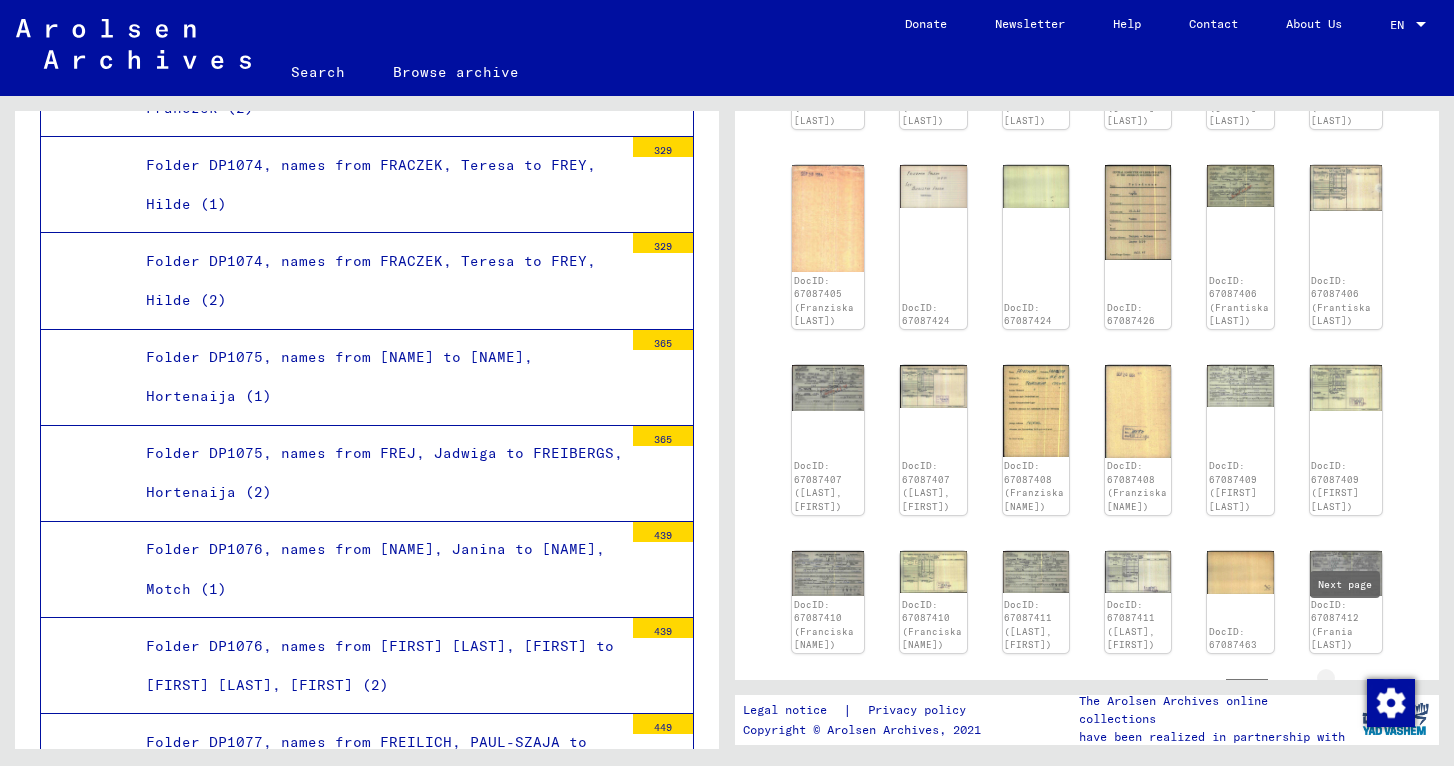 type on "*" 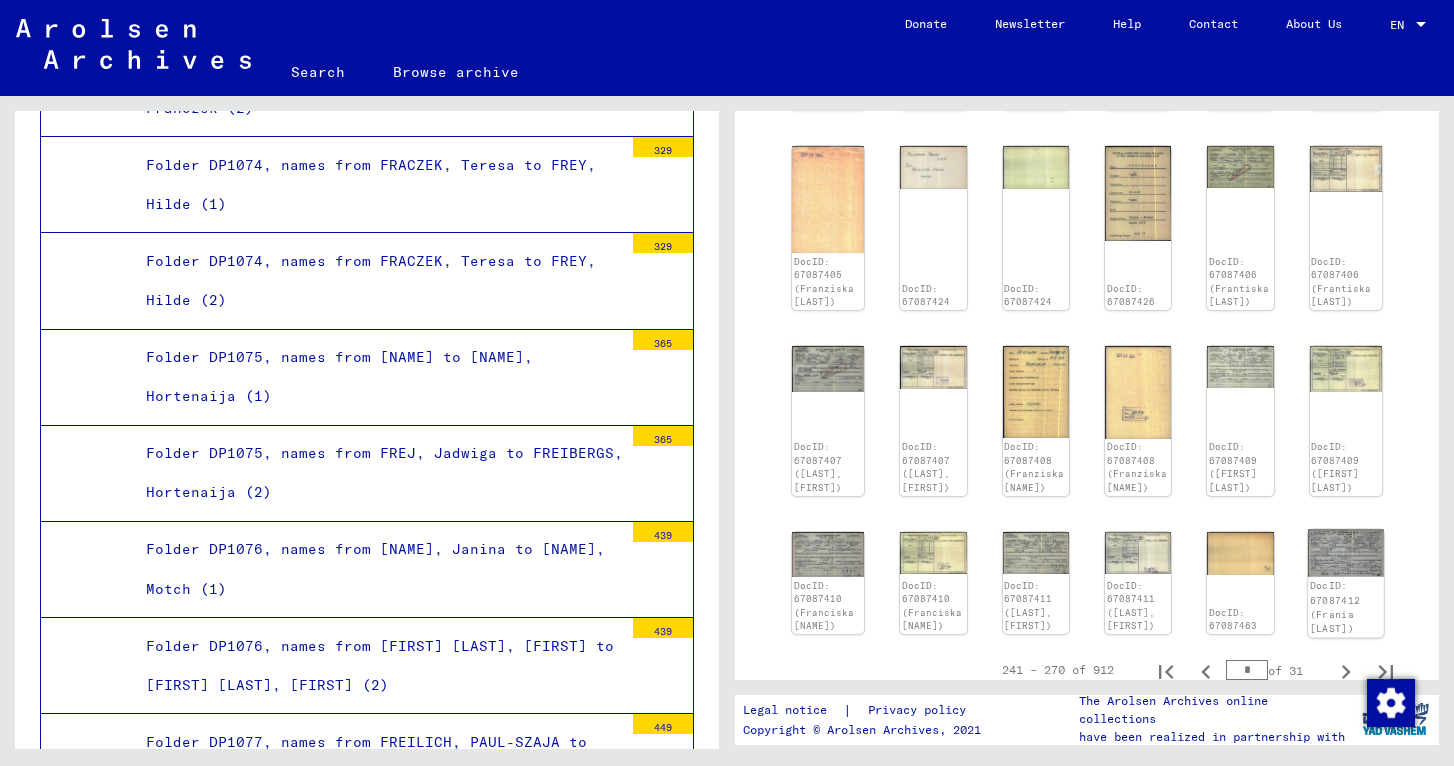 scroll, scrollTop: 763, scrollLeft: 0, axis: vertical 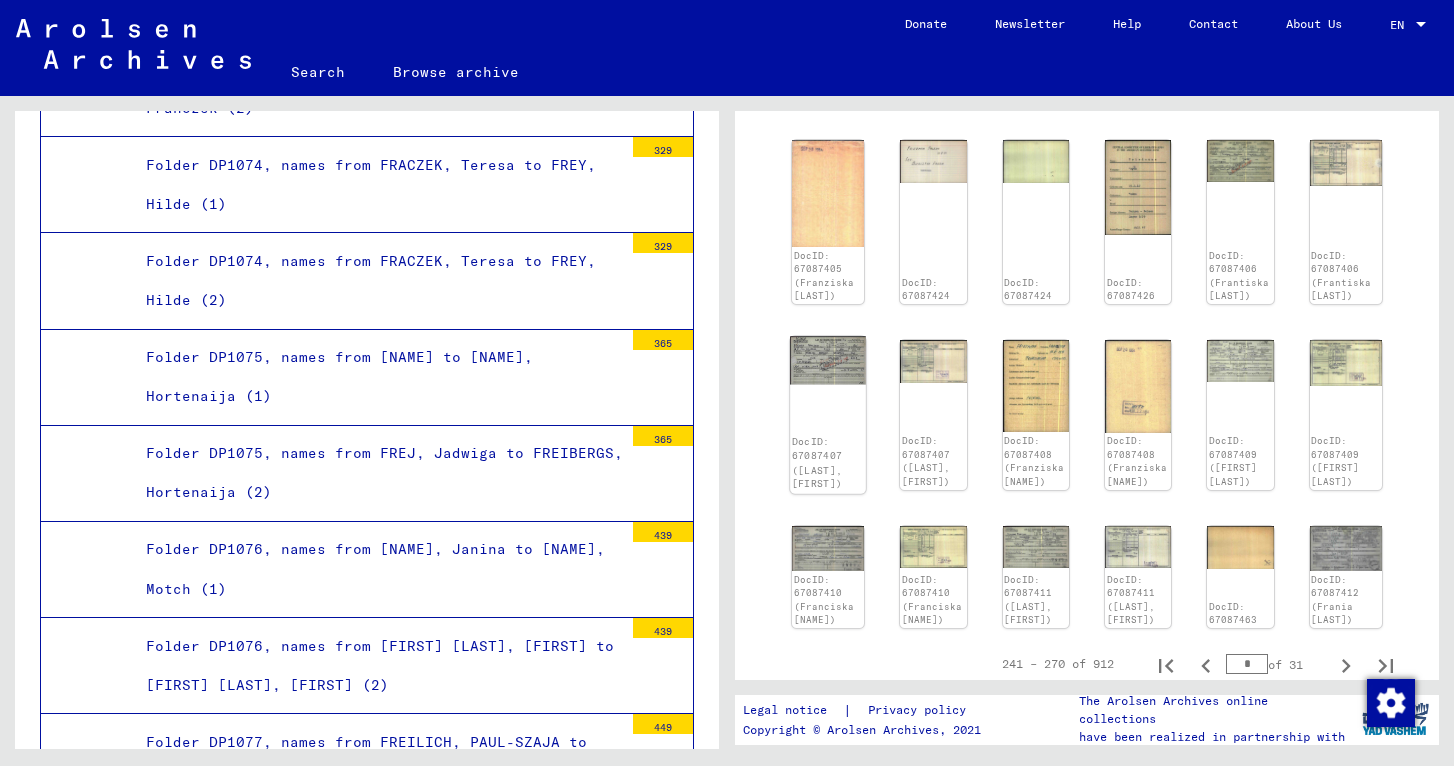 click on "DocID: 67087407 ([LAST], [FIRST])" 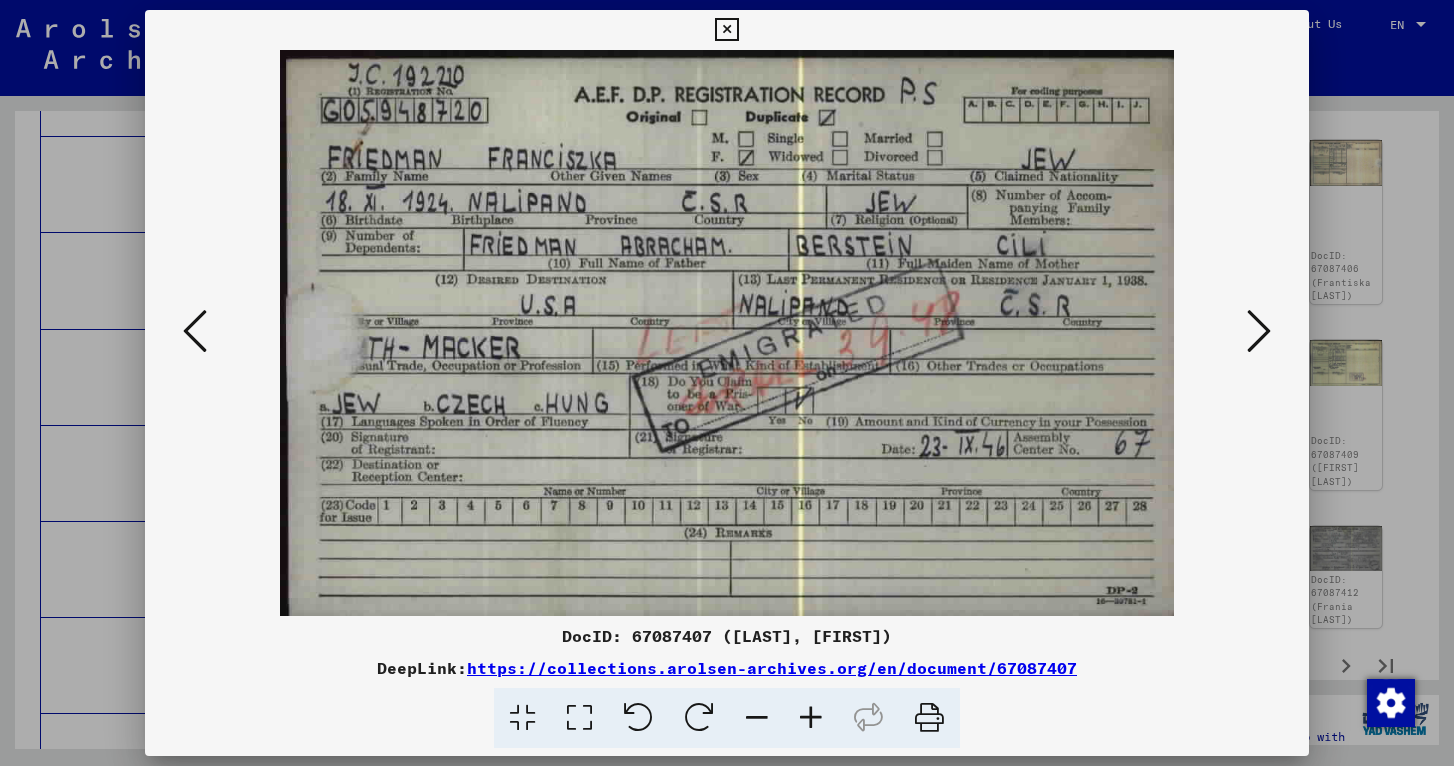 click at bounding box center [1259, 331] 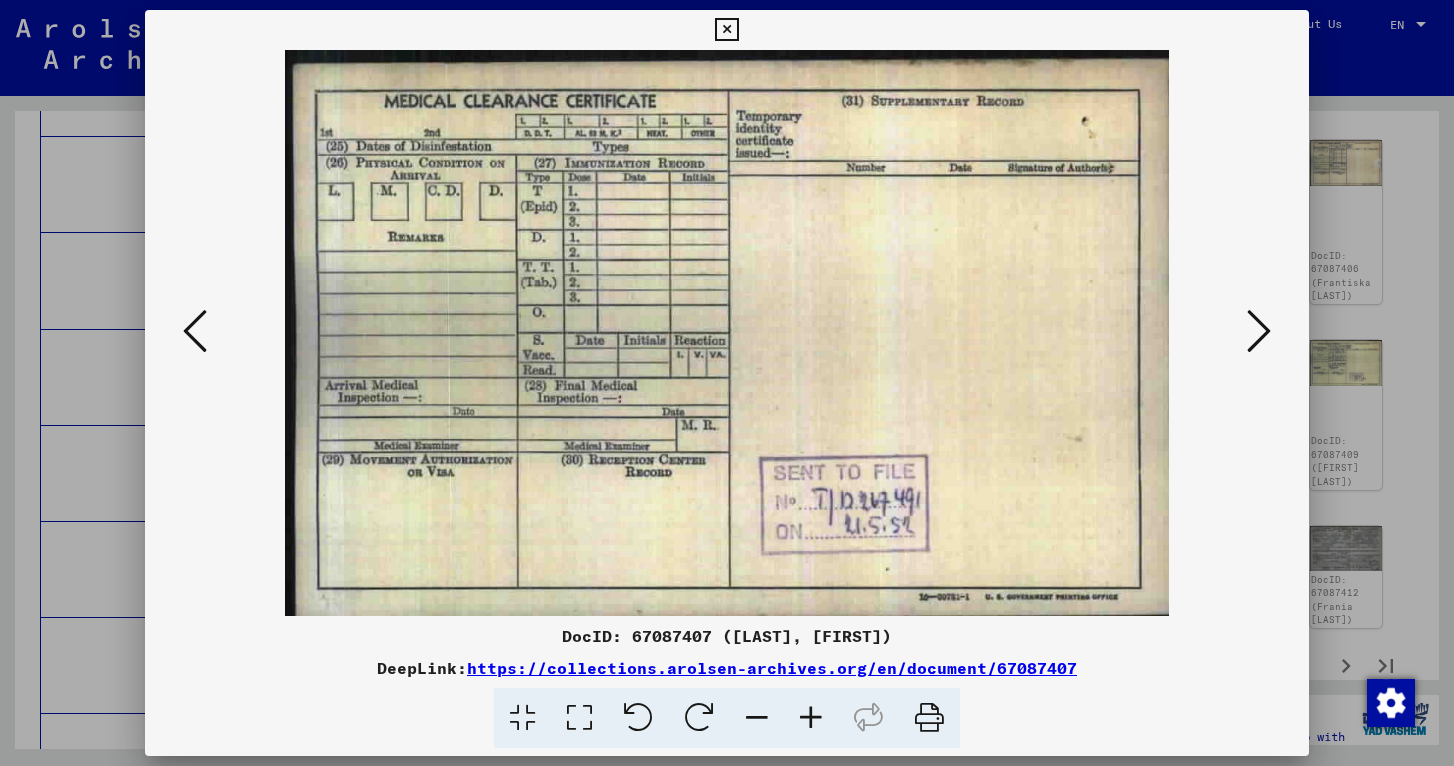 click at bounding box center [1259, 331] 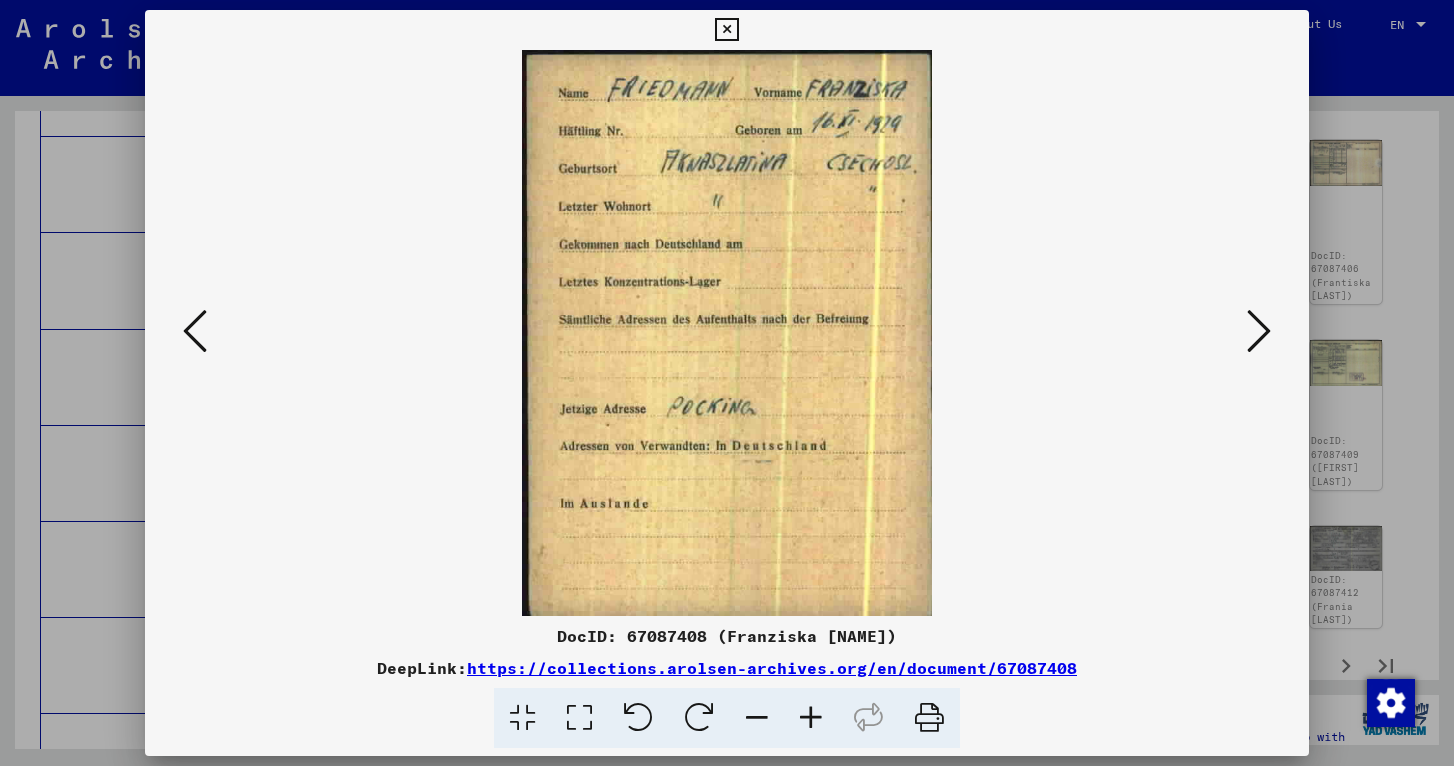 click at bounding box center [1259, 331] 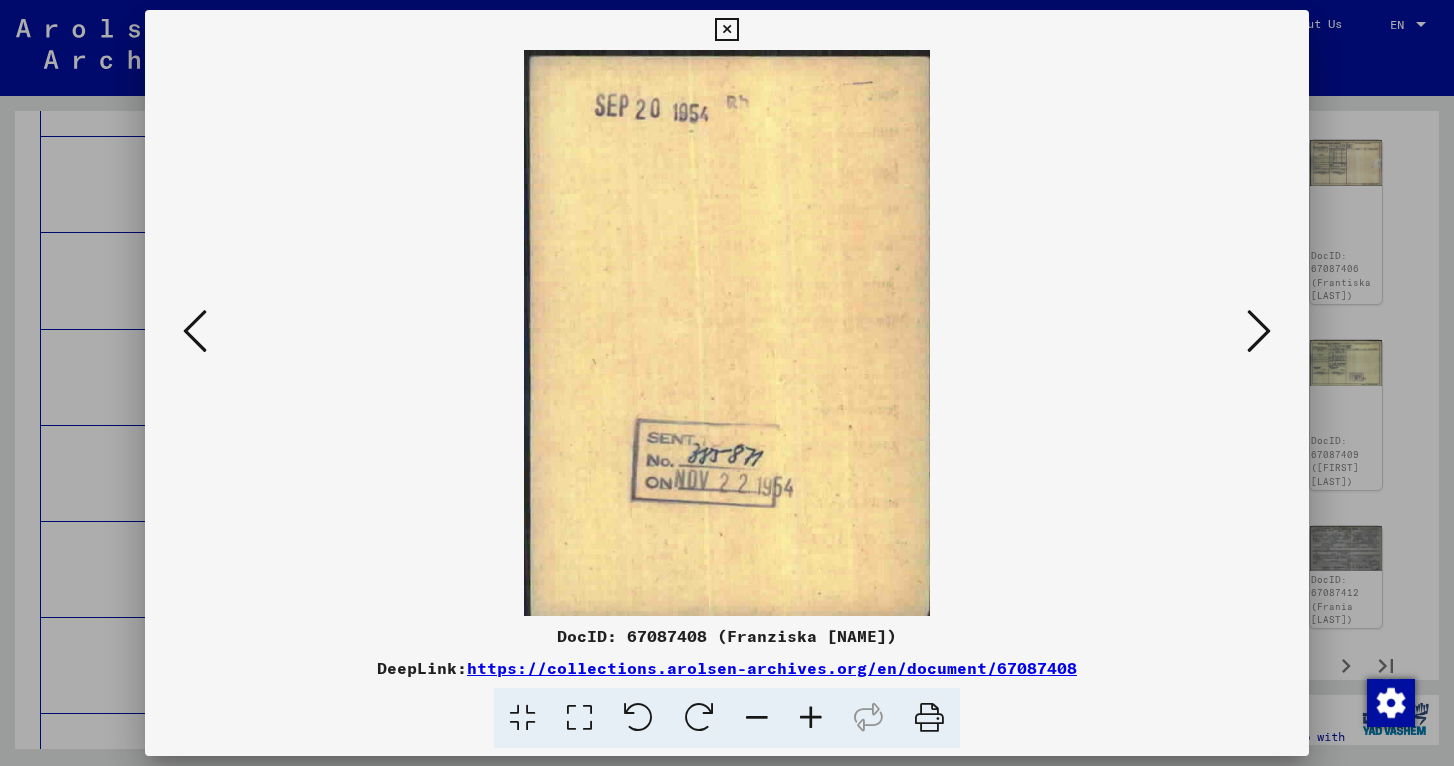 click at bounding box center [1259, 331] 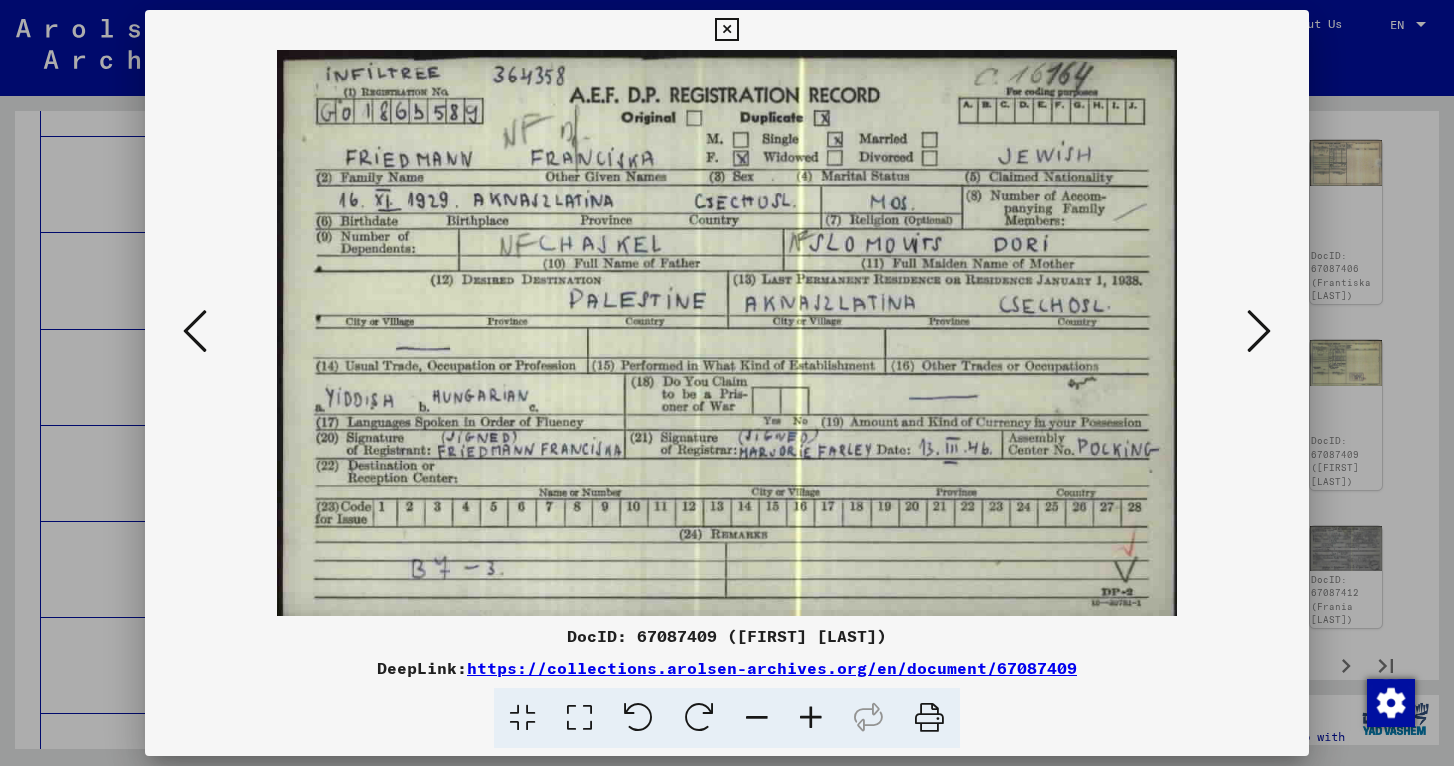 click at bounding box center (1259, 331) 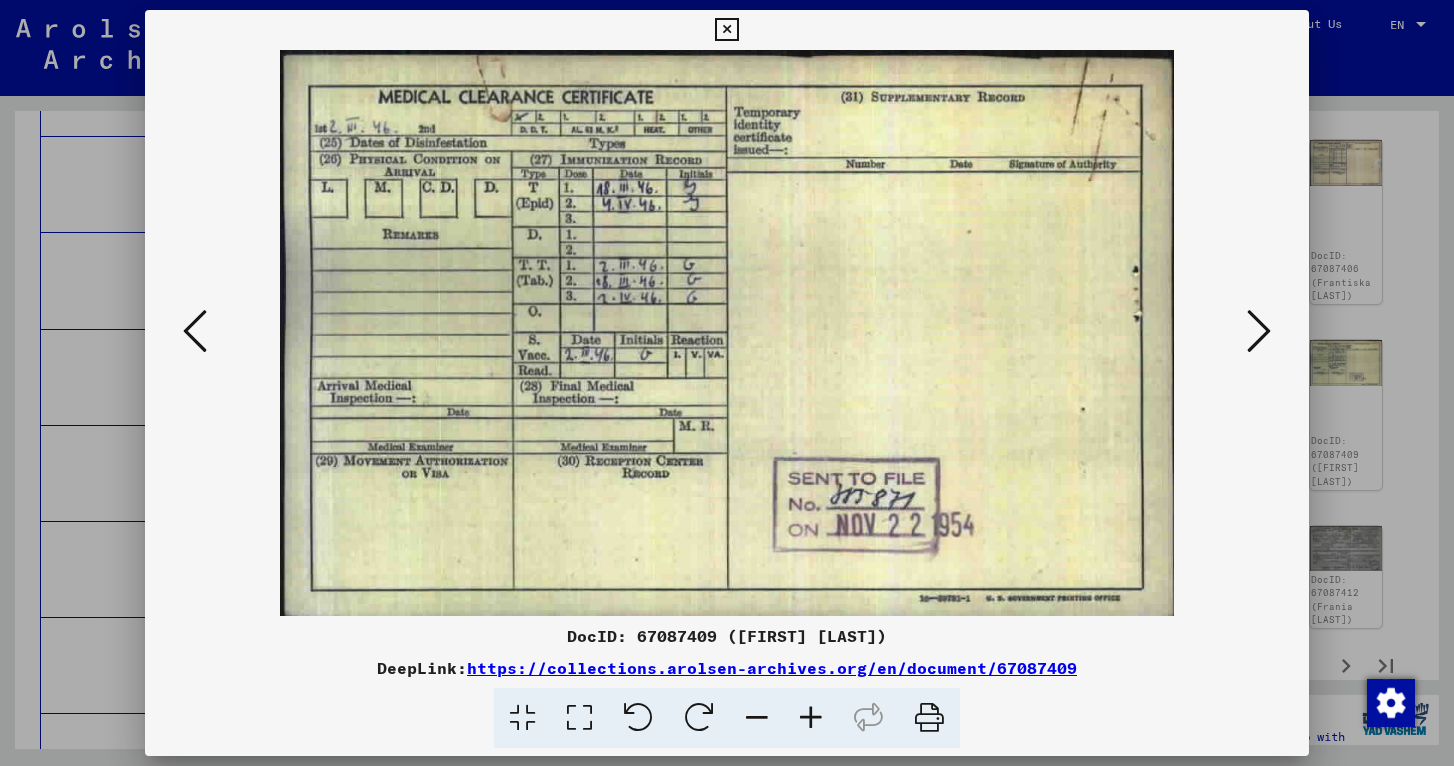 click at bounding box center (1259, 331) 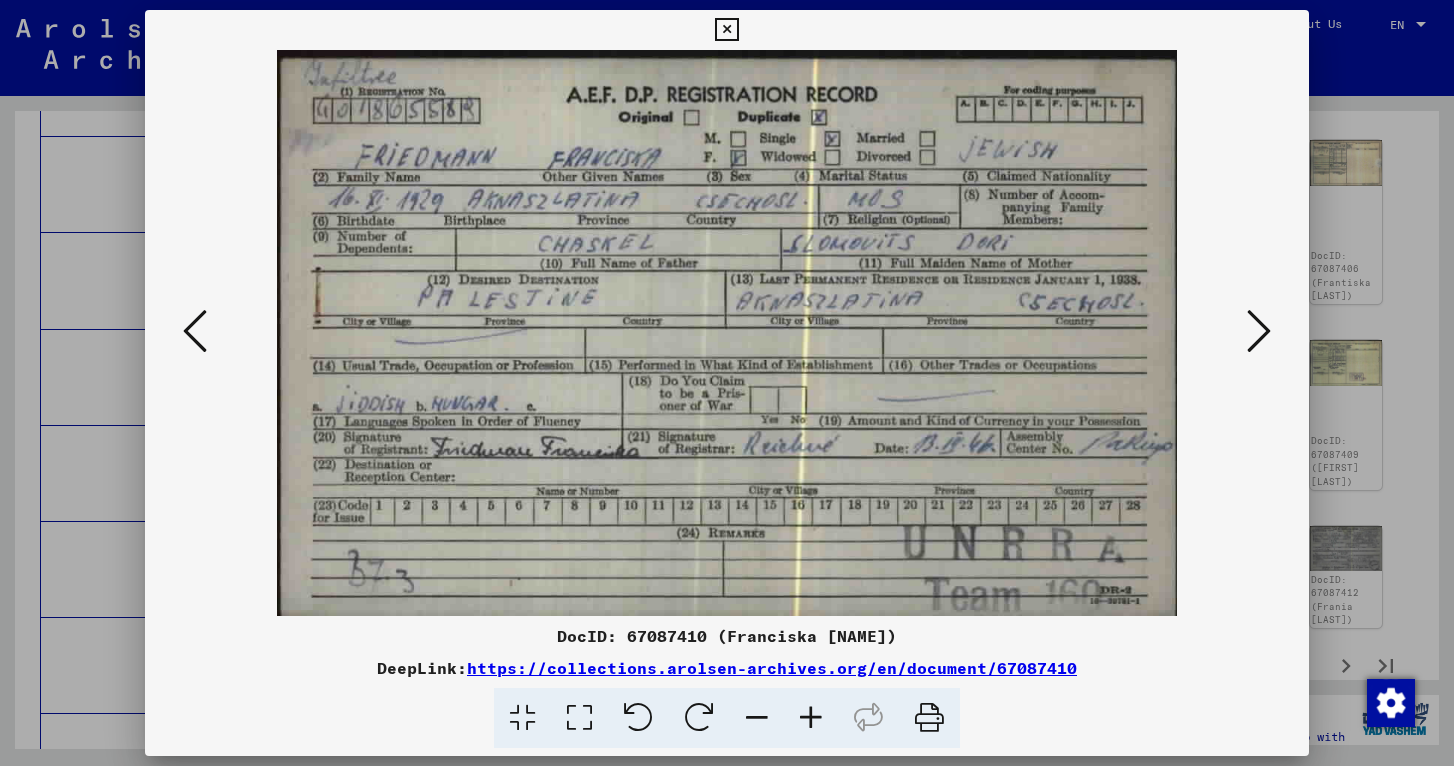 click at bounding box center [1259, 331] 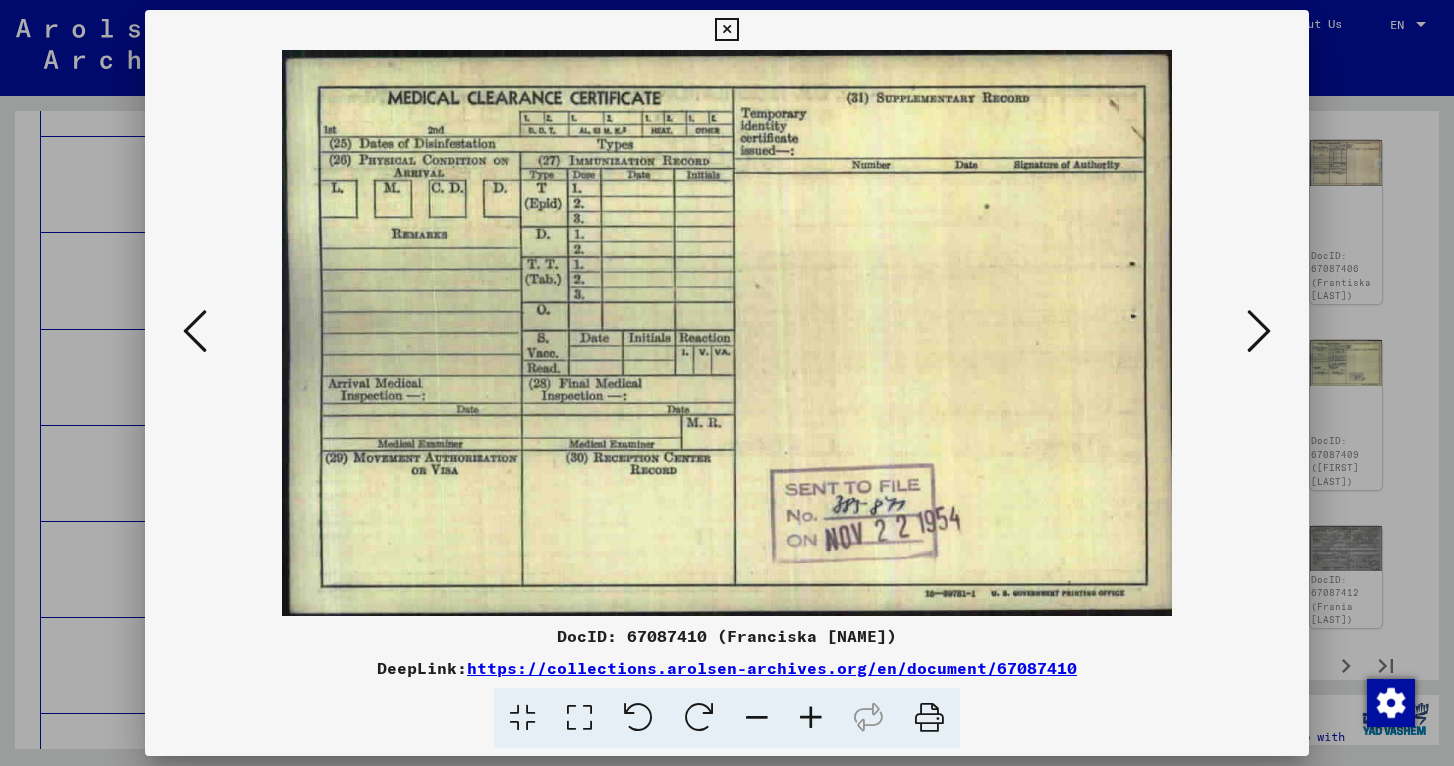 click at bounding box center (1259, 331) 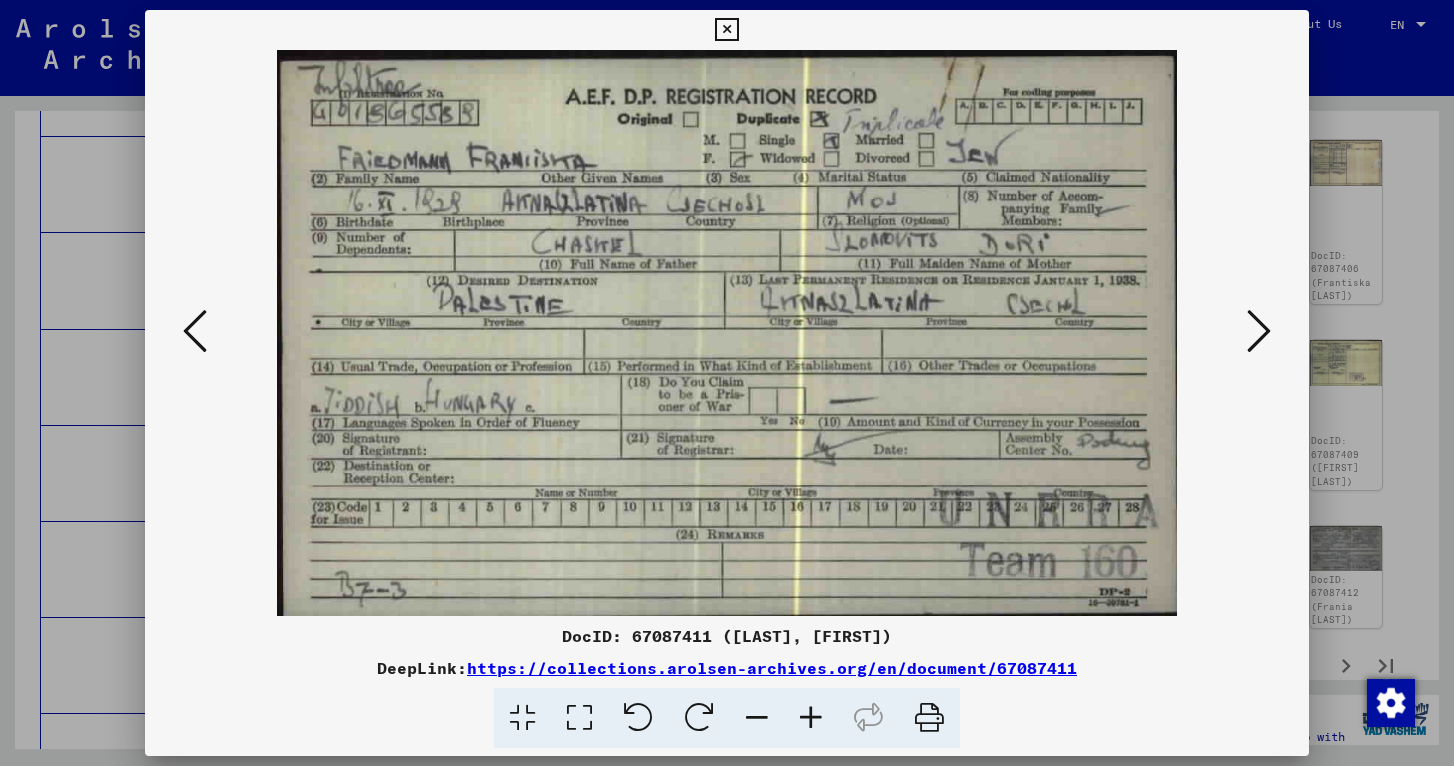 click at bounding box center (1259, 331) 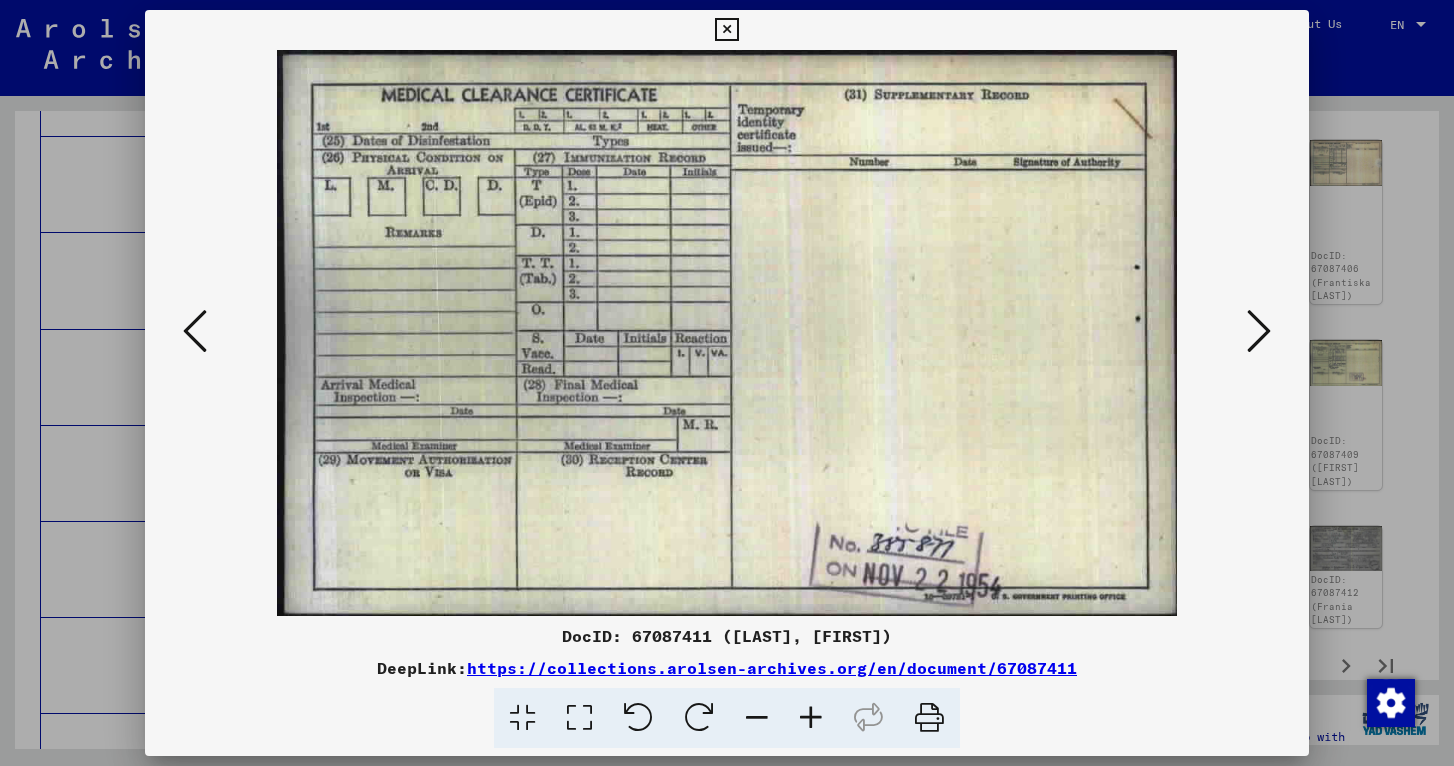 click at bounding box center [1259, 331] 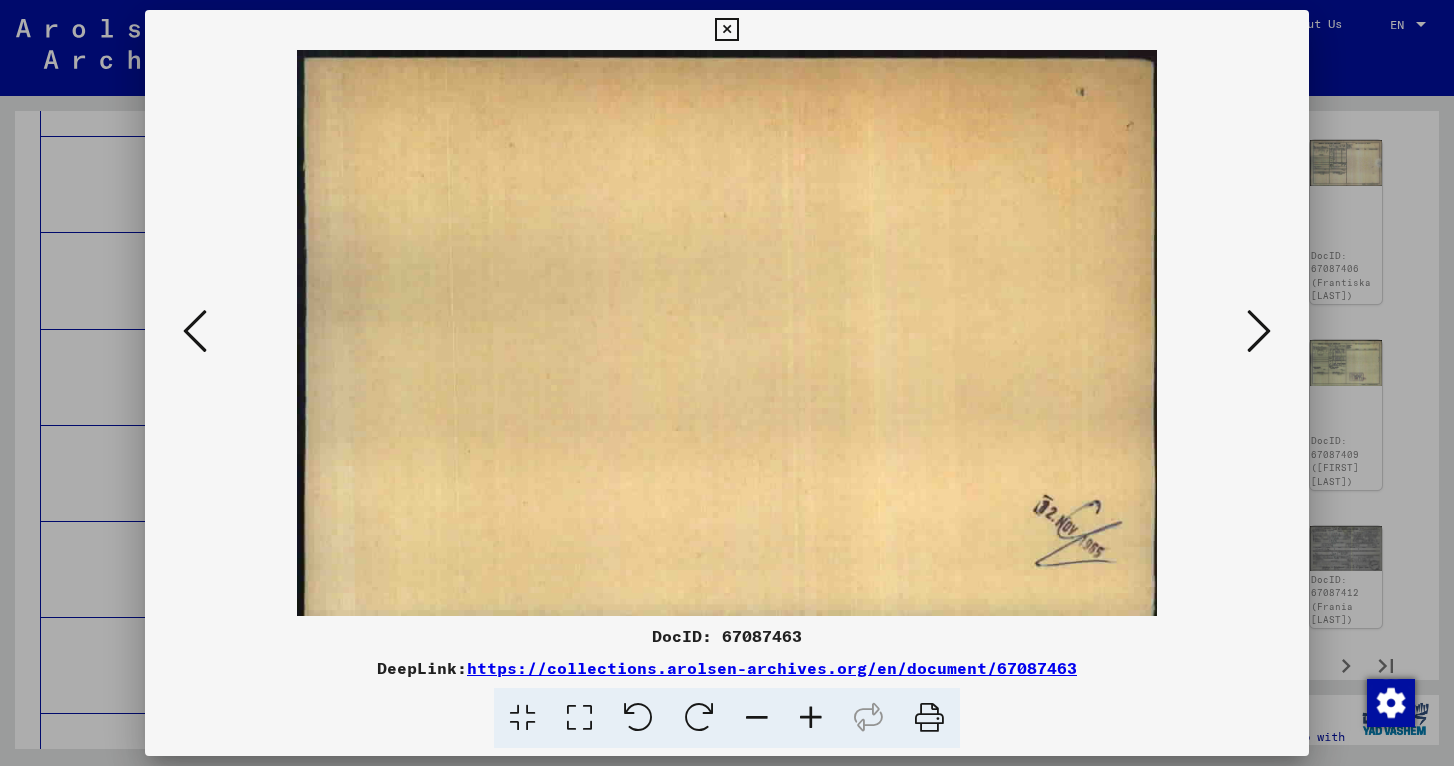 click at bounding box center (726, 30) 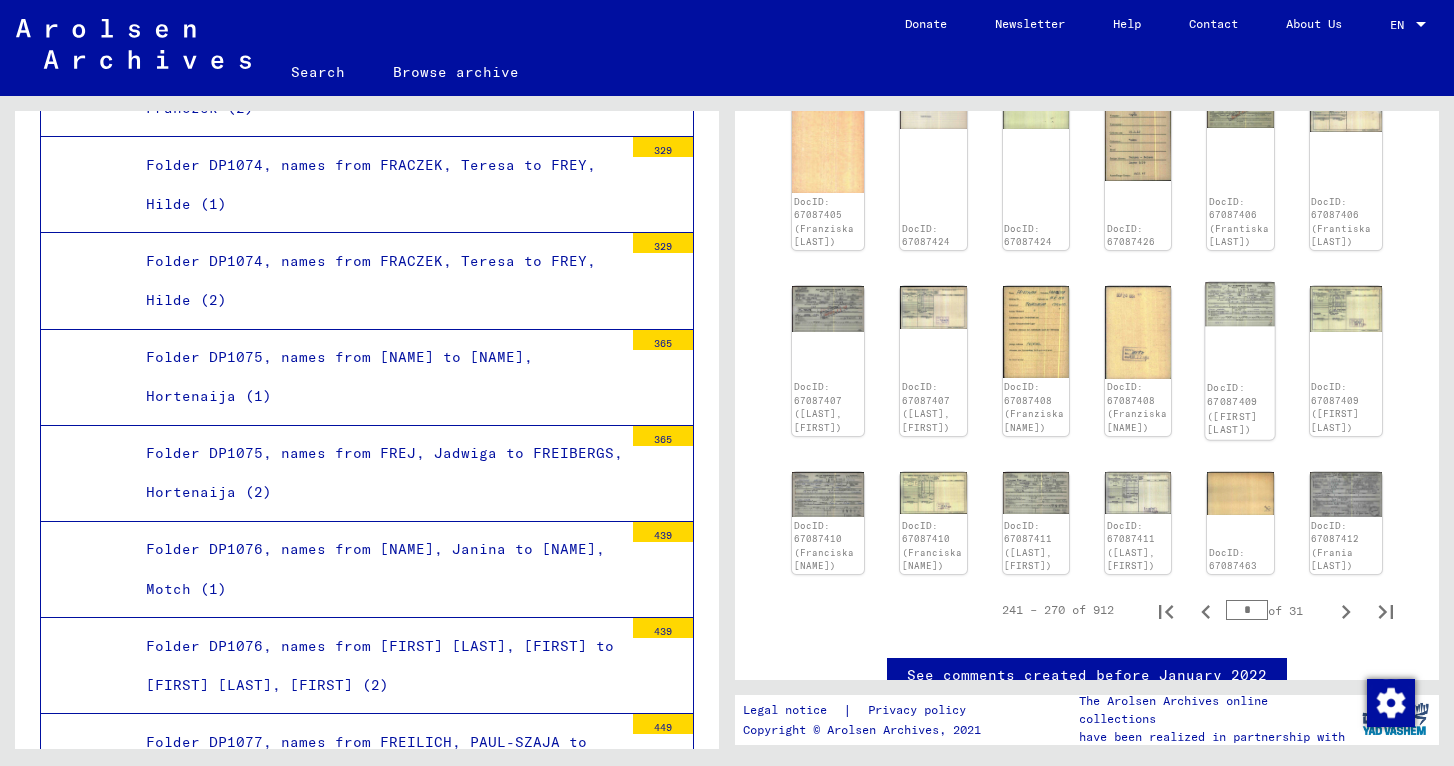 scroll, scrollTop: 826, scrollLeft: 0, axis: vertical 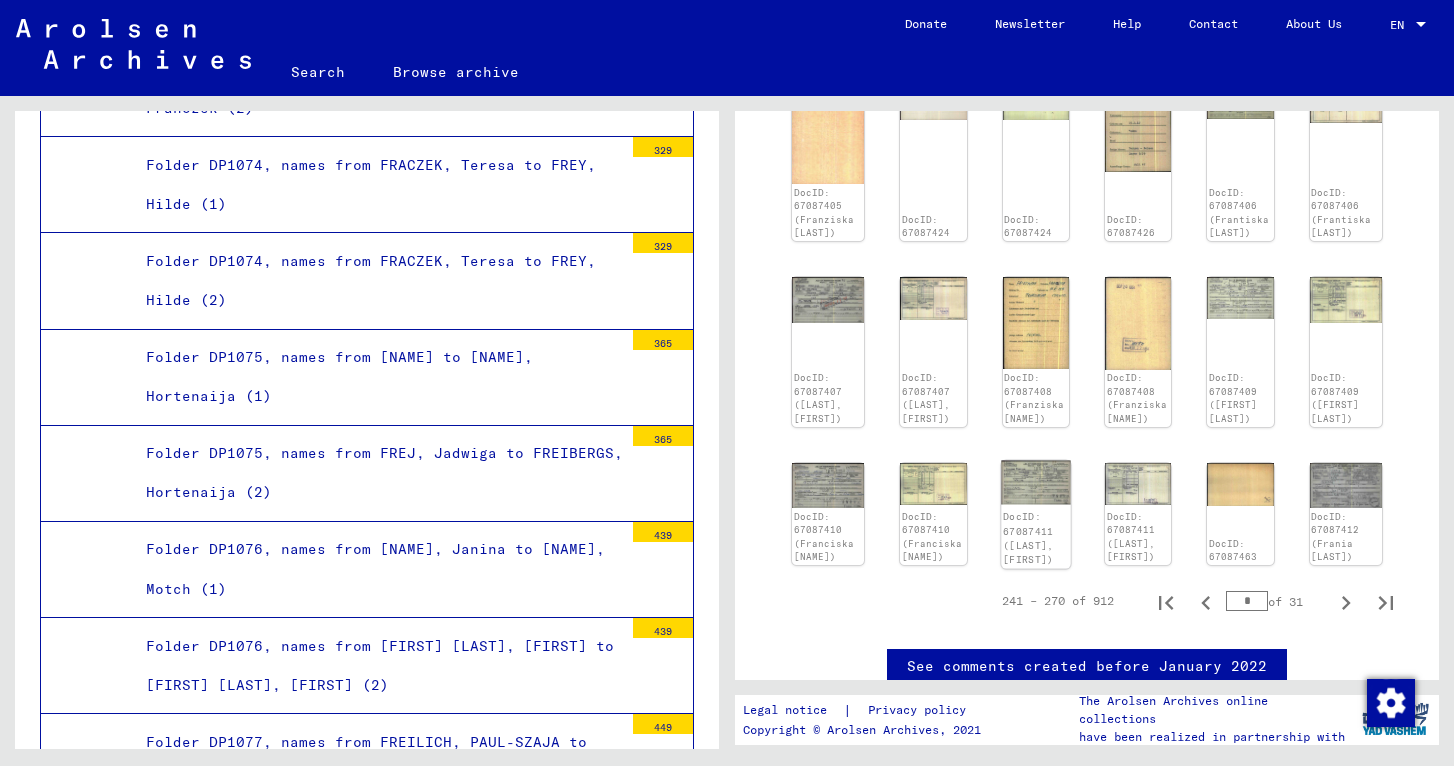 click 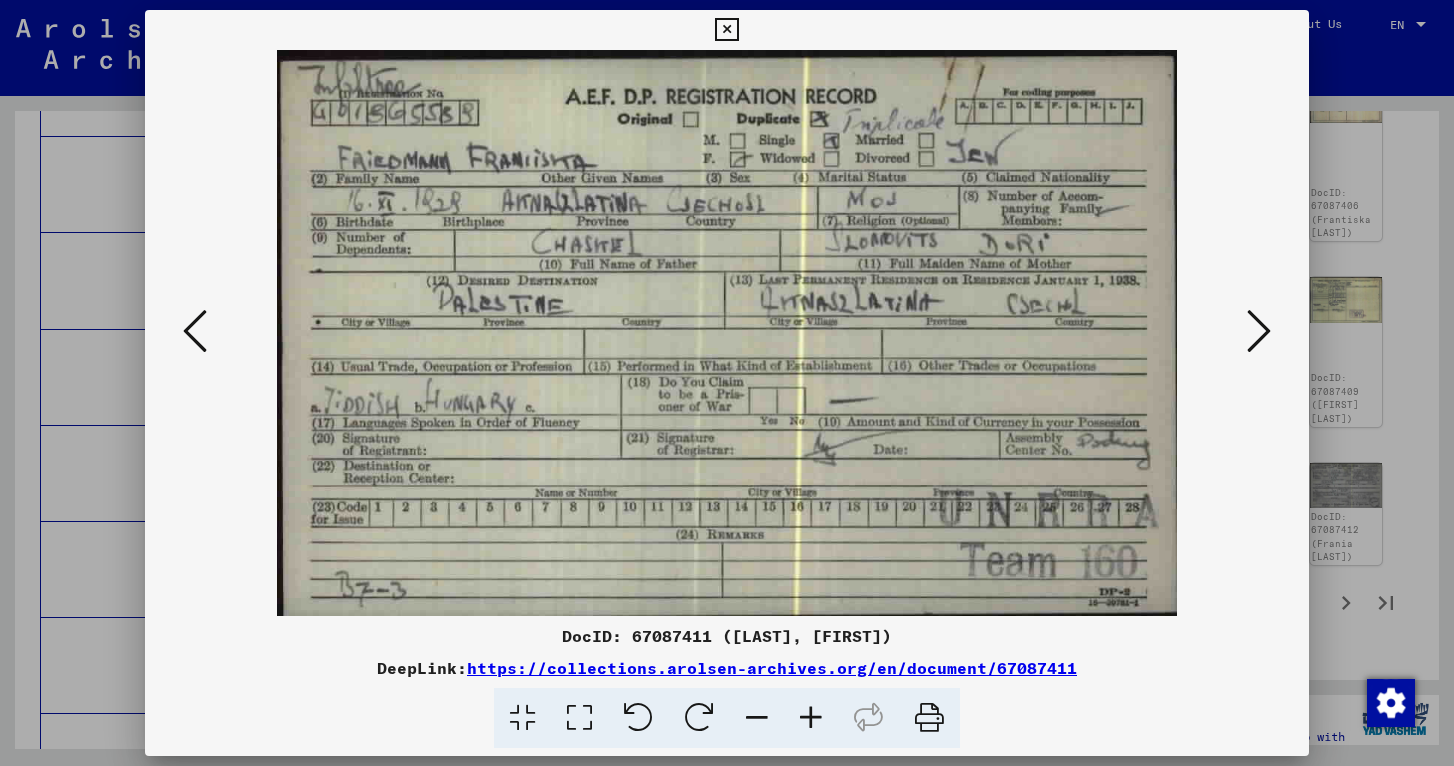click at bounding box center [726, 30] 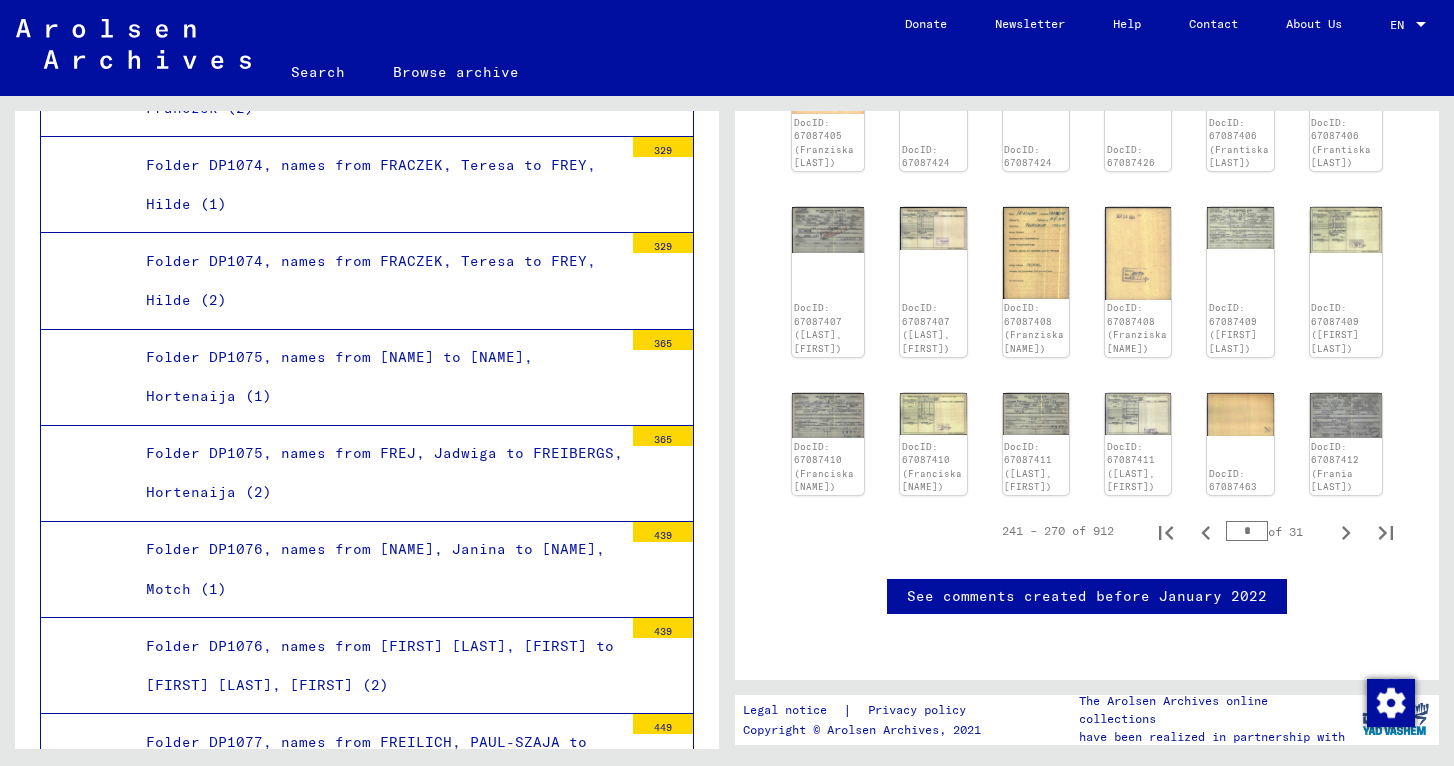 scroll, scrollTop: 912, scrollLeft: 0, axis: vertical 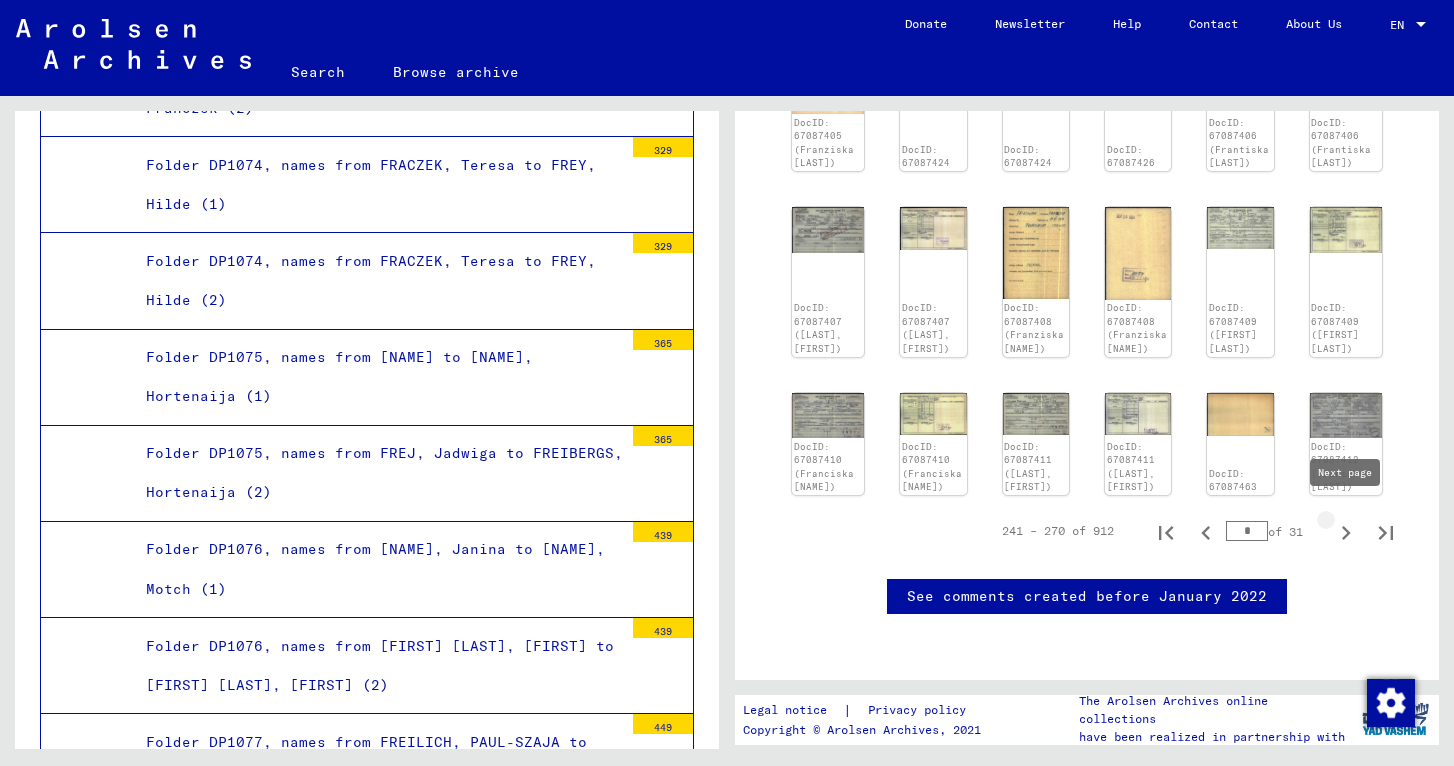 click 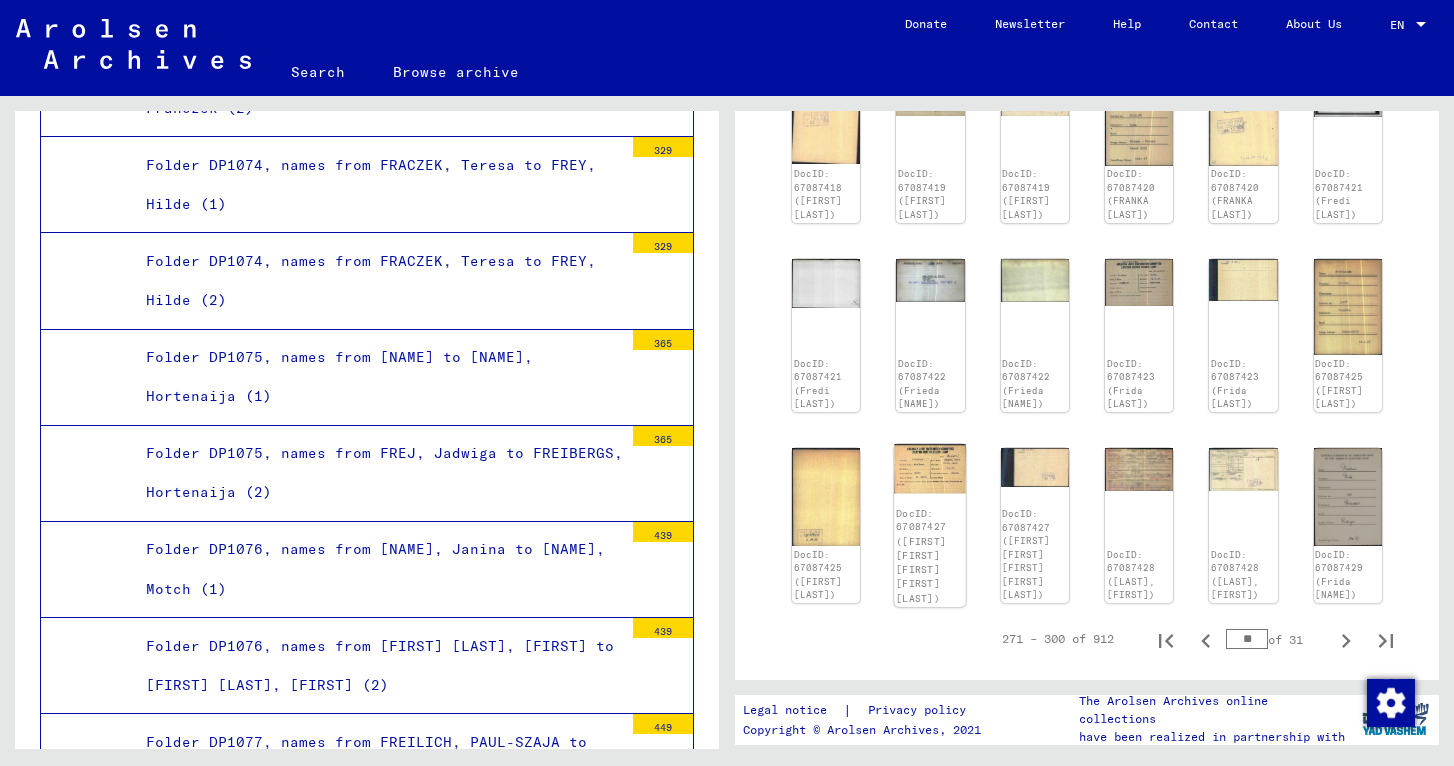 scroll, scrollTop: 810, scrollLeft: 0, axis: vertical 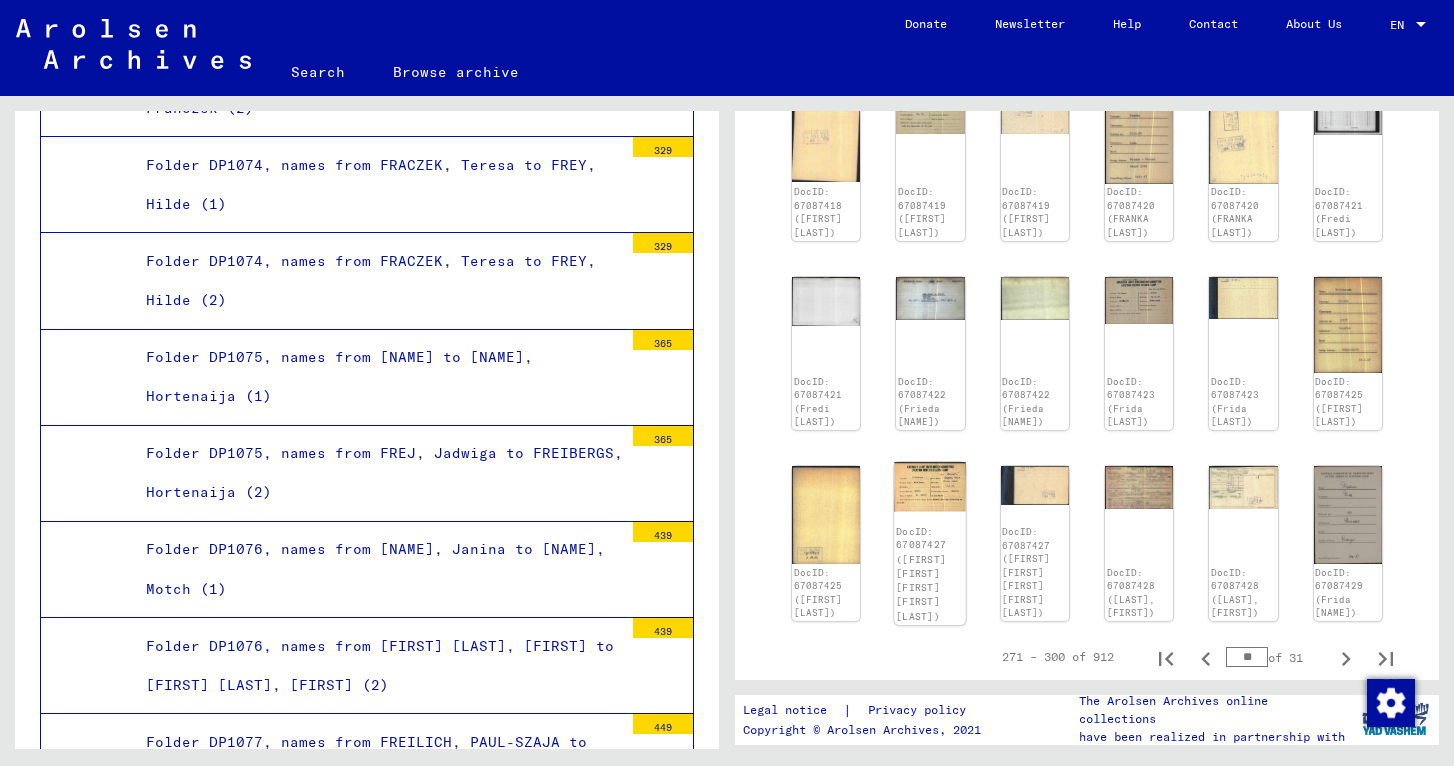 click 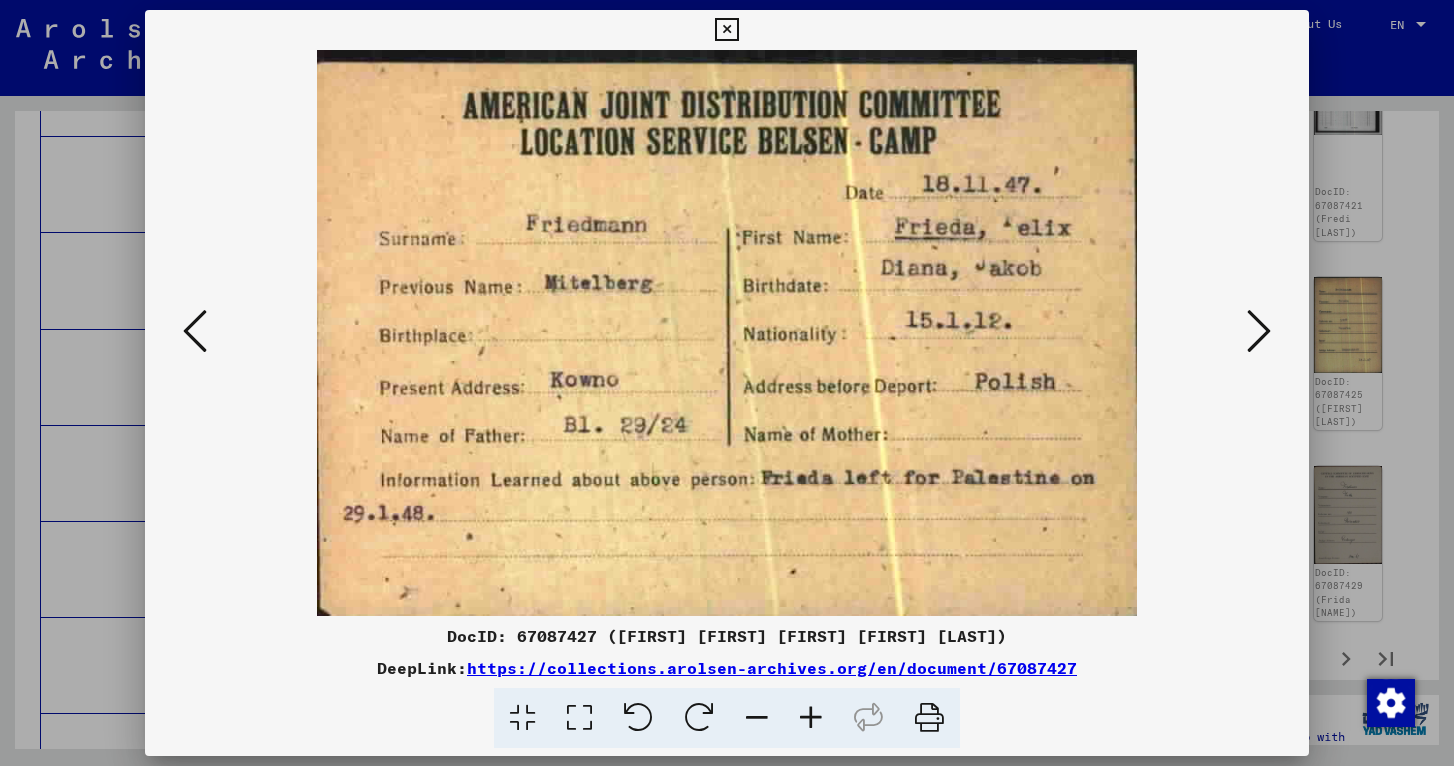 type 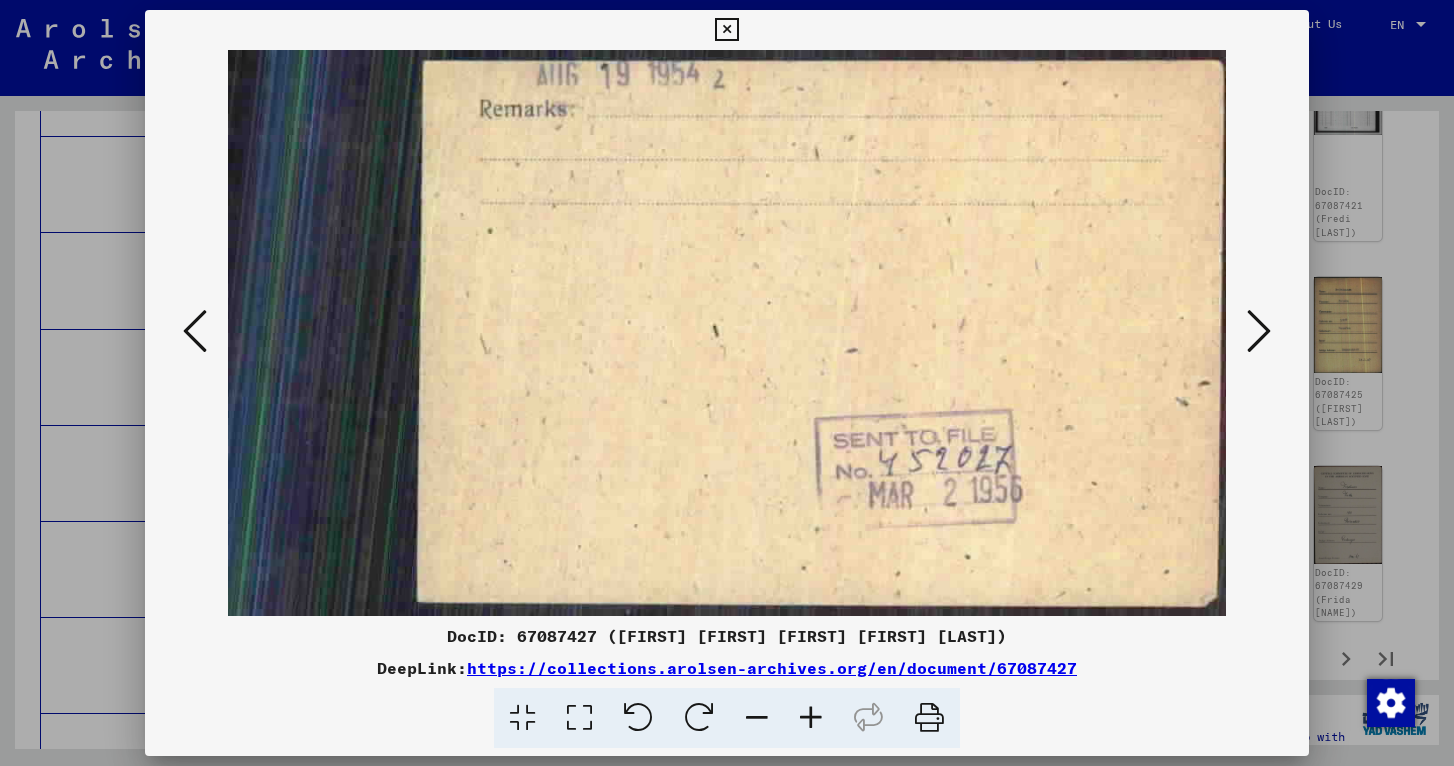 click at bounding box center [1259, 331] 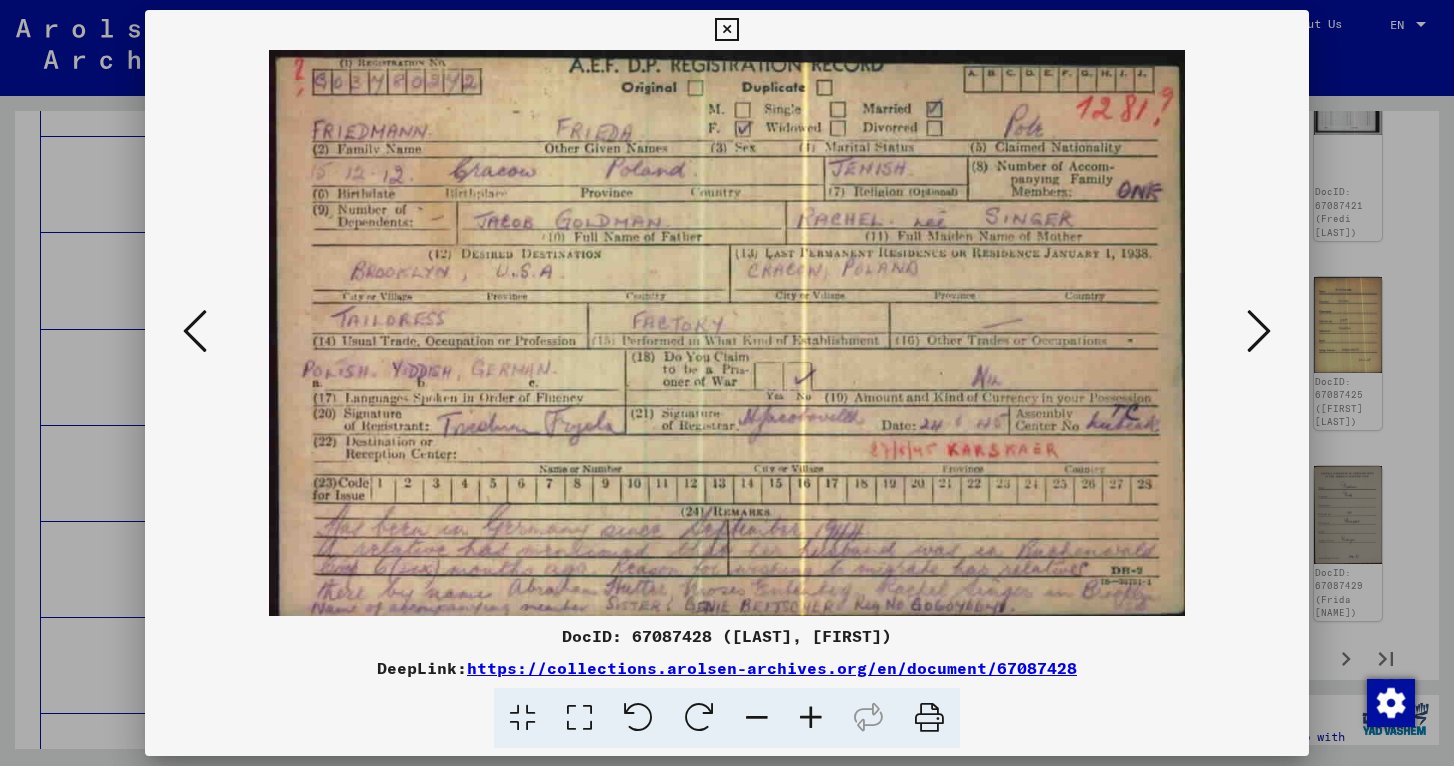 click at bounding box center (929, 718) 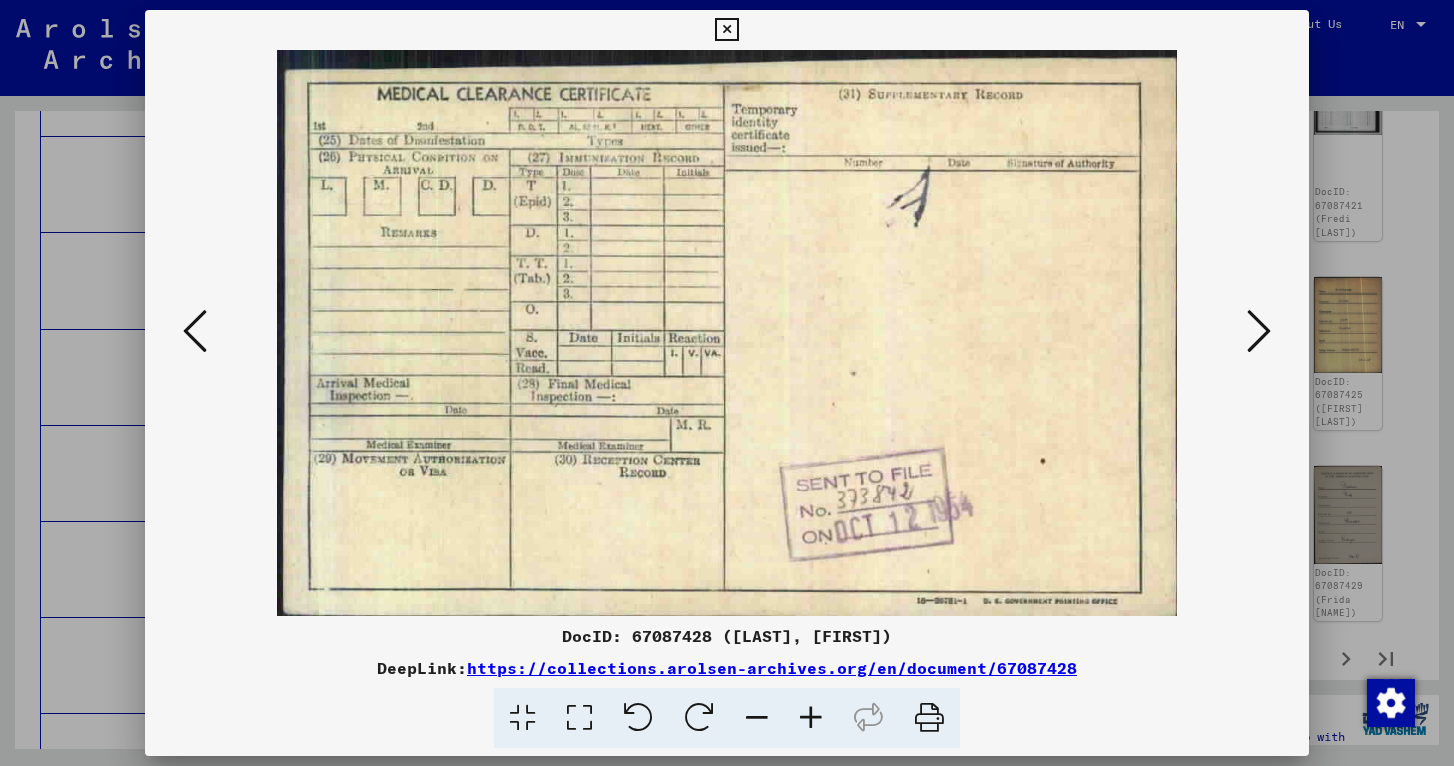 click at bounding box center [195, 331] 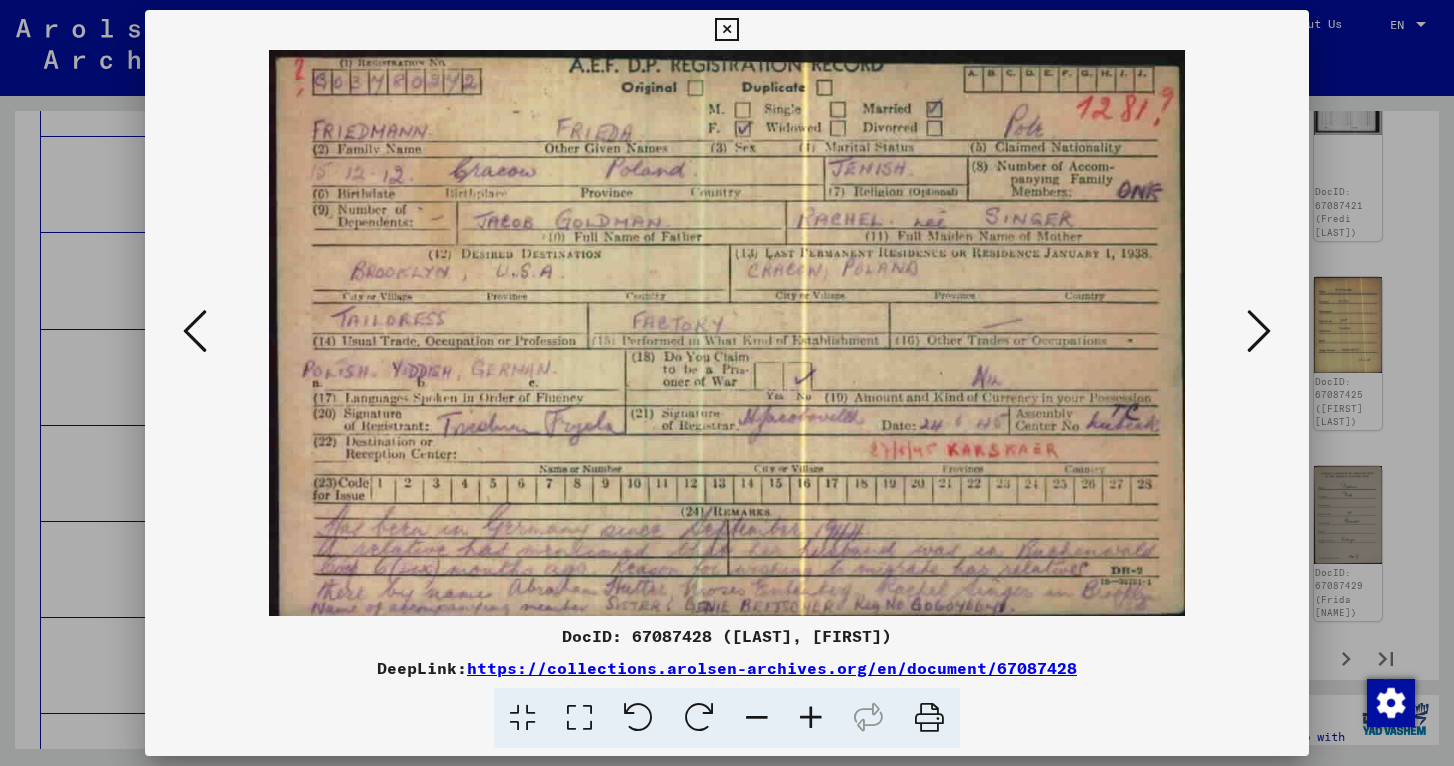 click at bounding box center (195, 331) 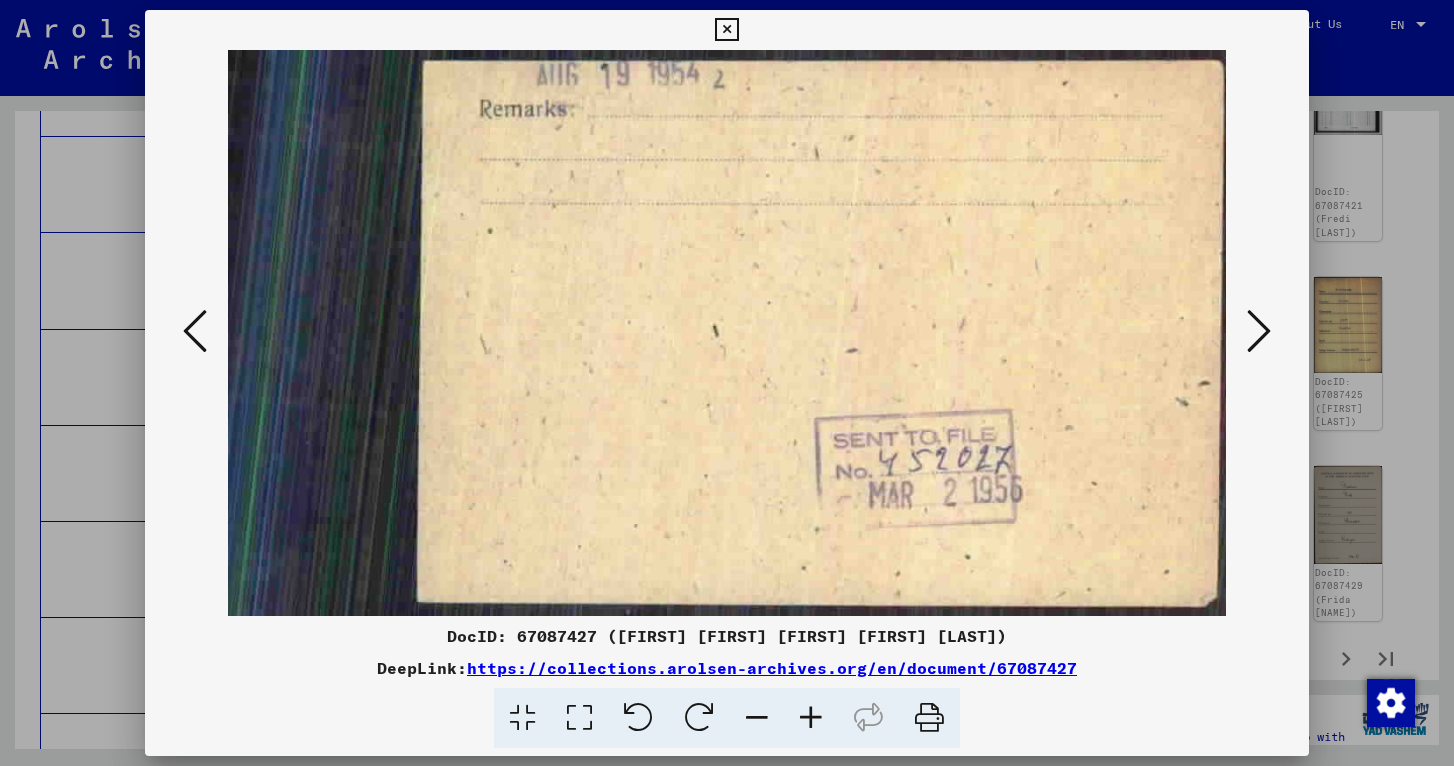 click at bounding box center (195, 331) 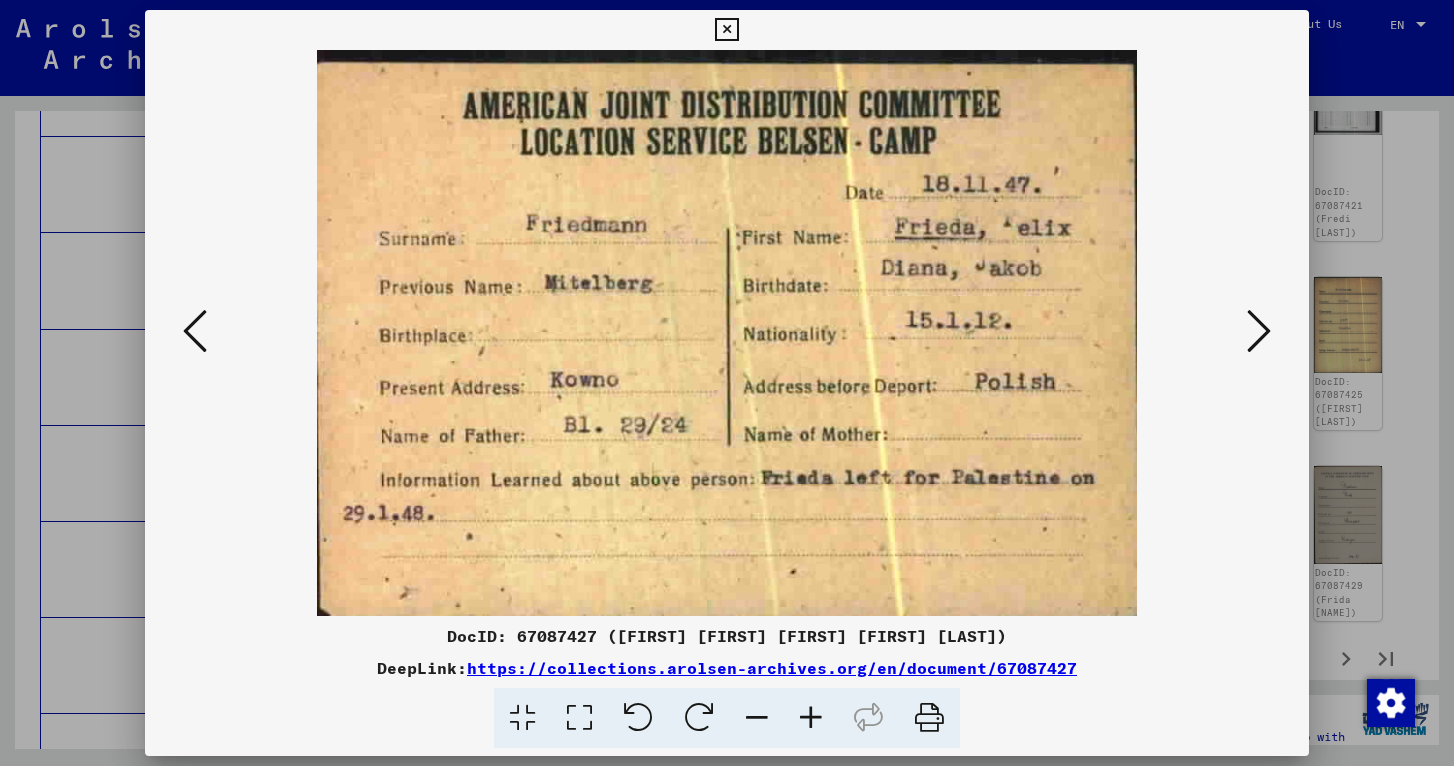 click at bounding box center [195, 331] 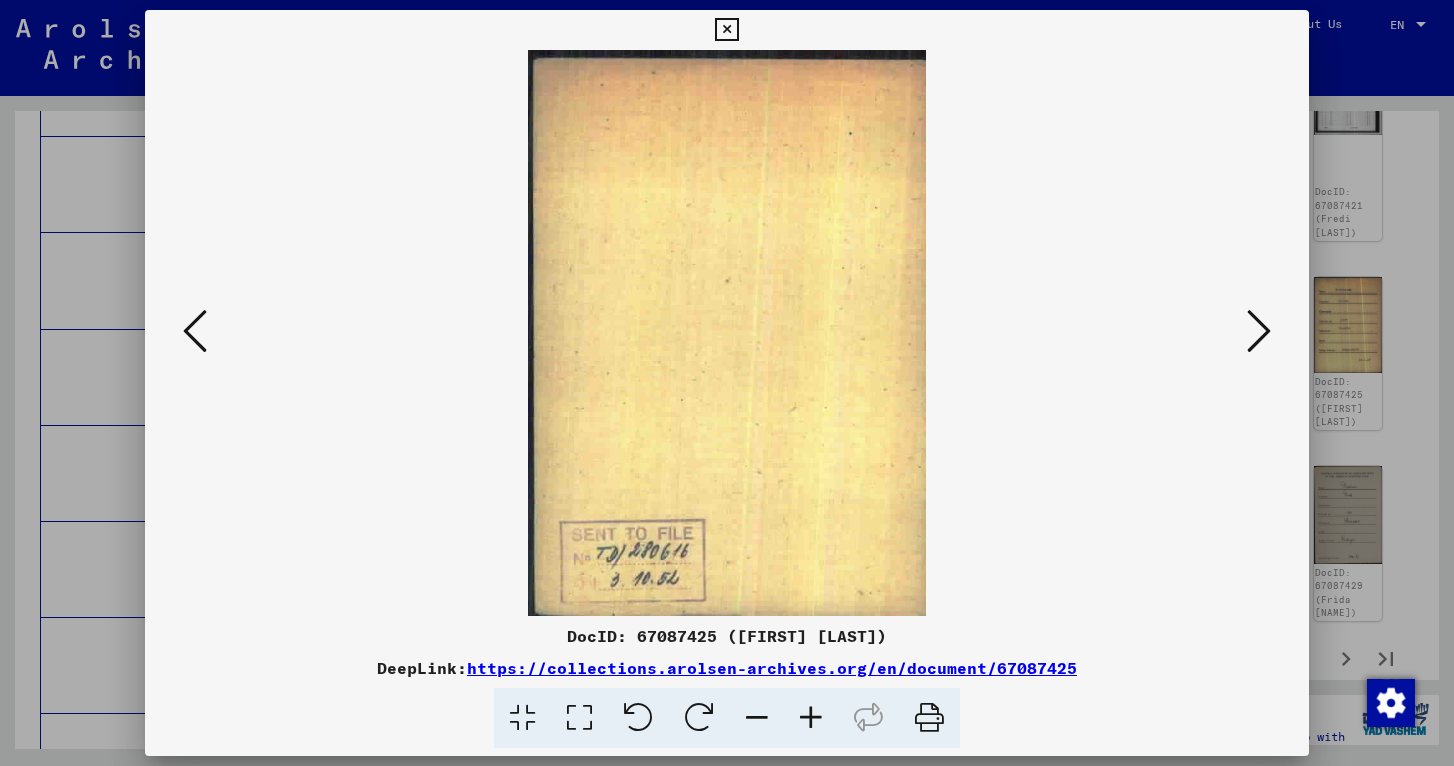 click at bounding box center [195, 331] 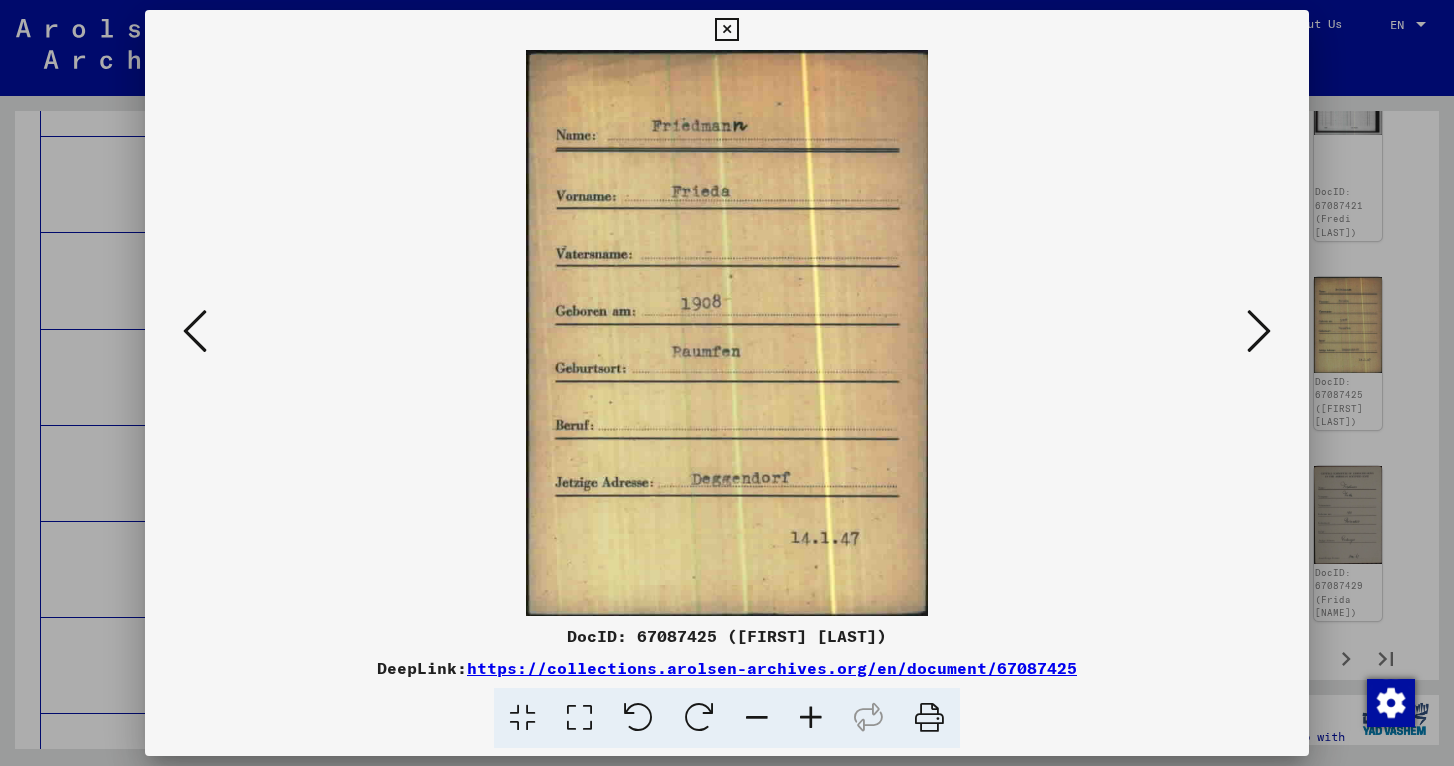 click at bounding box center [195, 331] 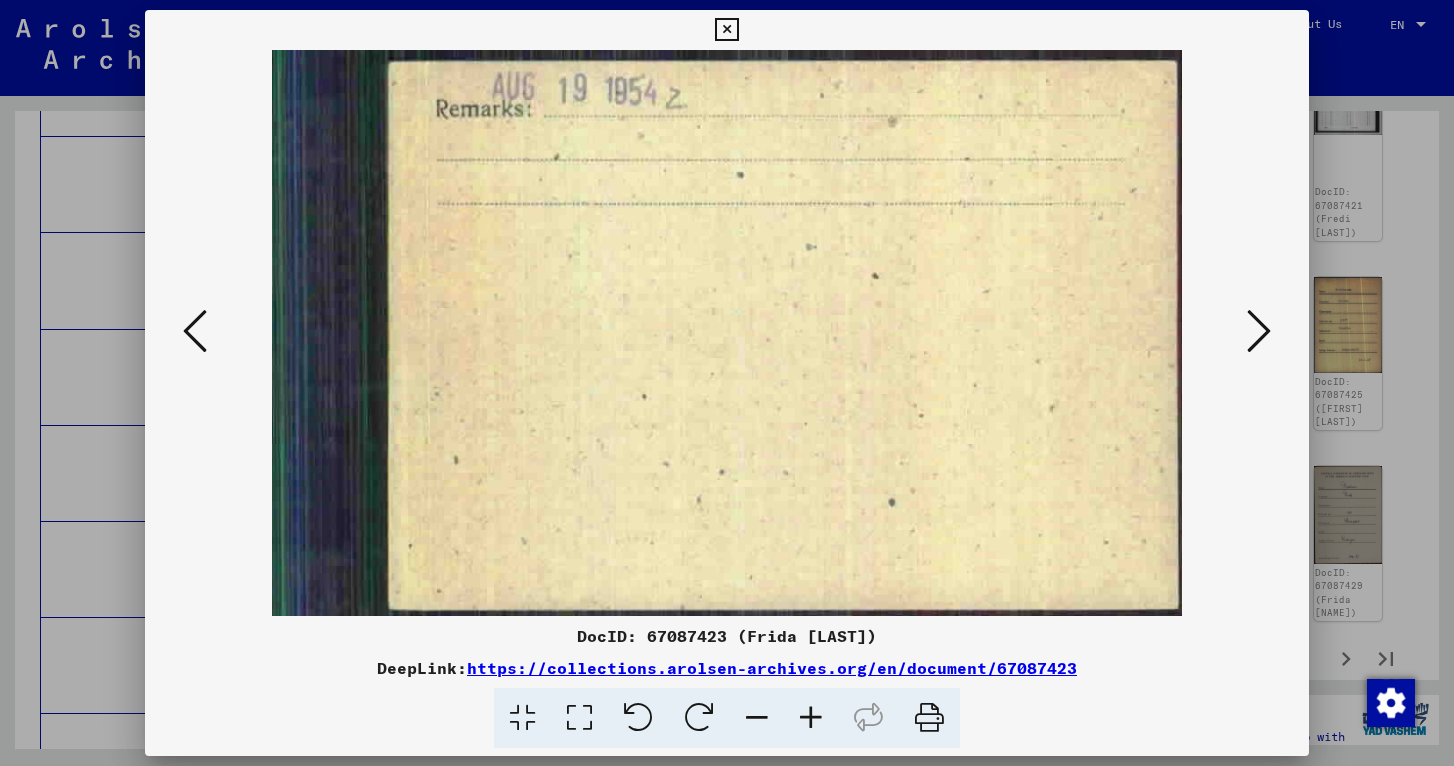 click at bounding box center (195, 331) 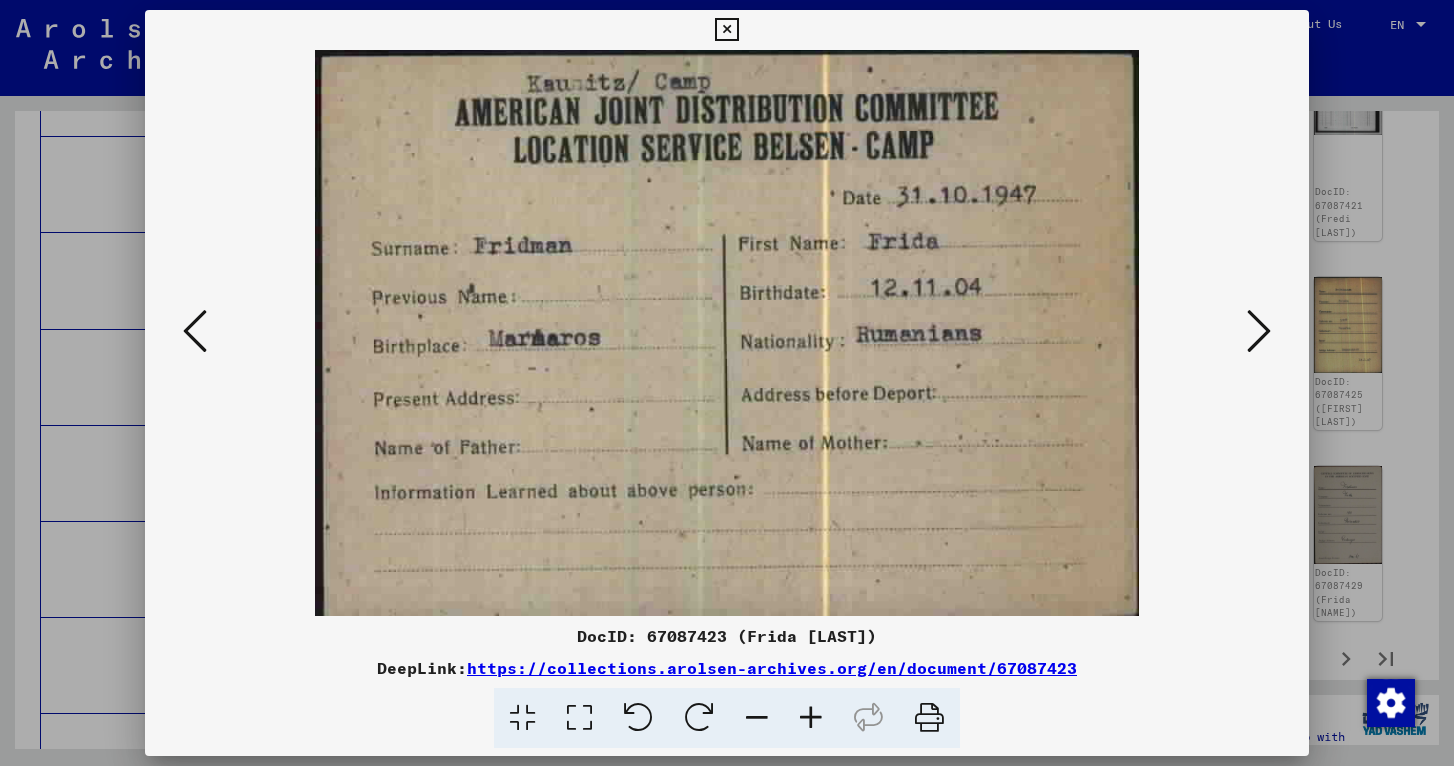 click at bounding box center [1259, 331] 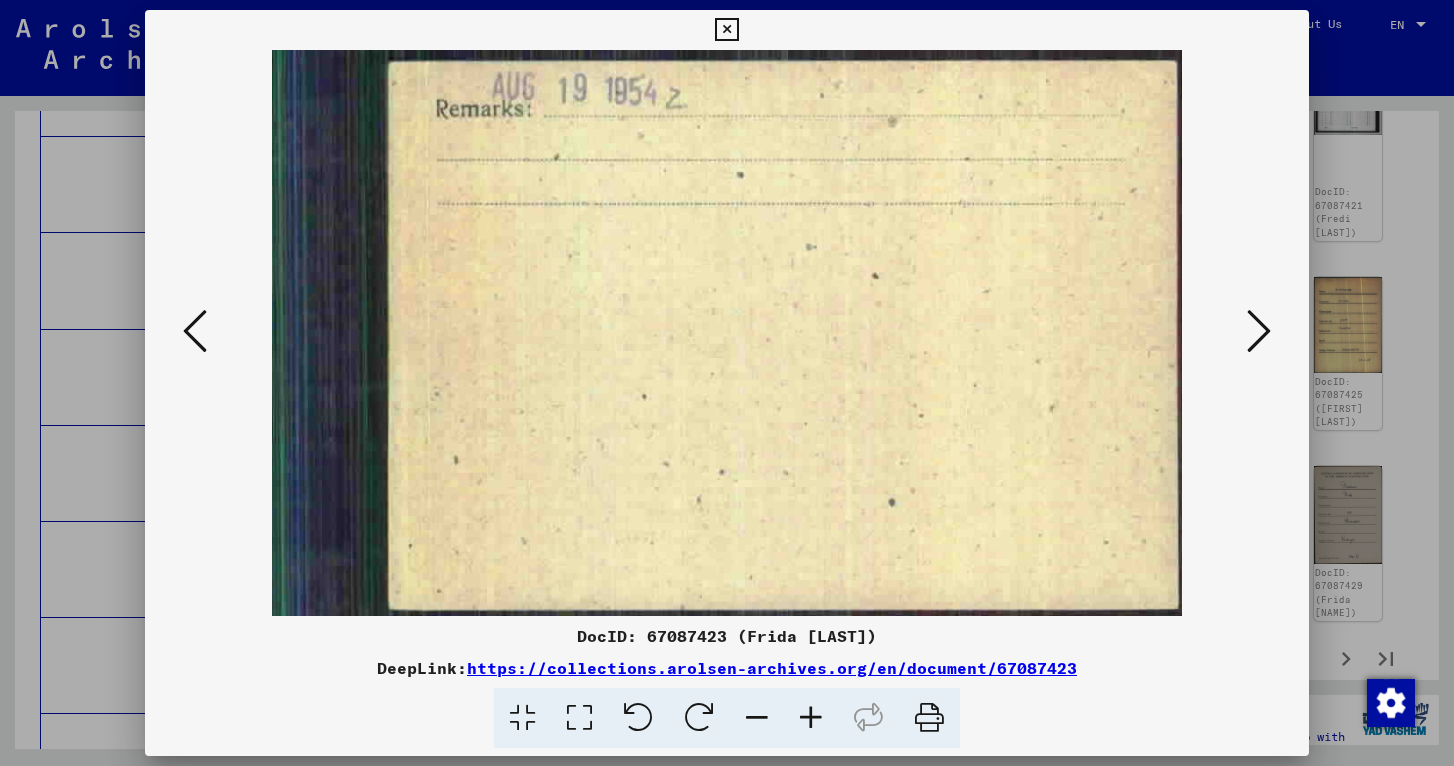 click at bounding box center [1259, 331] 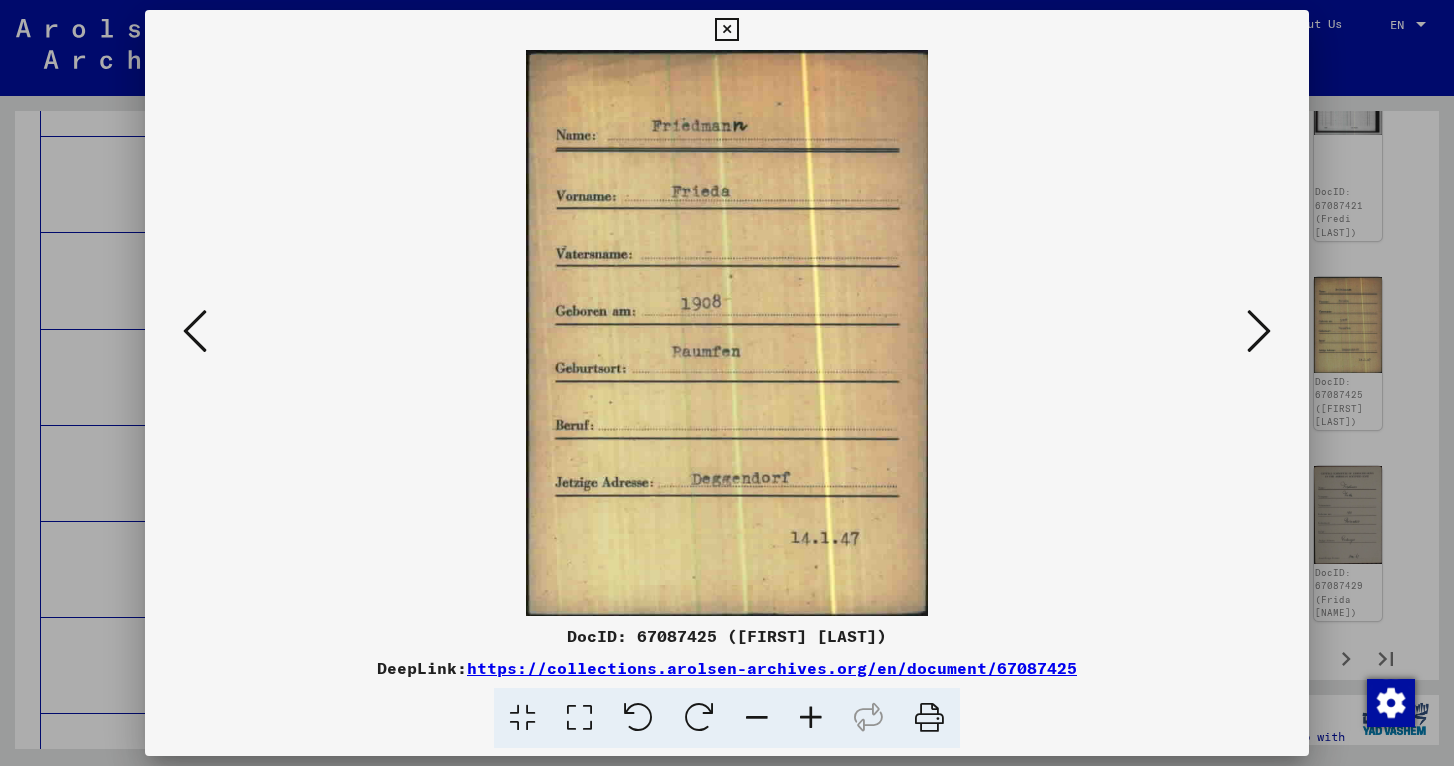 click at bounding box center (1259, 331) 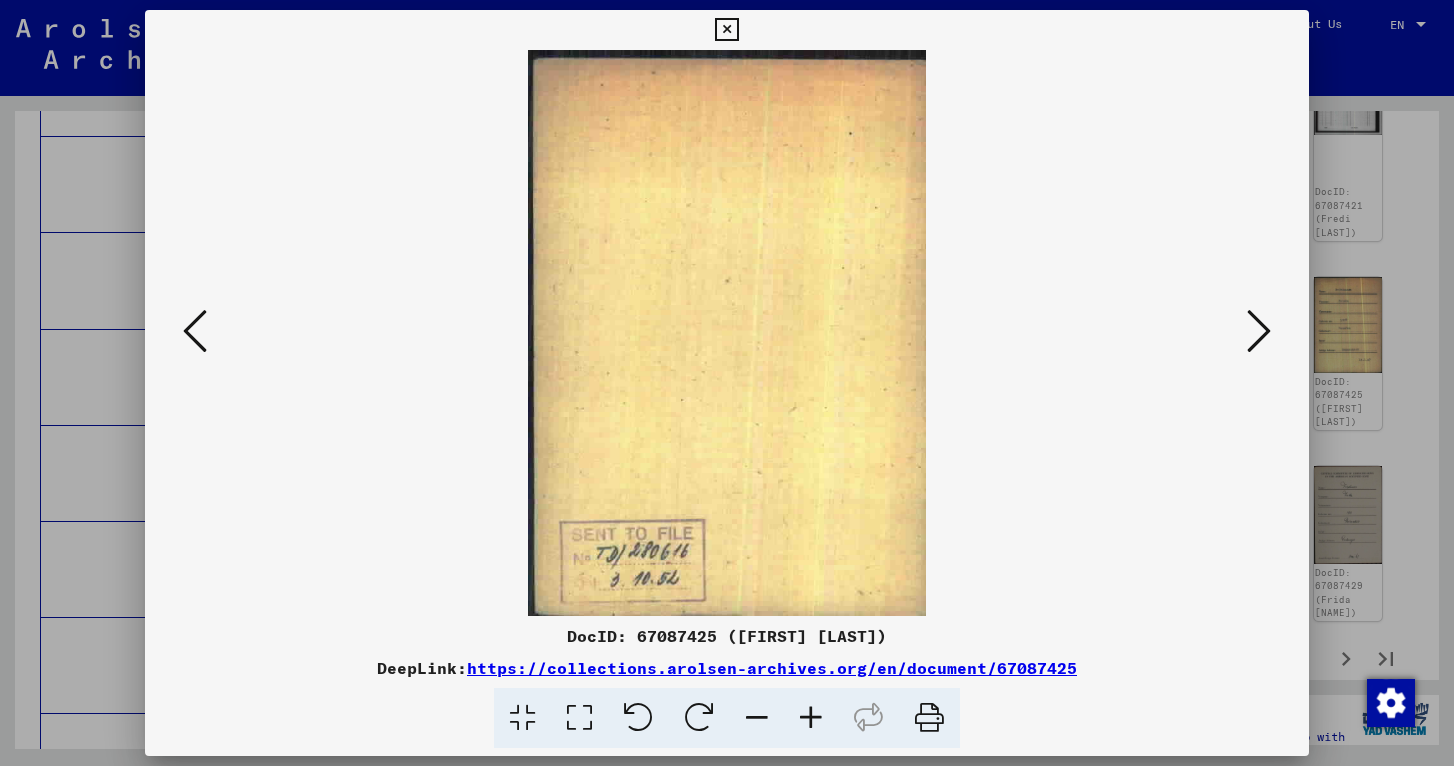 click at bounding box center (1259, 331) 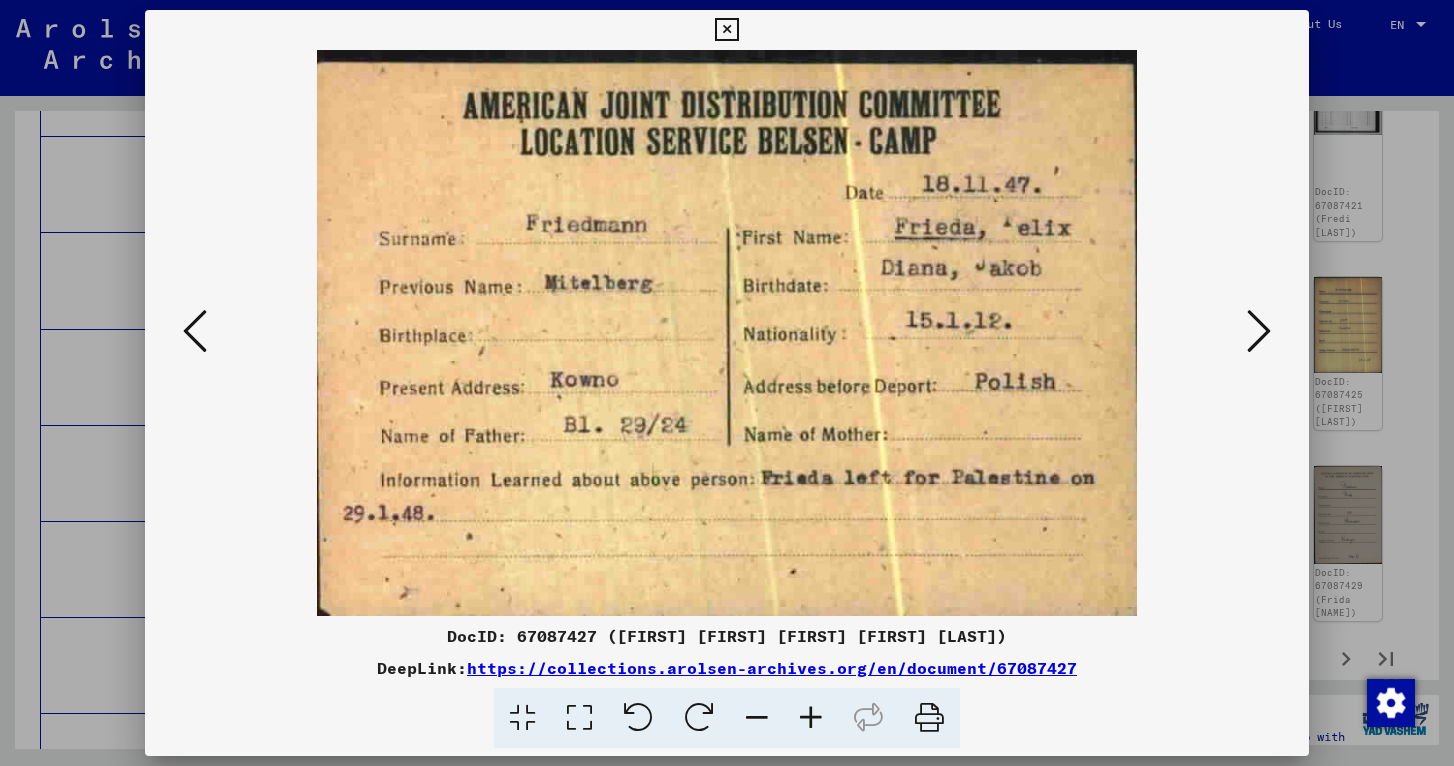 click at bounding box center (195, 331) 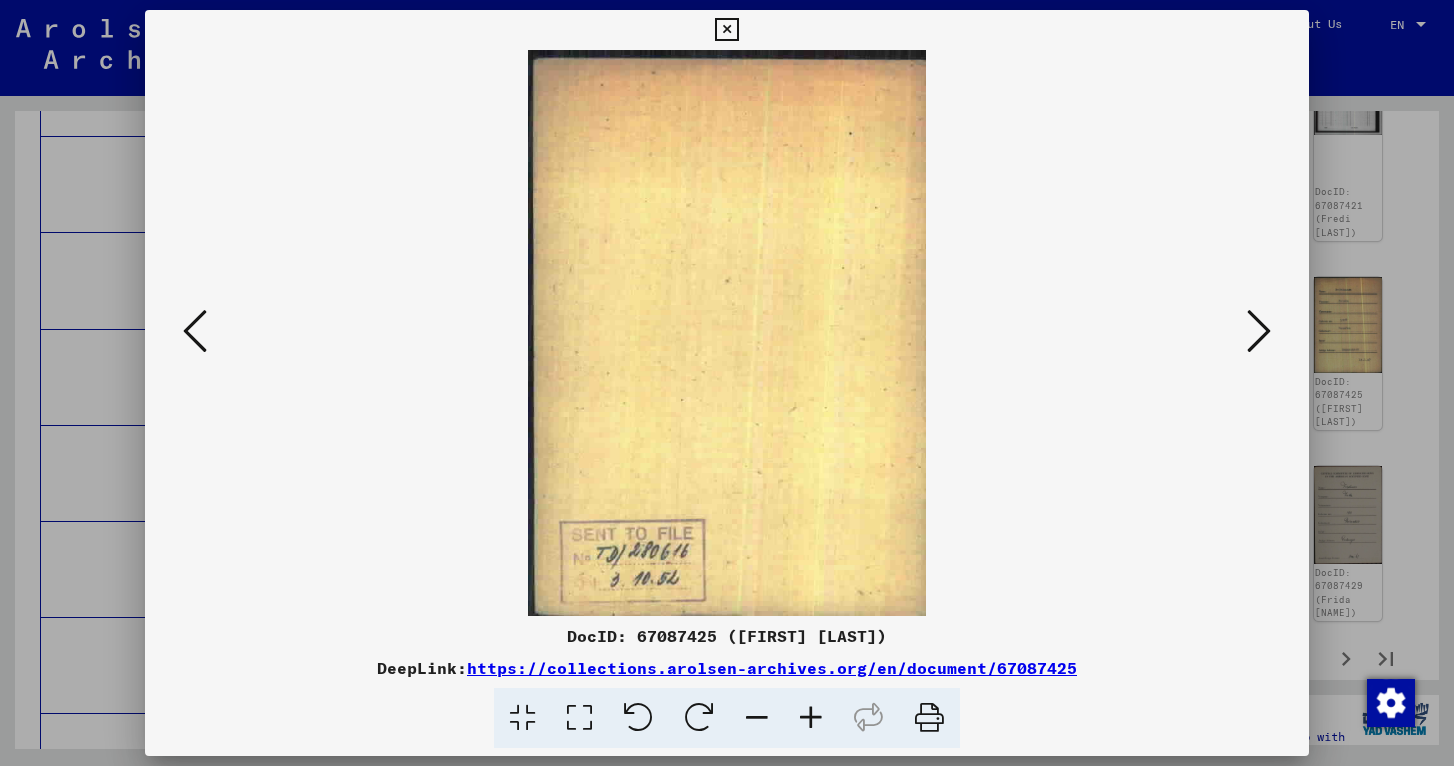 click at bounding box center (726, 30) 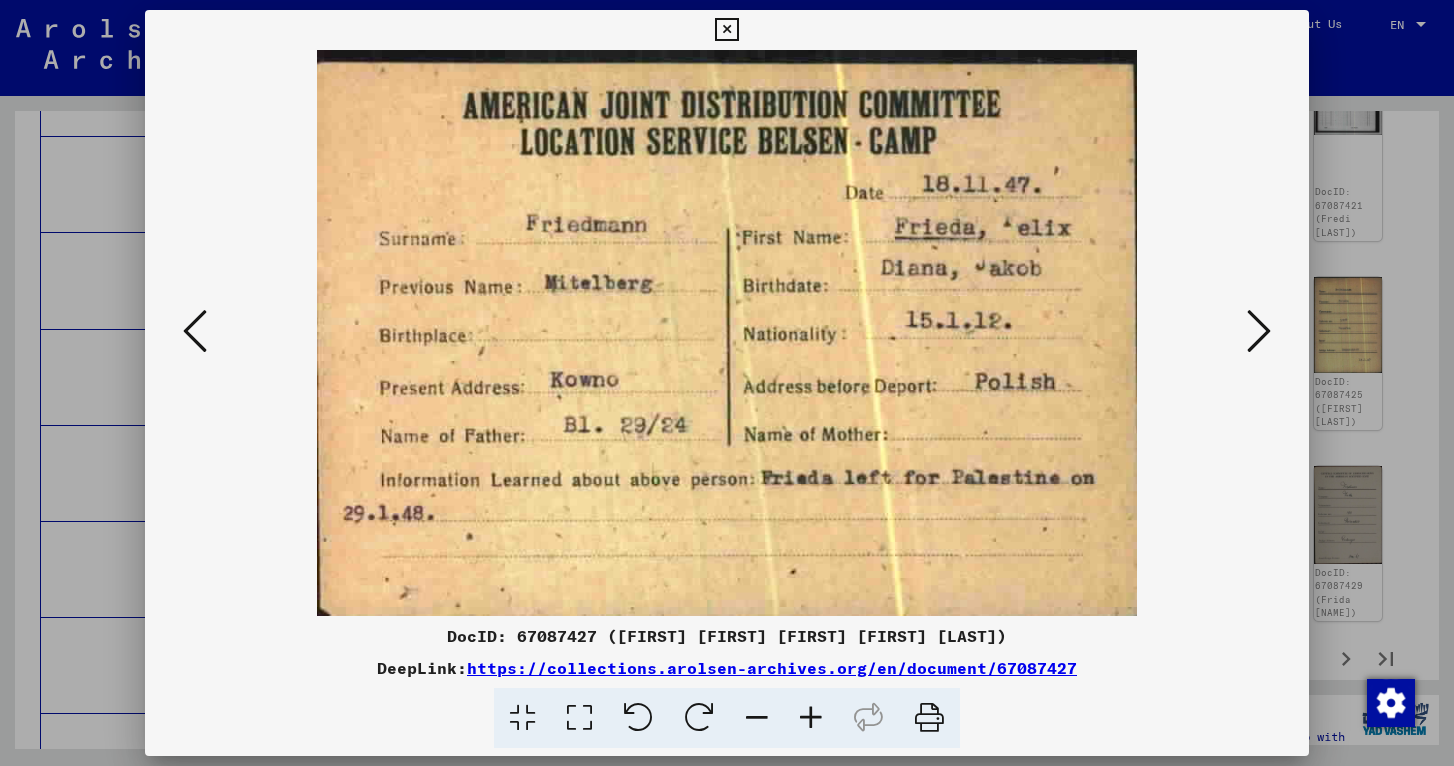 click at bounding box center [1259, 331] 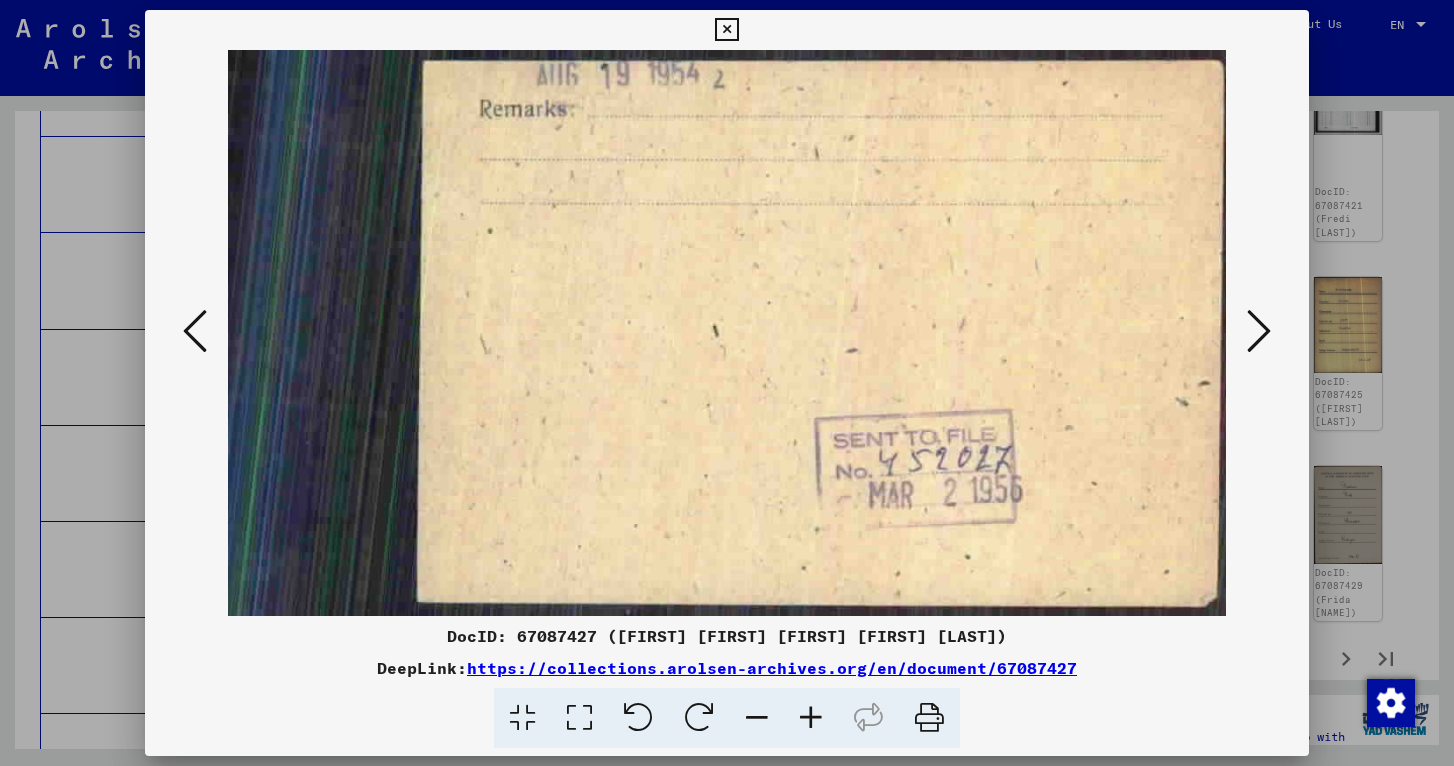 click at bounding box center (1259, 331) 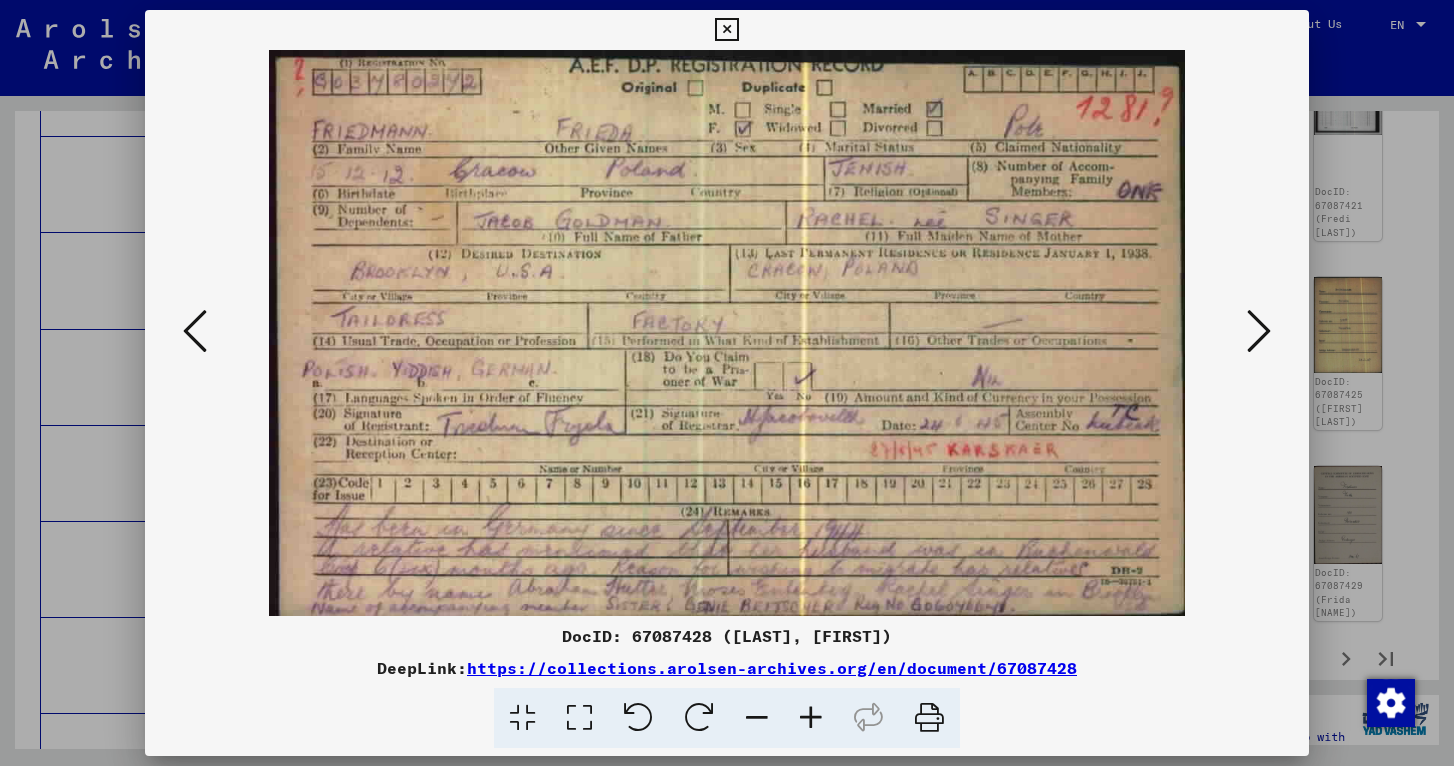click at bounding box center [1259, 331] 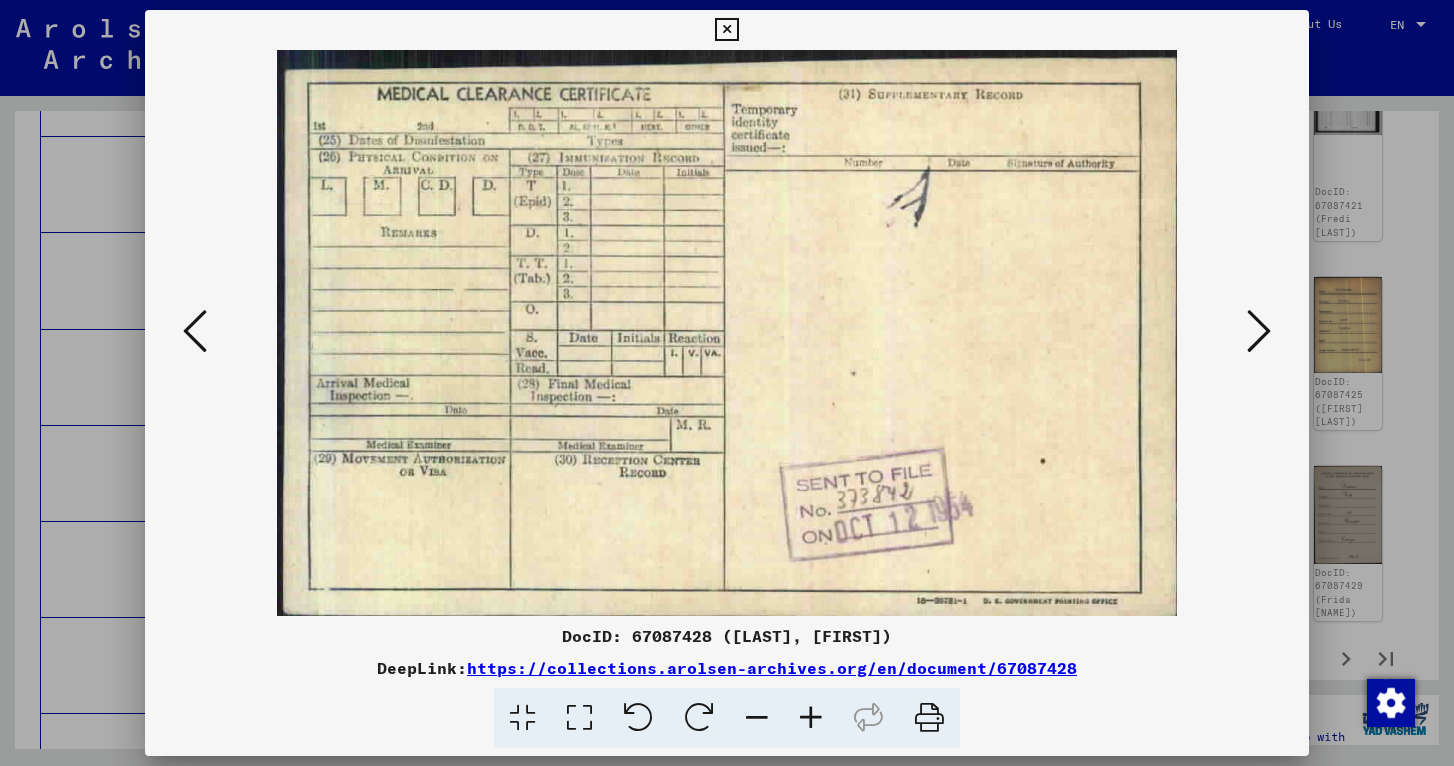 click at bounding box center [1259, 331] 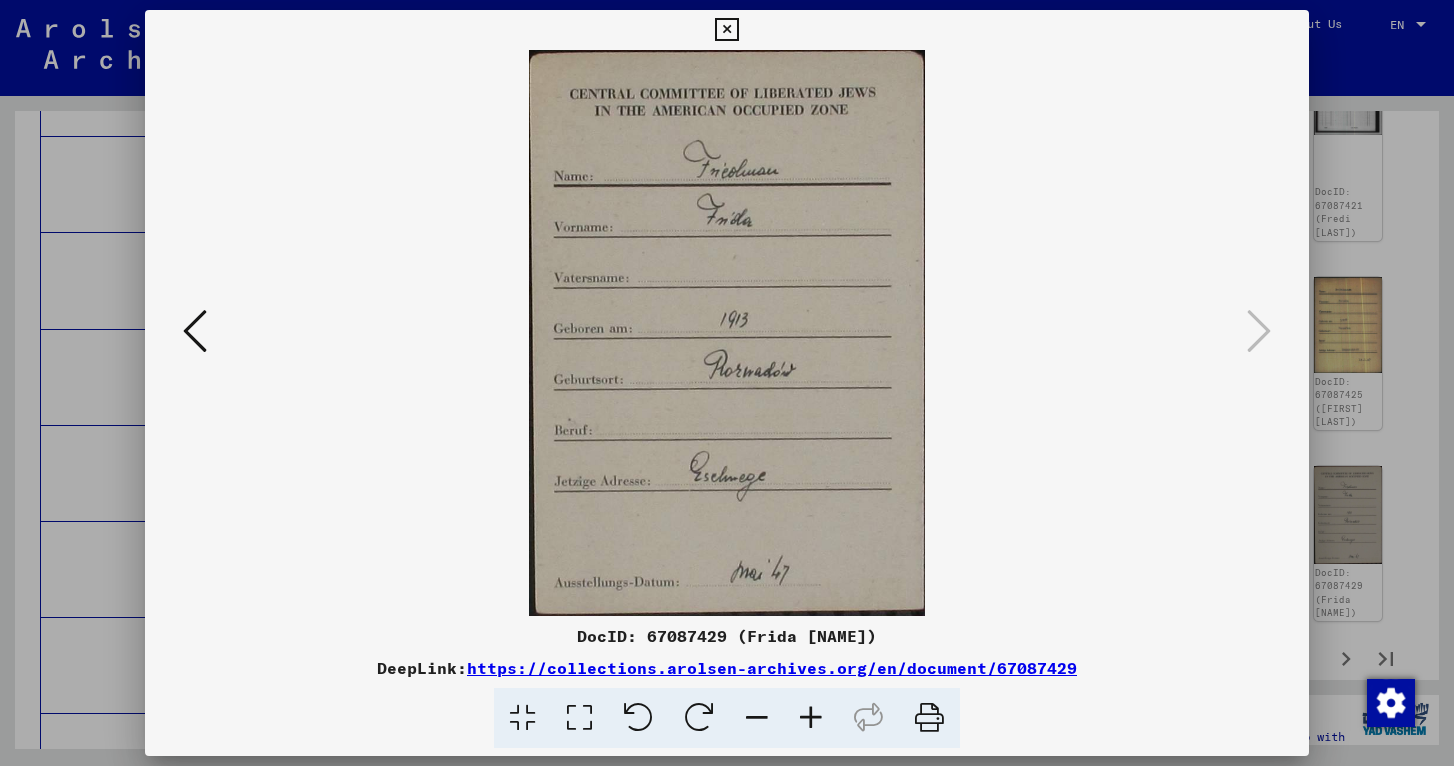 click at bounding box center [726, 30] 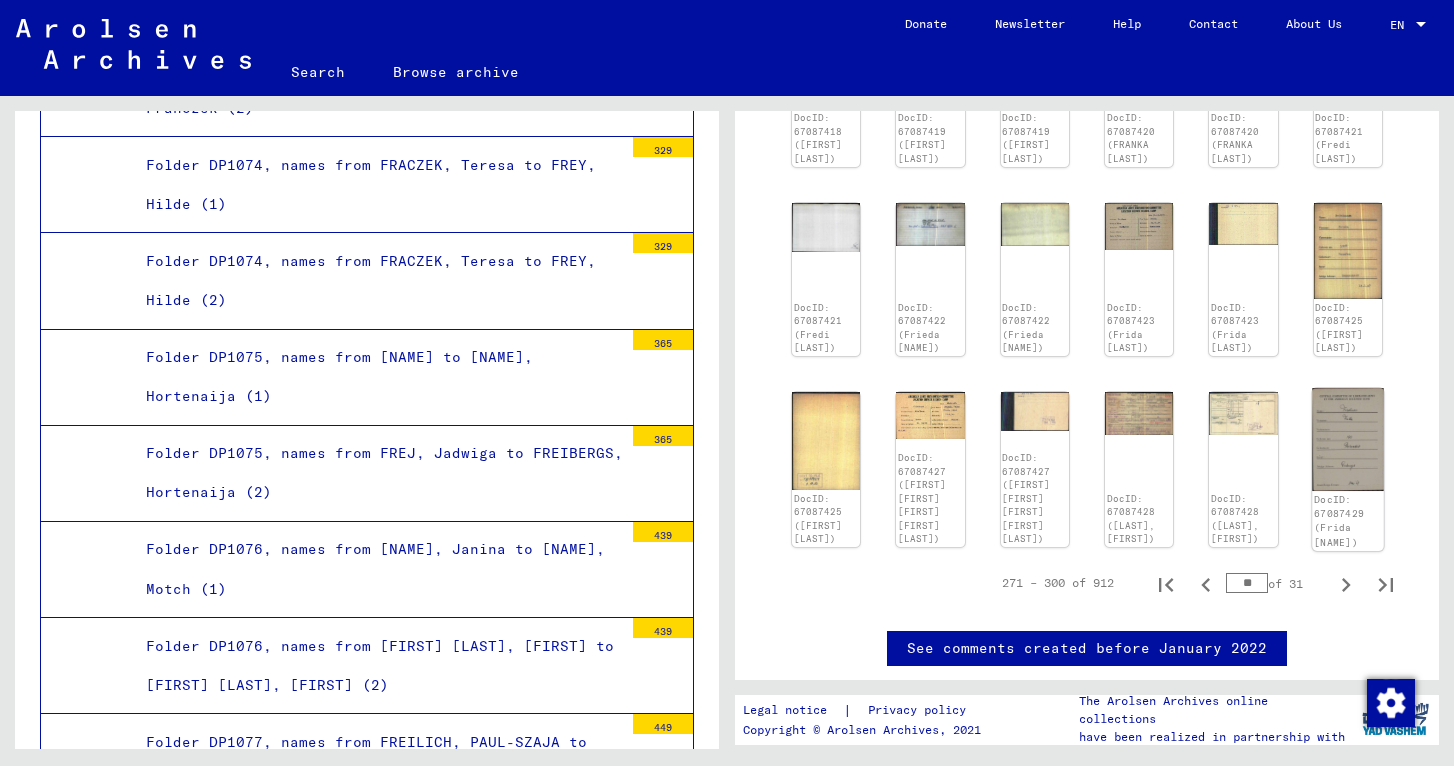scroll, scrollTop: 889, scrollLeft: 0, axis: vertical 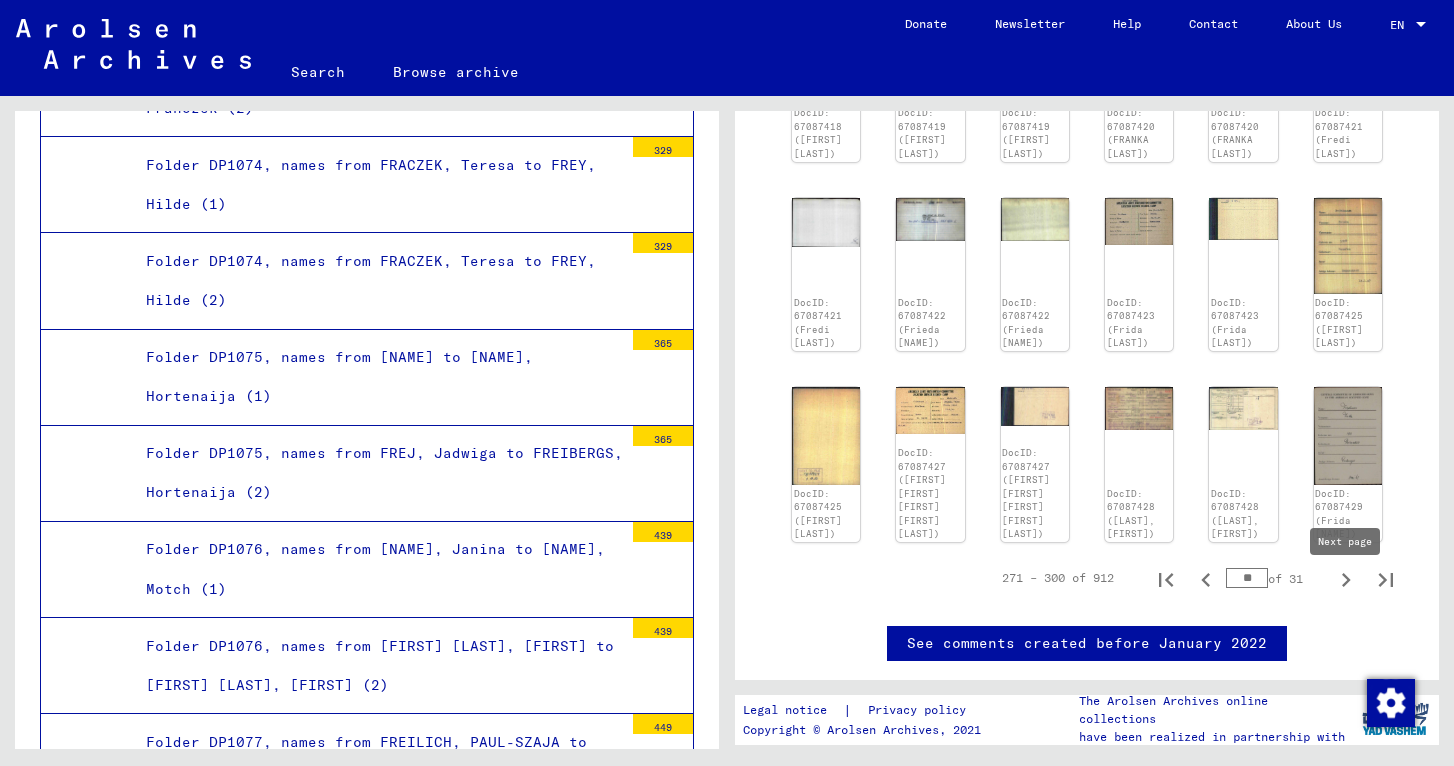click 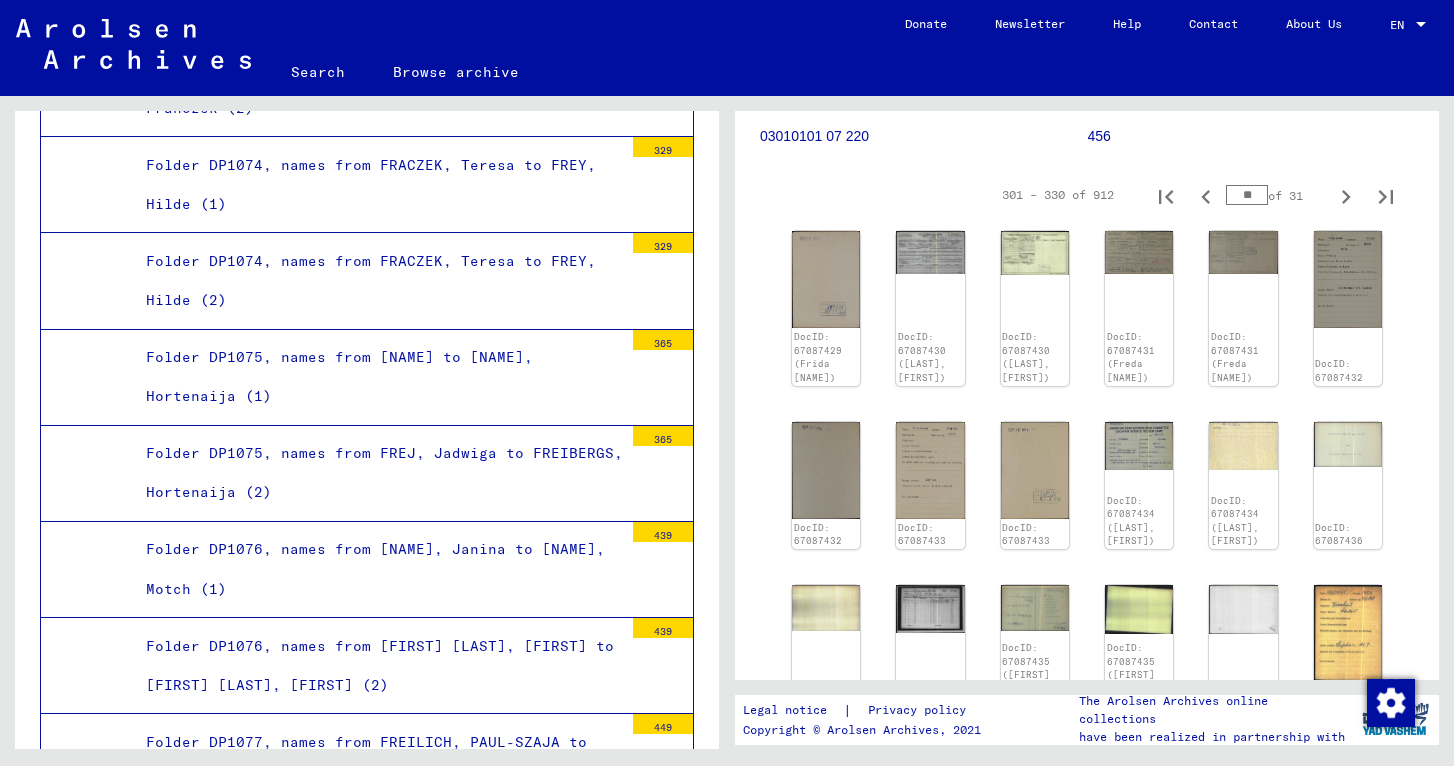 scroll, scrollTop: 278, scrollLeft: 0, axis: vertical 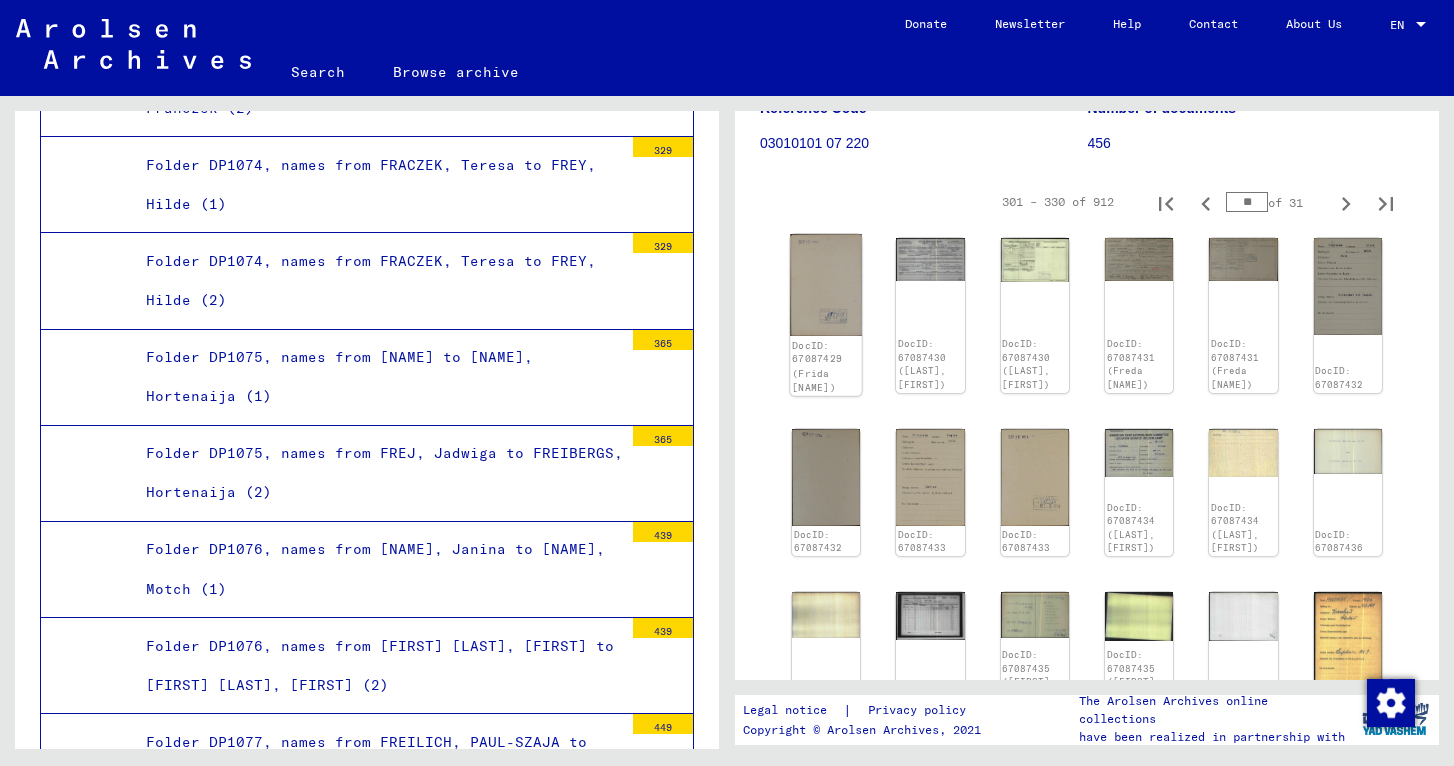 click on "DocID: 67087429 (Frida [NAME])" 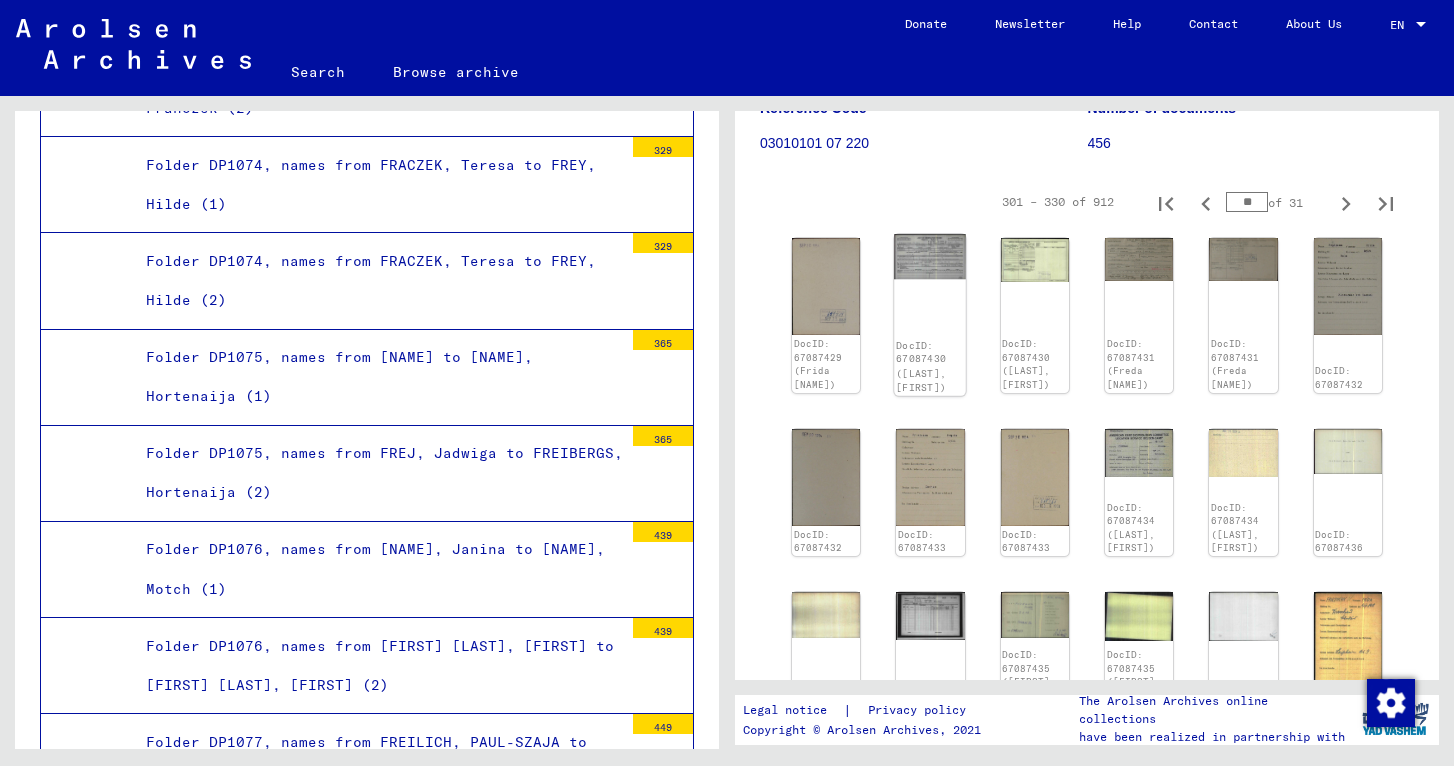 click on "DocID: 67087430 ([LAST], [FIRST])" 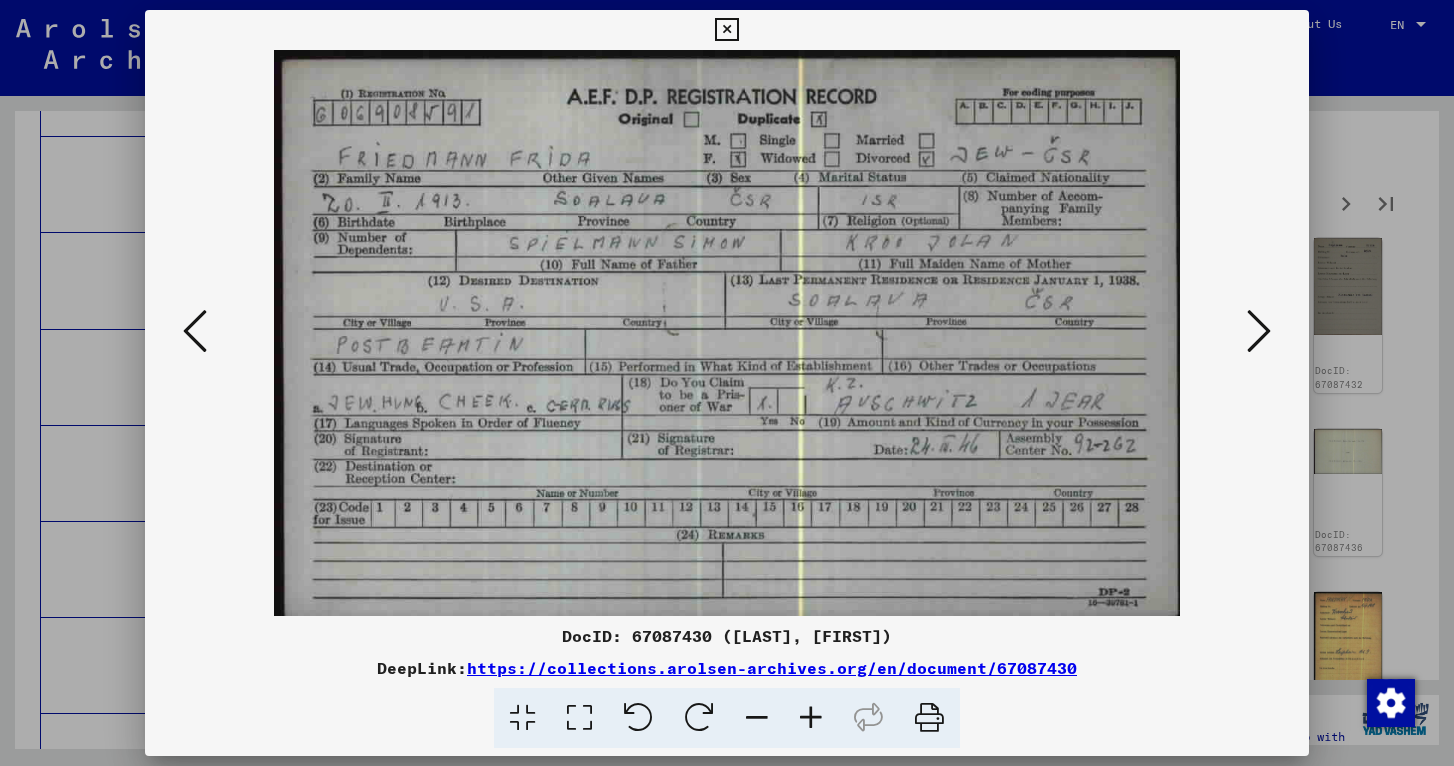 click at bounding box center (1259, 331) 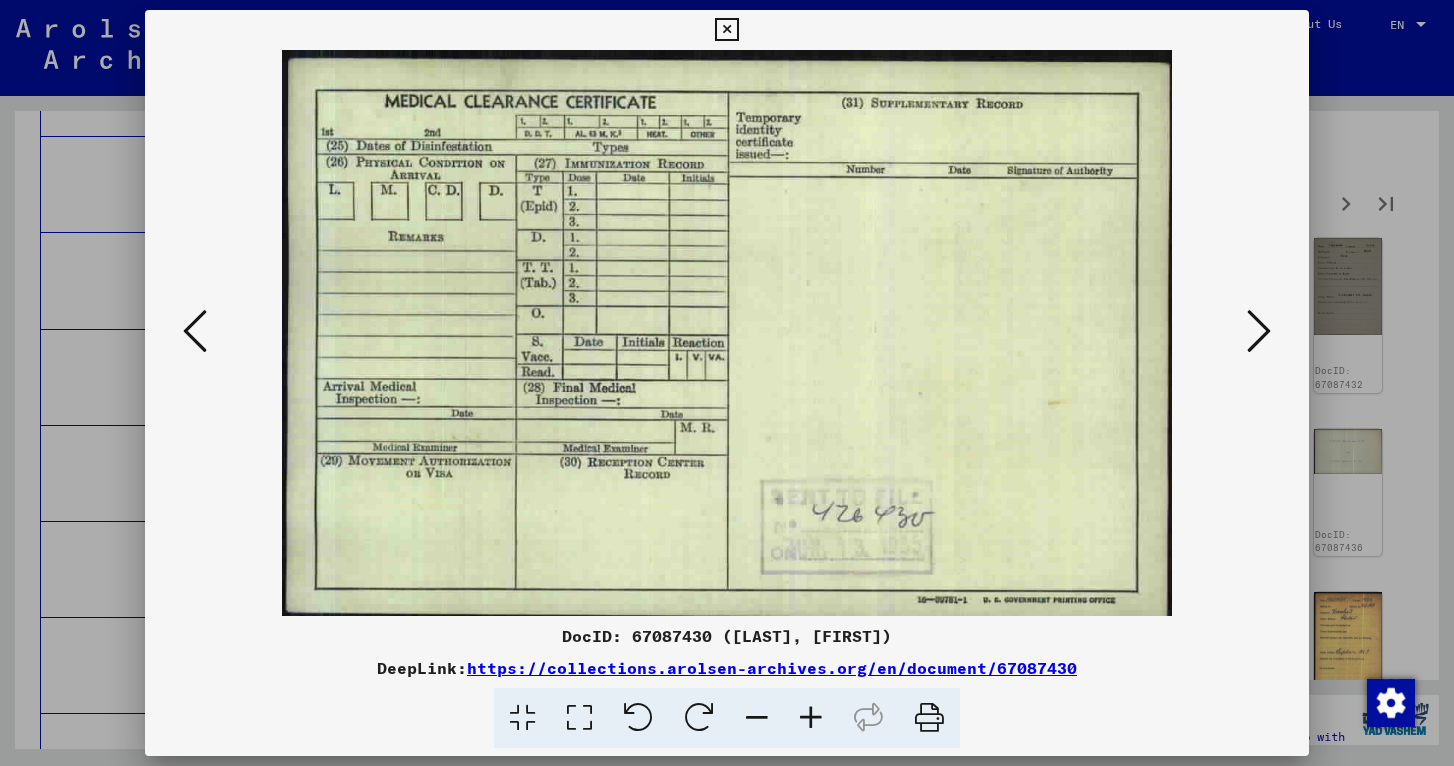 click at bounding box center [1259, 331] 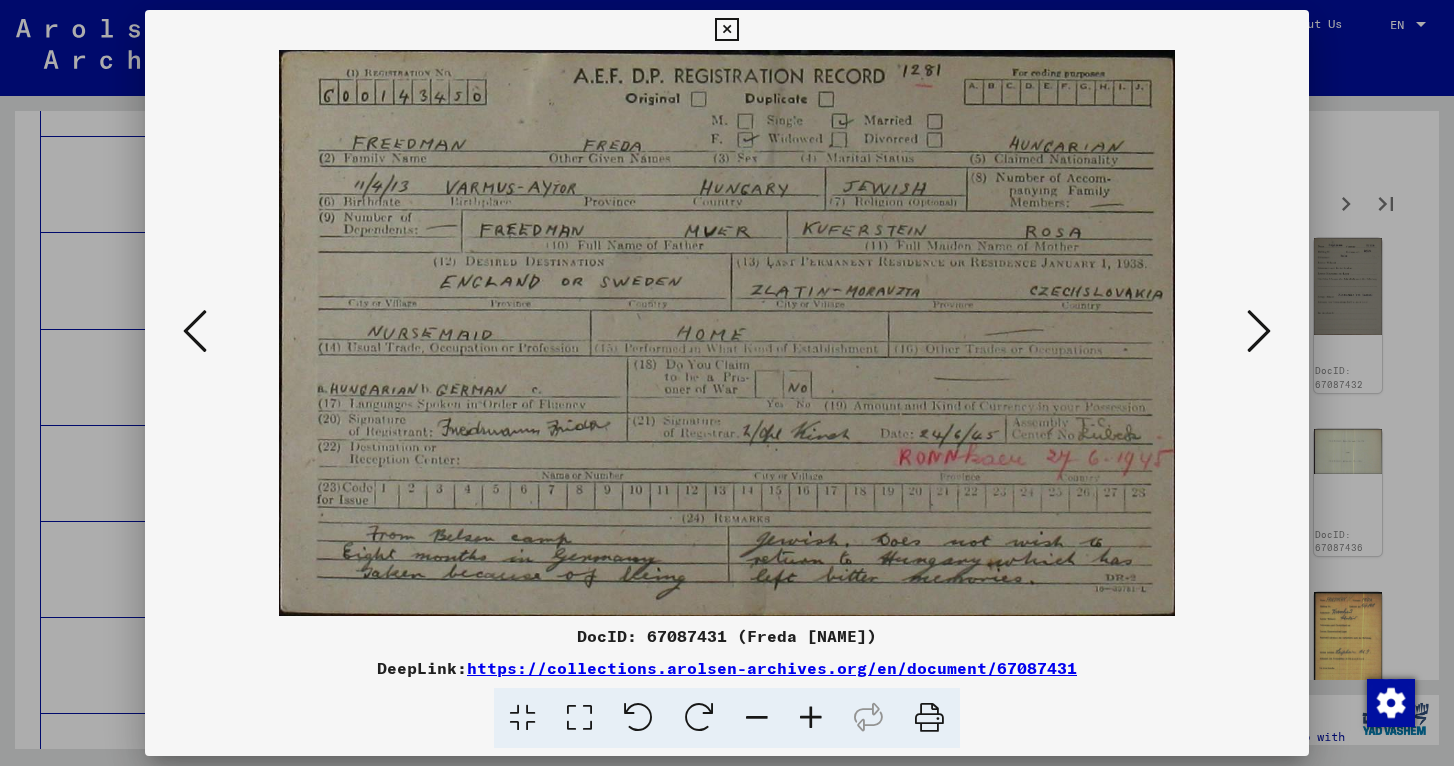 click at bounding box center (1259, 331) 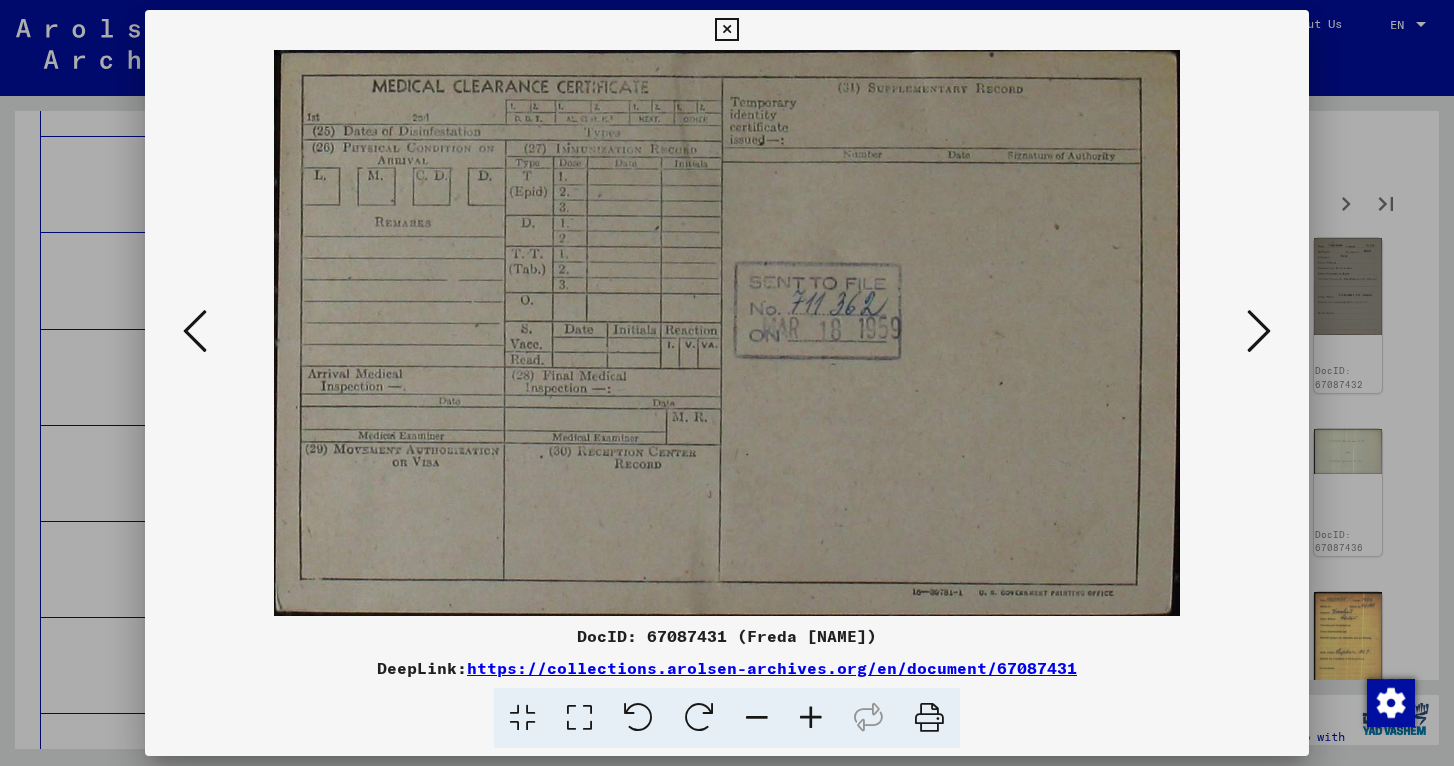 click at bounding box center [1259, 331] 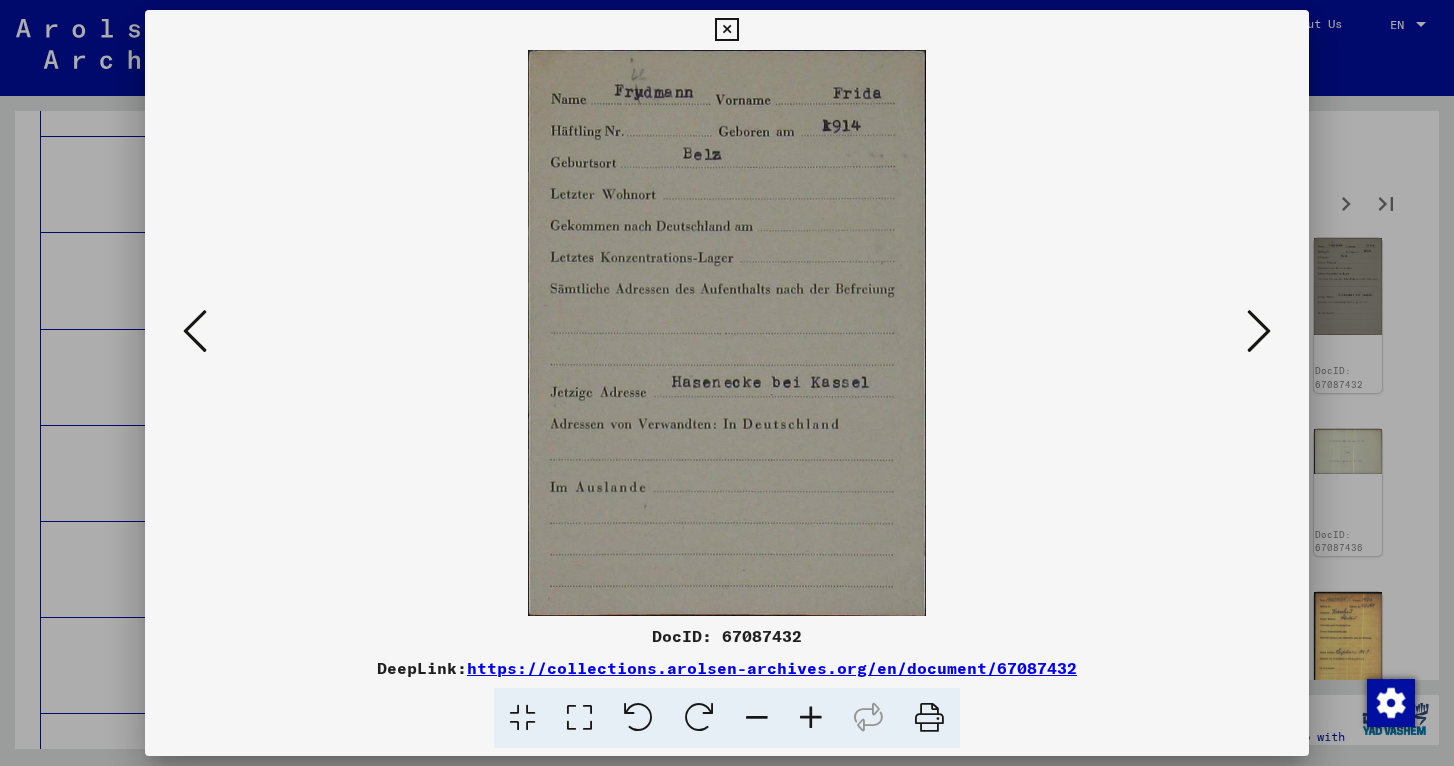 click at bounding box center (1259, 331) 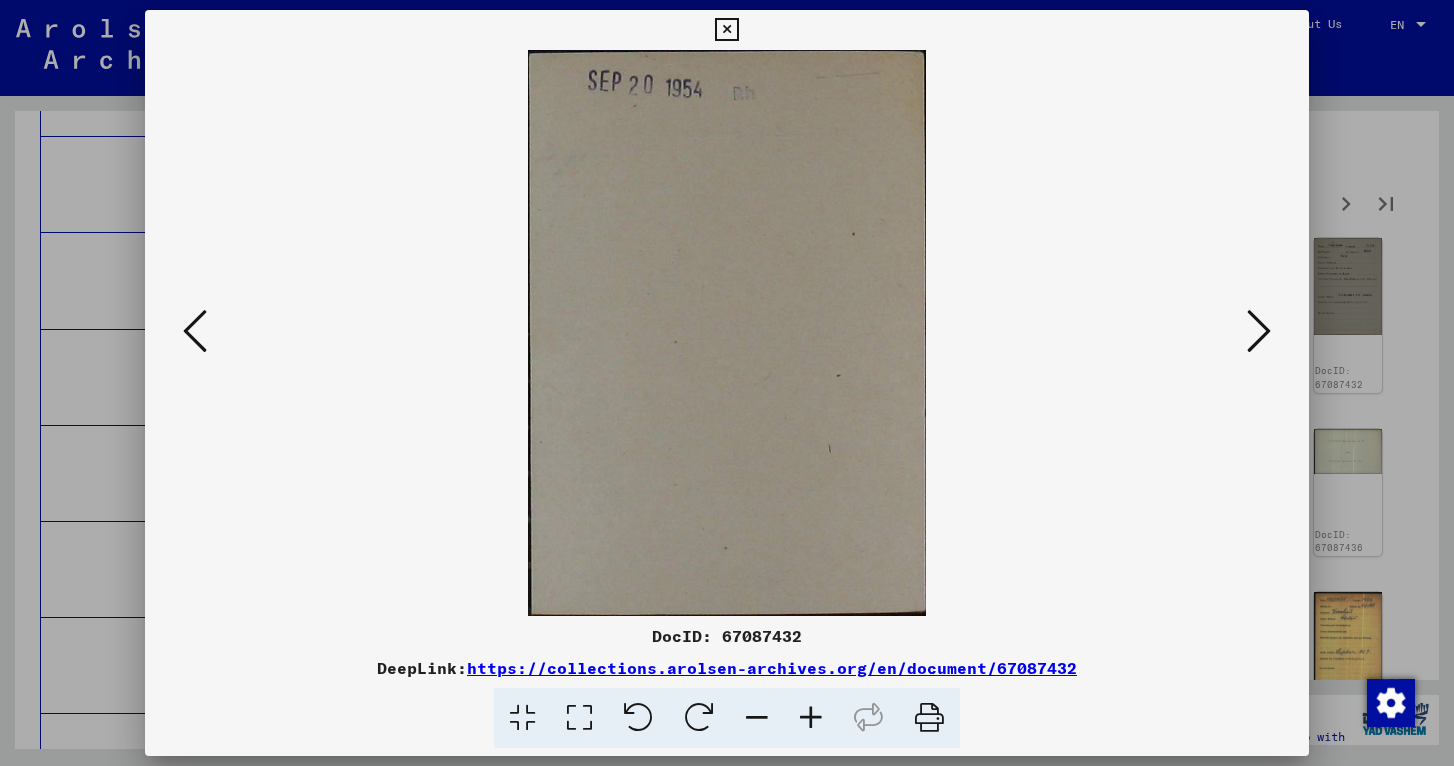 click at bounding box center [1259, 331] 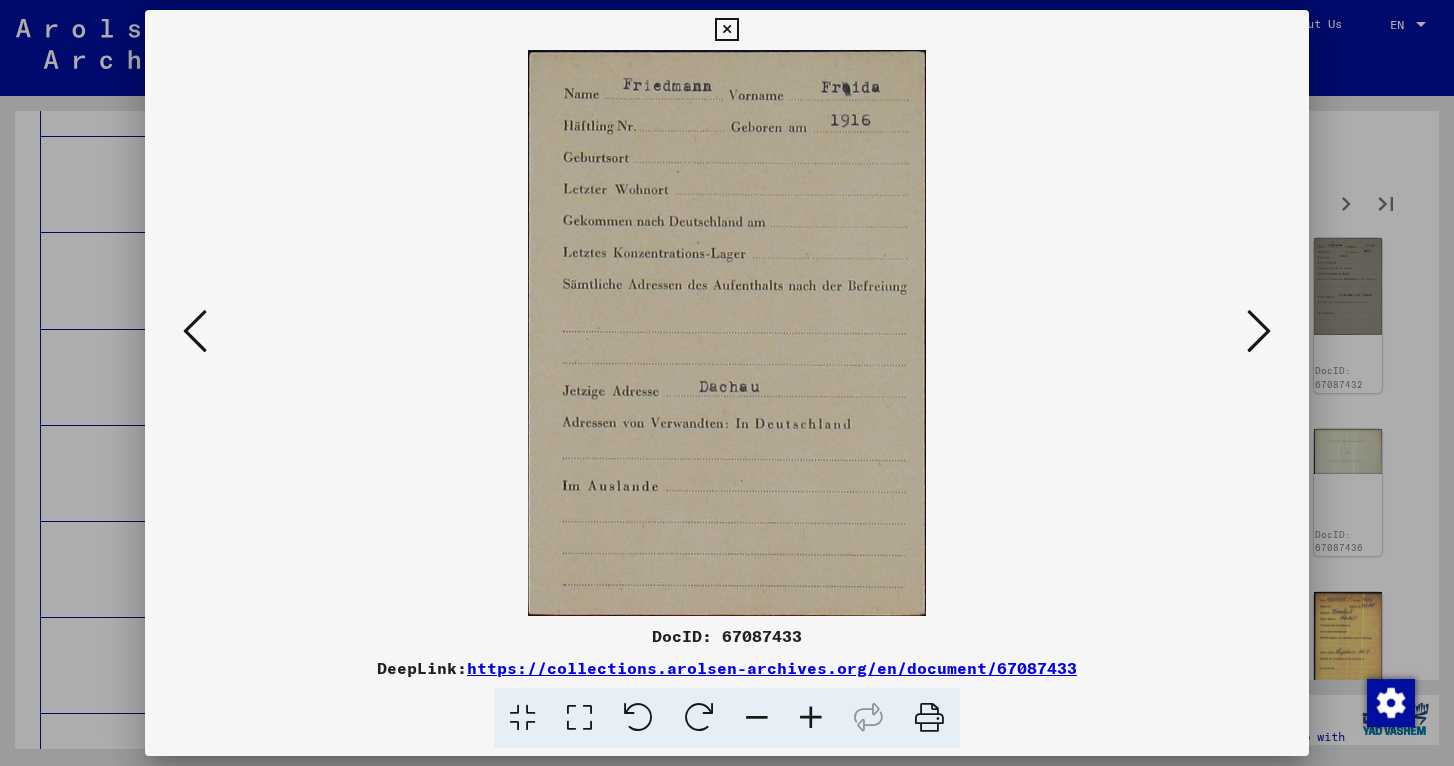 click at bounding box center [1259, 331] 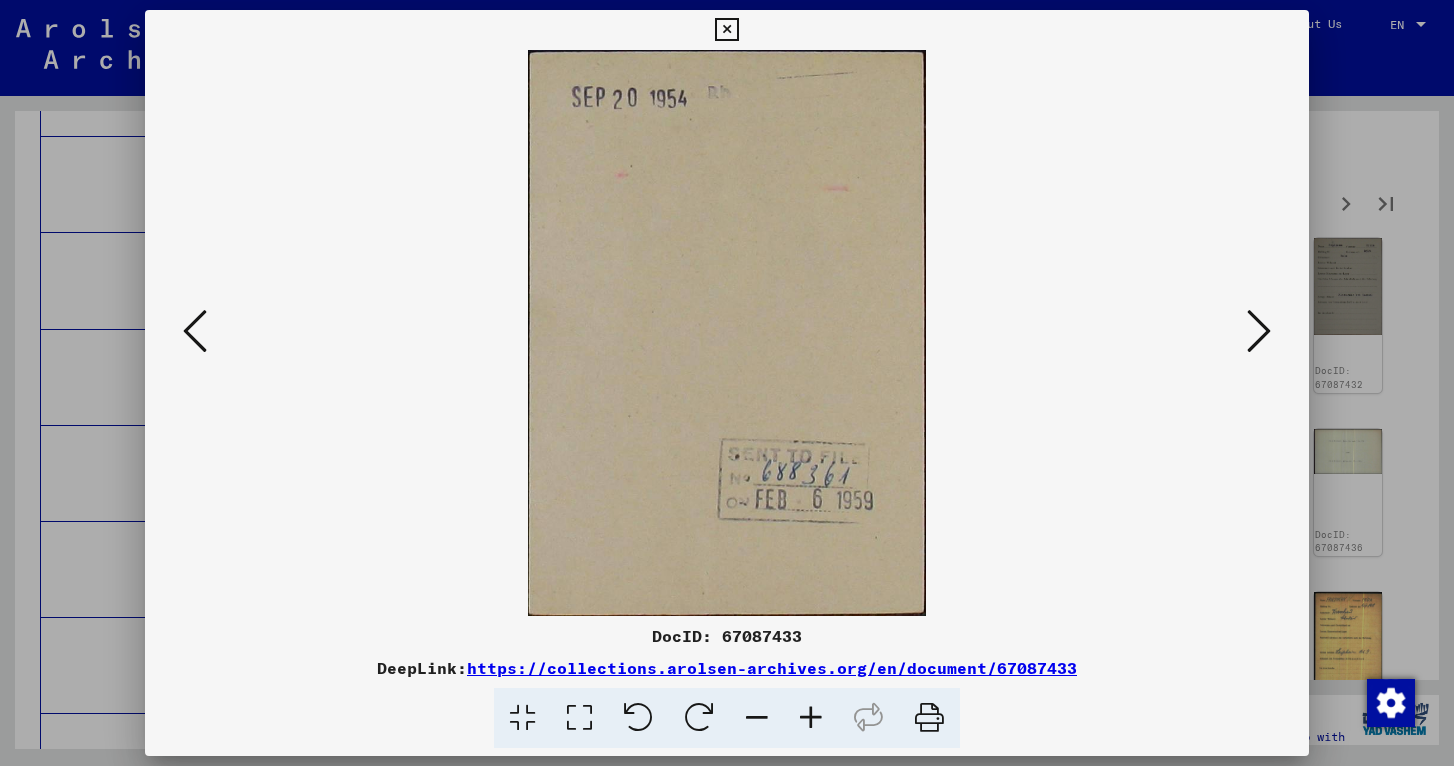 click at bounding box center [1259, 331] 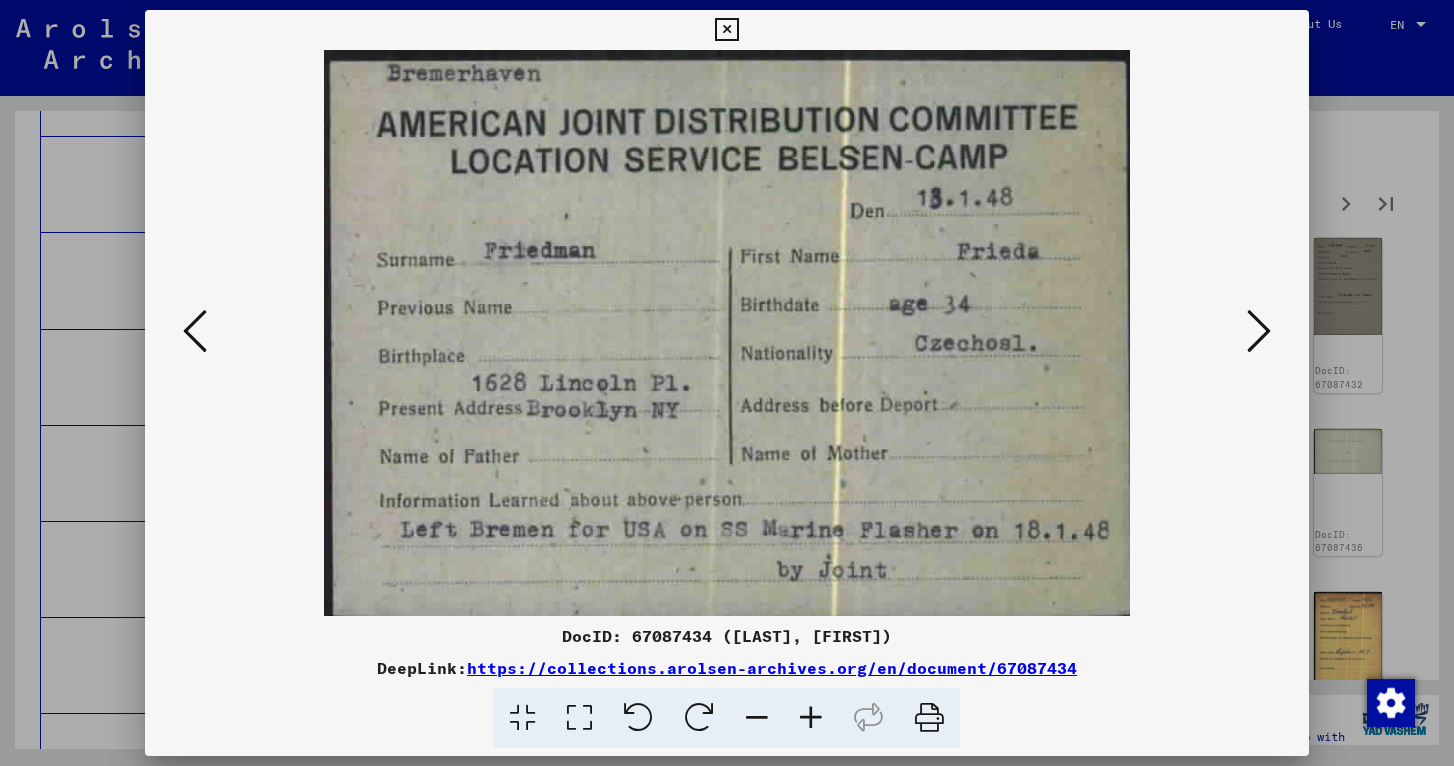 click at bounding box center (1259, 331) 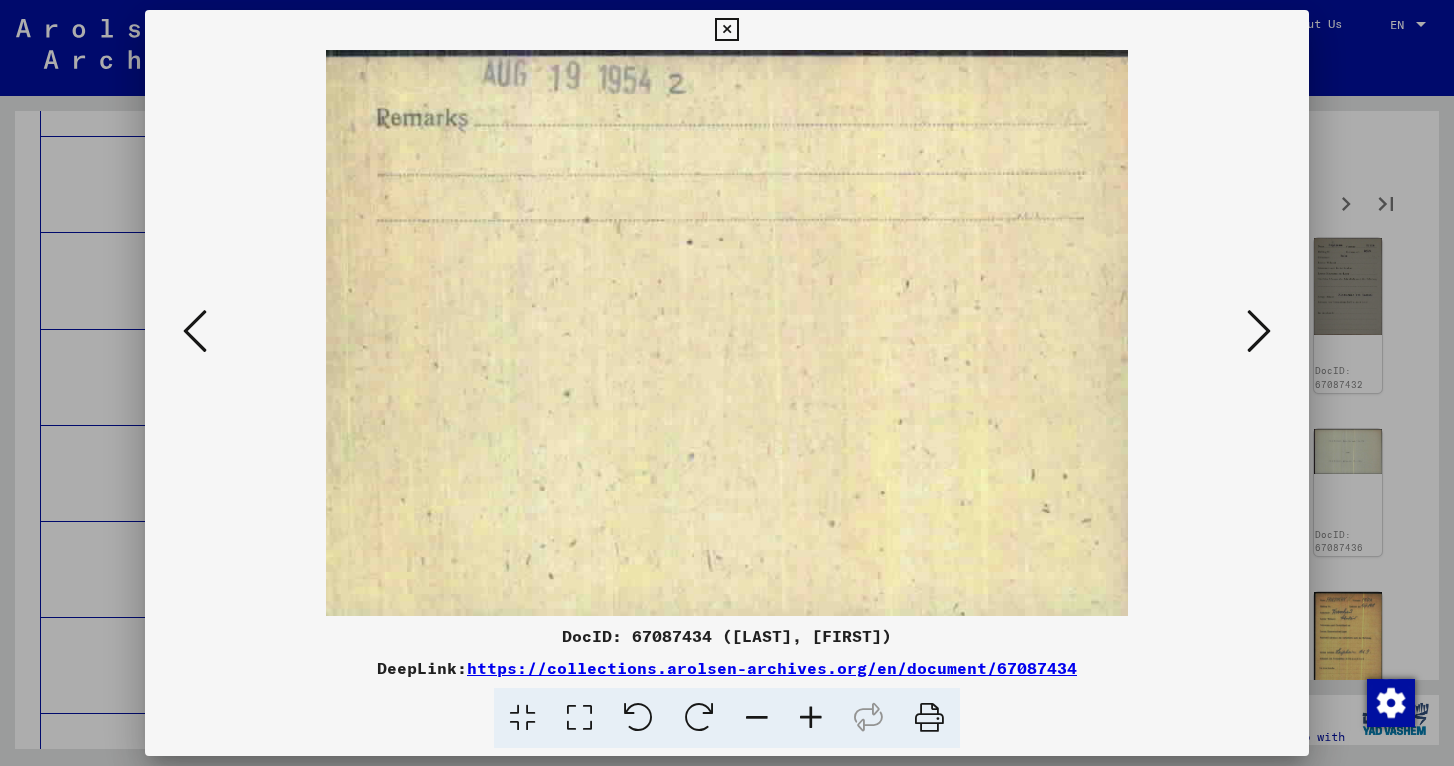 click at bounding box center [1259, 331] 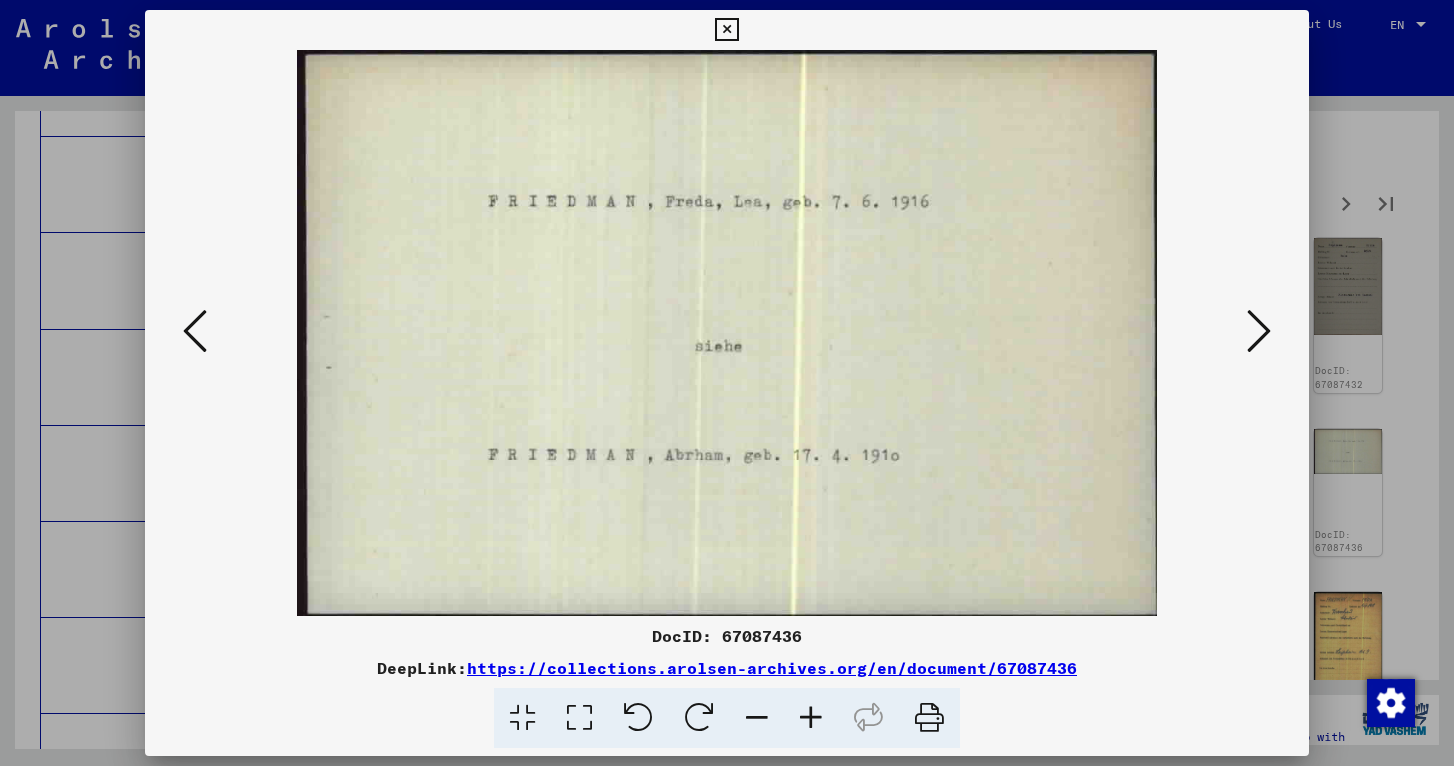 click at bounding box center [1259, 331] 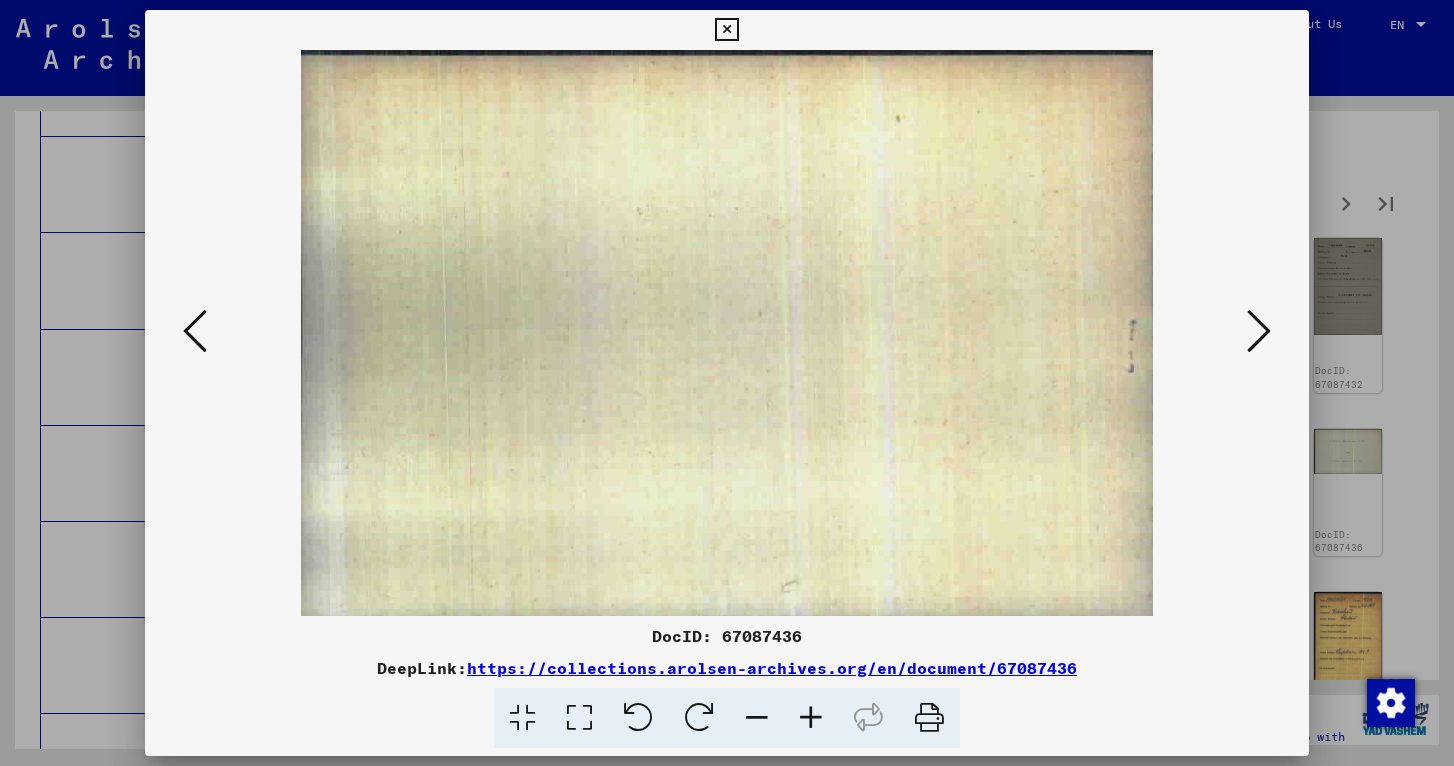 click at bounding box center [1259, 331] 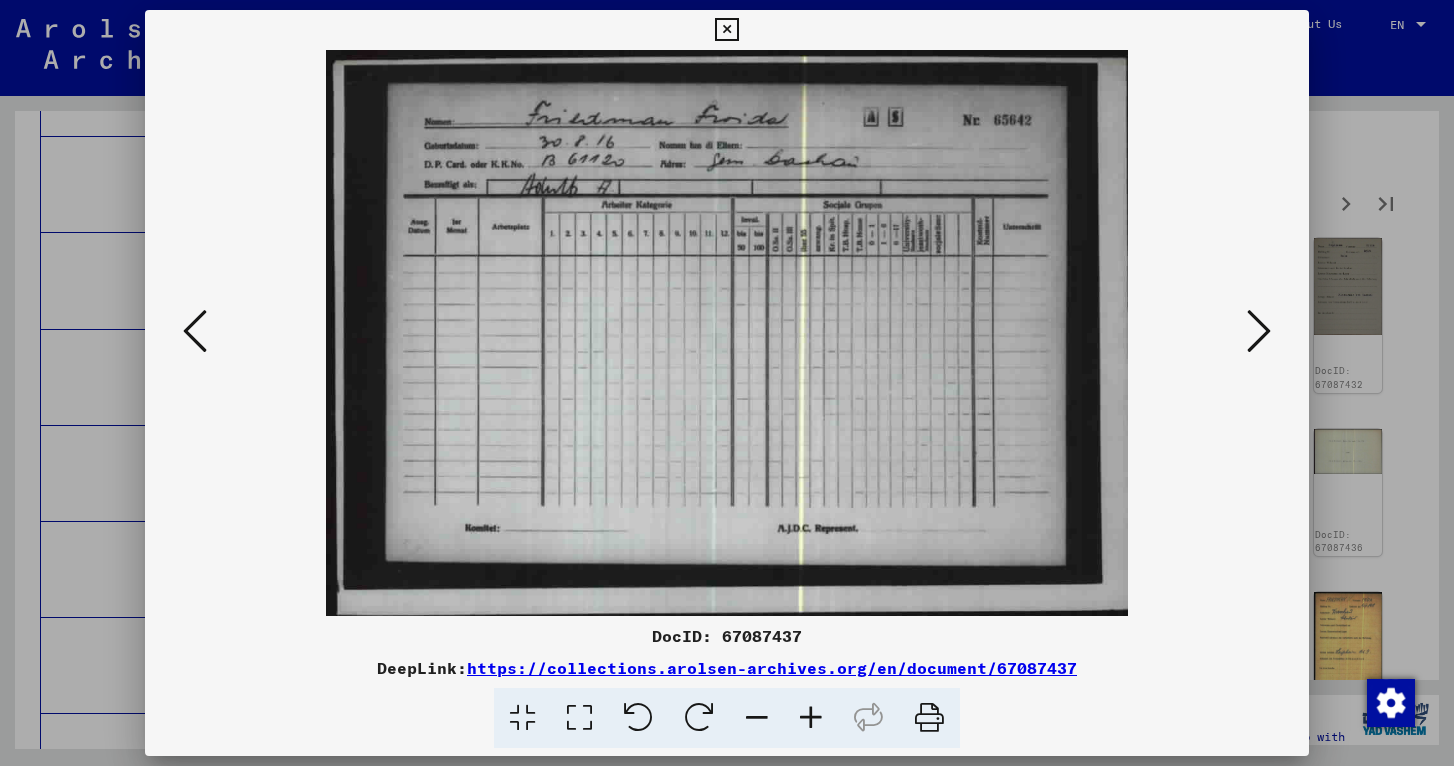click at bounding box center [1259, 331] 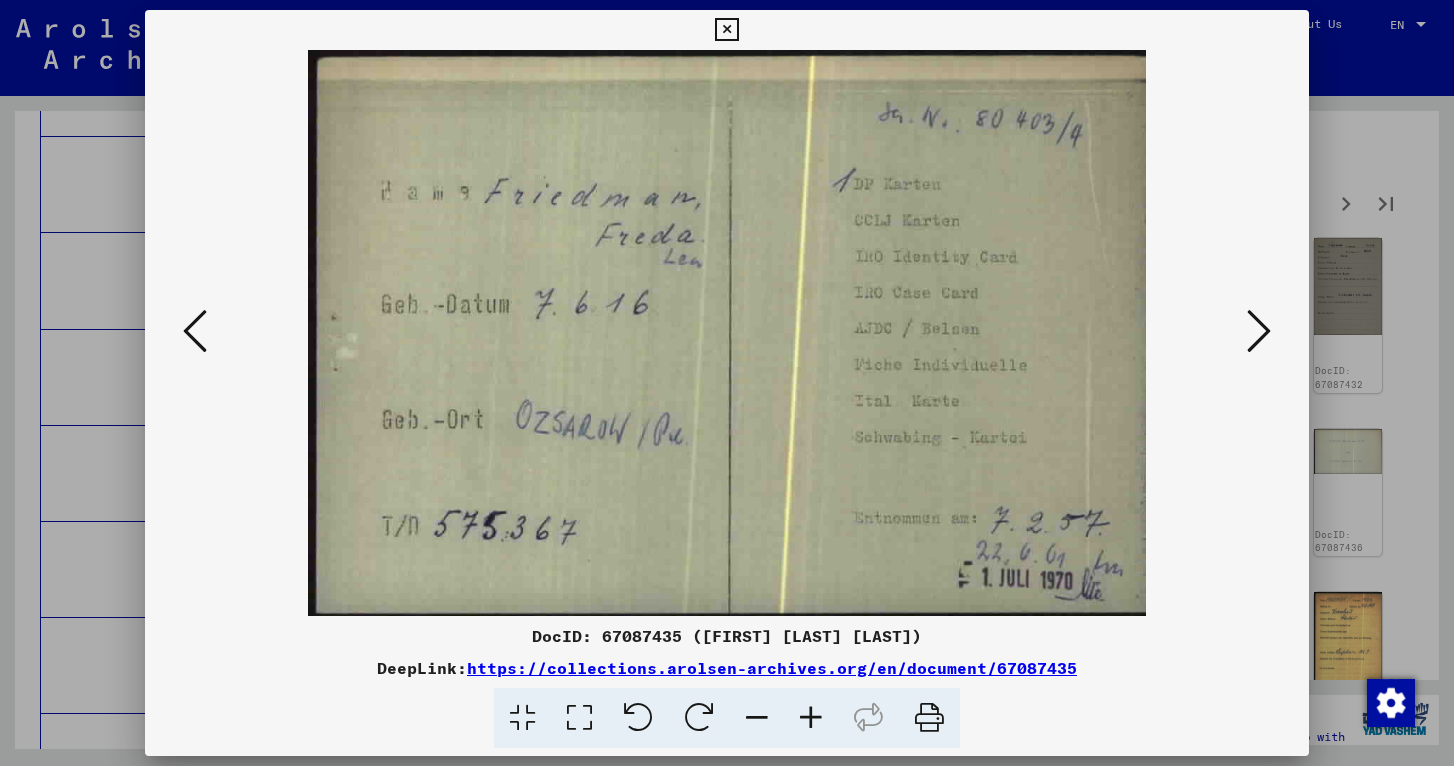click at bounding box center [1259, 331] 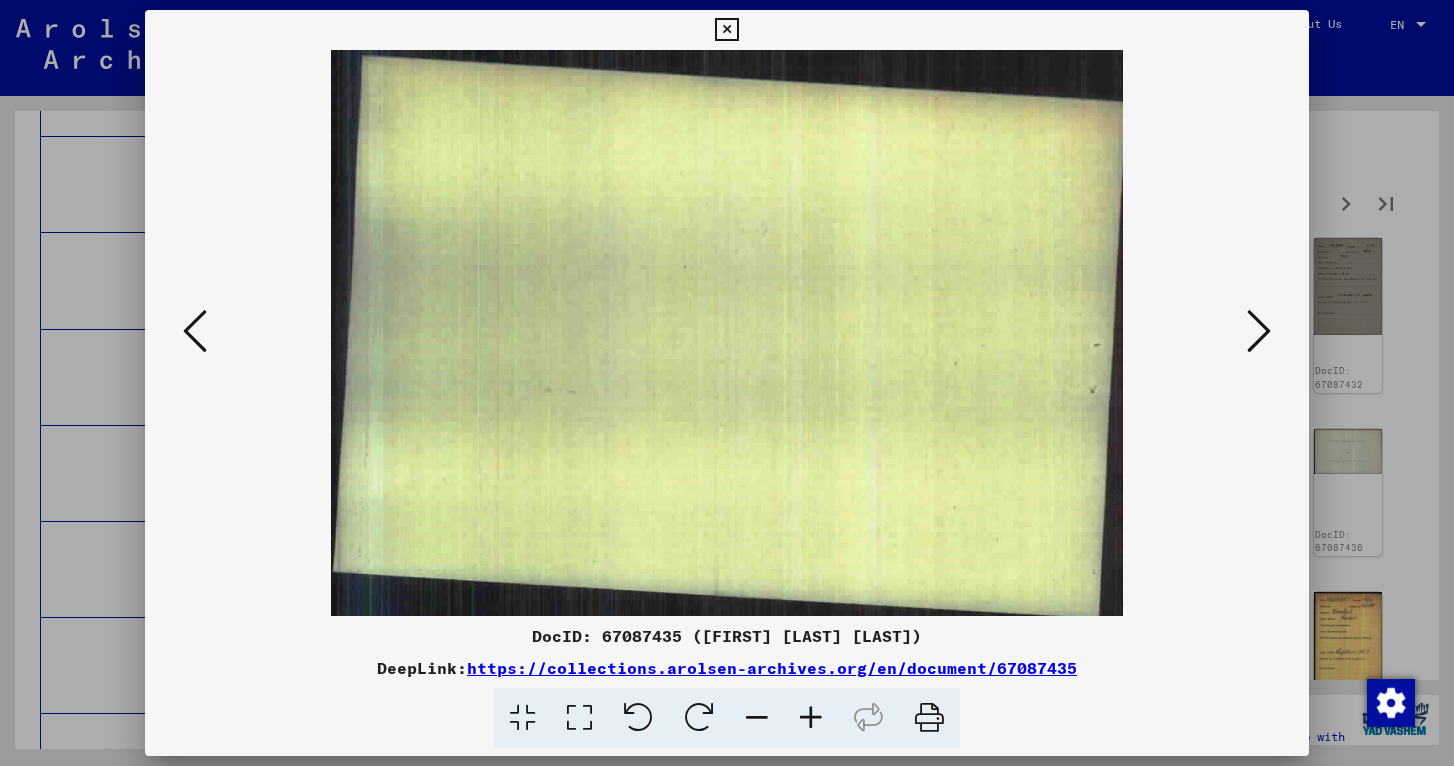 click at bounding box center [1259, 331] 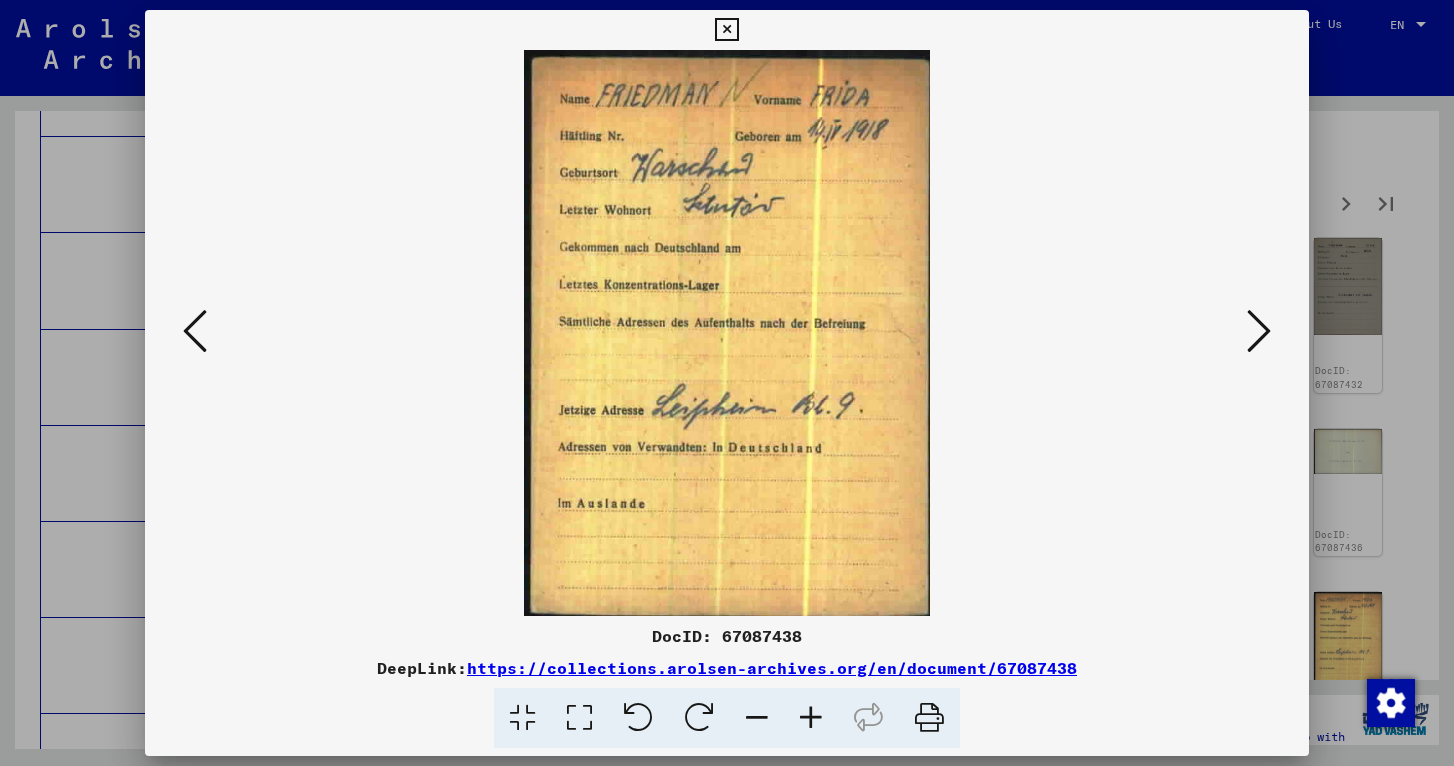 click at bounding box center [1259, 331] 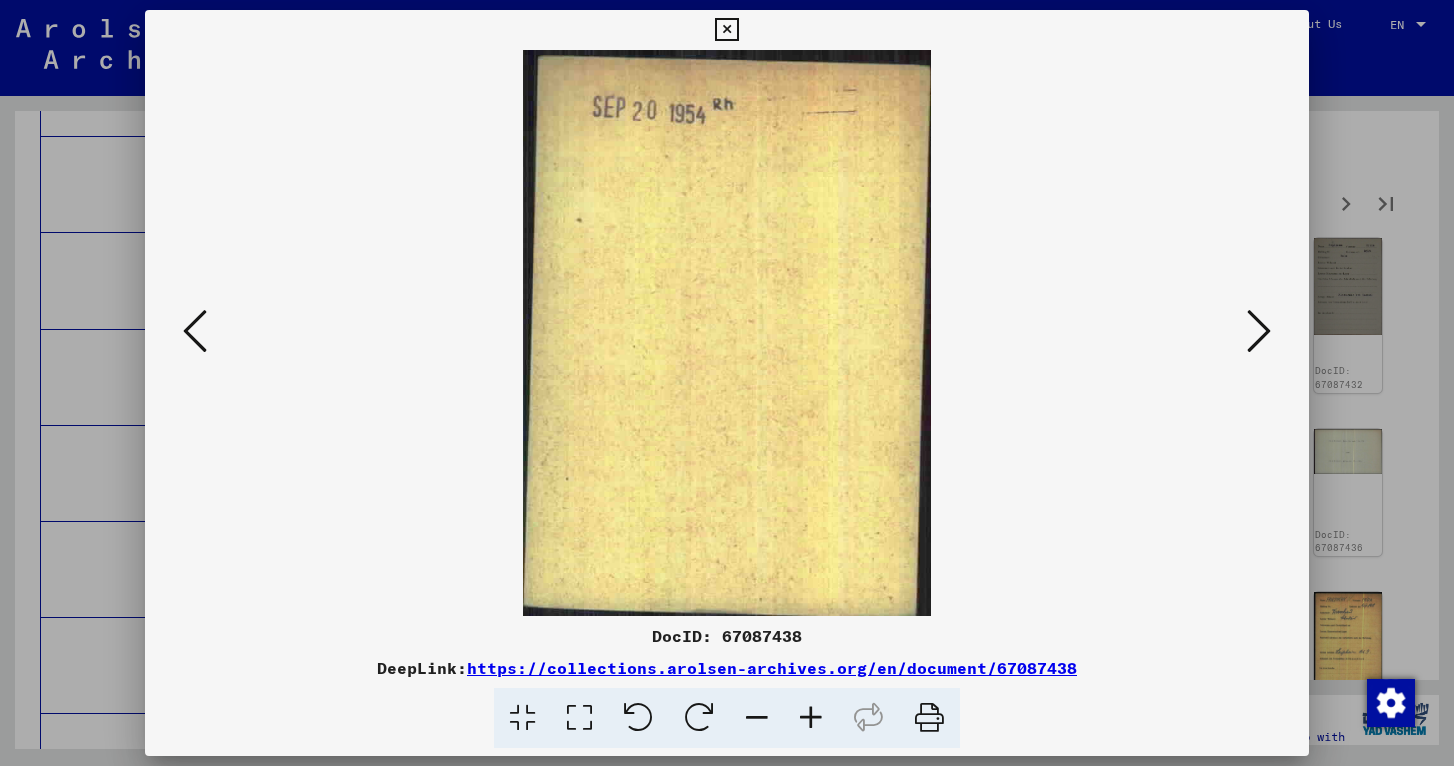 click at bounding box center [1259, 331] 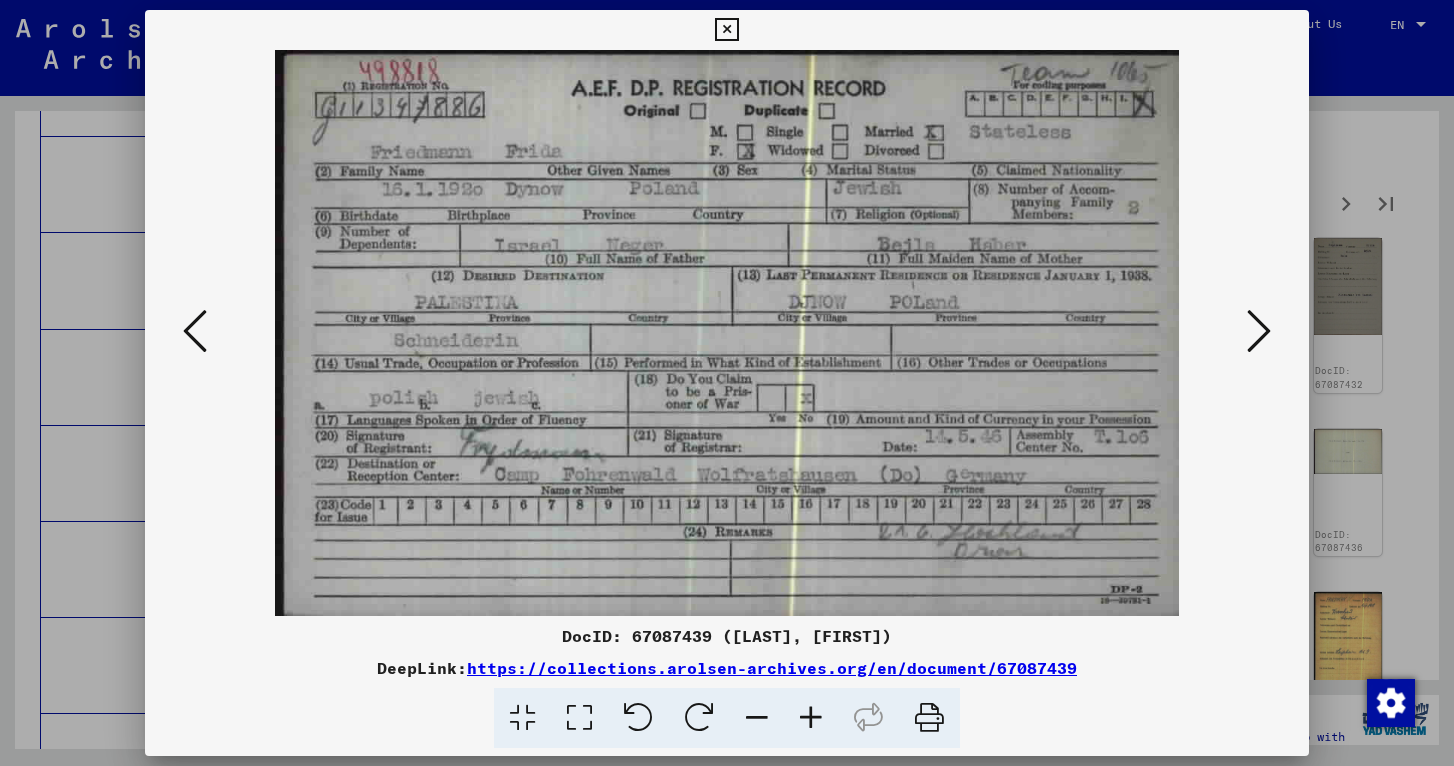 click at bounding box center [1259, 331] 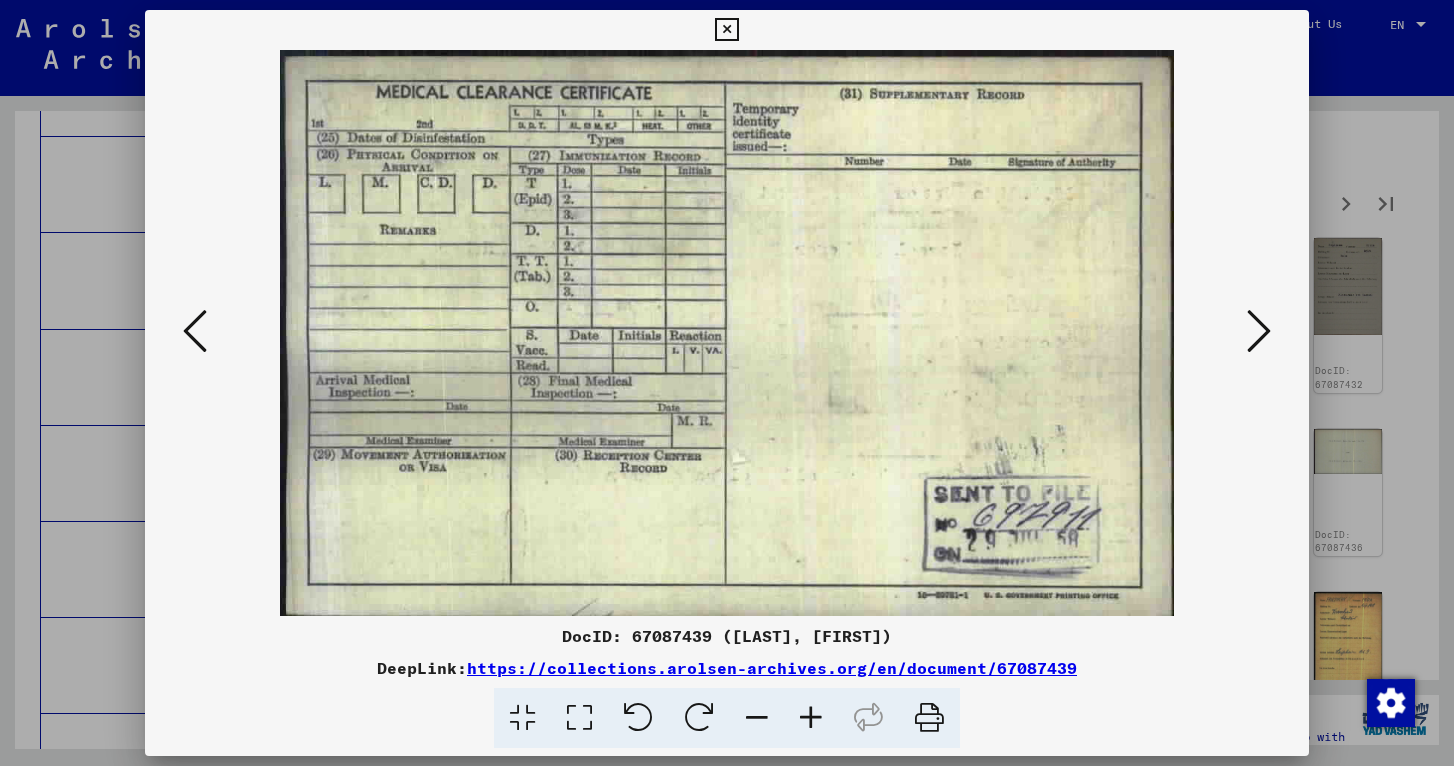 click at bounding box center (195, 332) 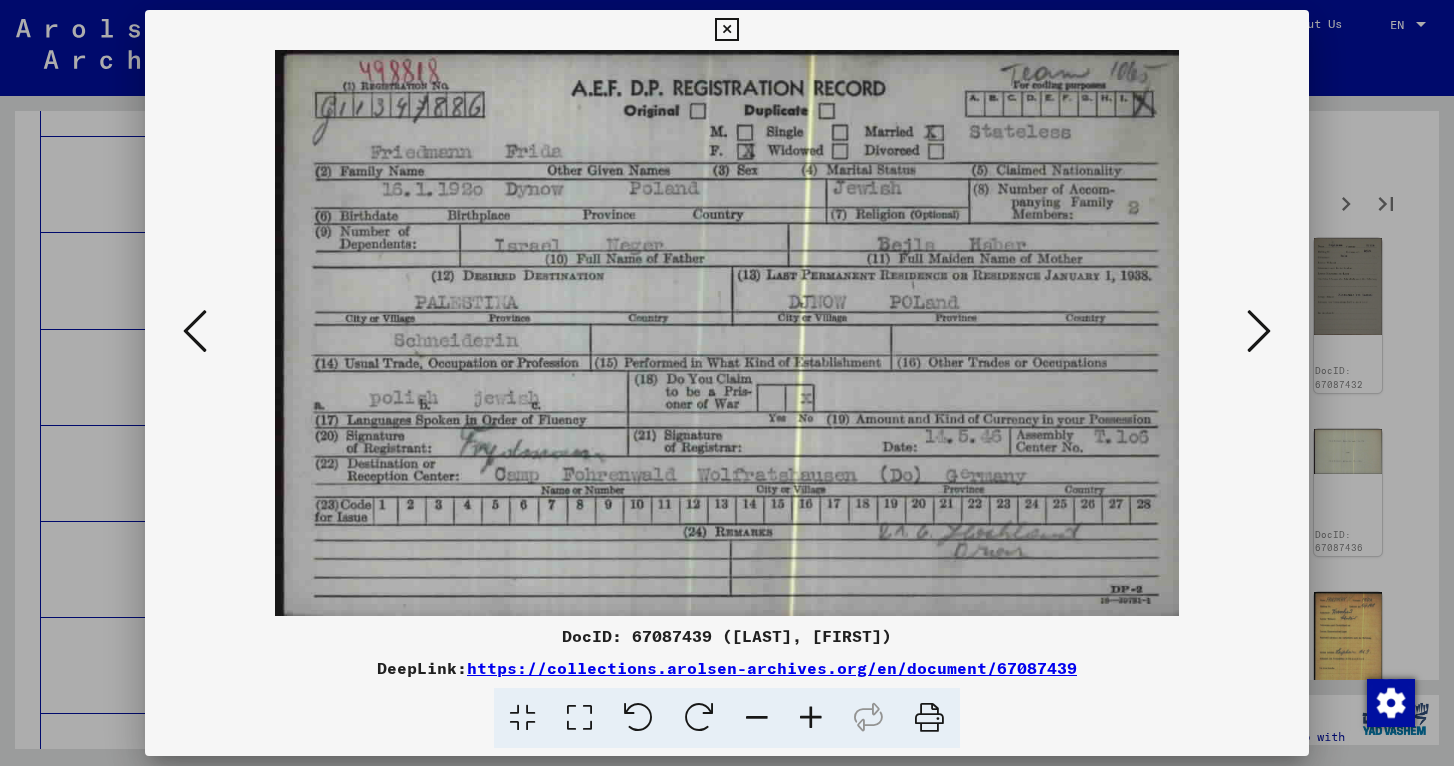 click at bounding box center [1259, 331] 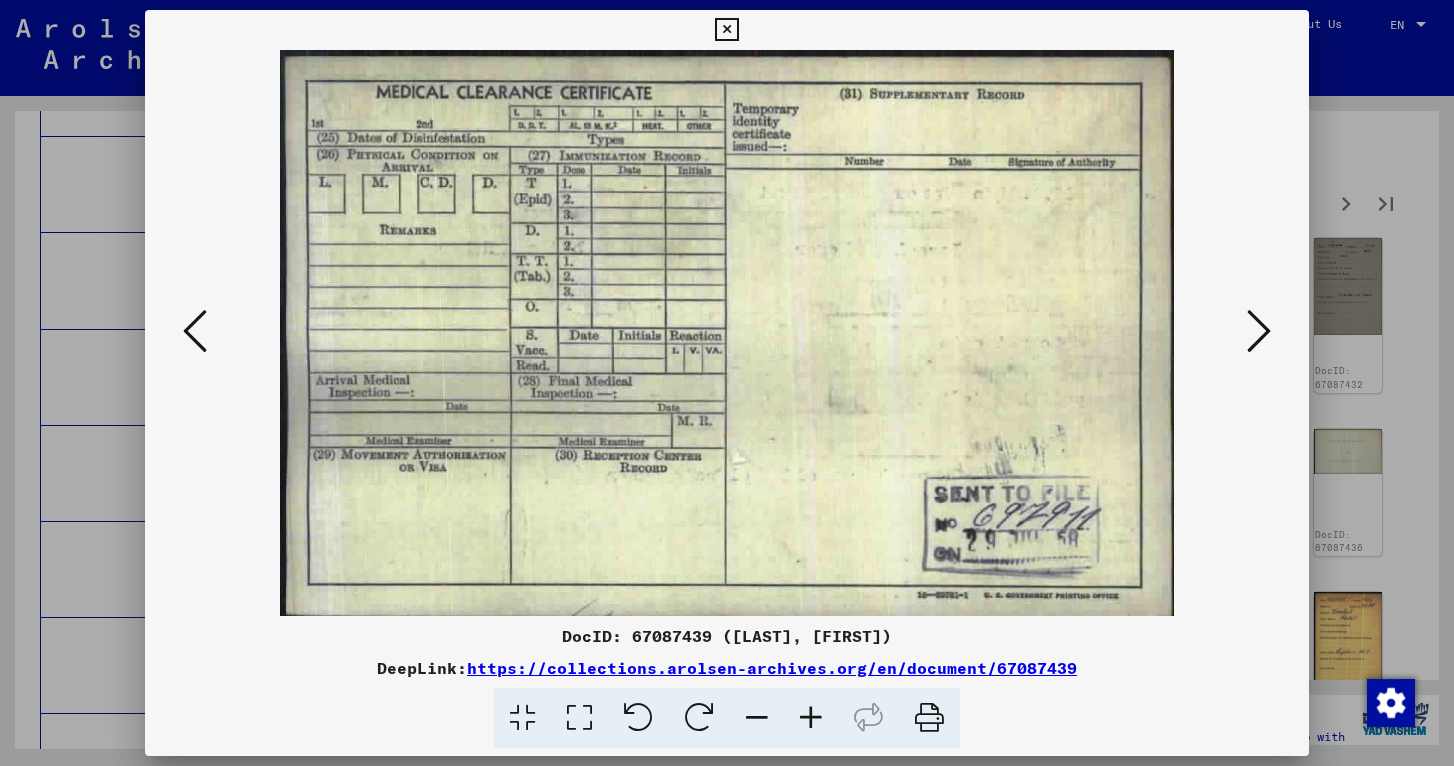 click at bounding box center (1259, 331) 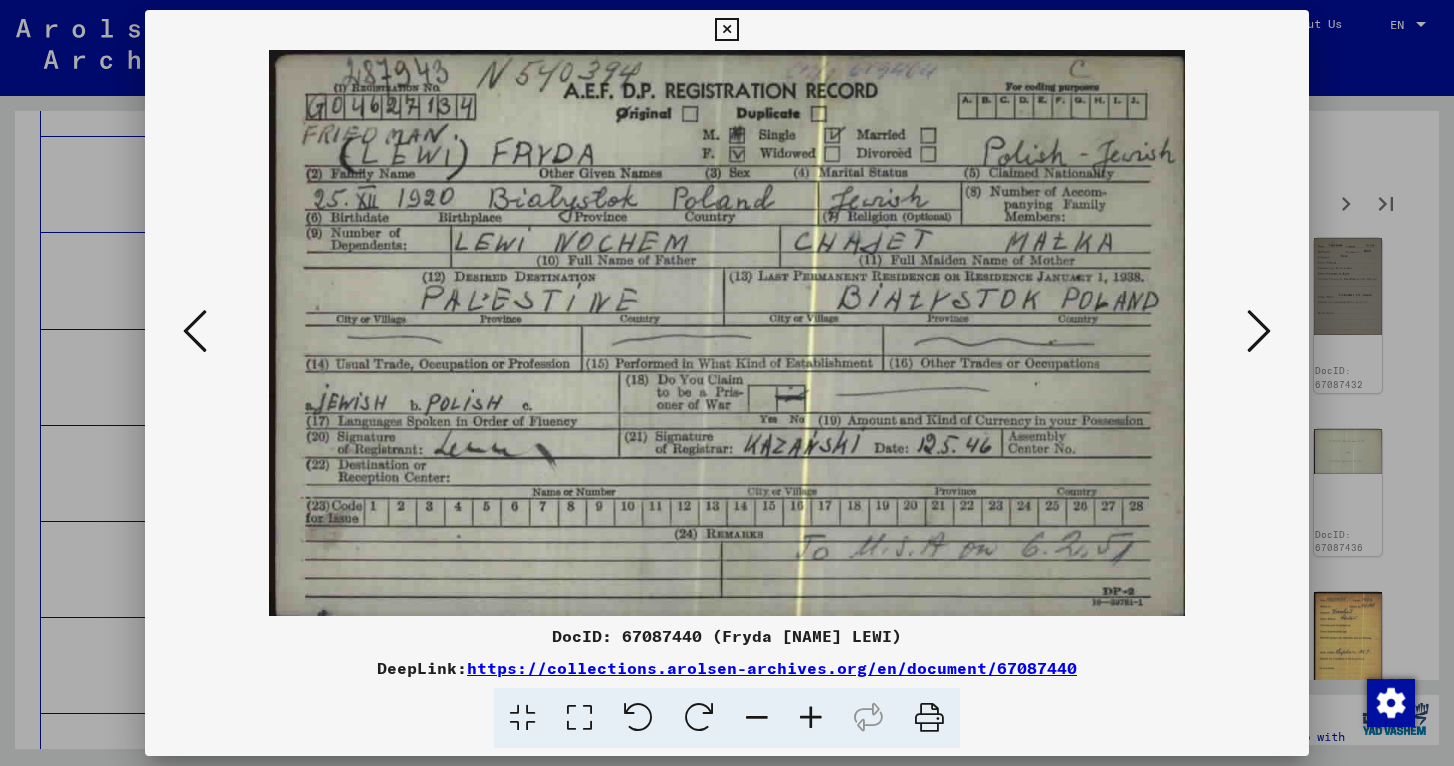 click at bounding box center [1259, 331] 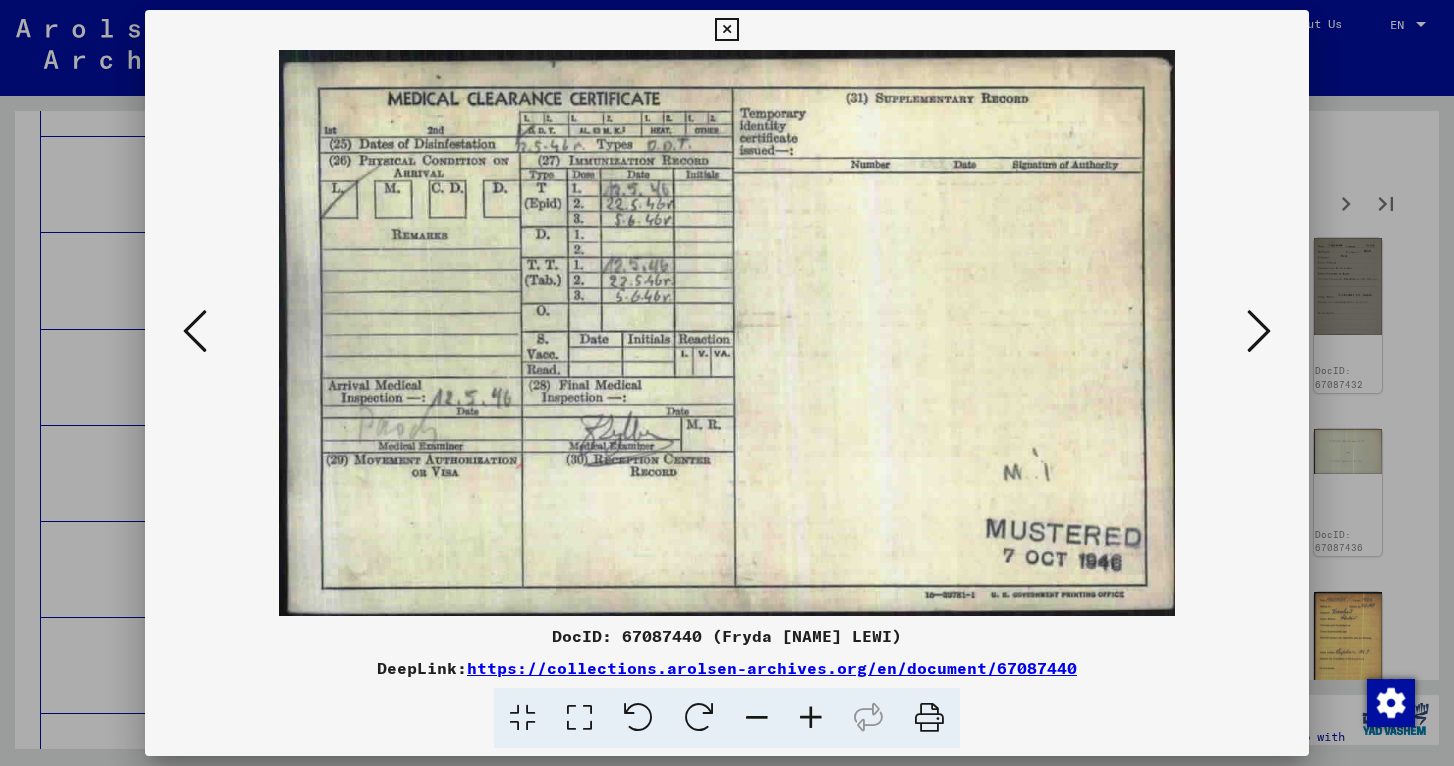 click at bounding box center [1259, 331] 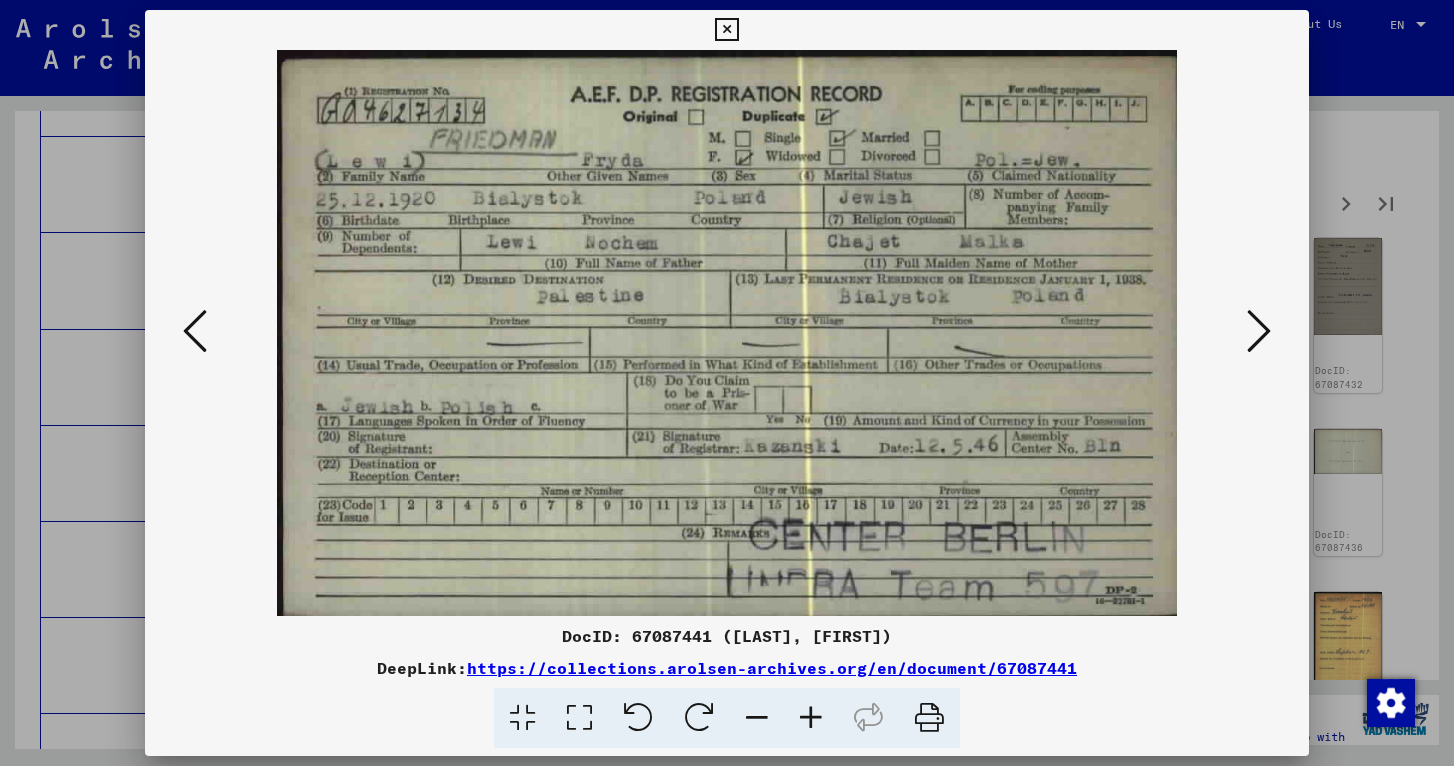 click at bounding box center [1259, 331] 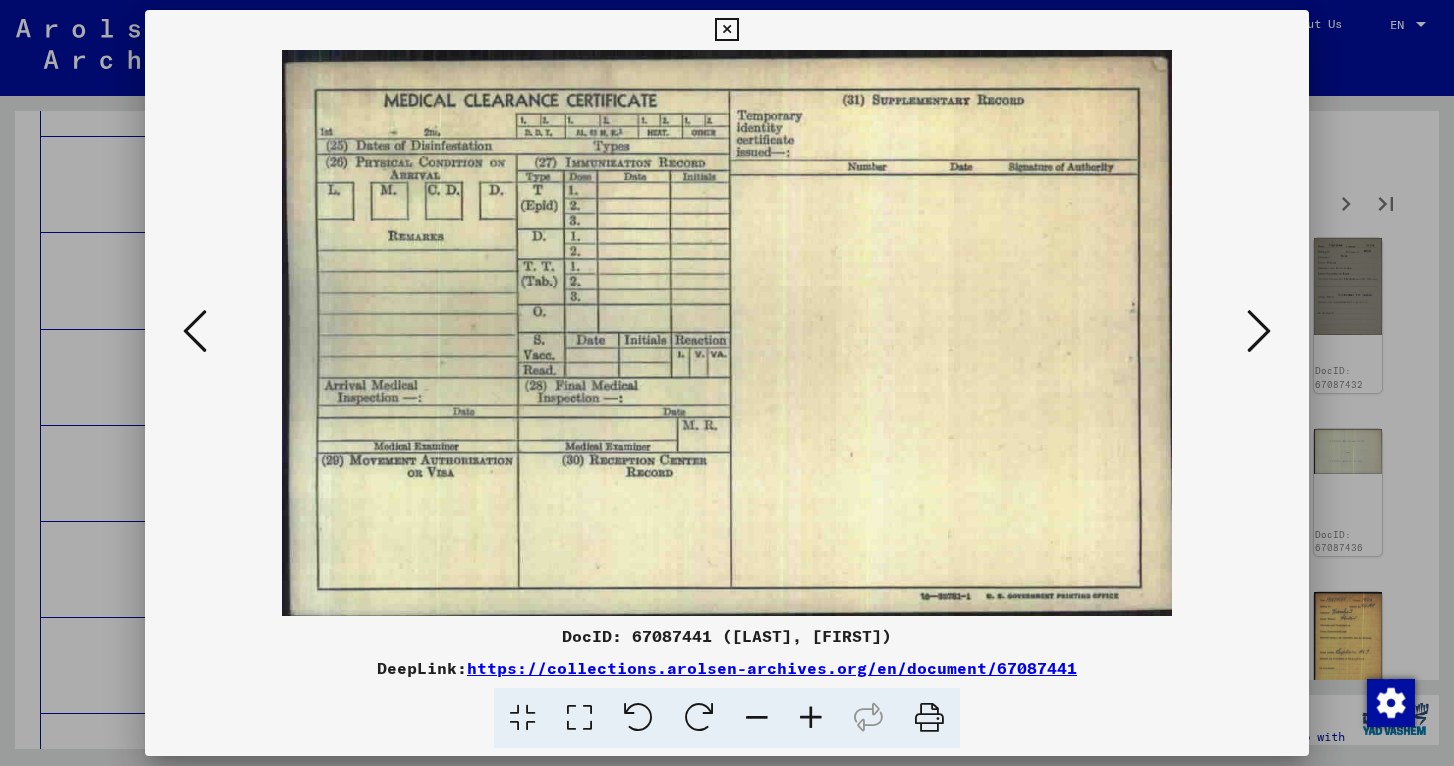 click at bounding box center (1259, 331) 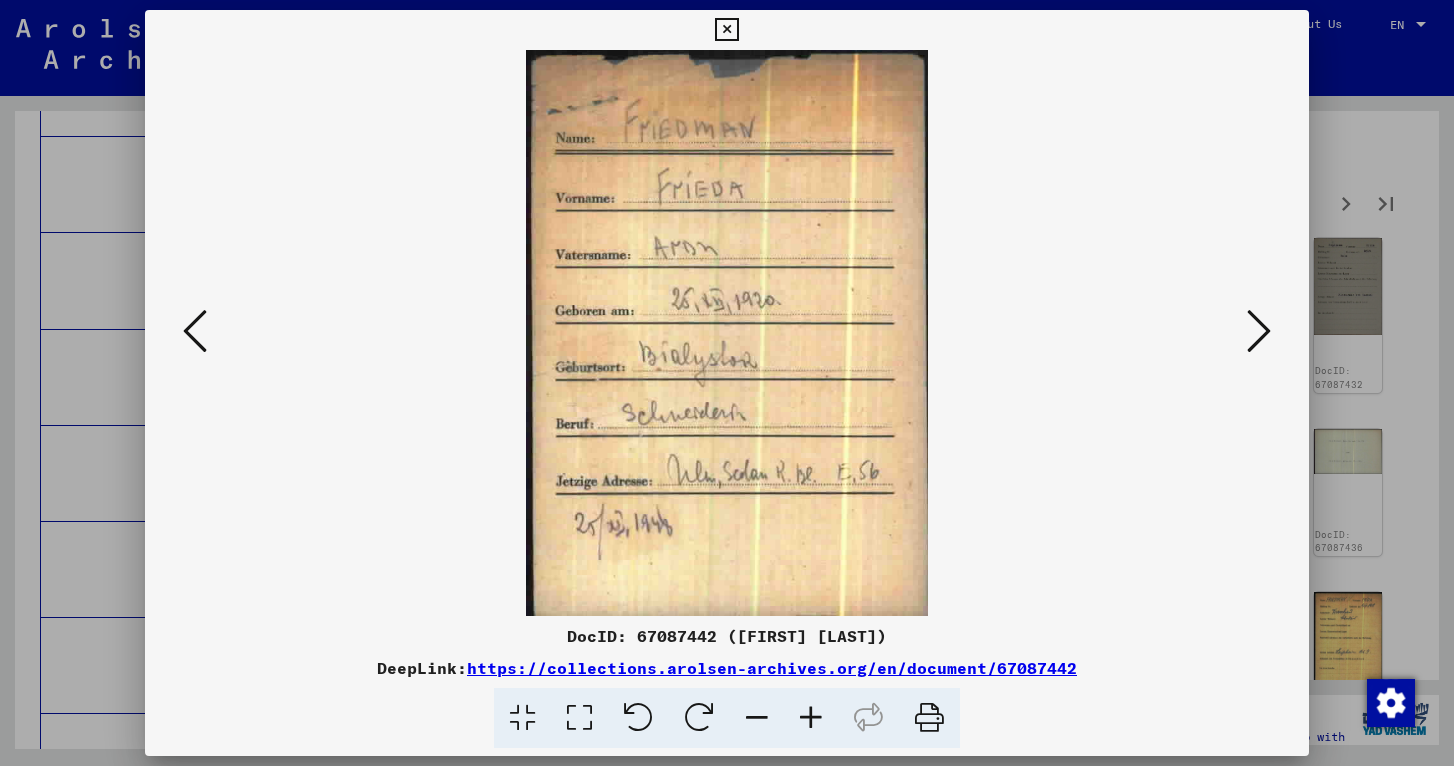 click at bounding box center [1259, 331] 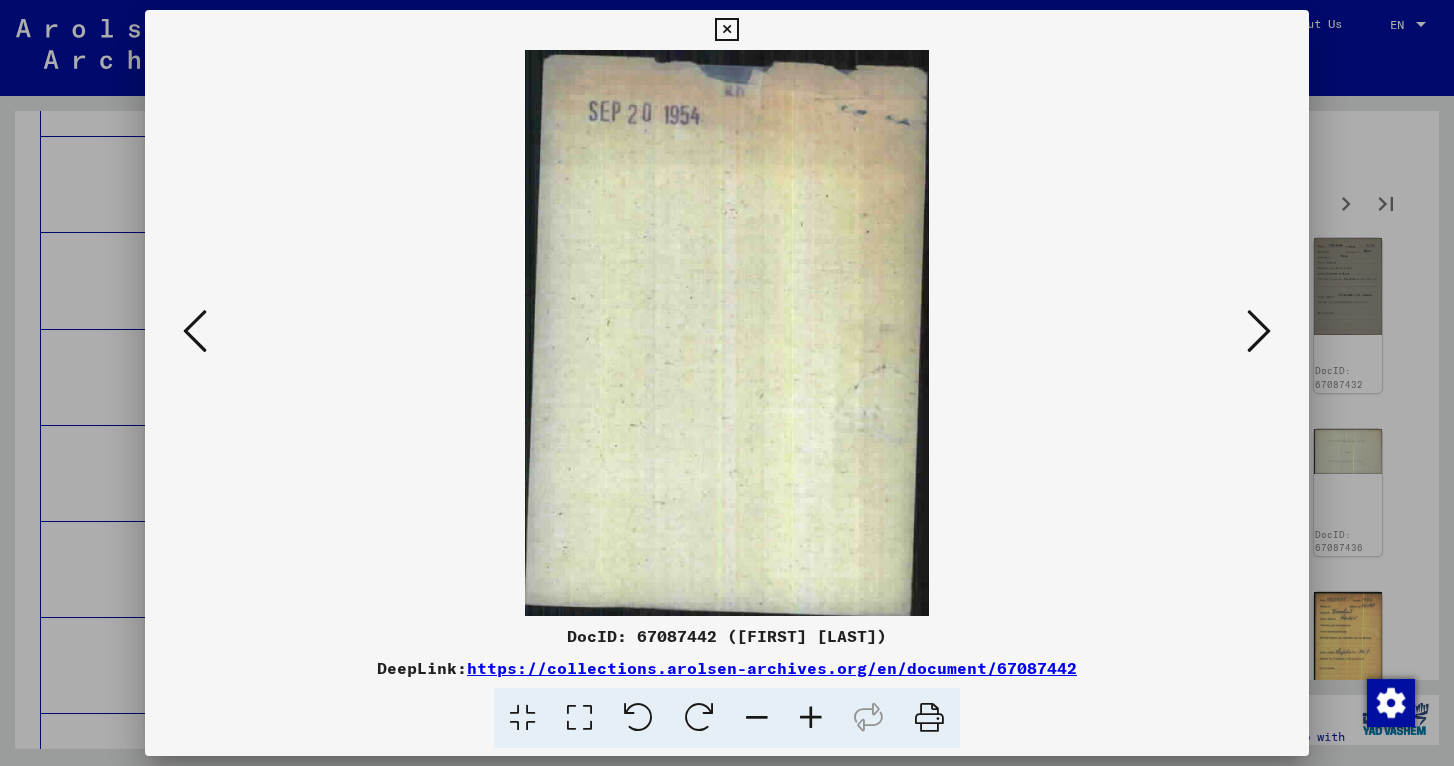 click at bounding box center [1259, 331] 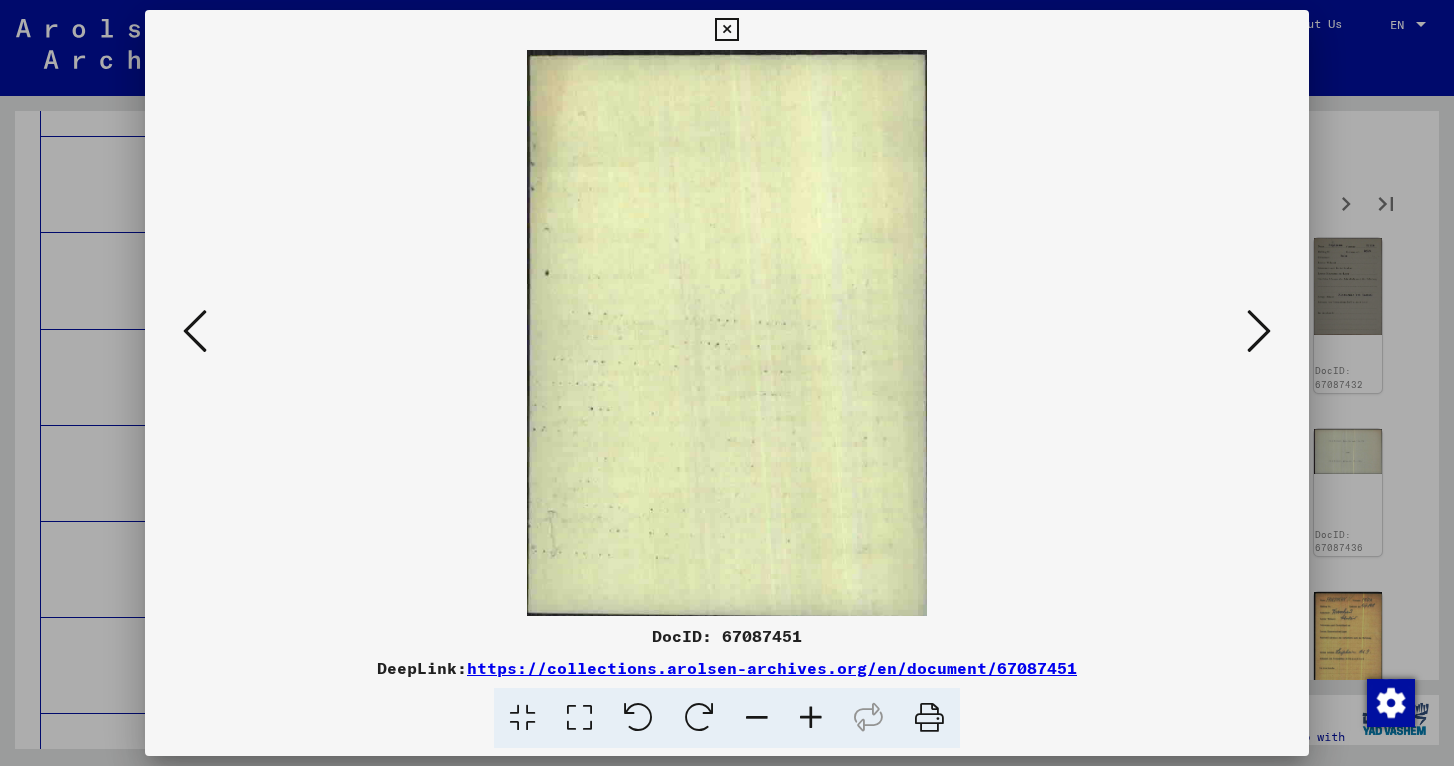 click at bounding box center (1259, 331) 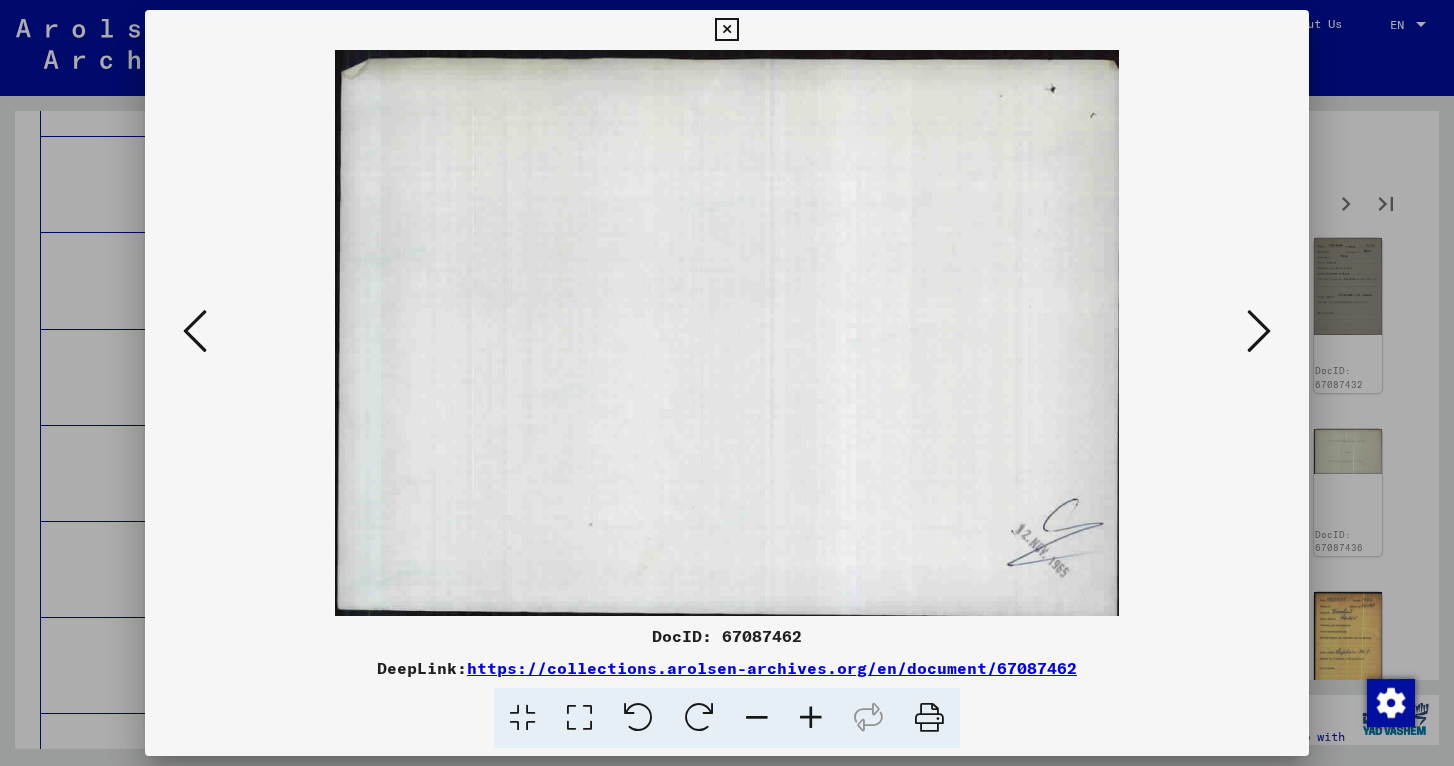 click at bounding box center (1259, 331) 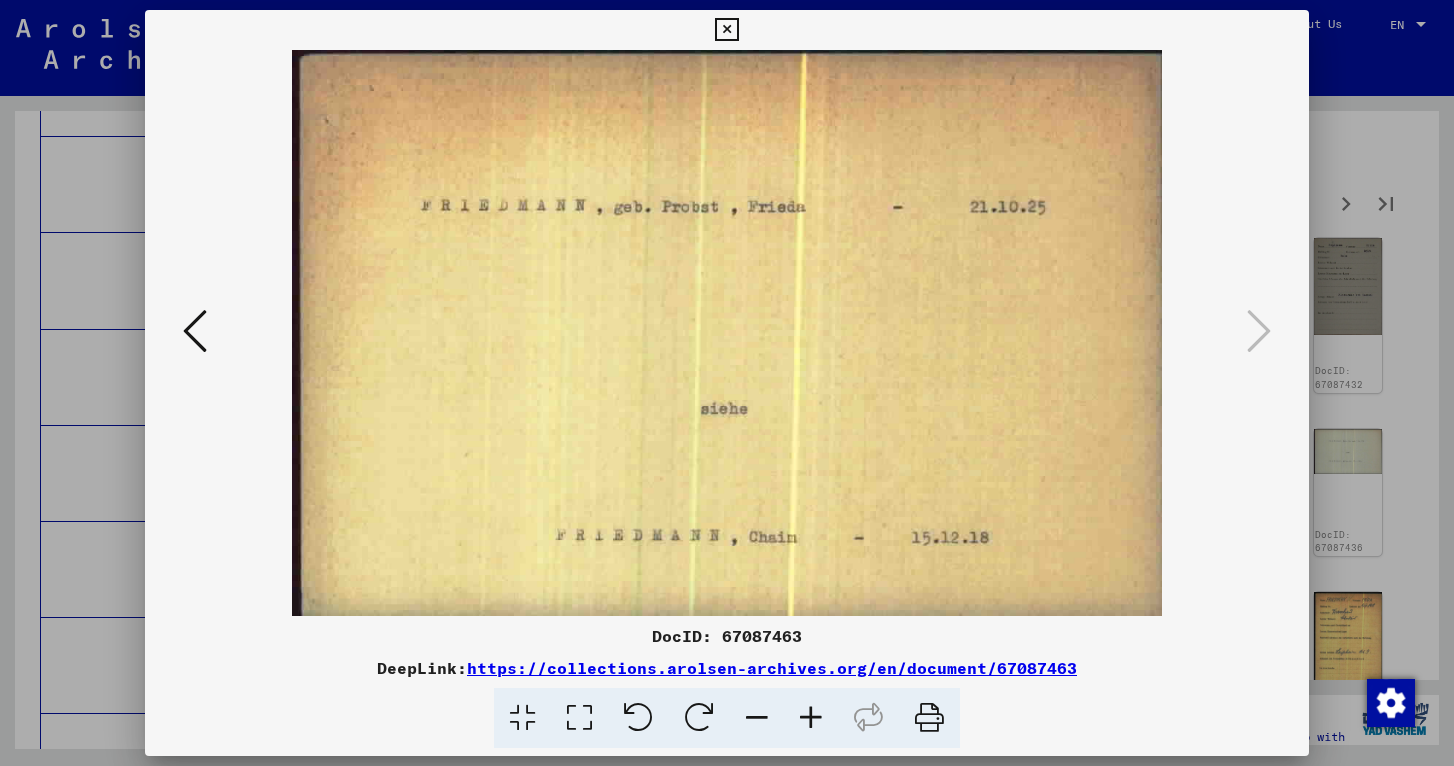 click at bounding box center [726, 30] 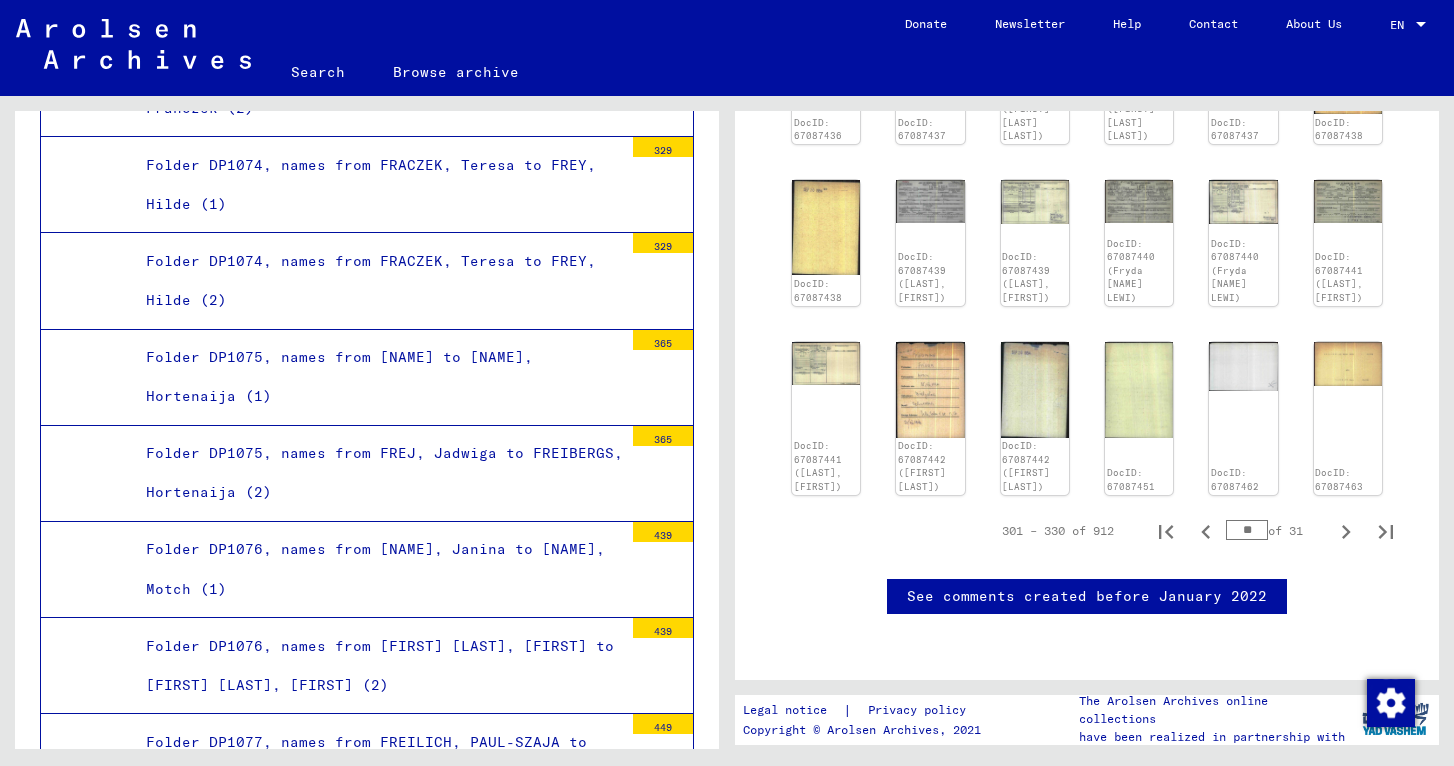 scroll, scrollTop: 1094, scrollLeft: 0, axis: vertical 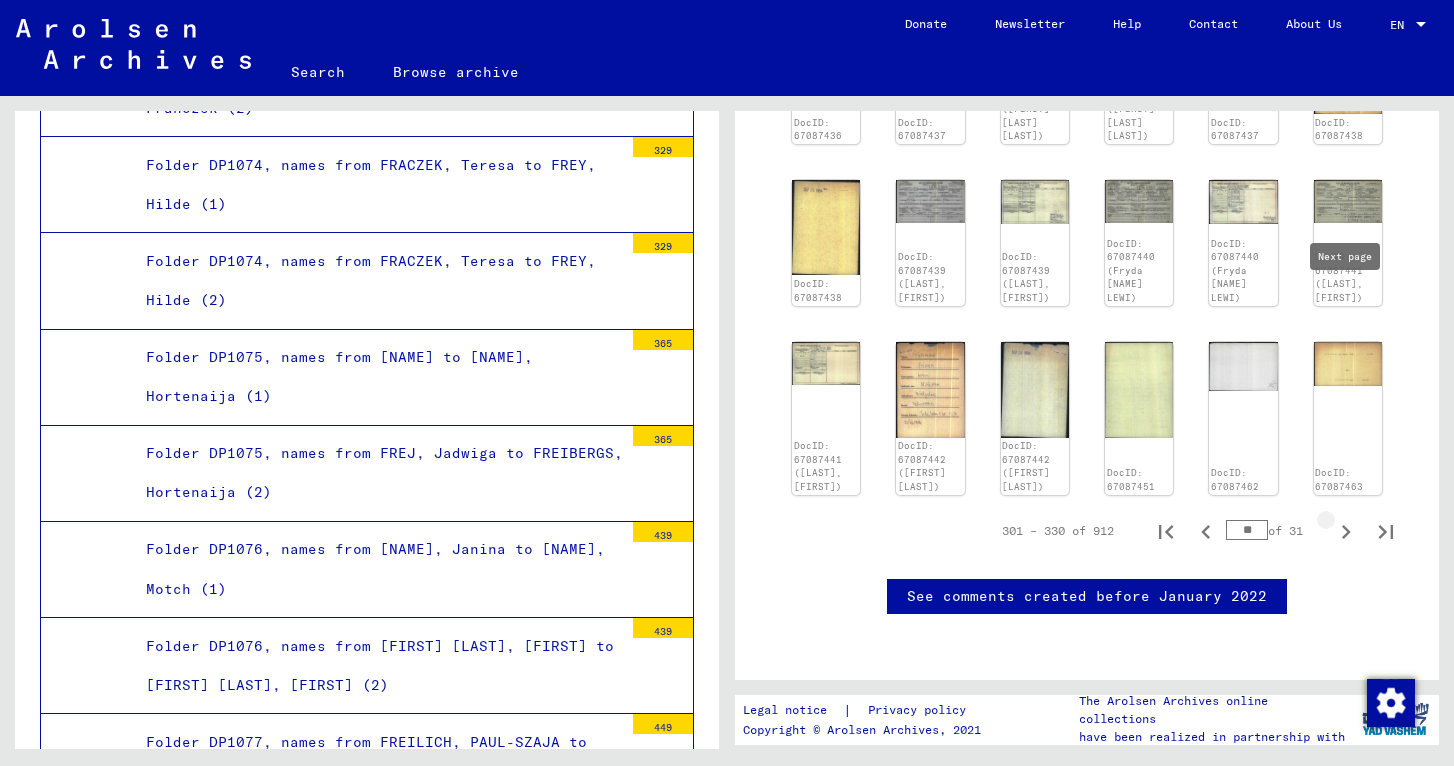 click 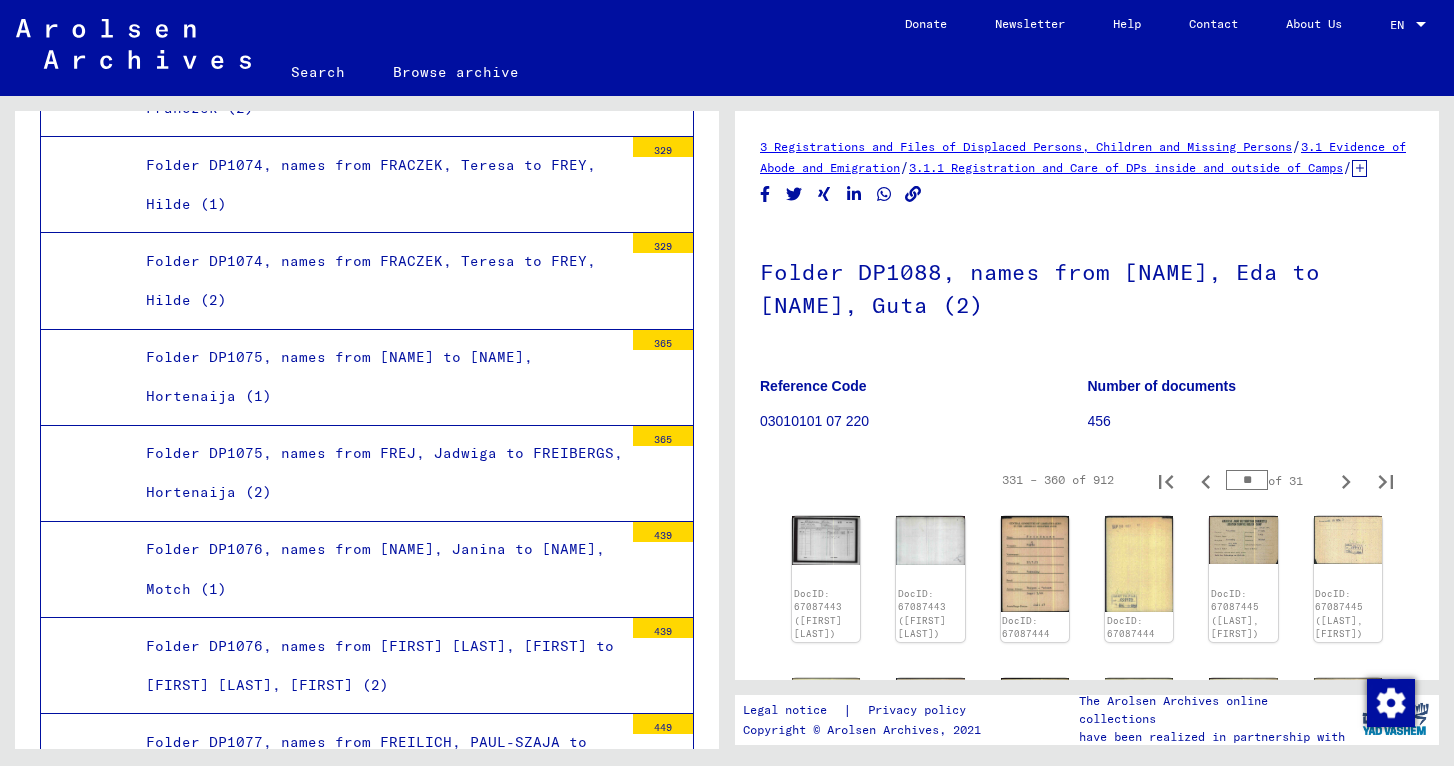 scroll, scrollTop: 0, scrollLeft: 0, axis: both 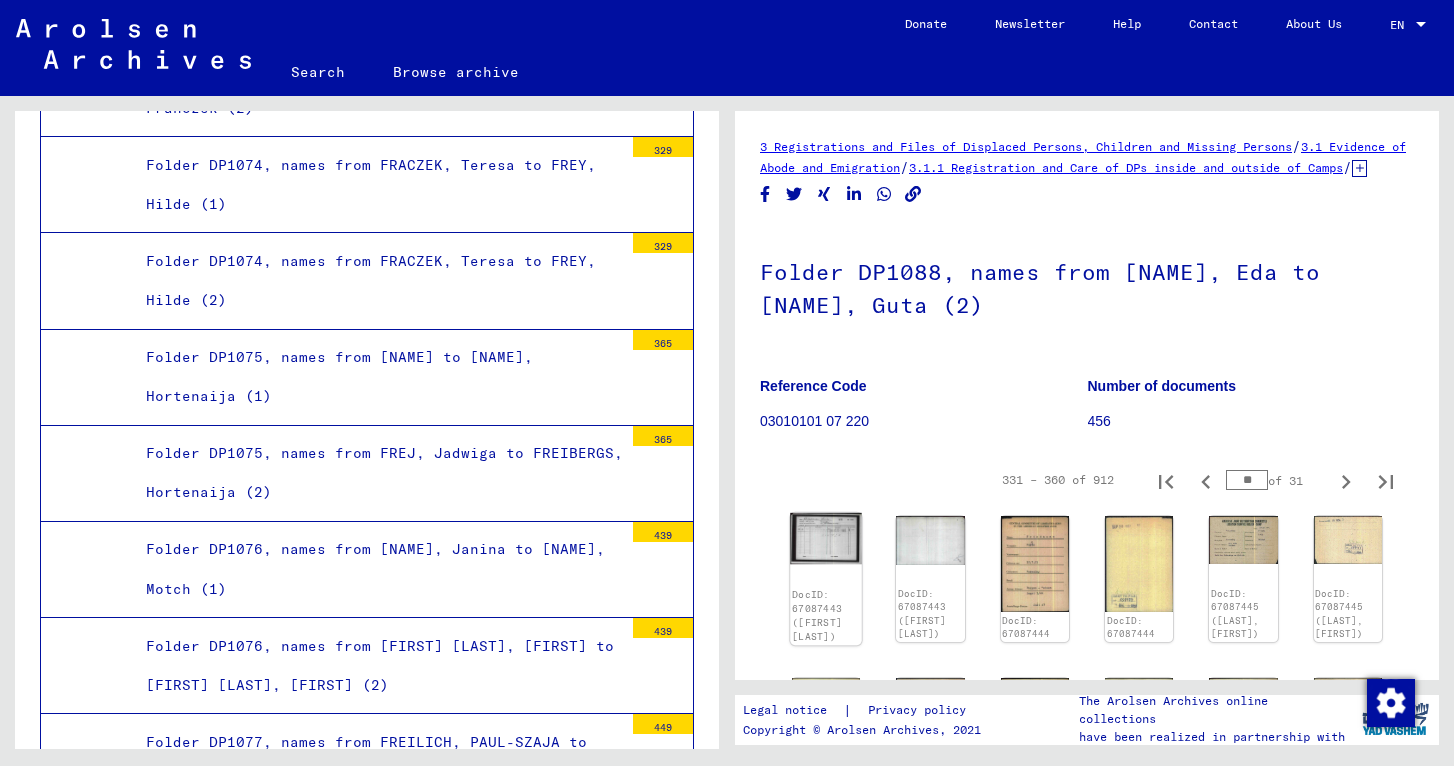 click 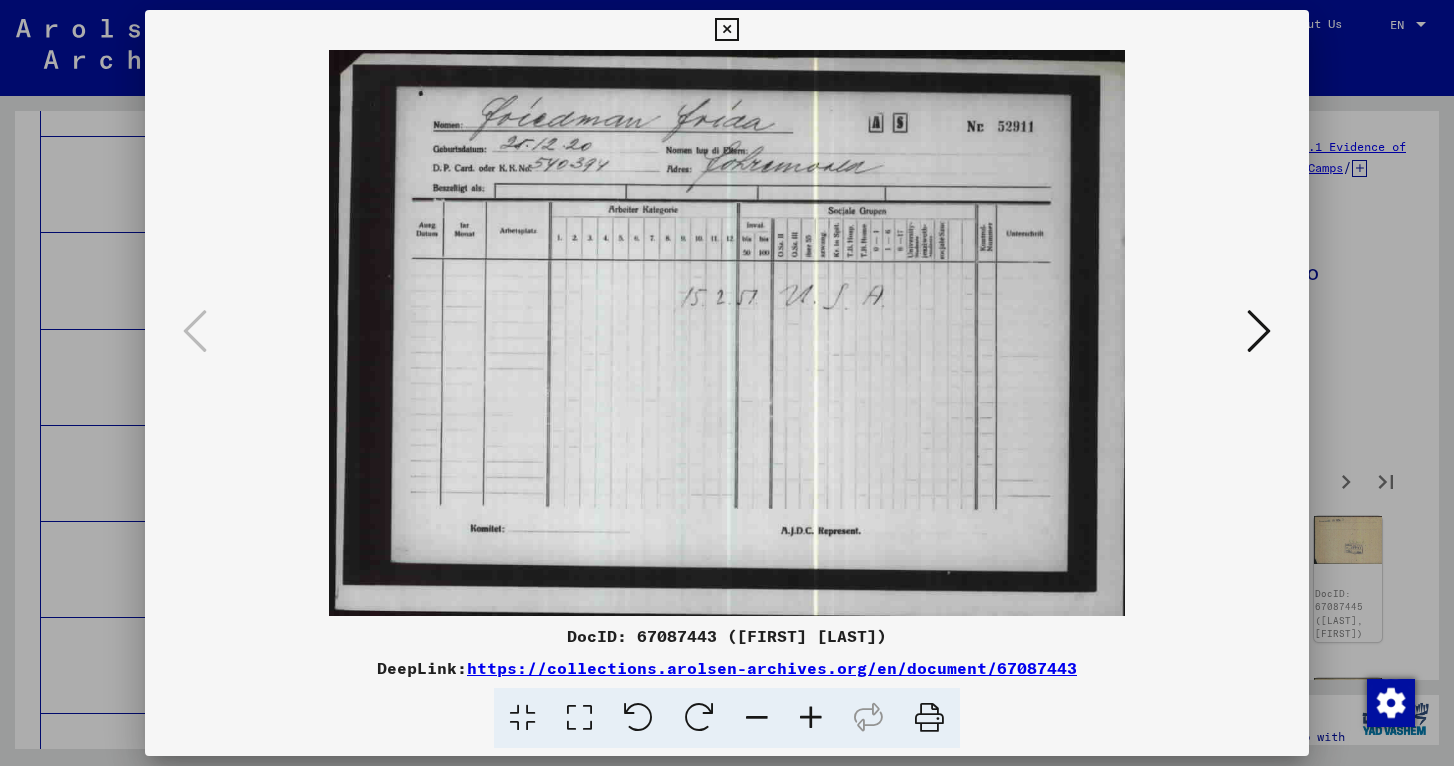 type 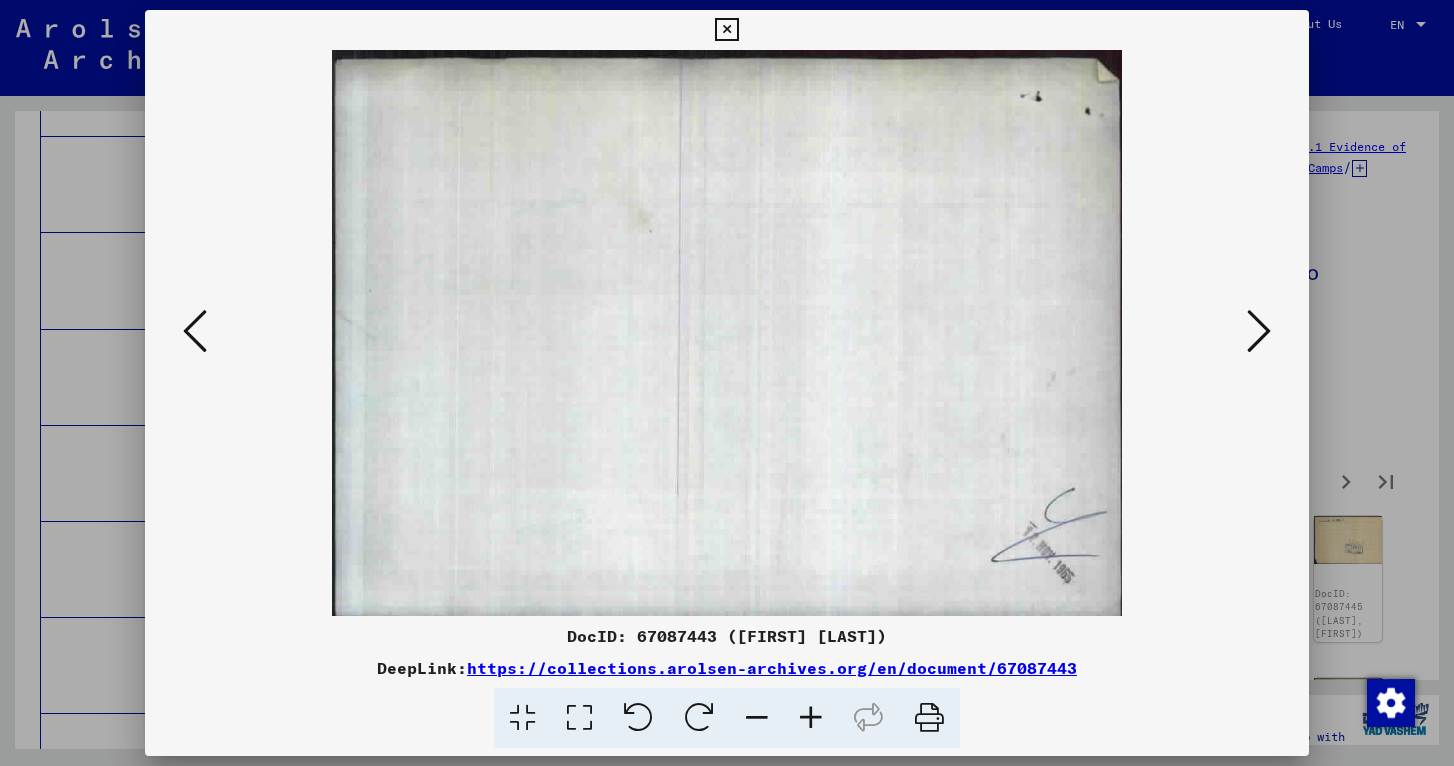 click at bounding box center [1259, 332] 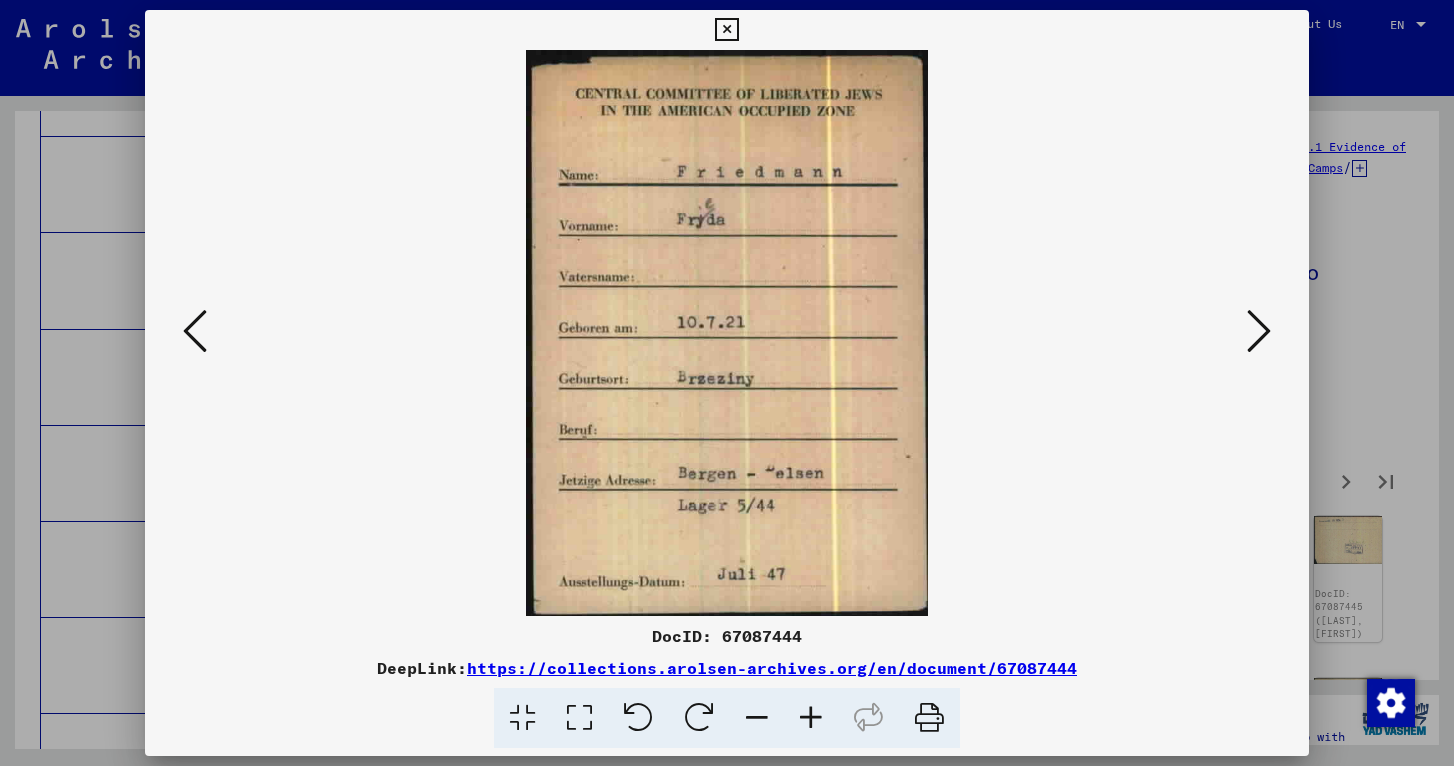 click at bounding box center (1259, 332) 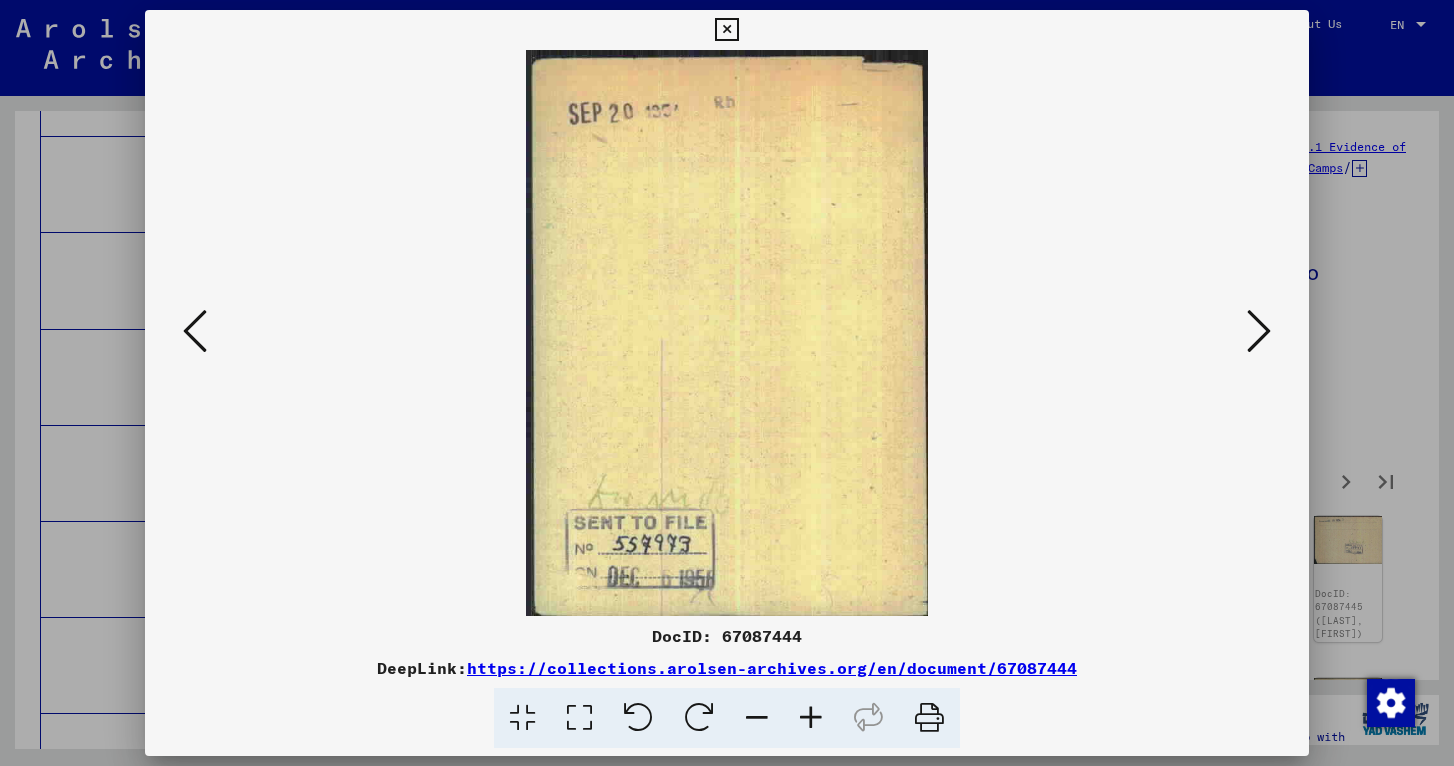 click at bounding box center [1259, 332] 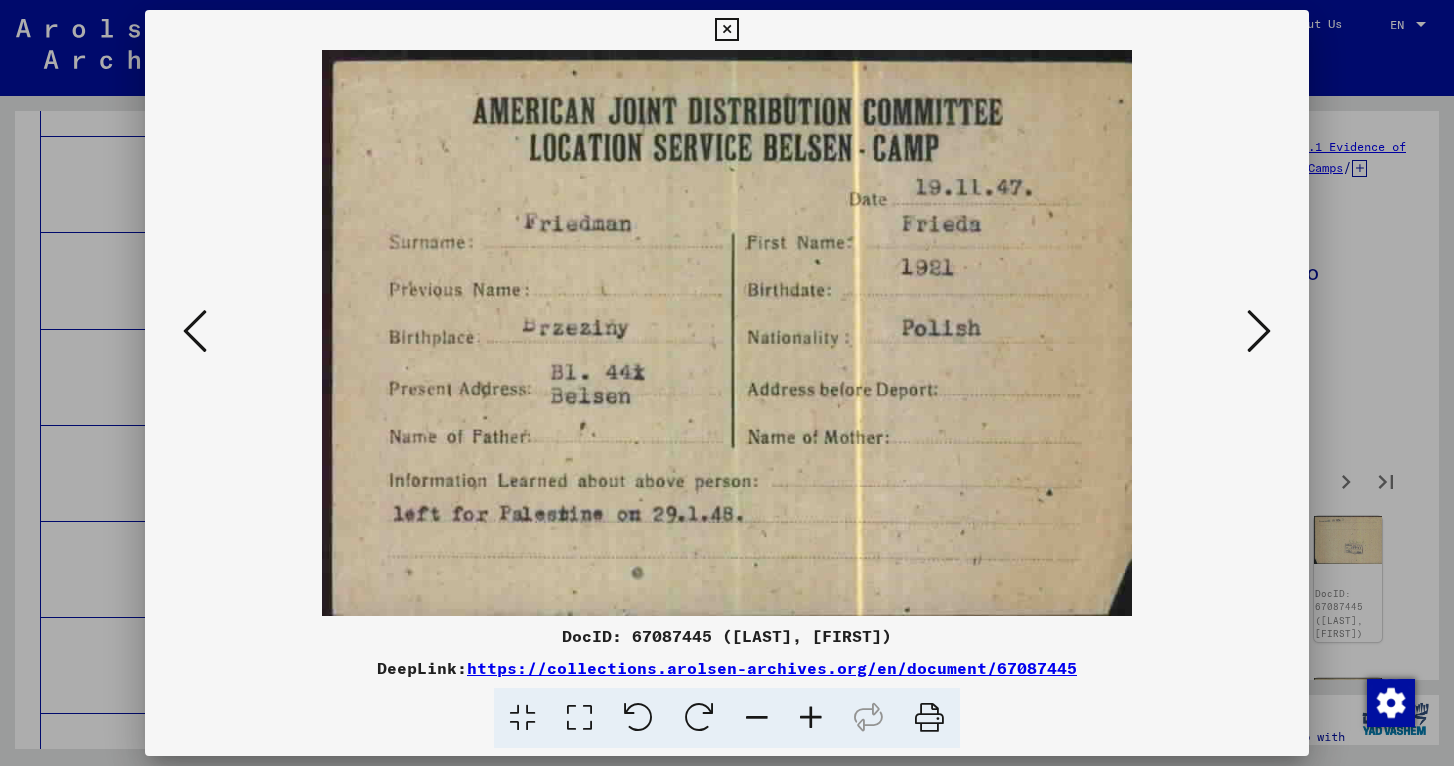 click at bounding box center [1259, 332] 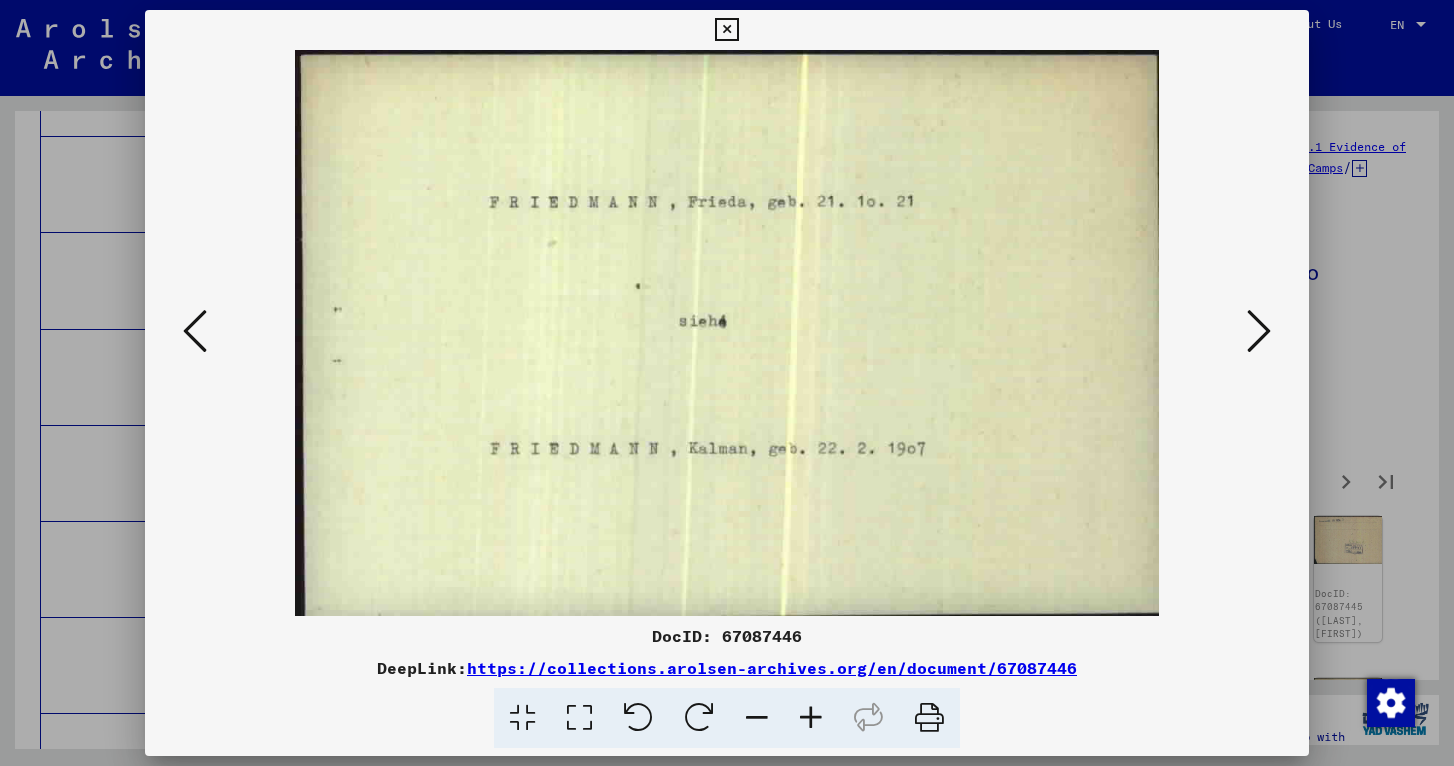click at bounding box center [1259, 332] 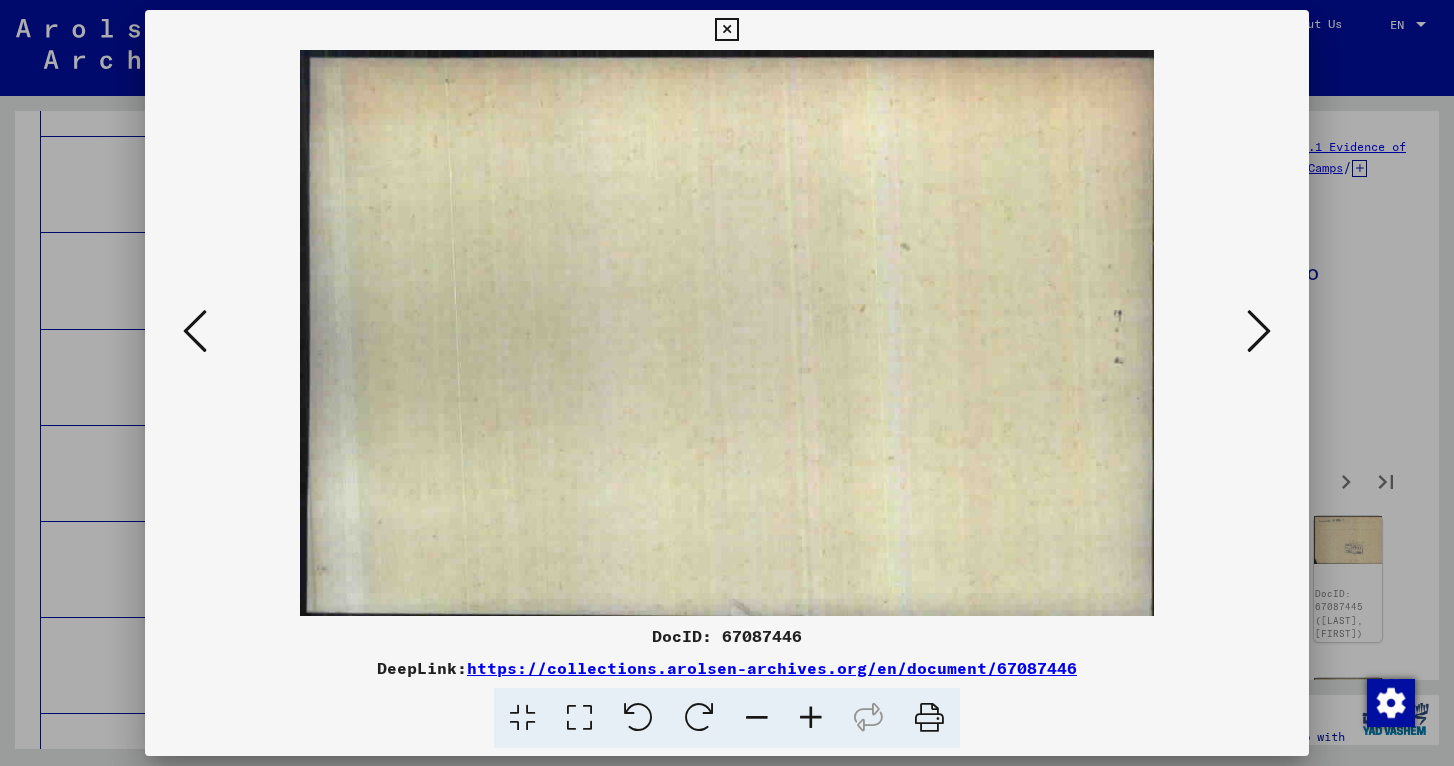 click at bounding box center [1259, 332] 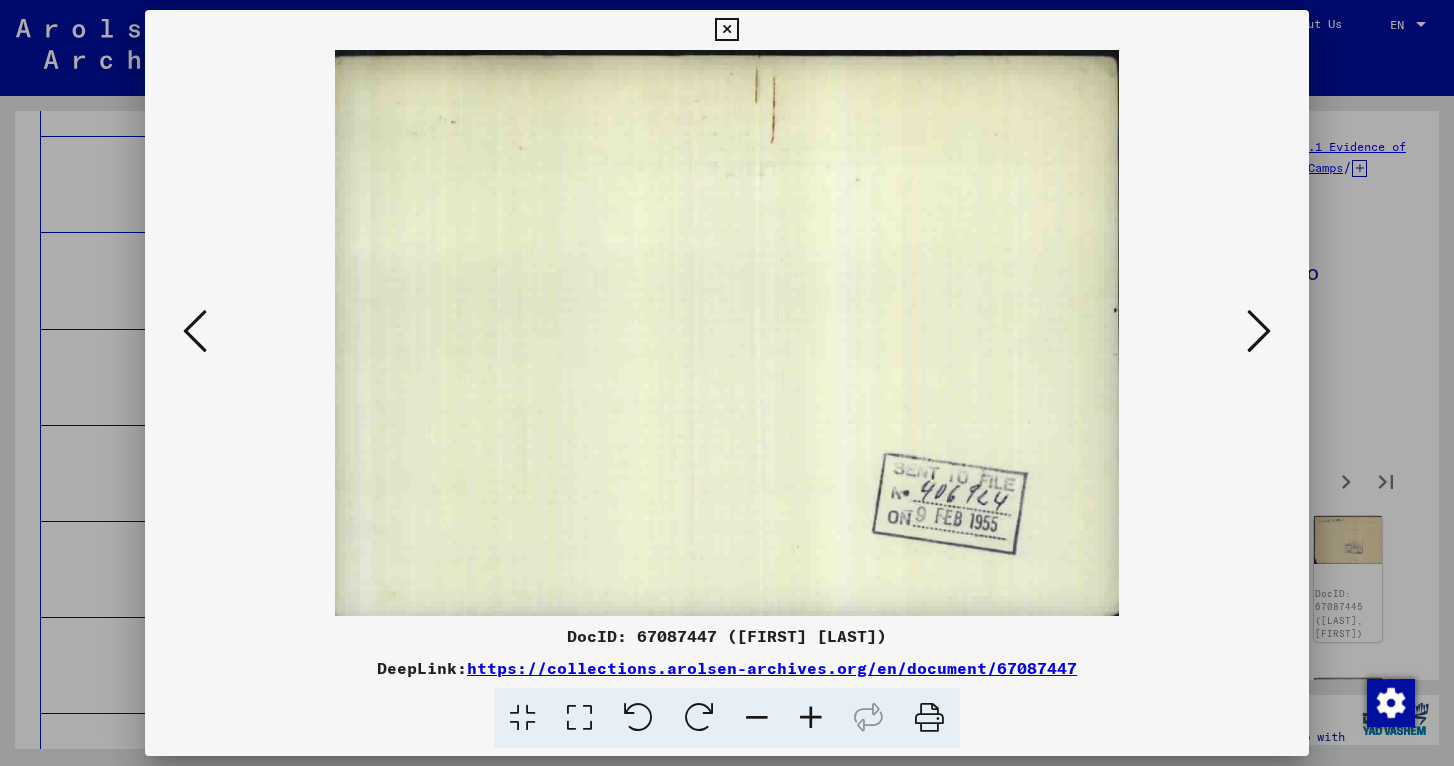 click at bounding box center [1259, 332] 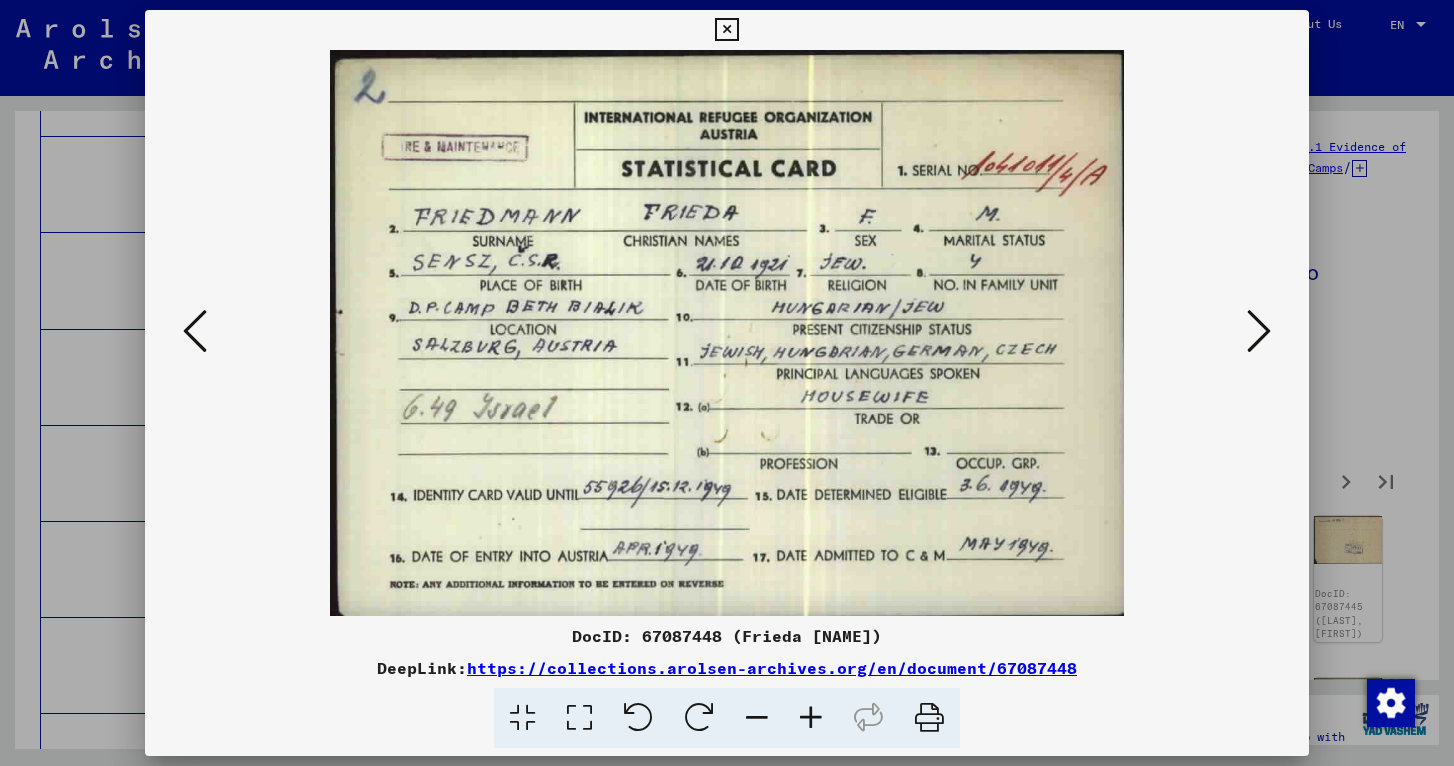 click at bounding box center (1259, 332) 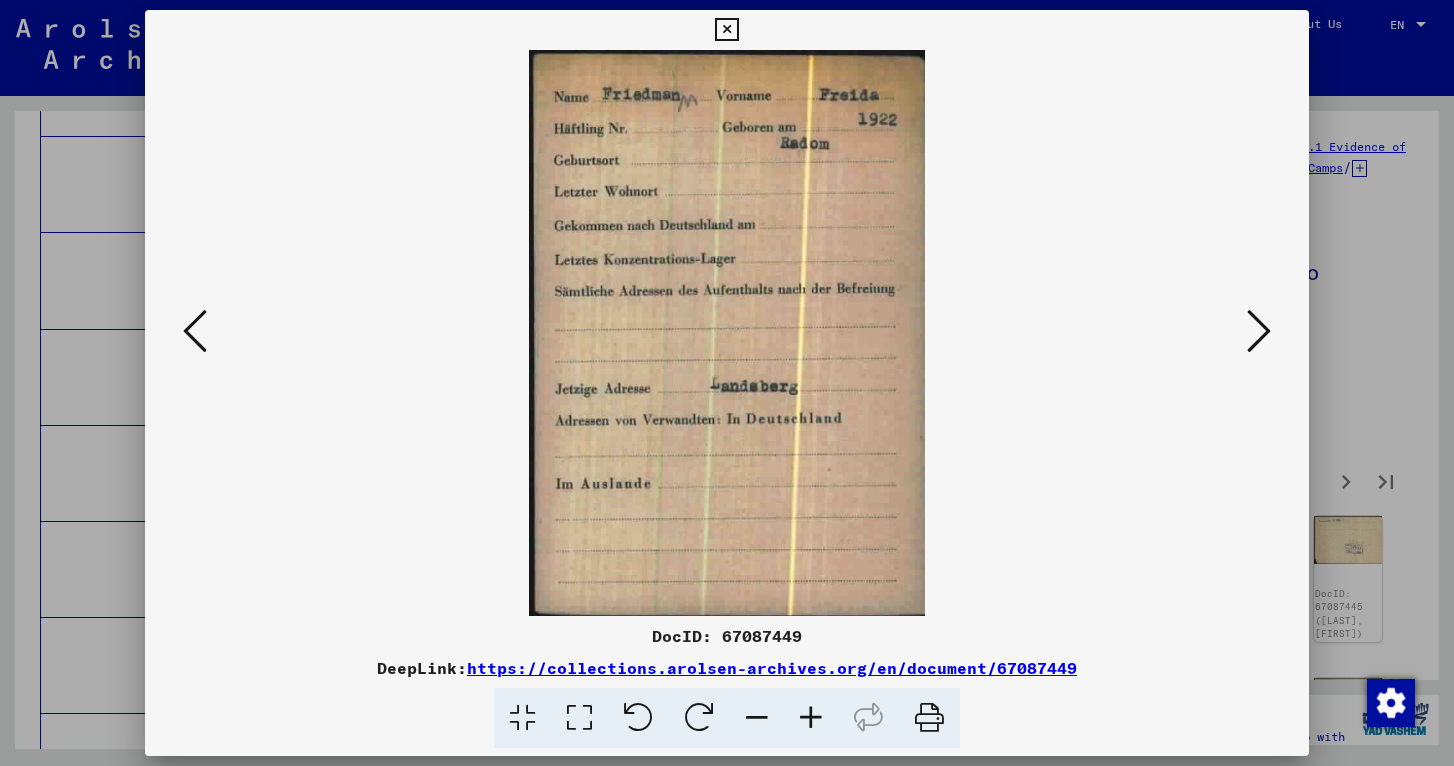 click at bounding box center (1259, 332) 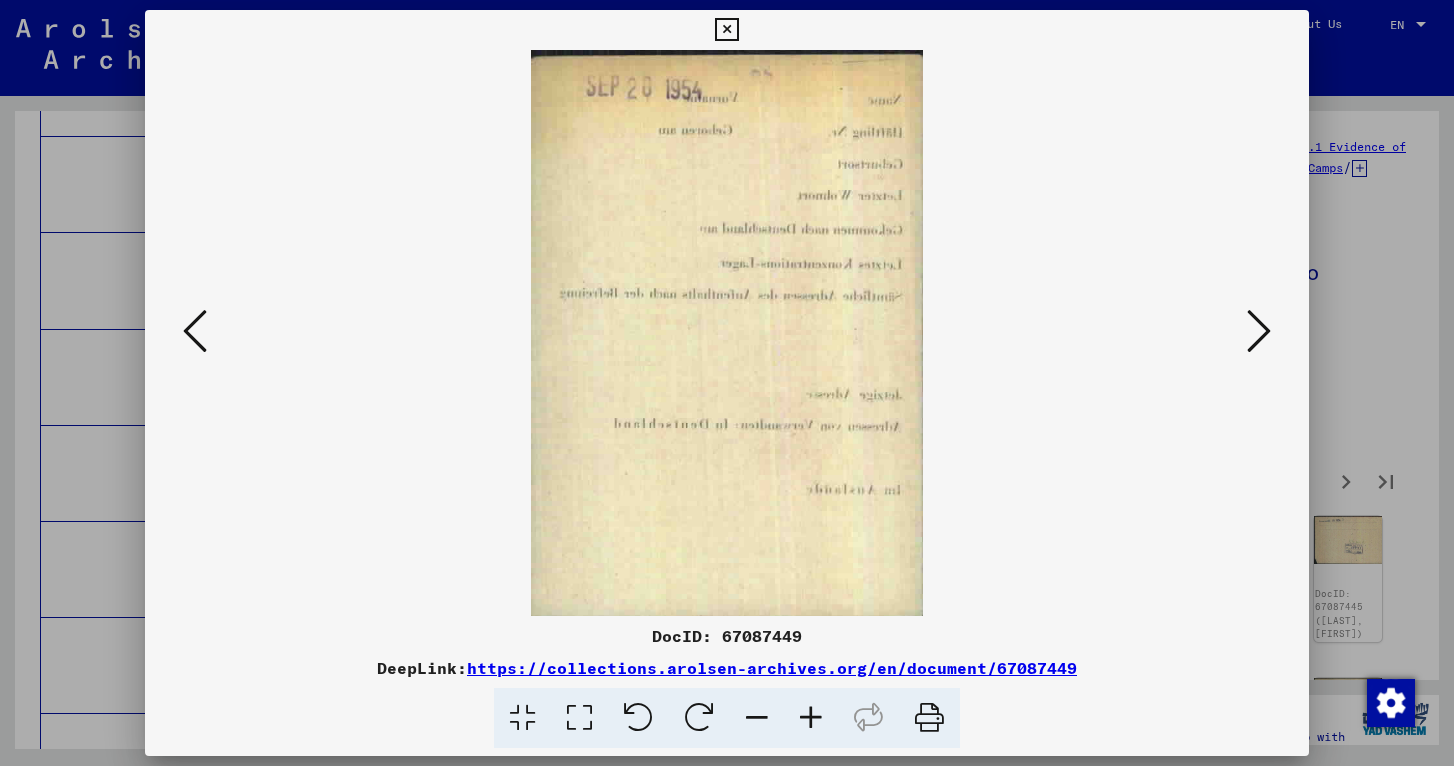 click at bounding box center [1259, 332] 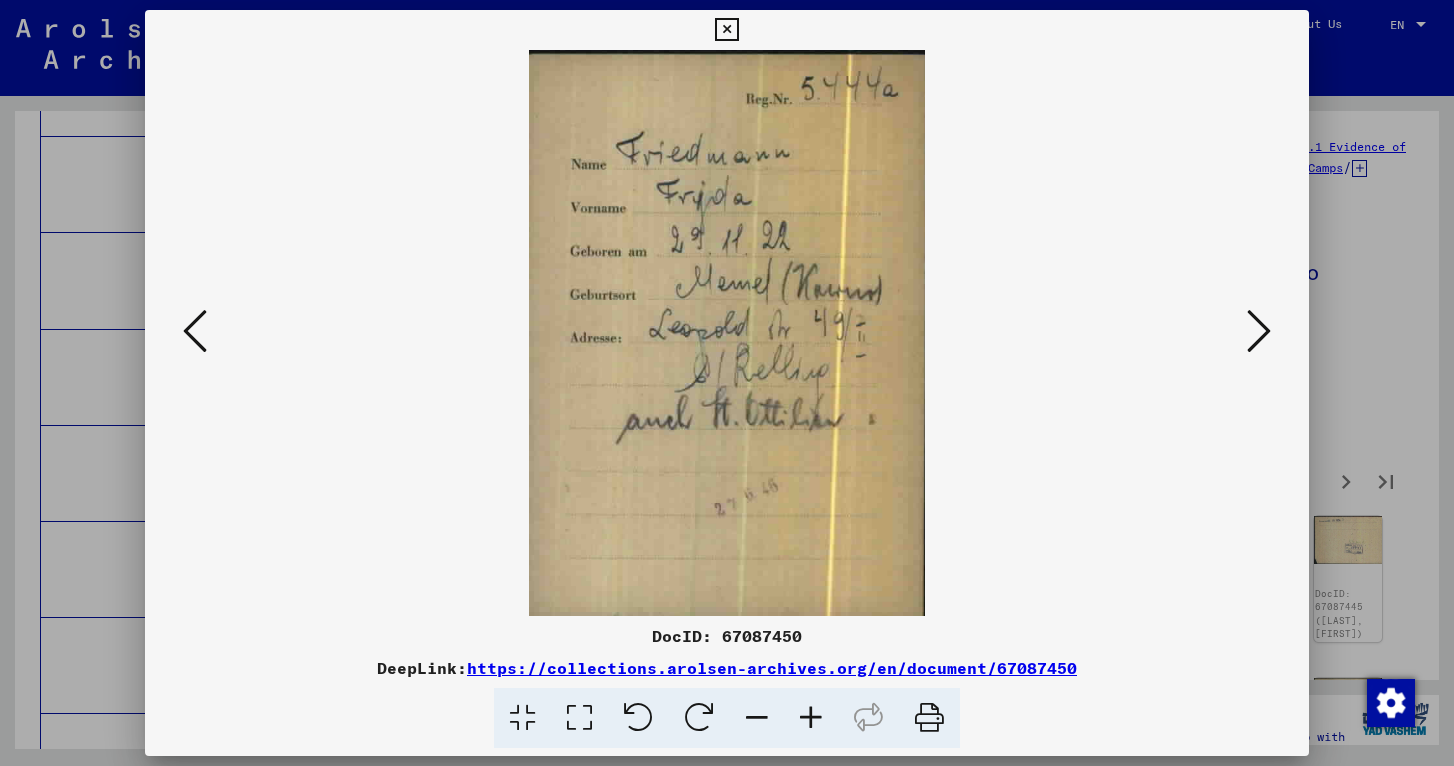 click at bounding box center [1259, 332] 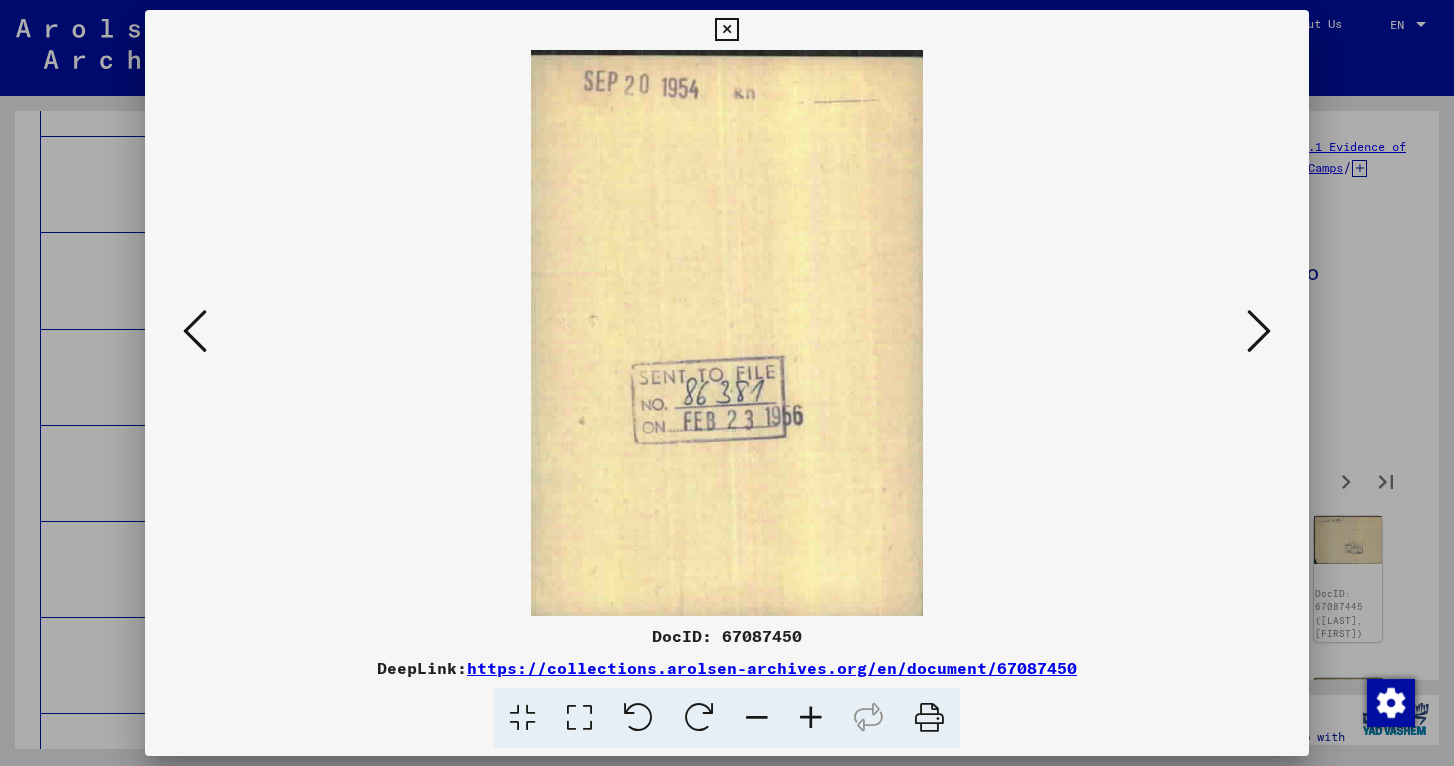click at bounding box center [1259, 332] 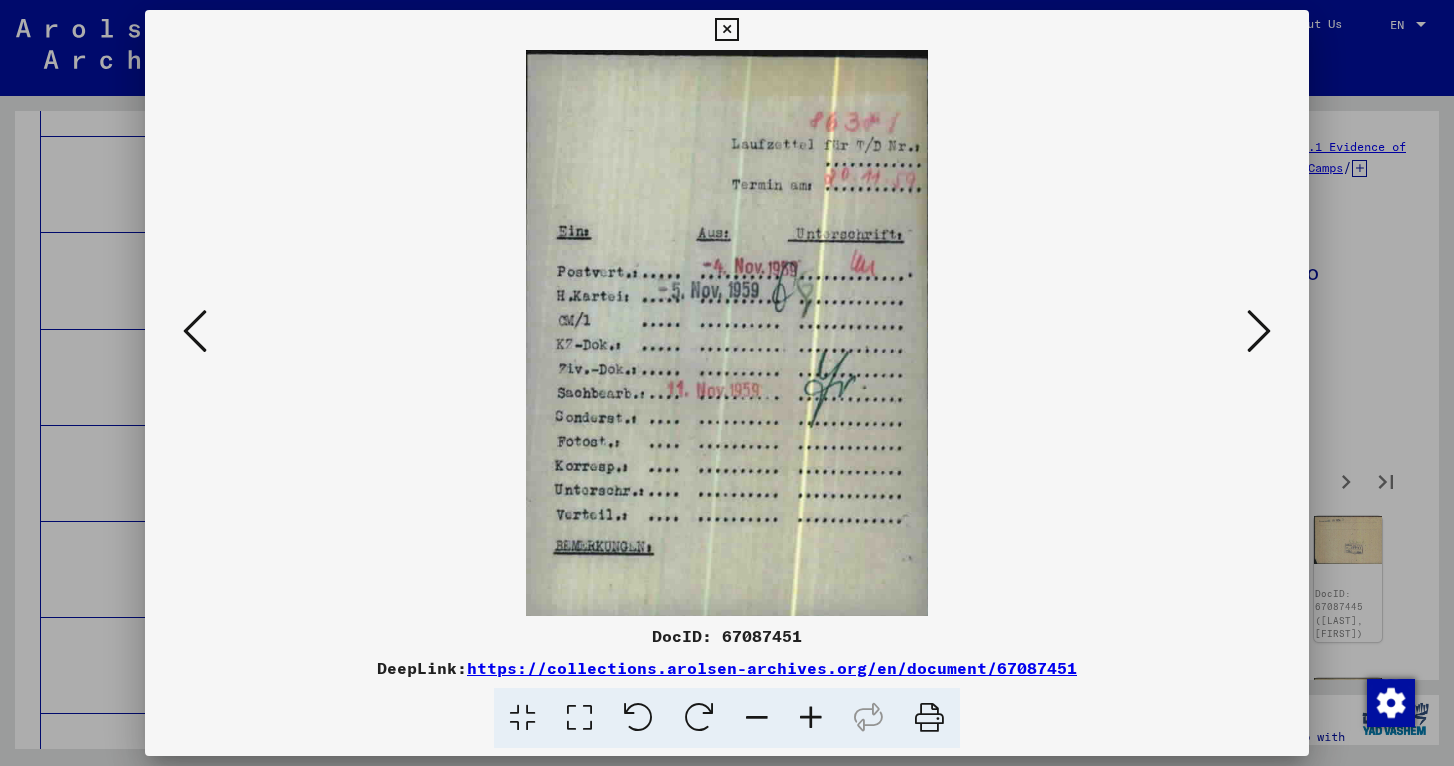click at bounding box center [1259, 332] 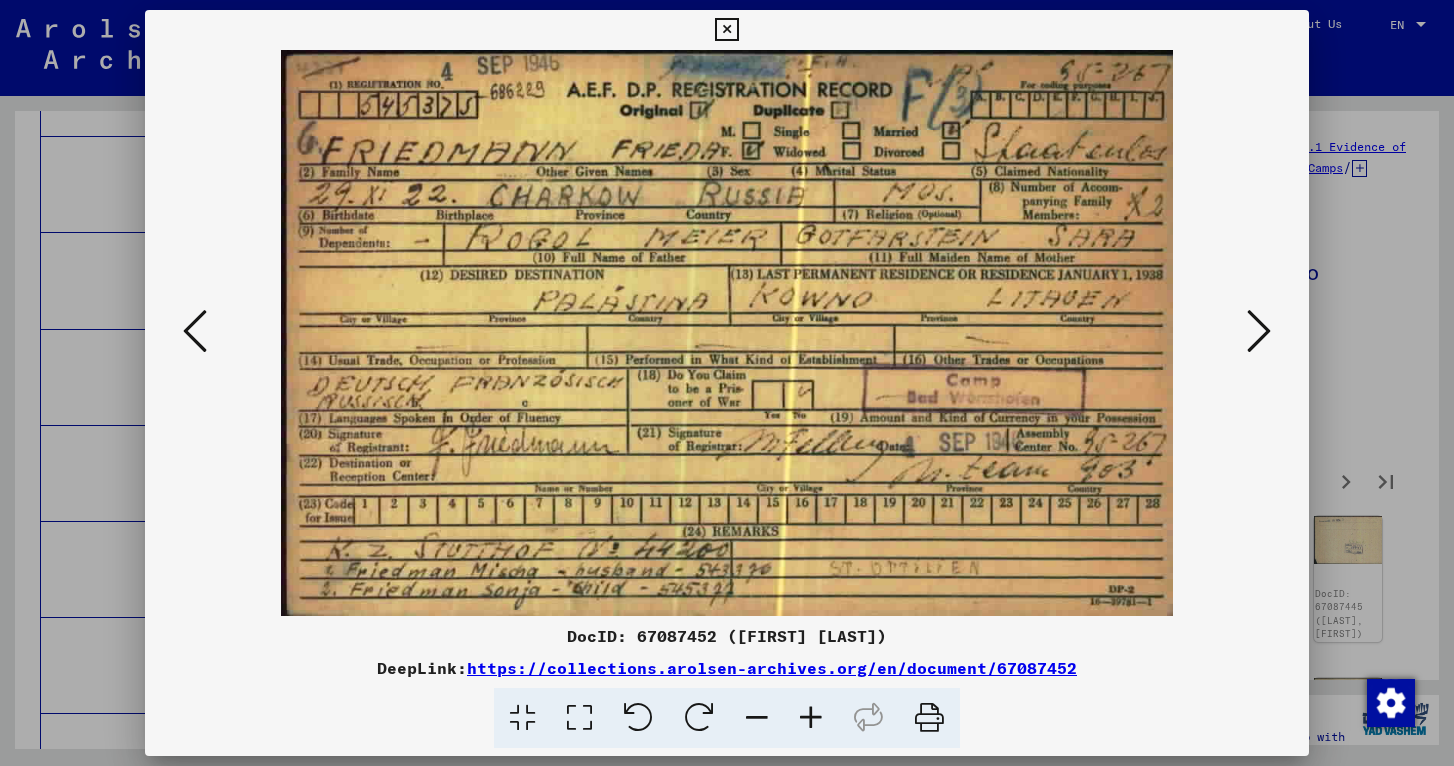 click at bounding box center [1259, 332] 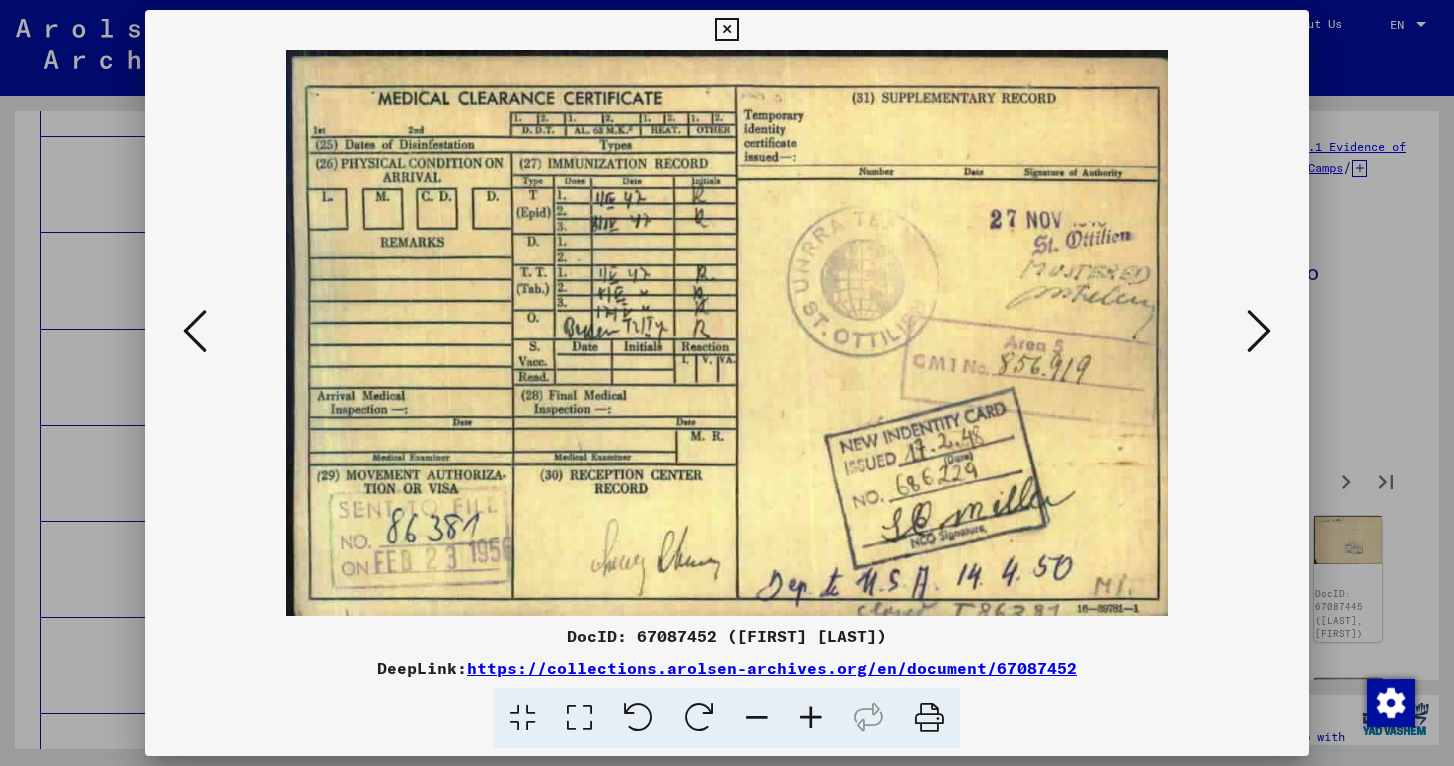click at bounding box center [1259, 332] 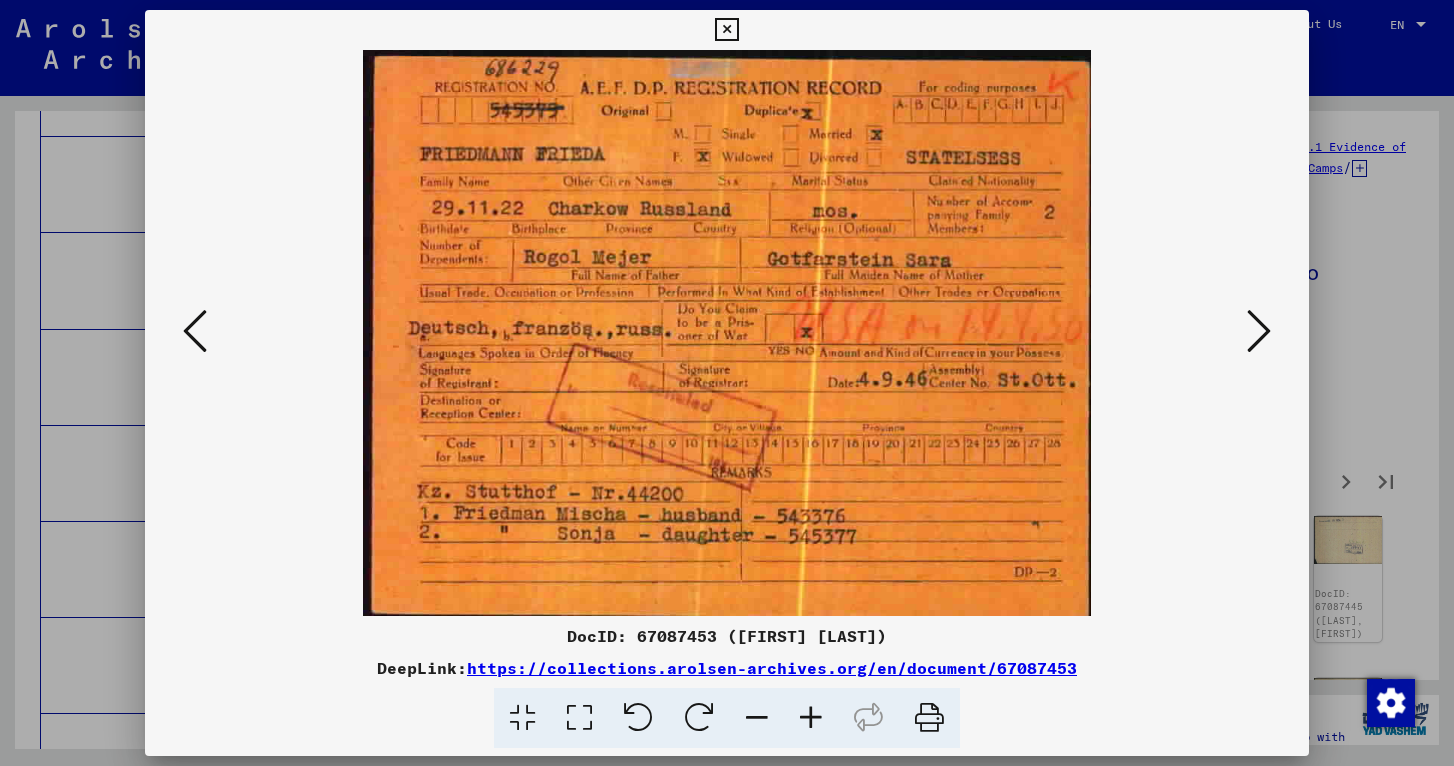 click at bounding box center (1259, 332) 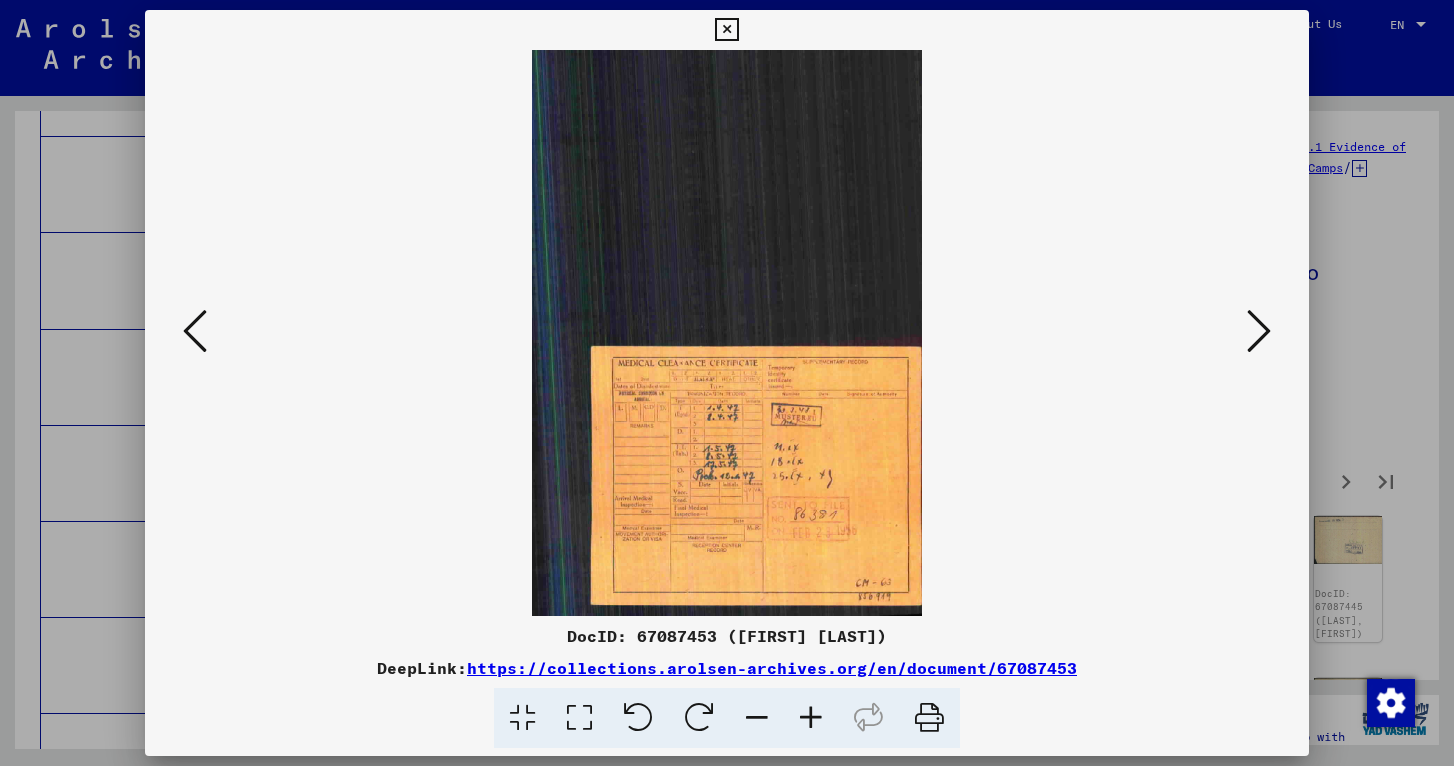 click at bounding box center [1259, 332] 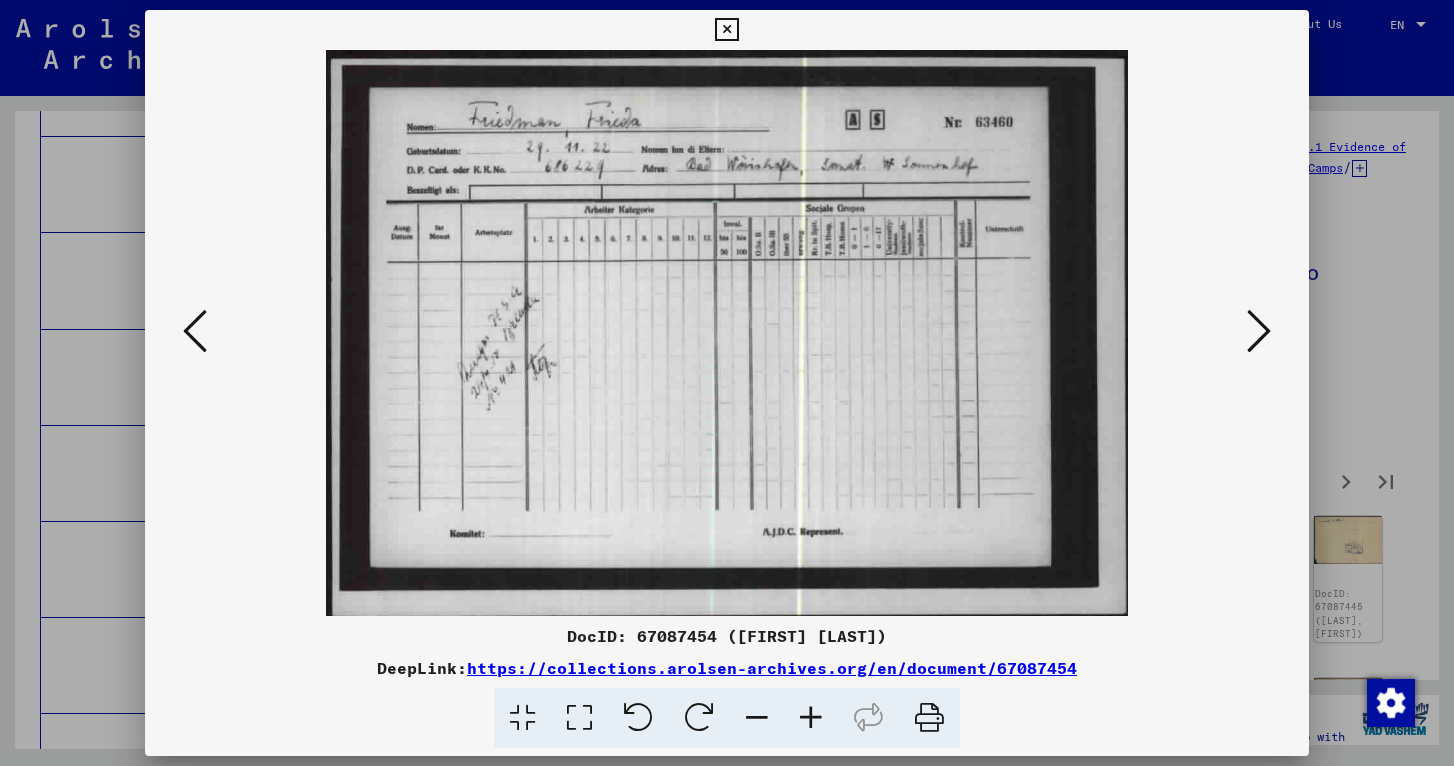 click at bounding box center [1259, 332] 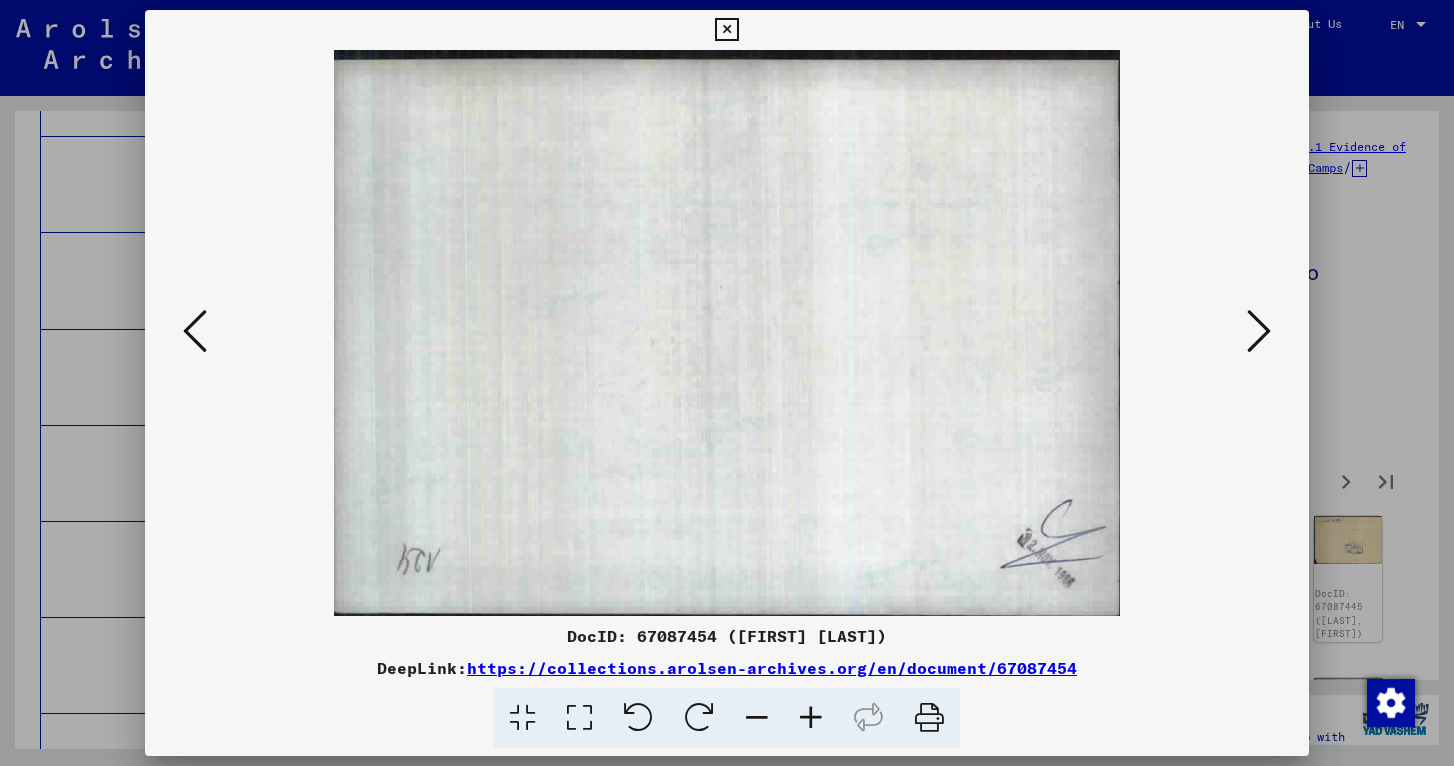 click at bounding box center [1259, 332] 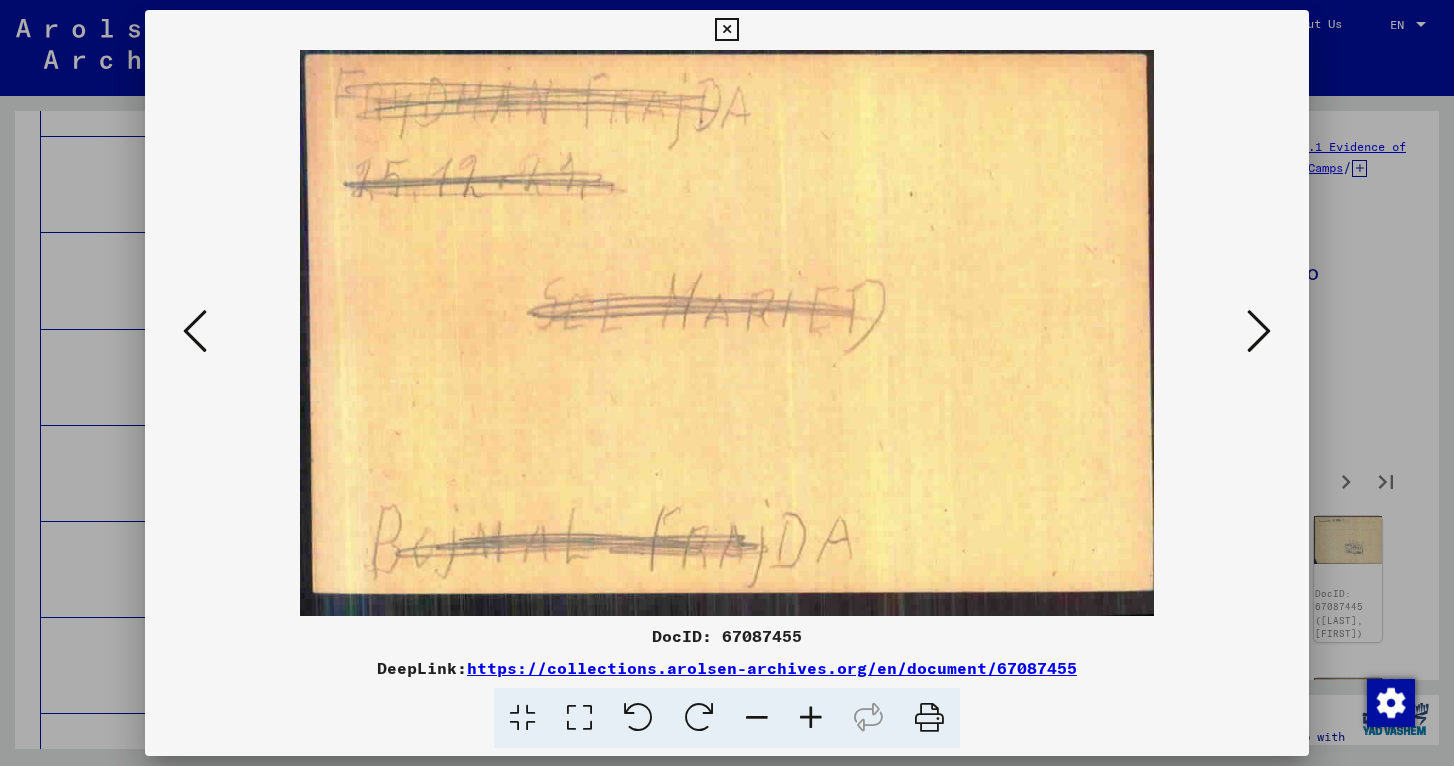 click at bounding box center [1259, 332] 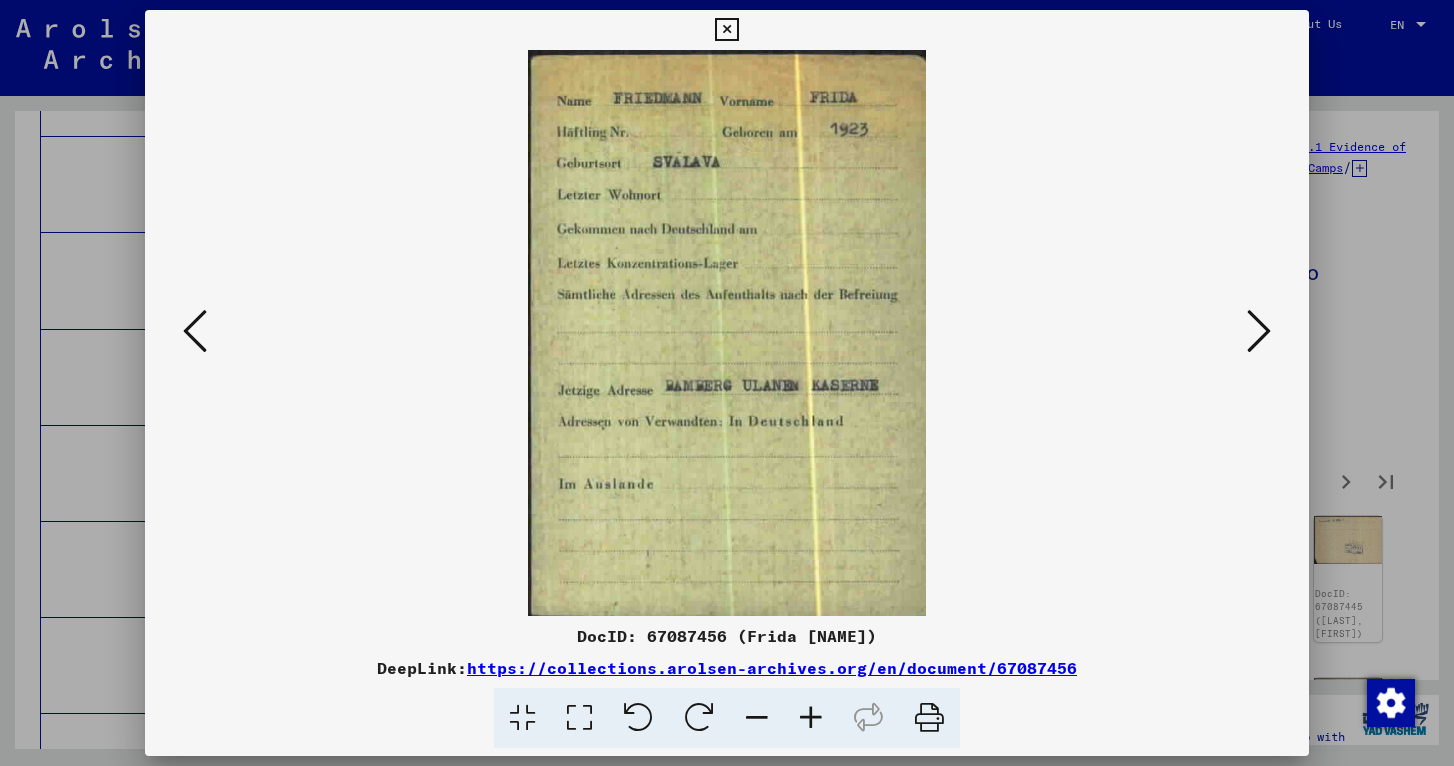 click at bounding box center [1259, 332] 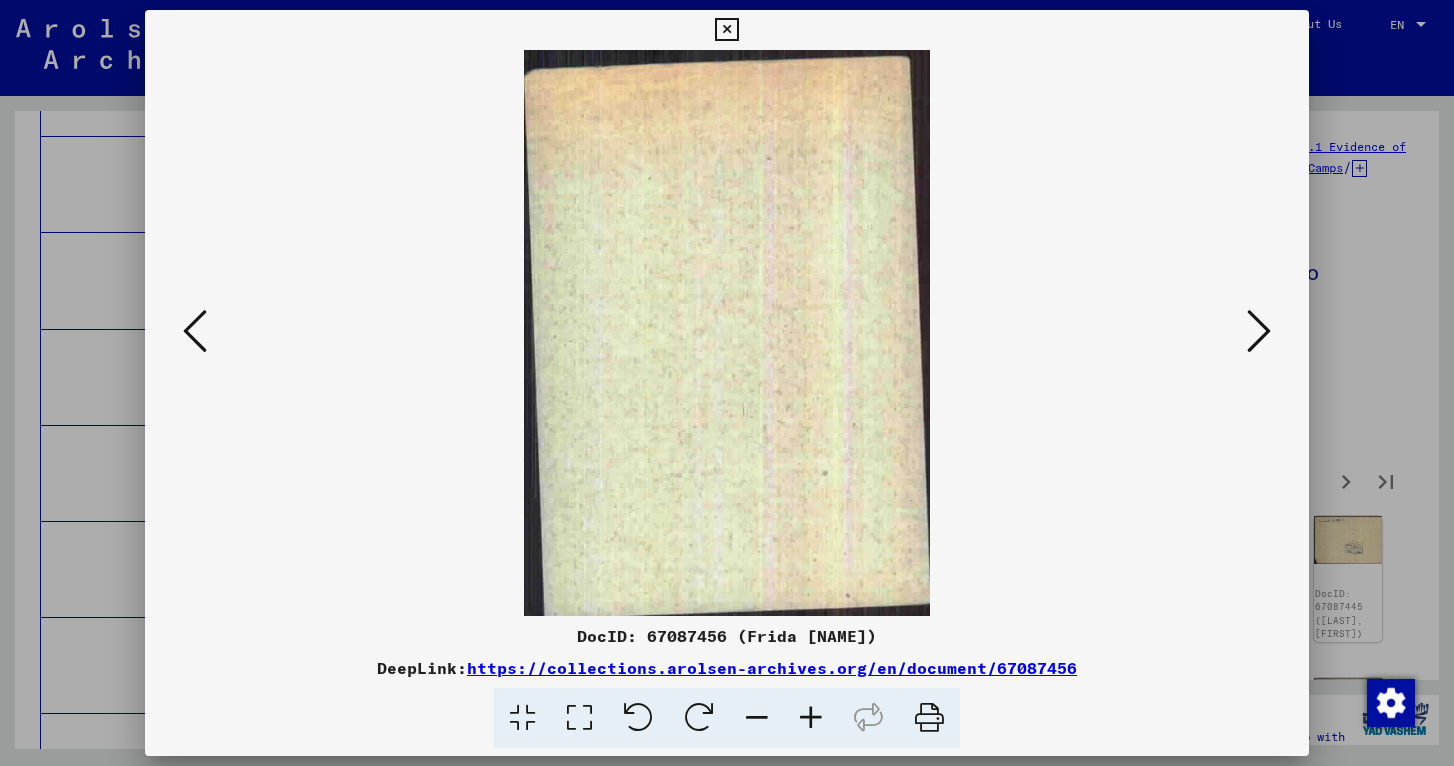 click at bounding box center [1259, 332] 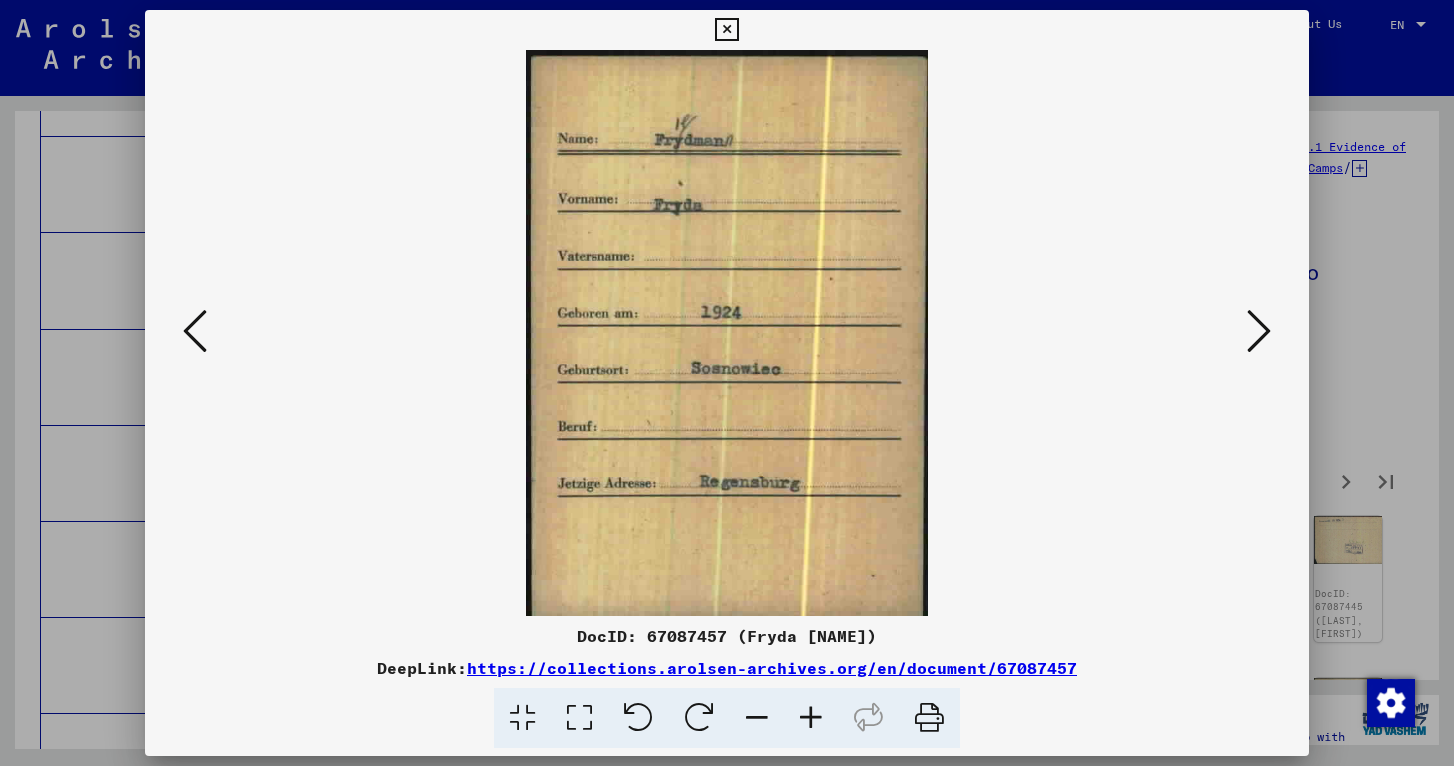click at bounding box center [1259, 332] 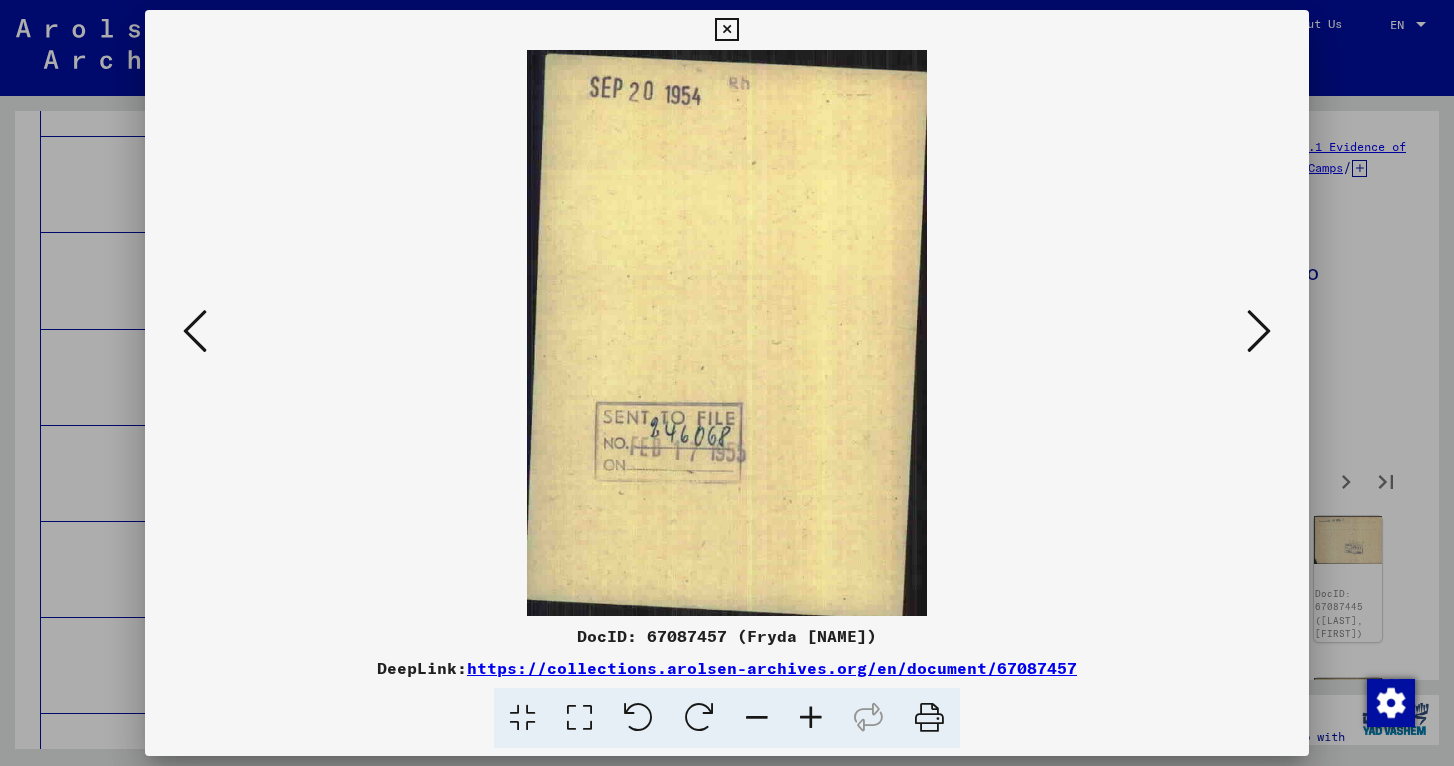 click at bounding box center (1259, 332) 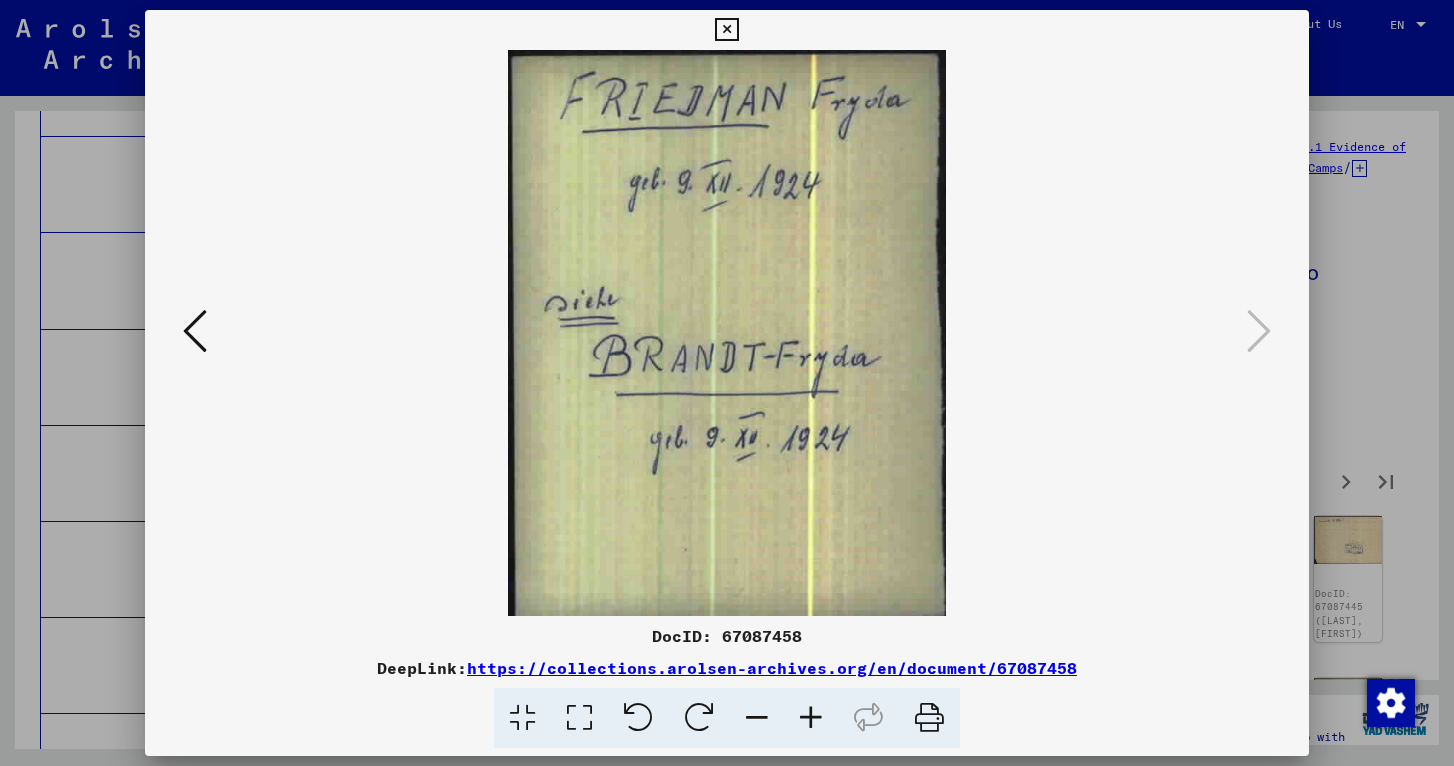 click at bounding box center [726, 30] 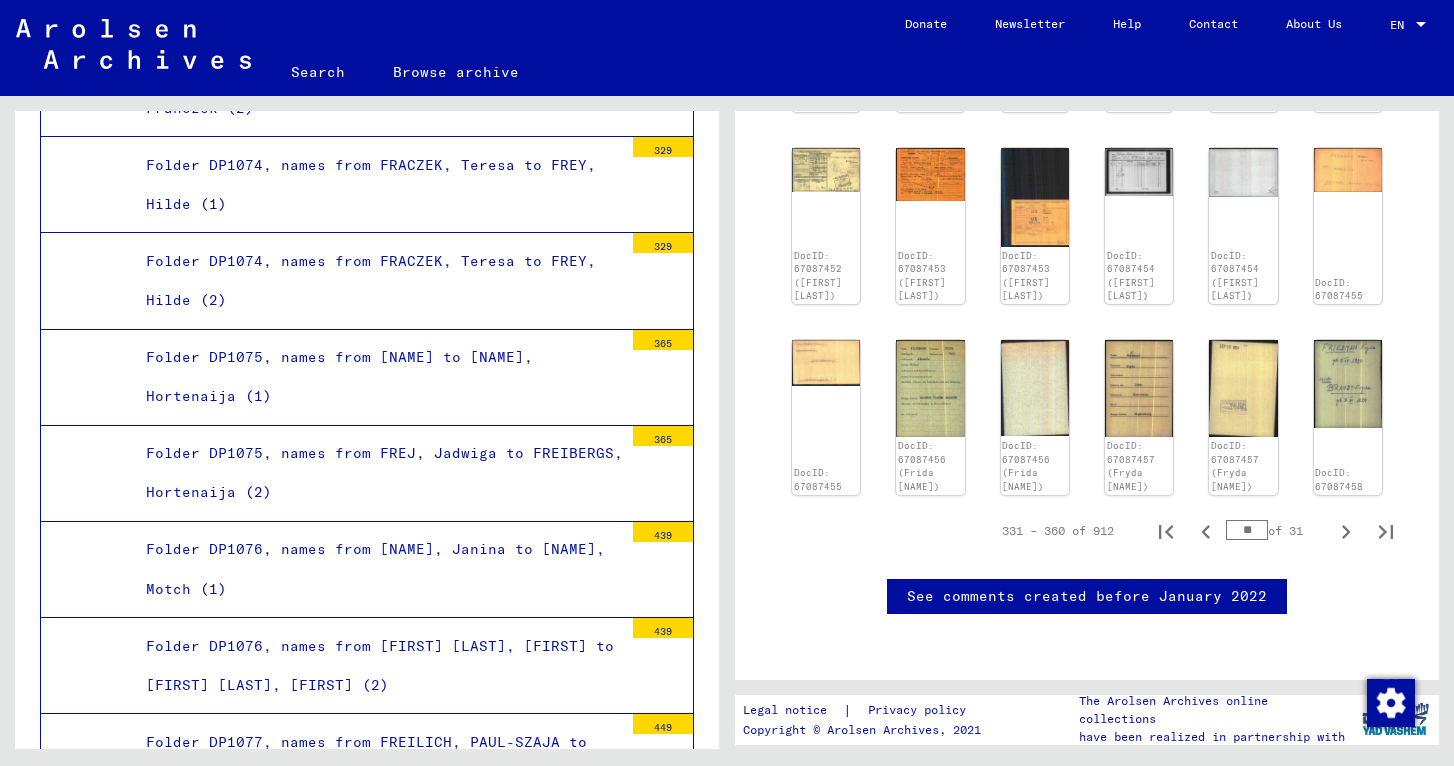 scroll, scrollTop: 954, scrollLeft: 0, axis: vertical 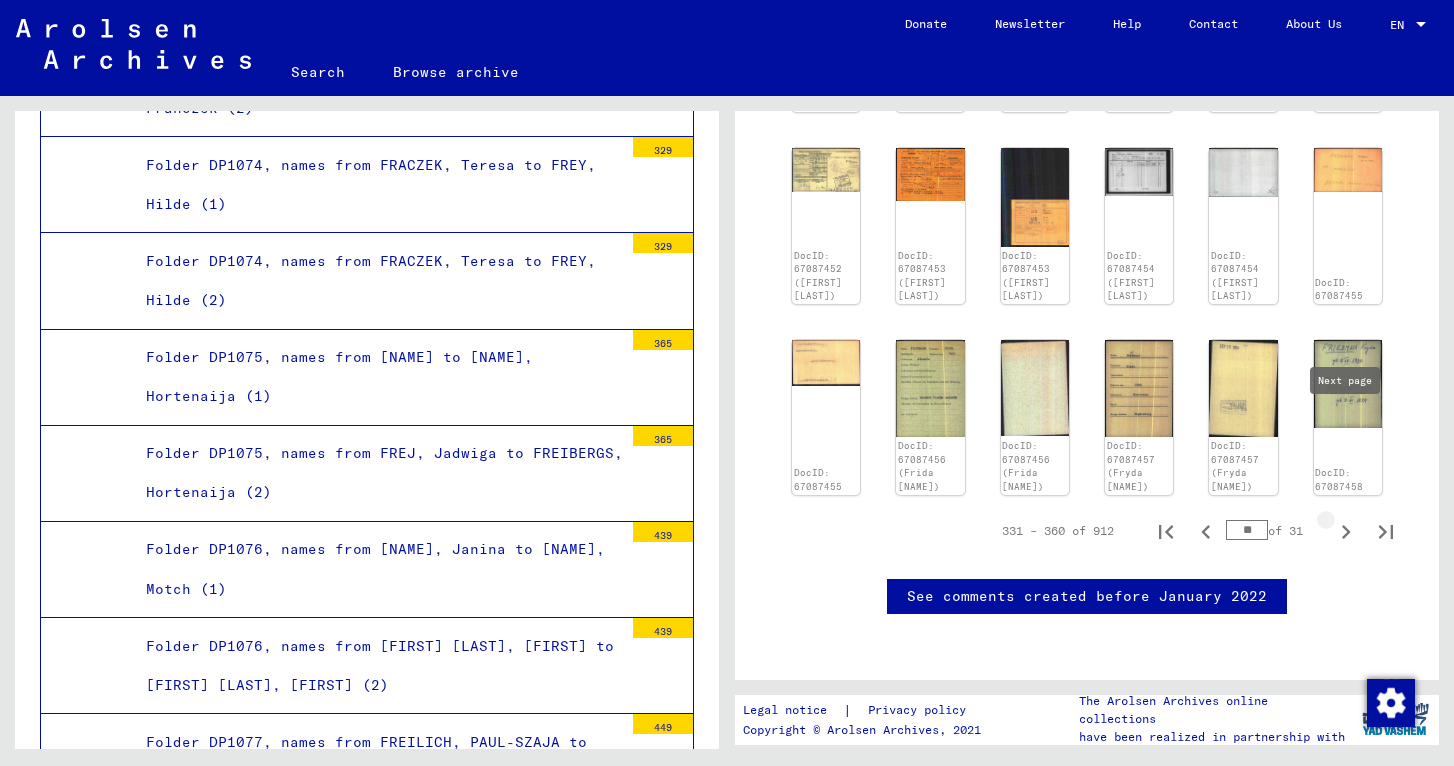 click 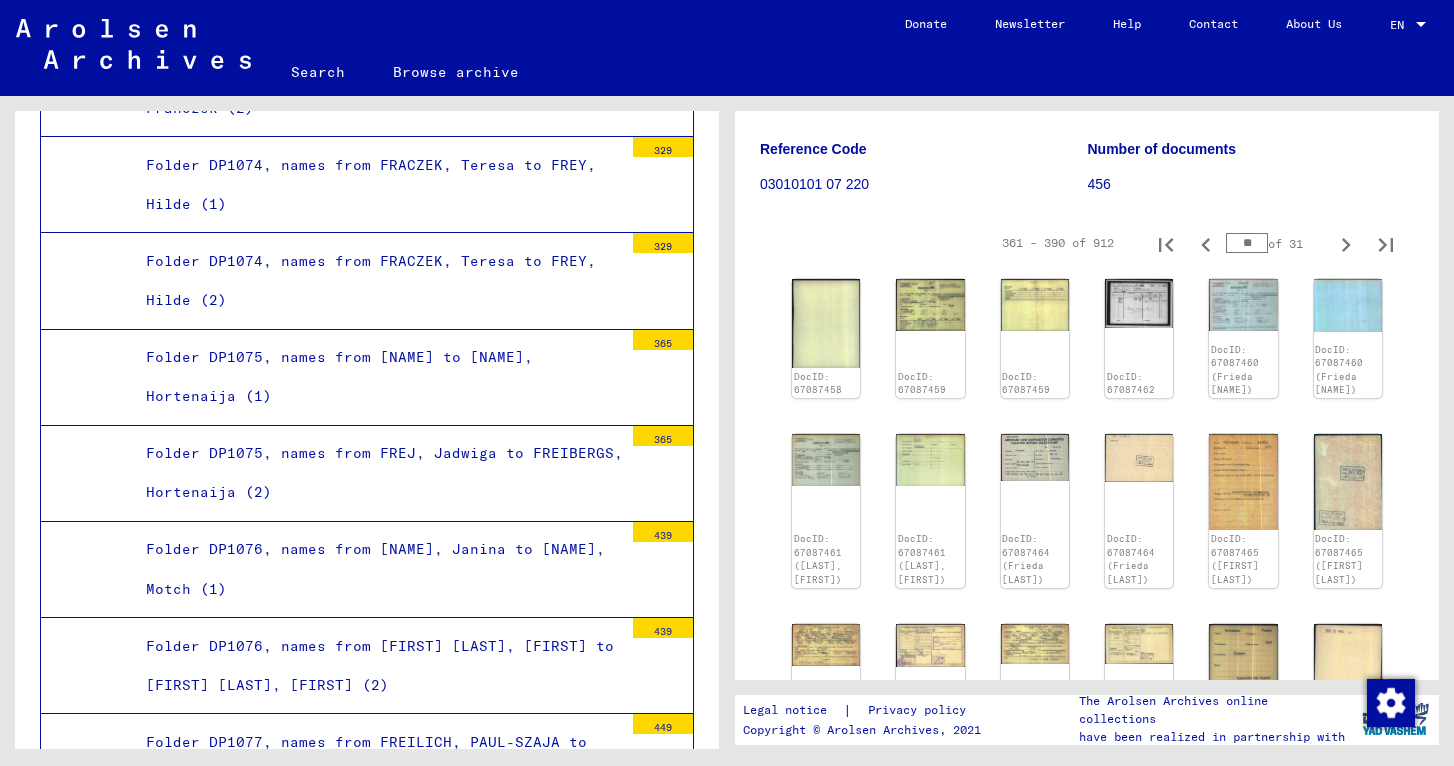 scroll, scrollTop: 180, scrollLeft: 0, axis: vertical 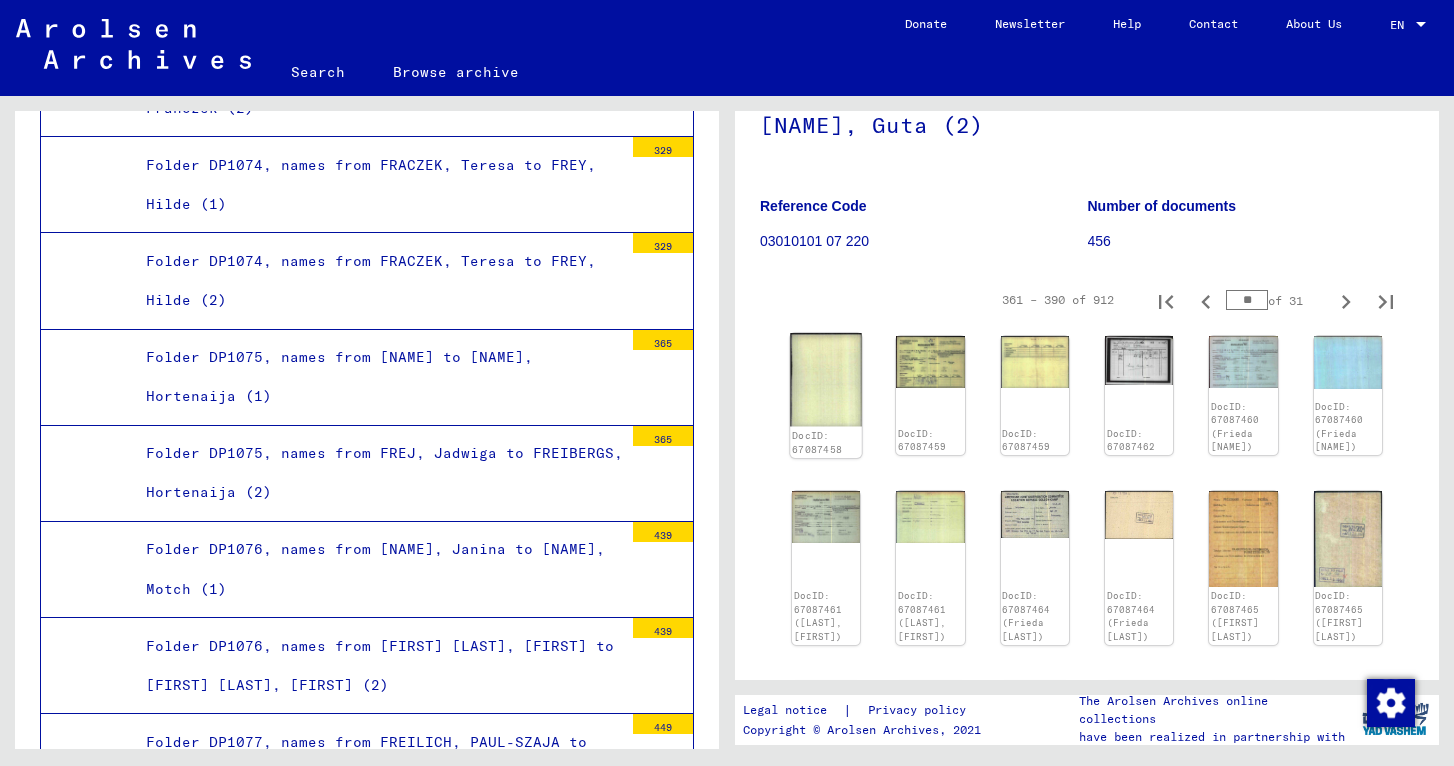 click 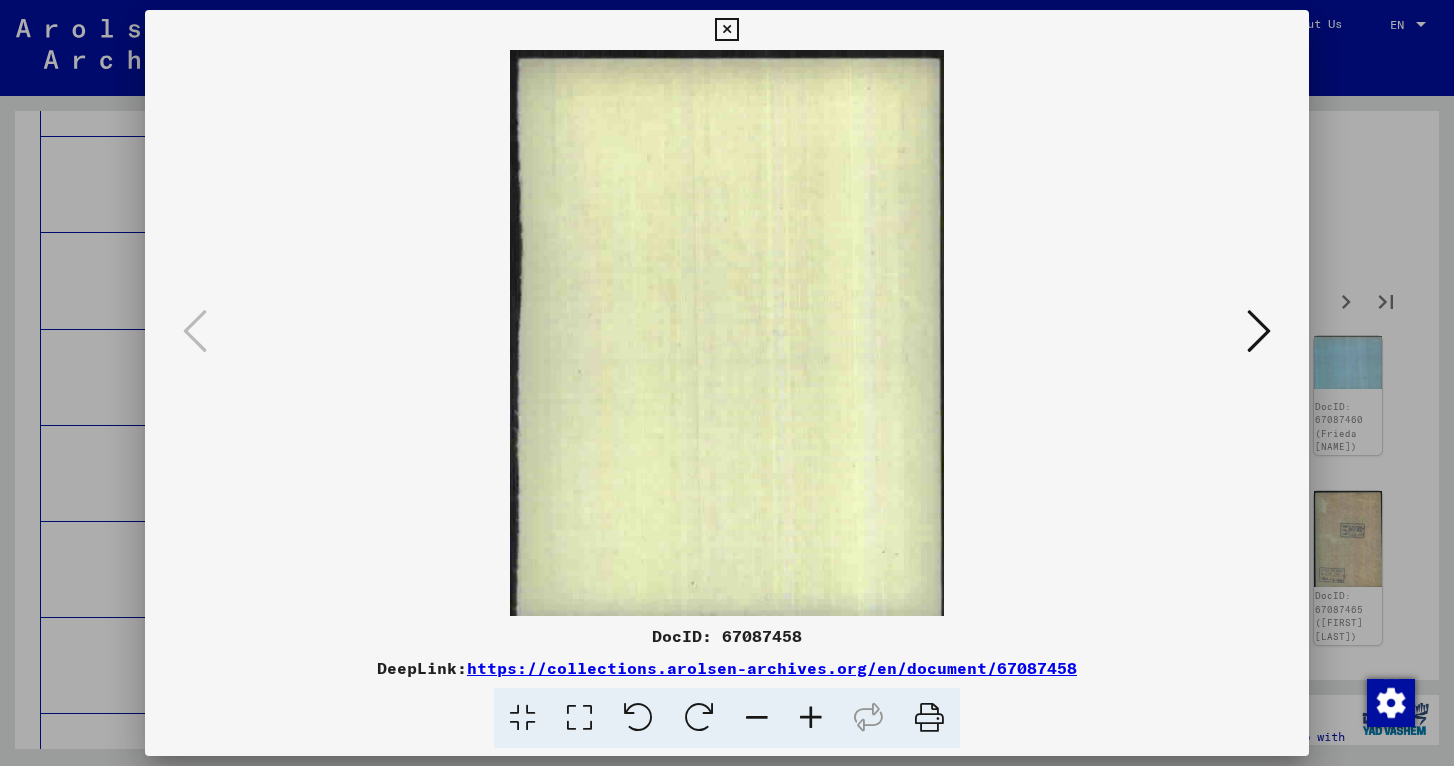click at bounding box center [1259, 331] 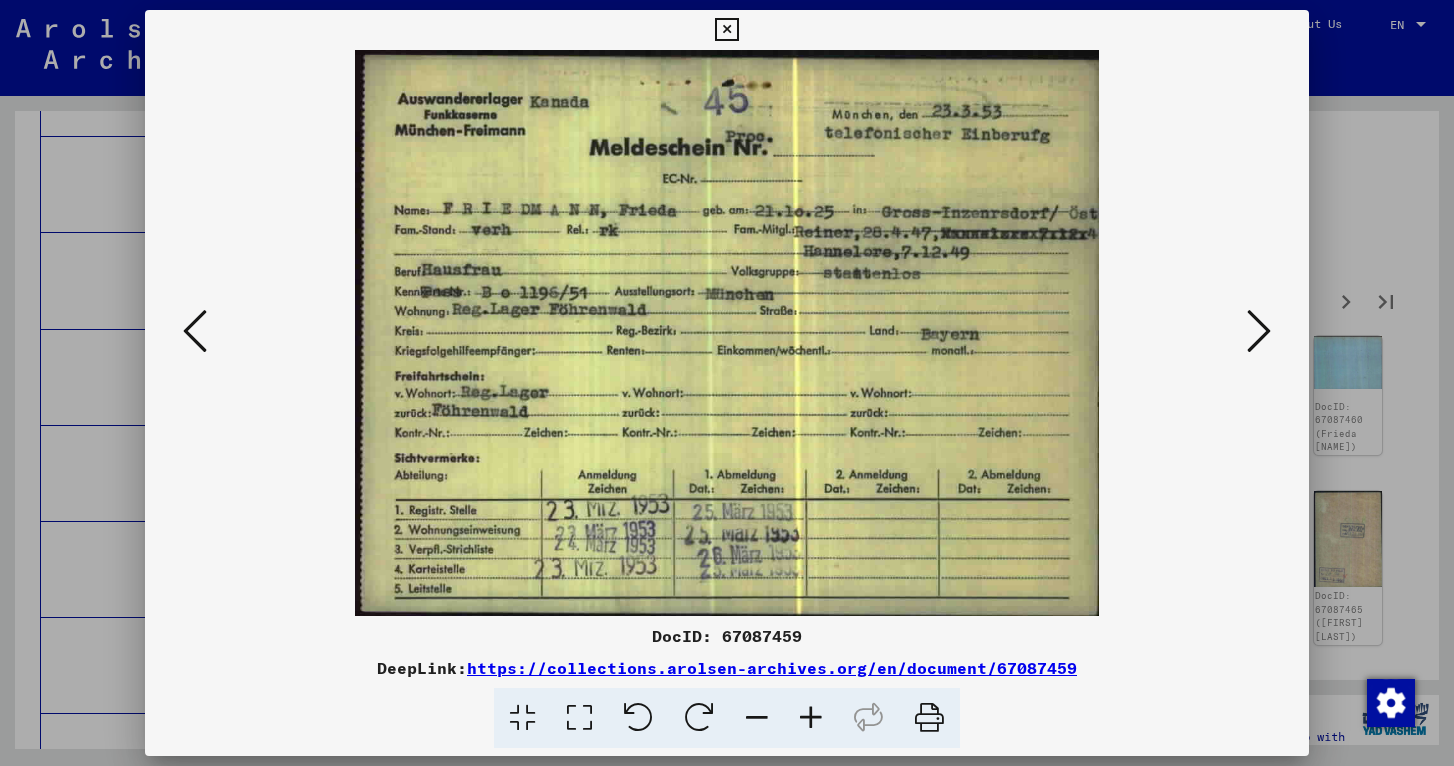 click at bounding box center (1259, 331) 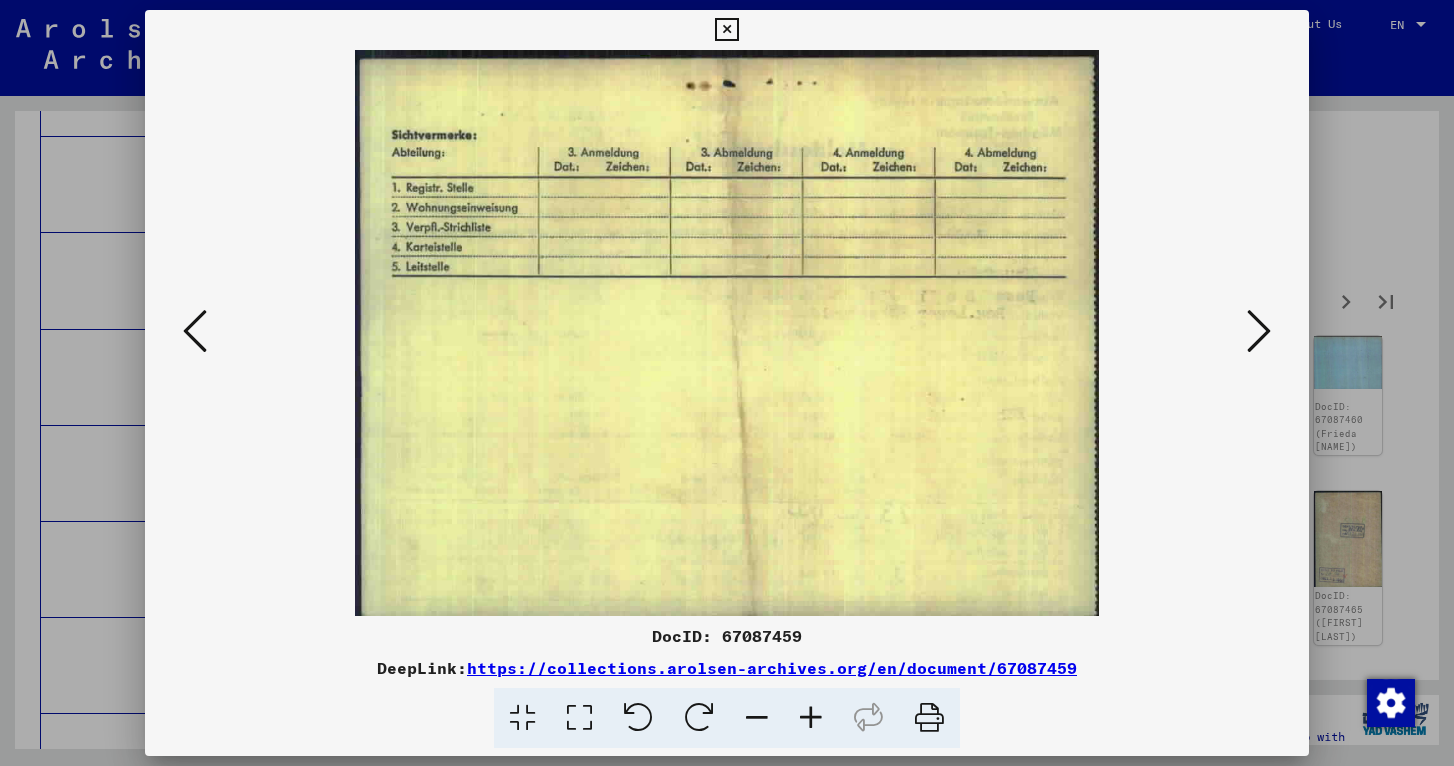 click at bounding box center [1259, 331] 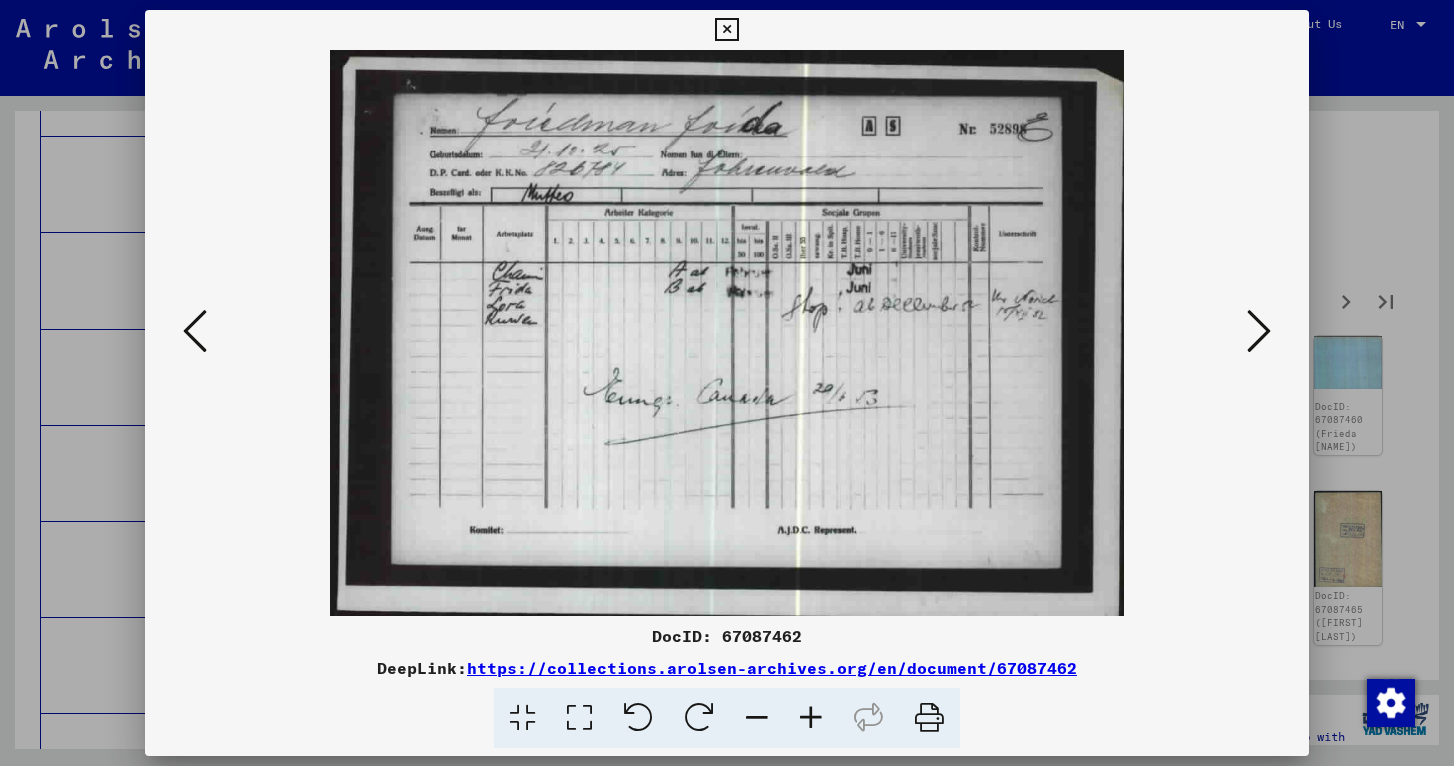 click at bounding box center (1259, 331) 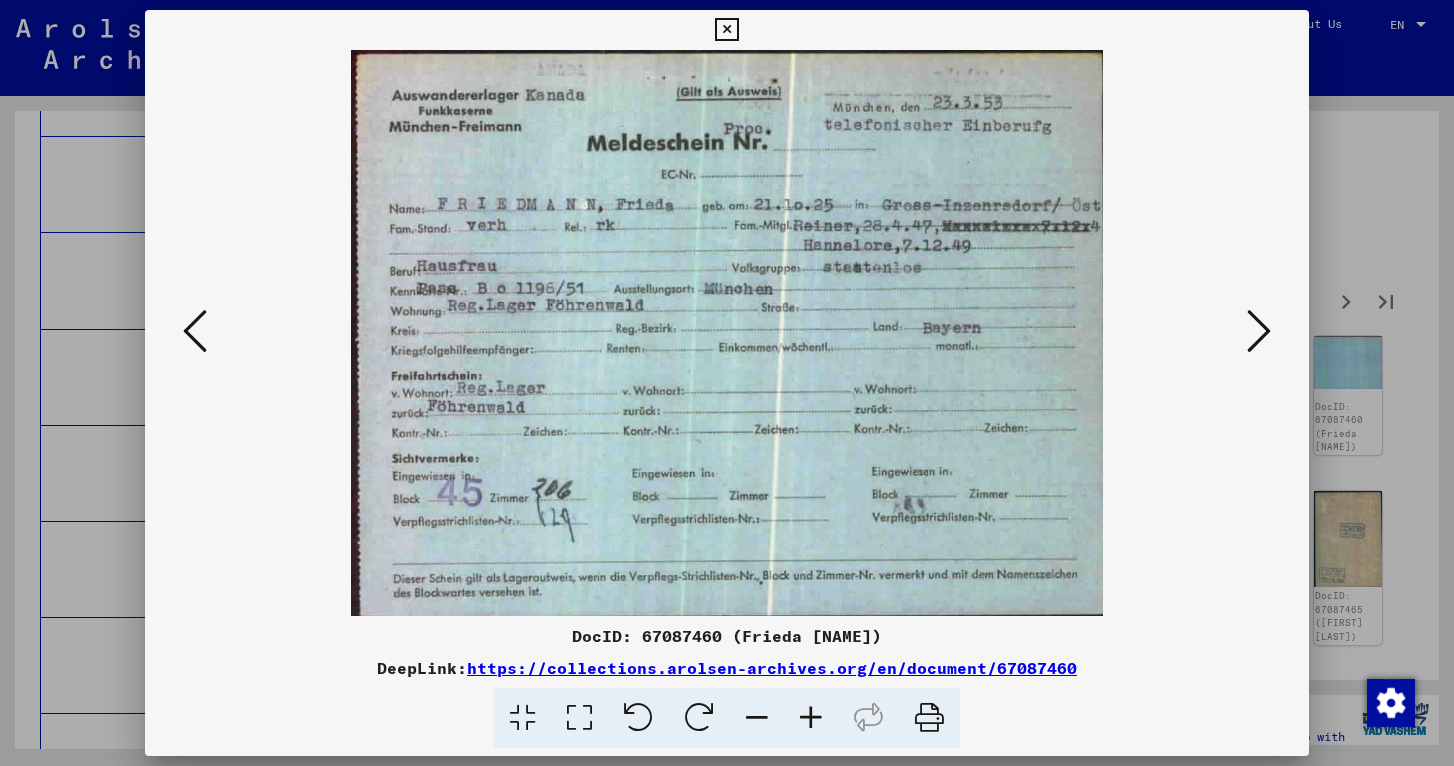 click at bounding box center (1259, 331) 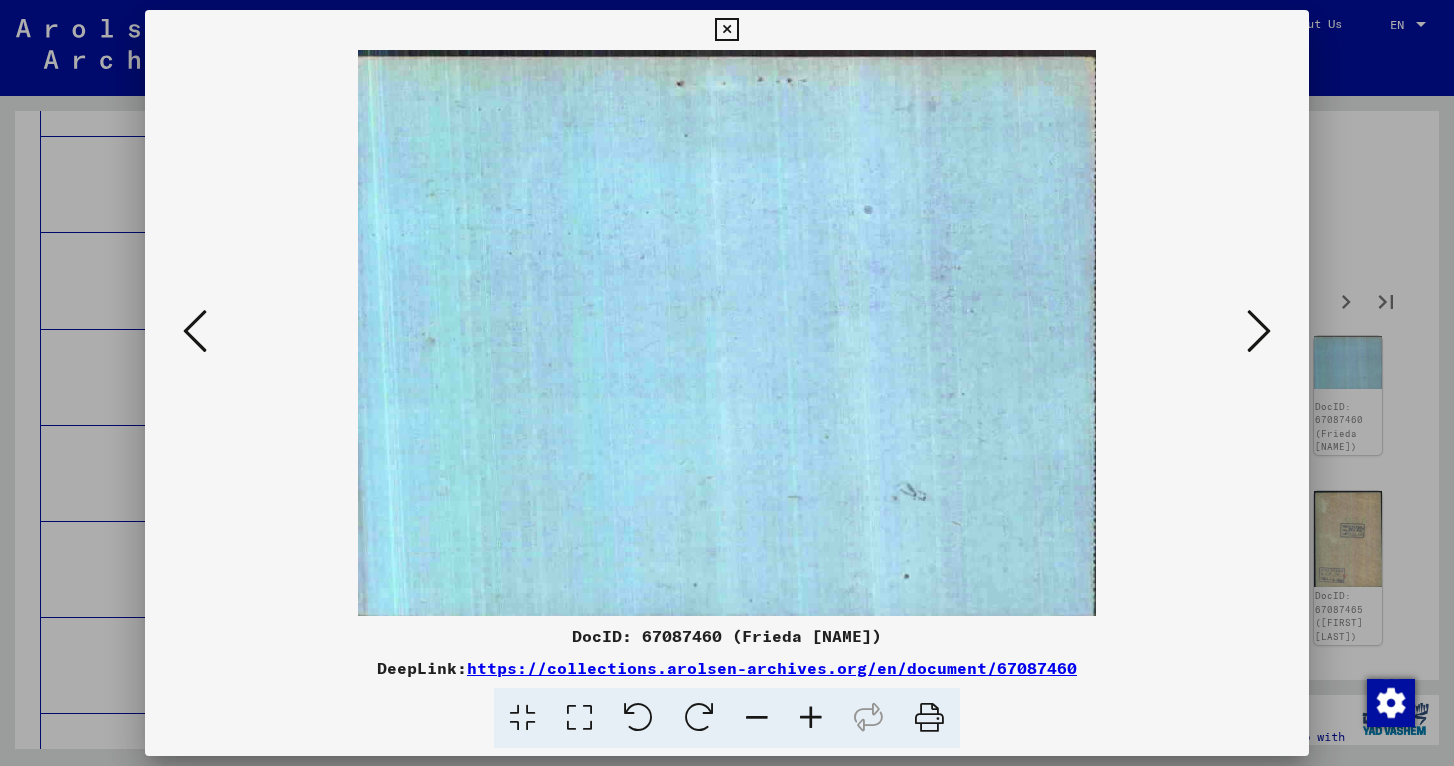 click at bounding box center (1259, 331) 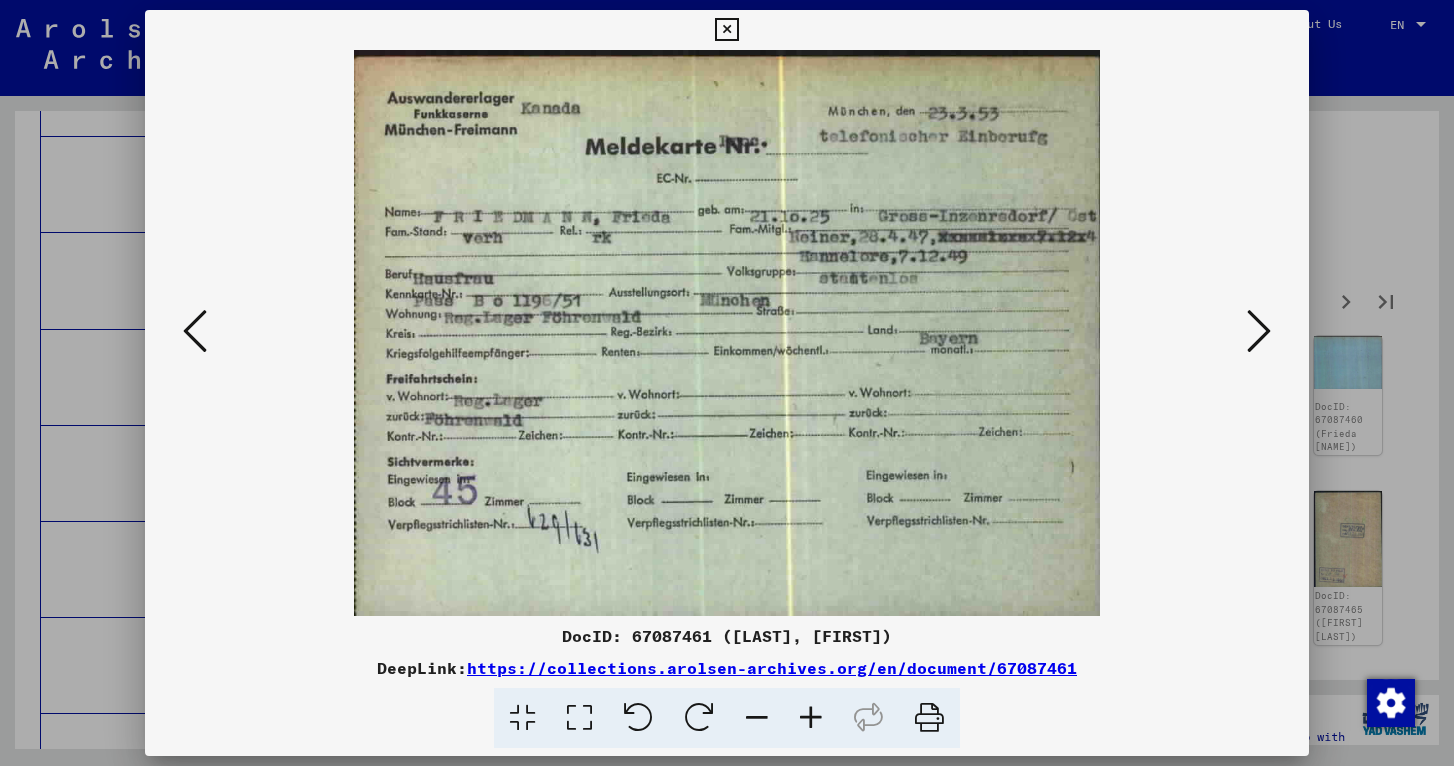 click at bounding box center [1259, 331] 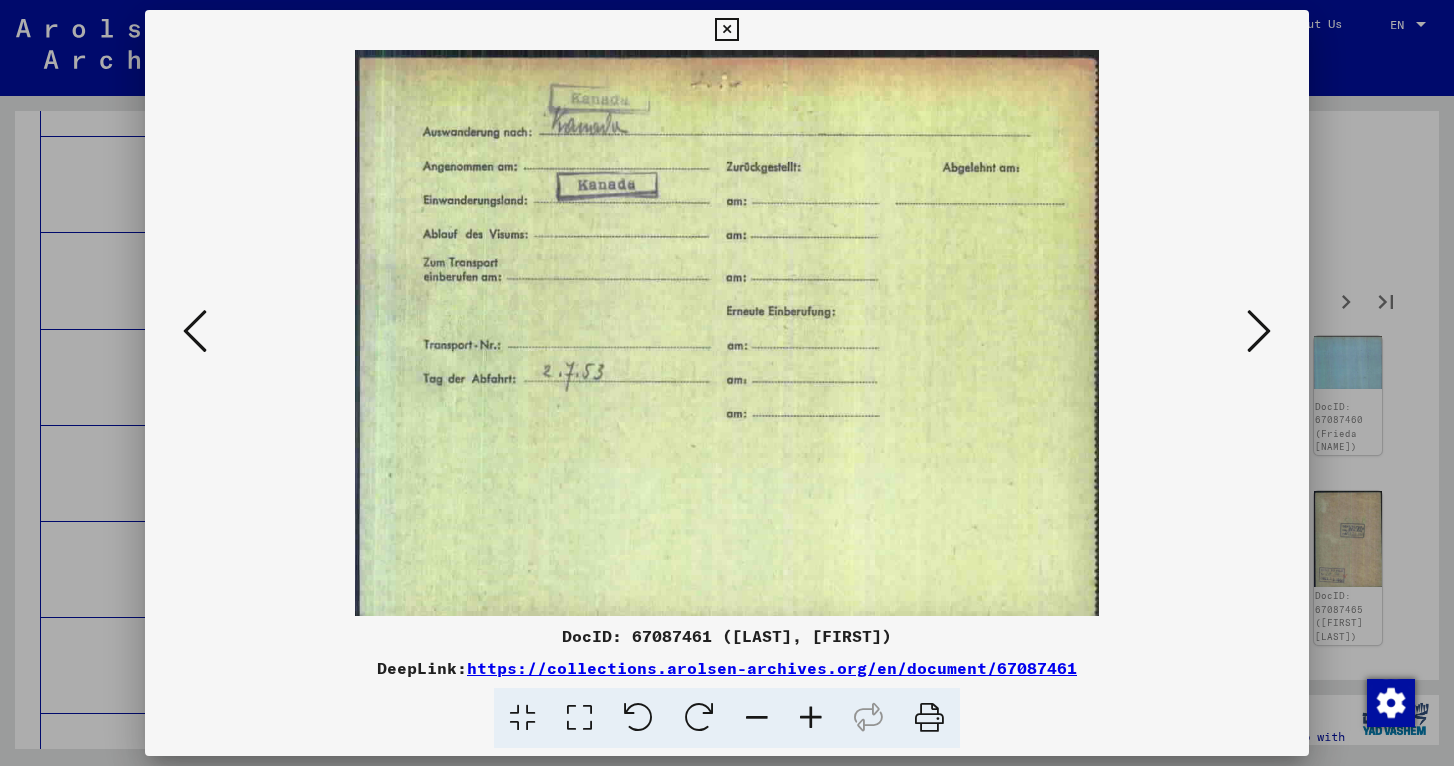 click at bounding box center (1259, 331) 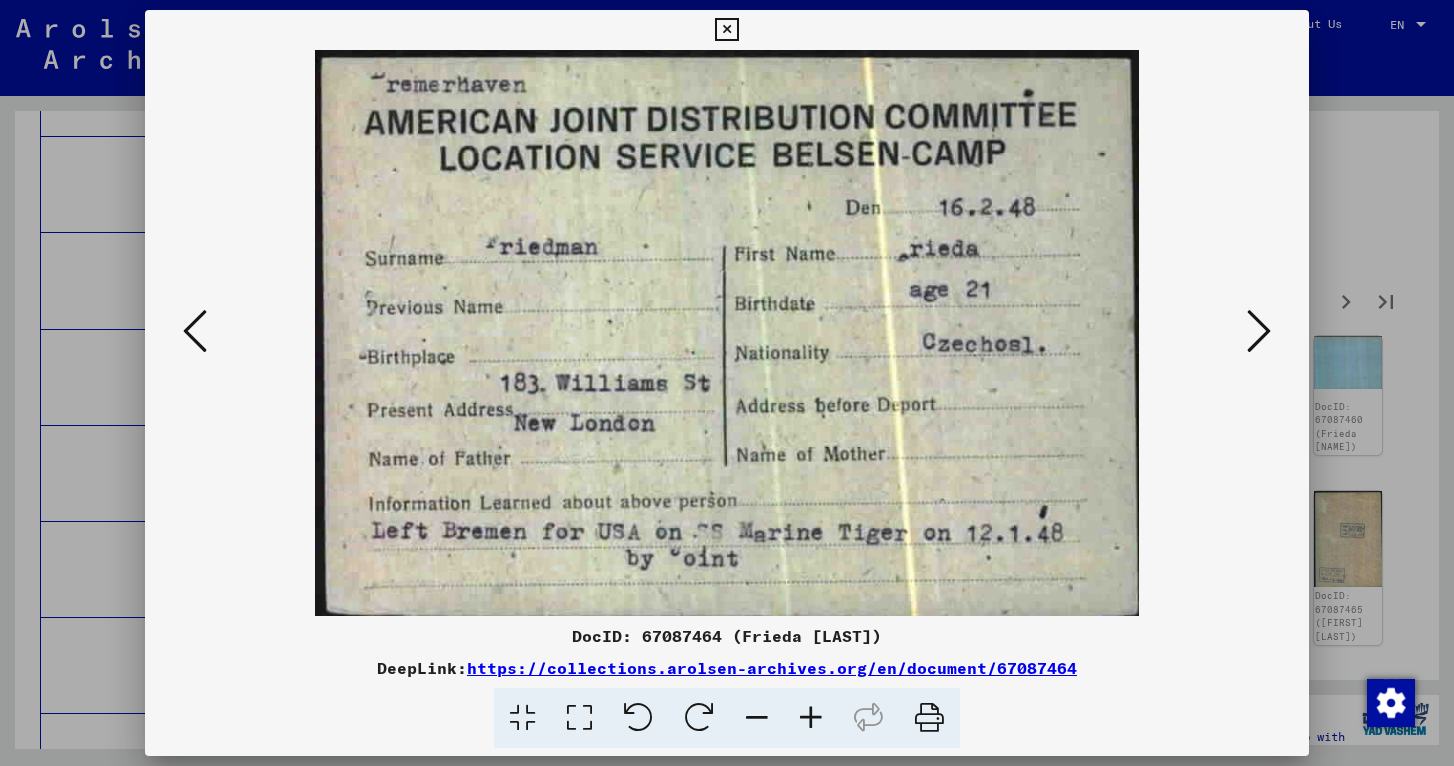 click at bounding box center (1259, 331) 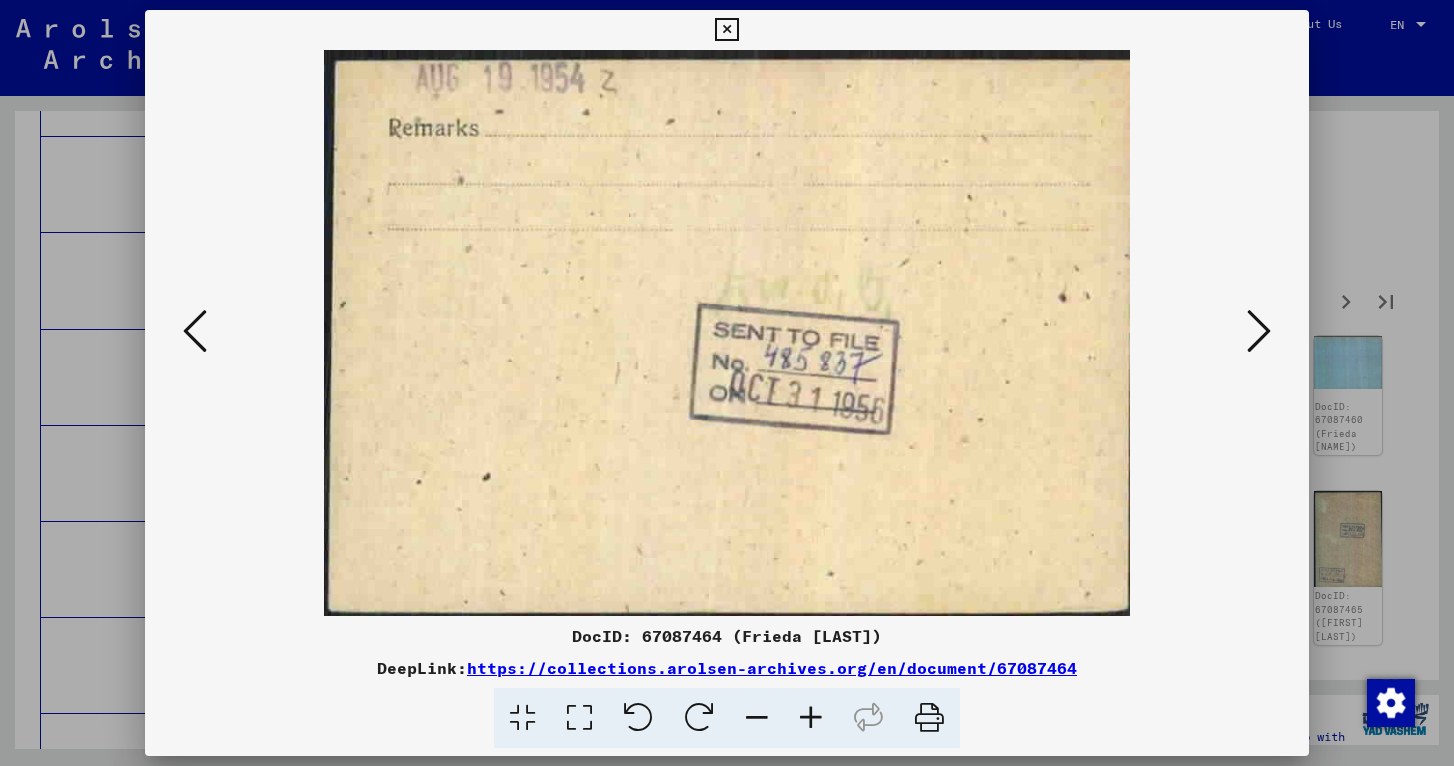 click at bounding box center (1259, 331) 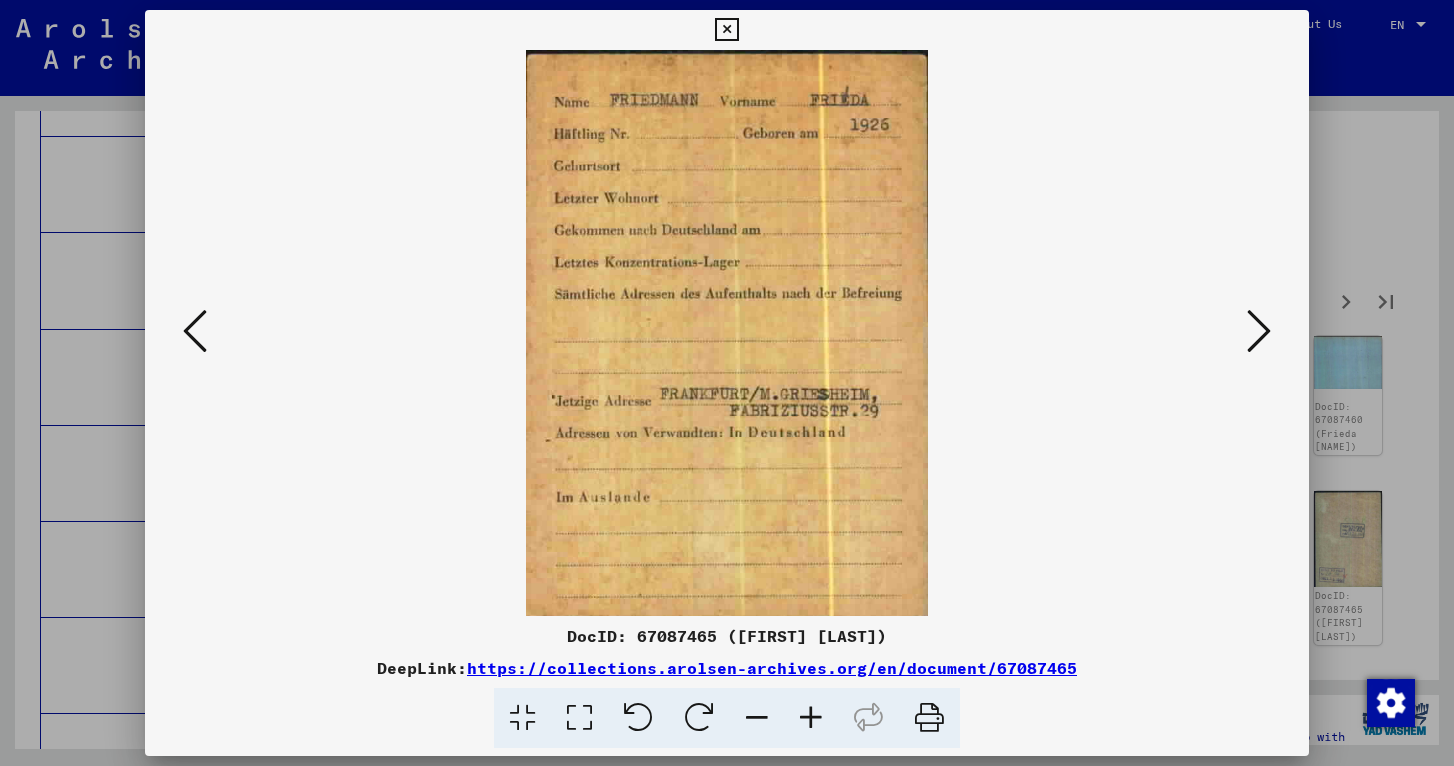 click at bounding box center [1259, 331] 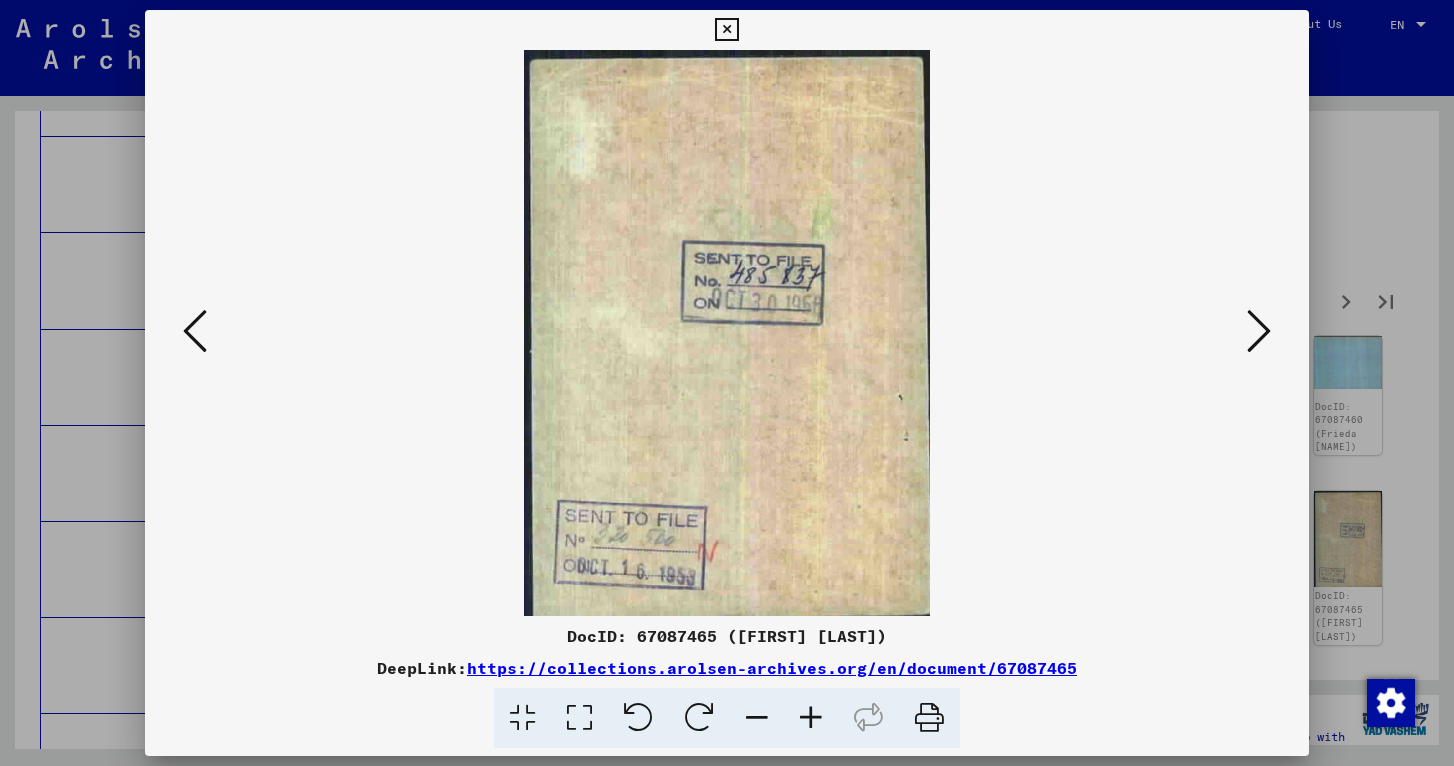 click at bounding box center (1259, 331) 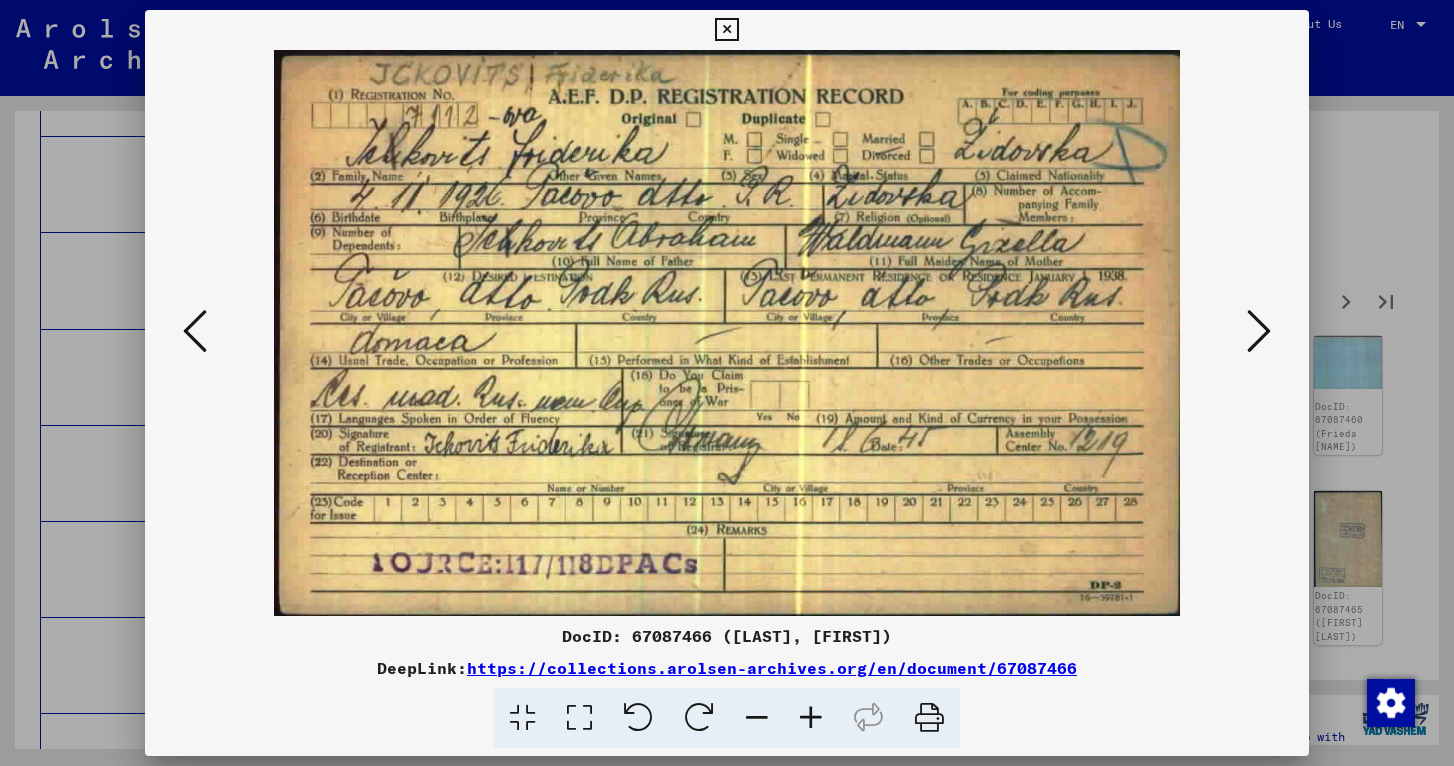 click at bounding box center (1259, 331) 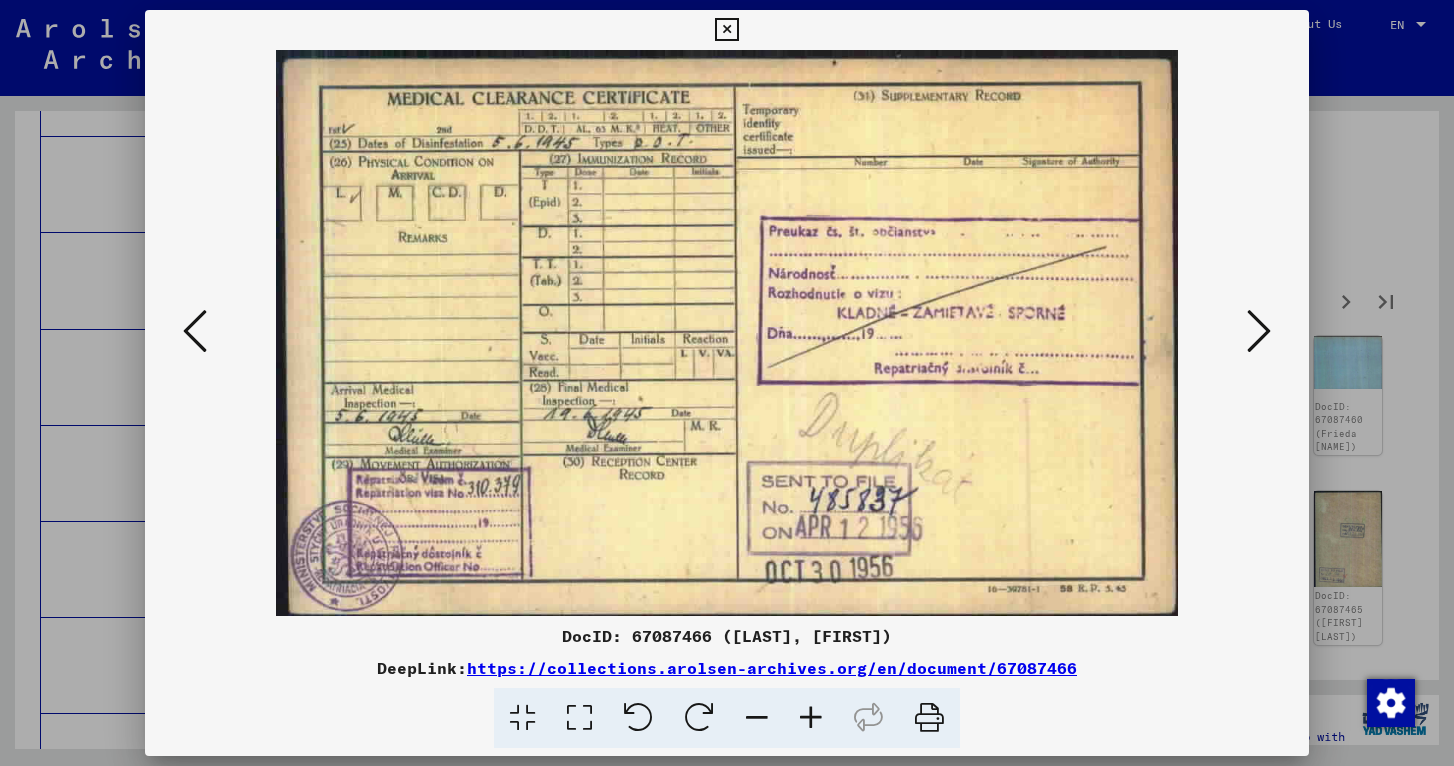 click at bounding box center (1259, 331) 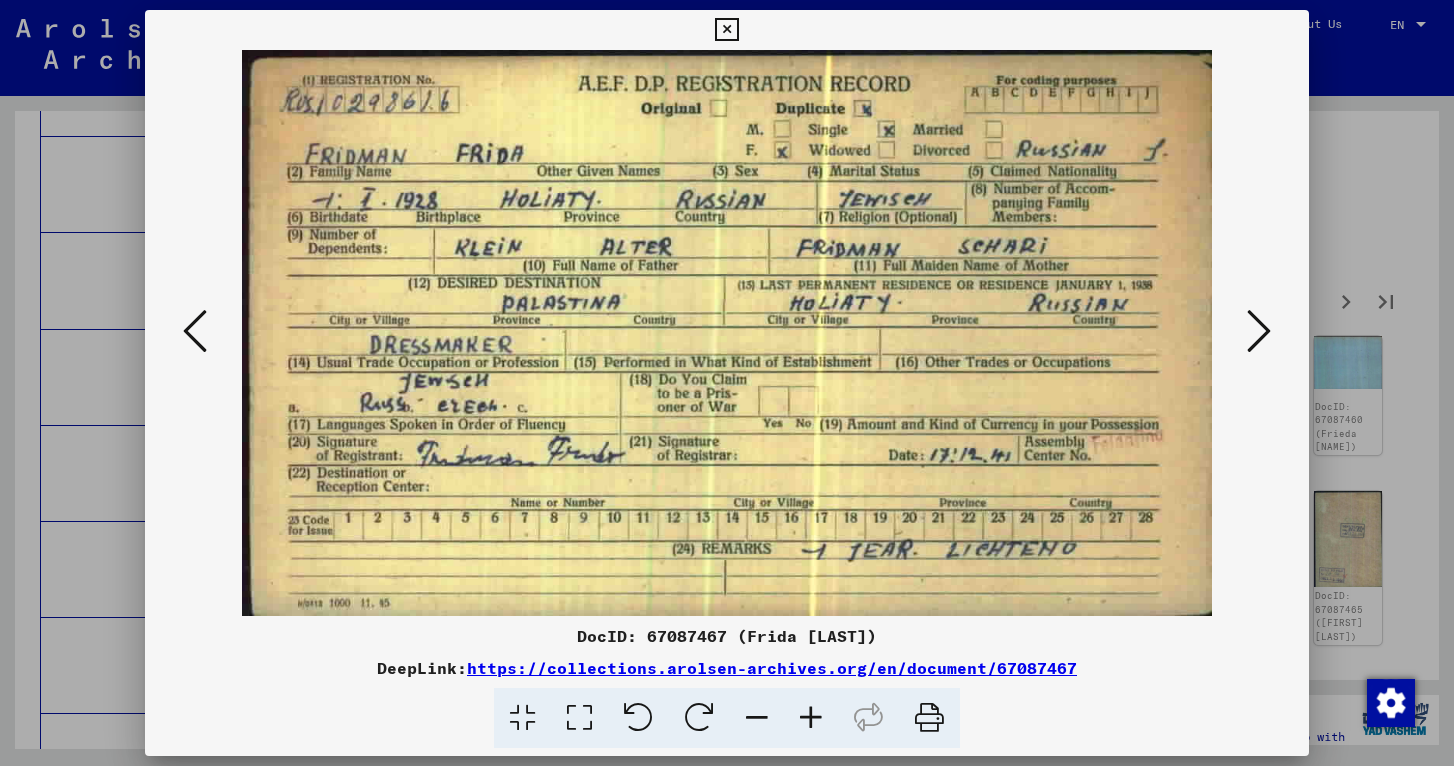 click at bounding box center [1259, 331] 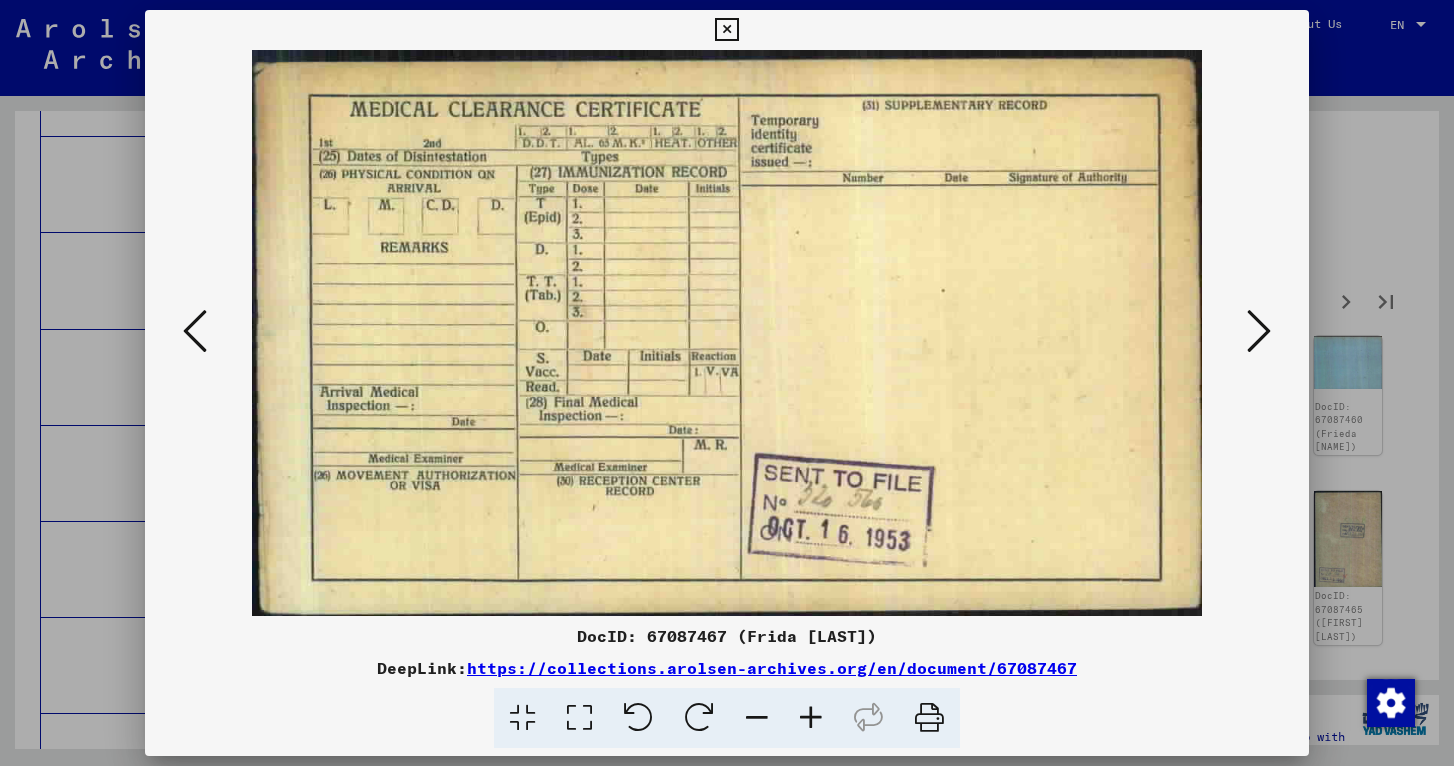 click at bounding box center [1259, 331] 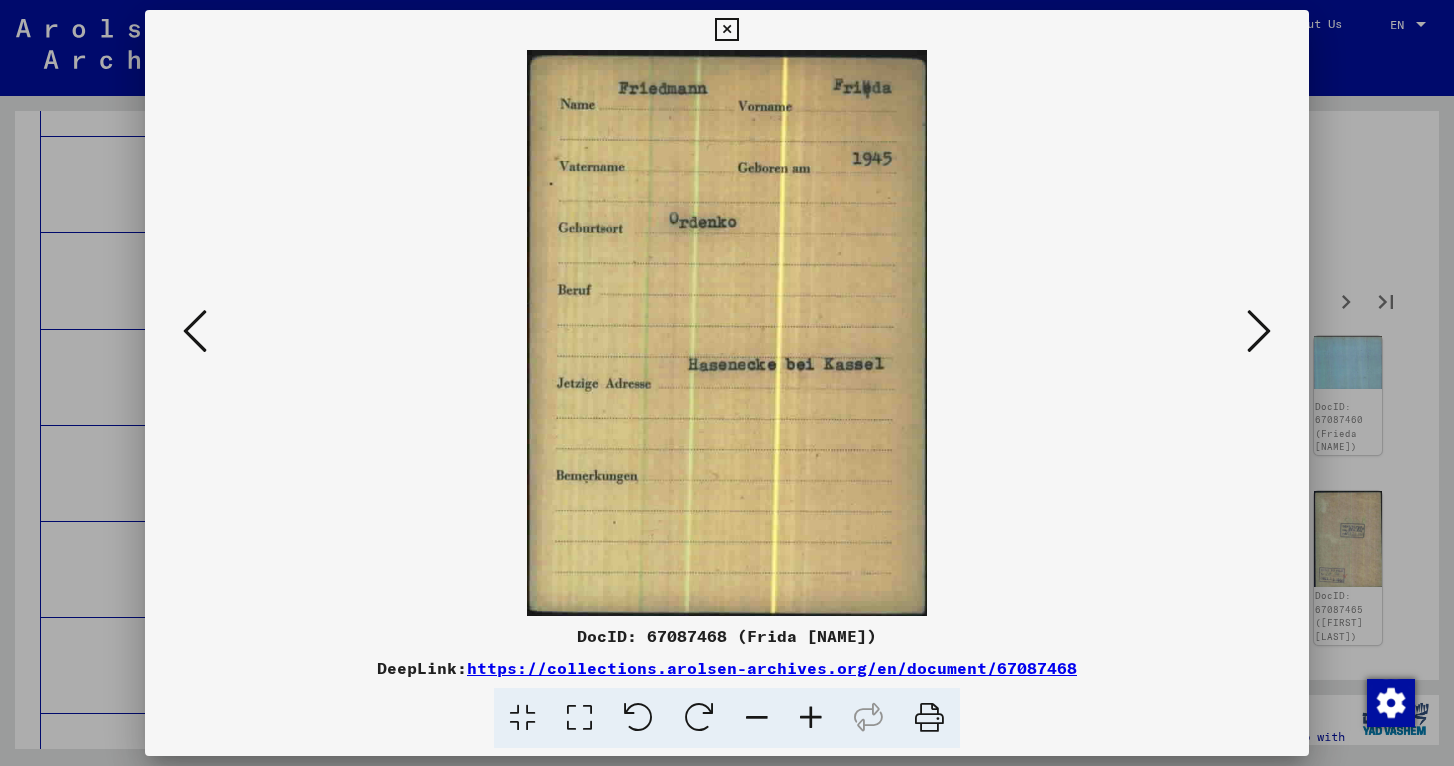 click at bounding box center [1259, 331] 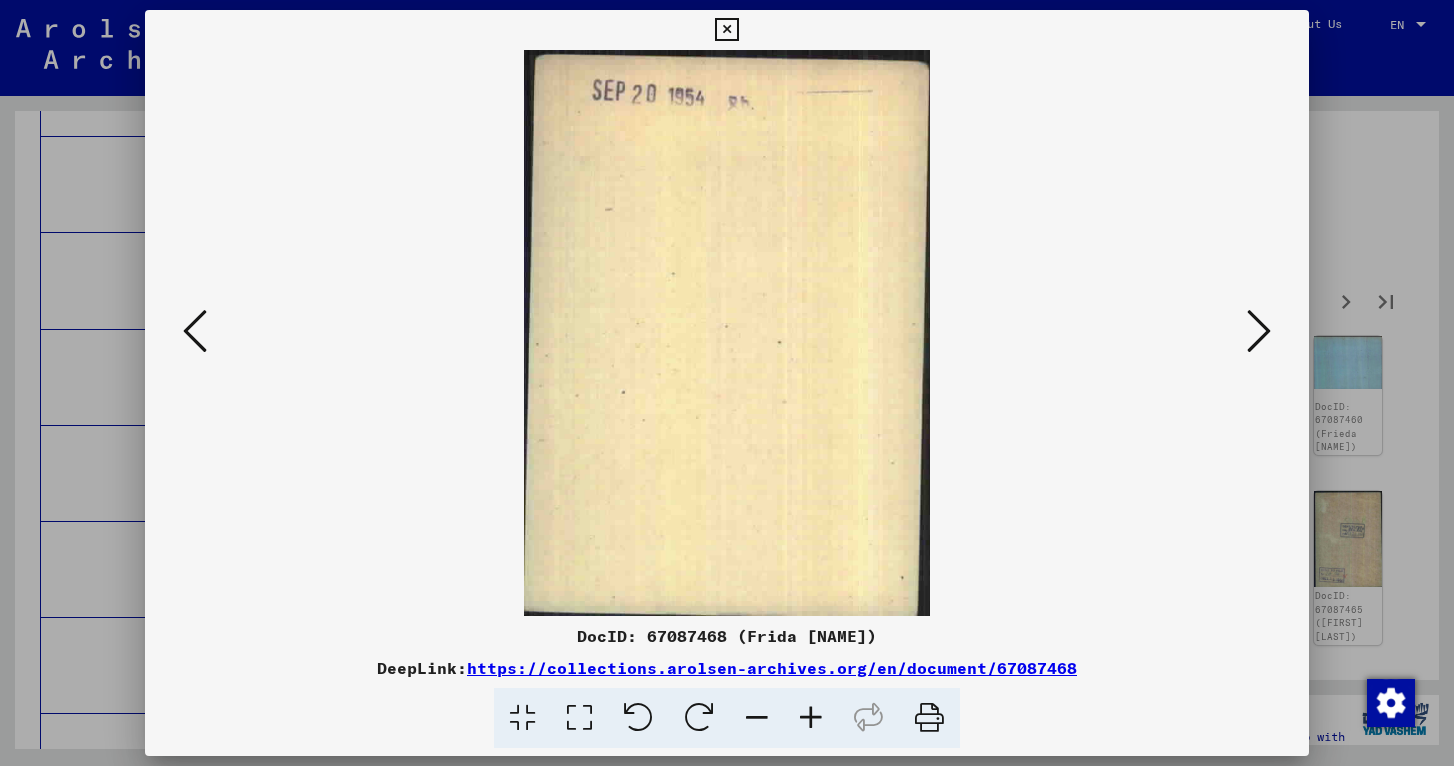 click at bounding box center [195, 331] 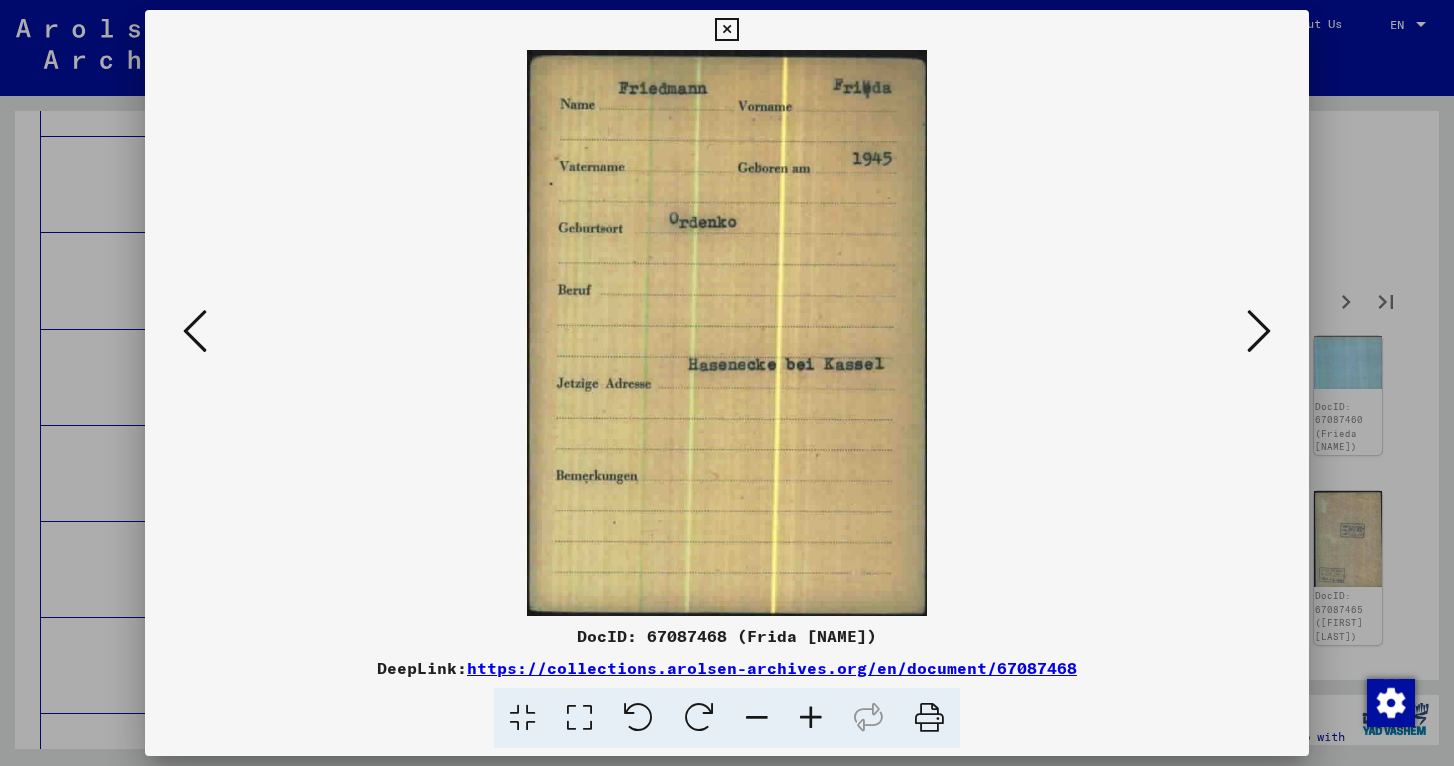 click at bounding box center (1259, 331) 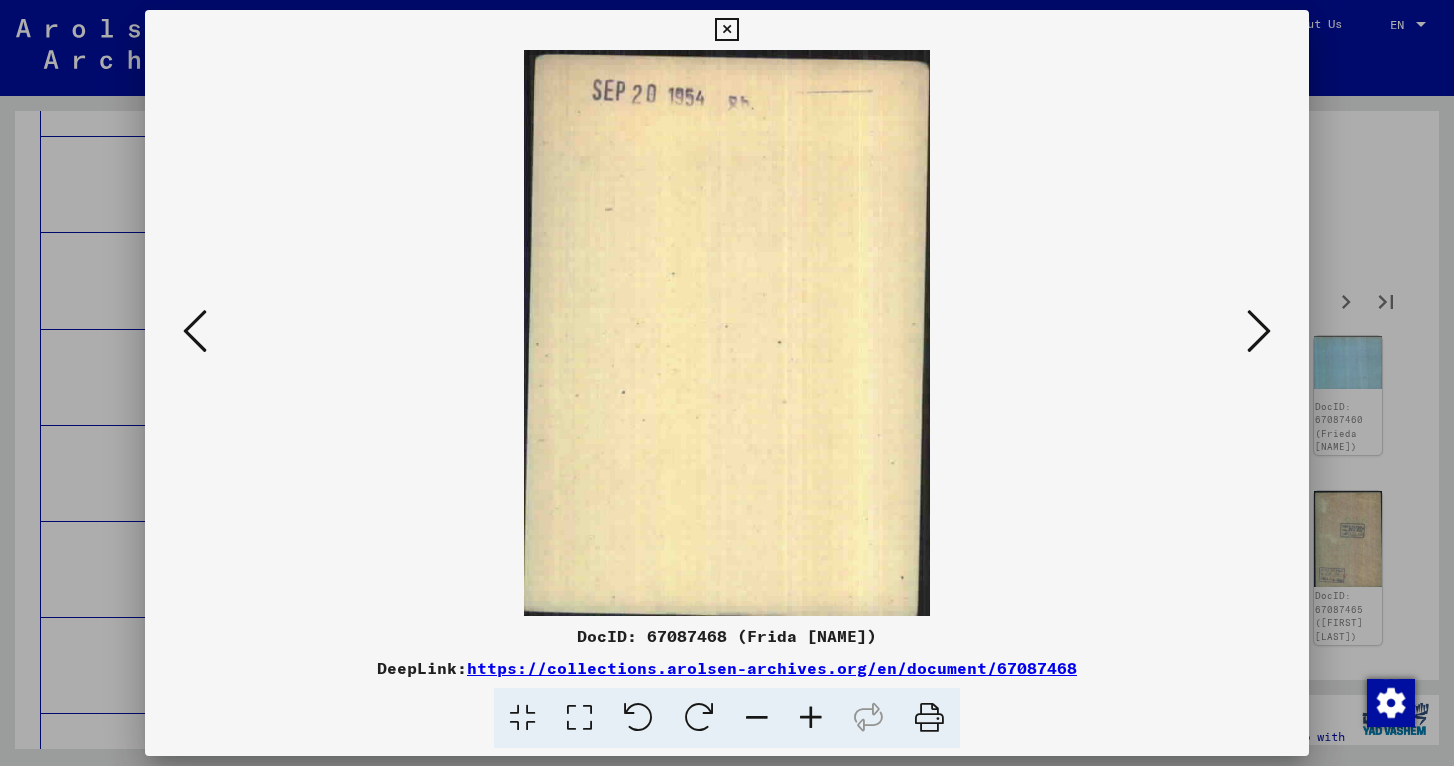 click at bounding box center [1259, 331] 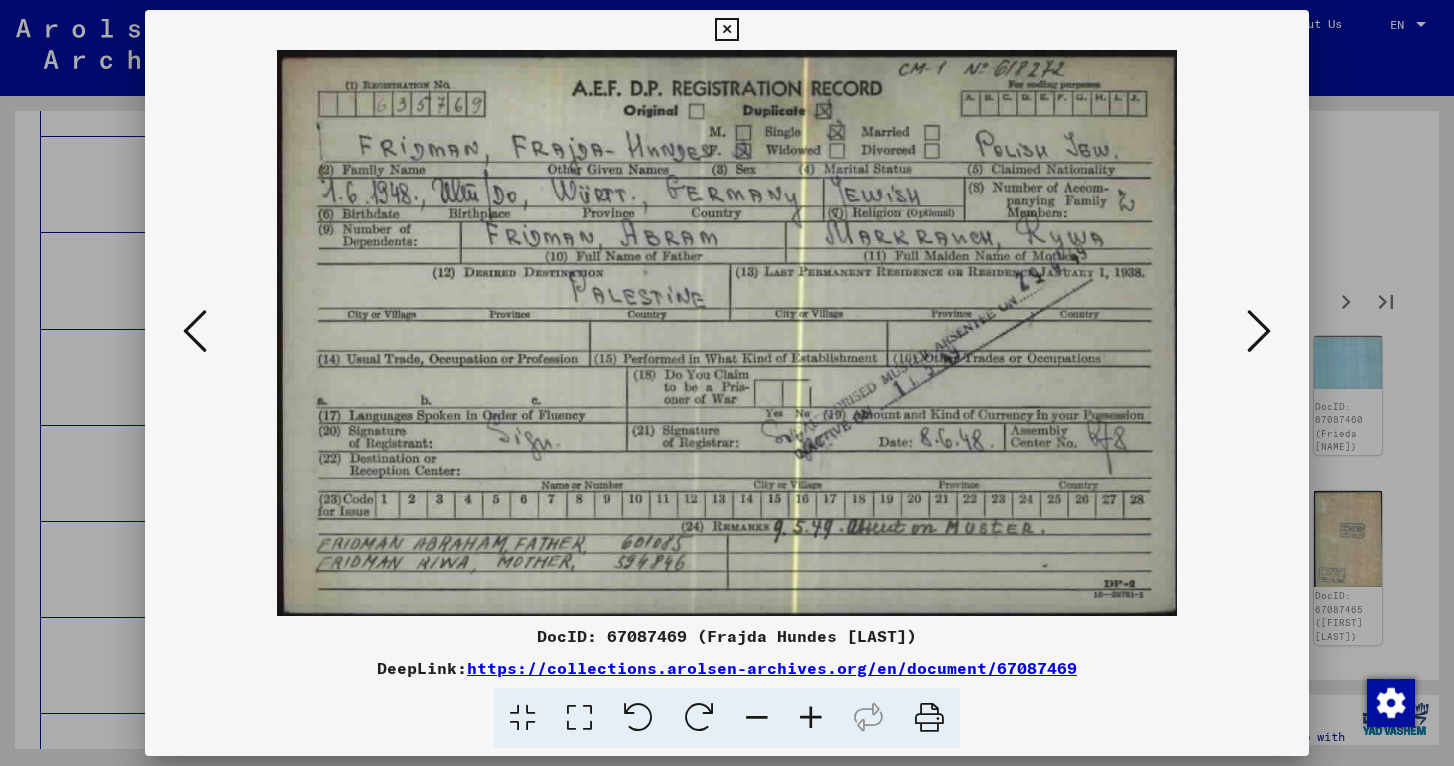 click at bounding box center [1259, 331] 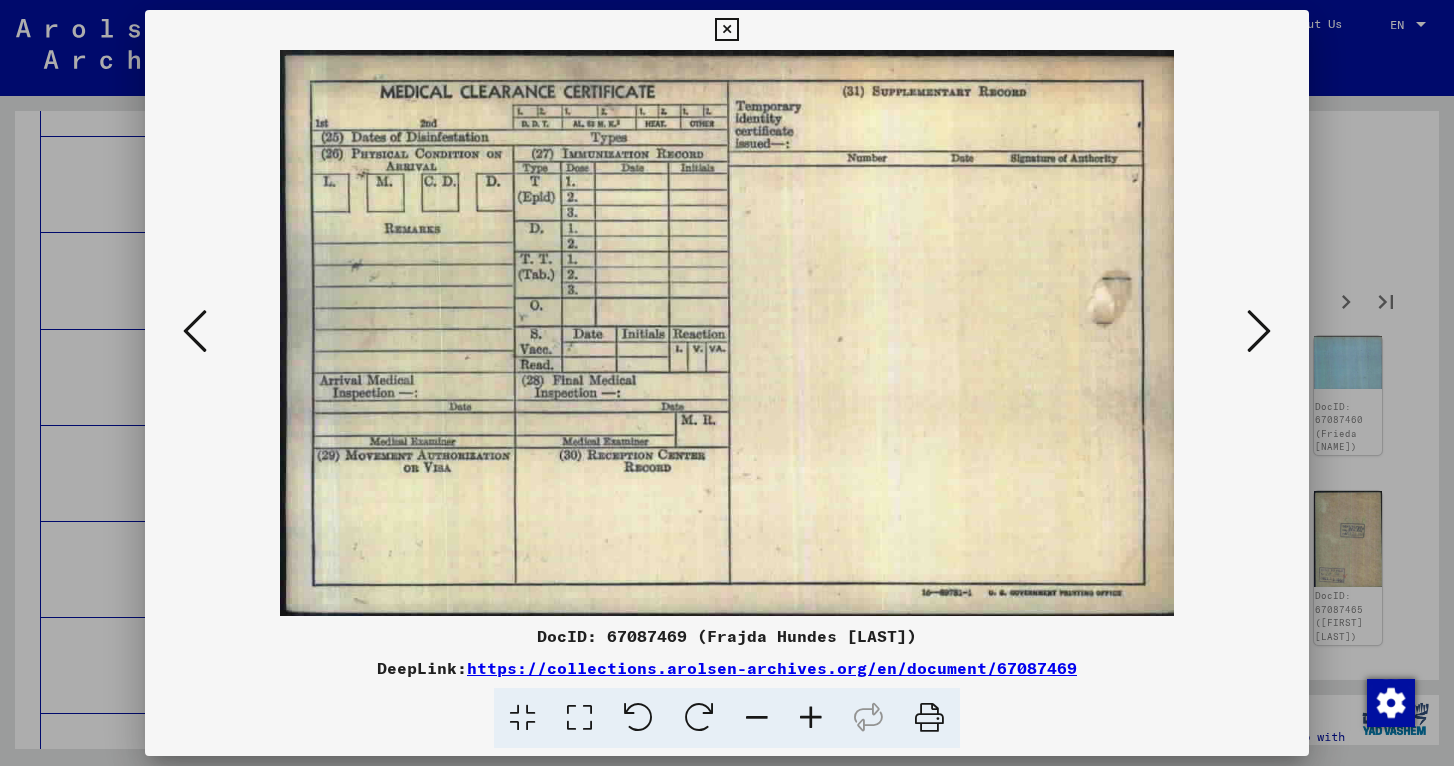 click at bounding box center [1259, 331] 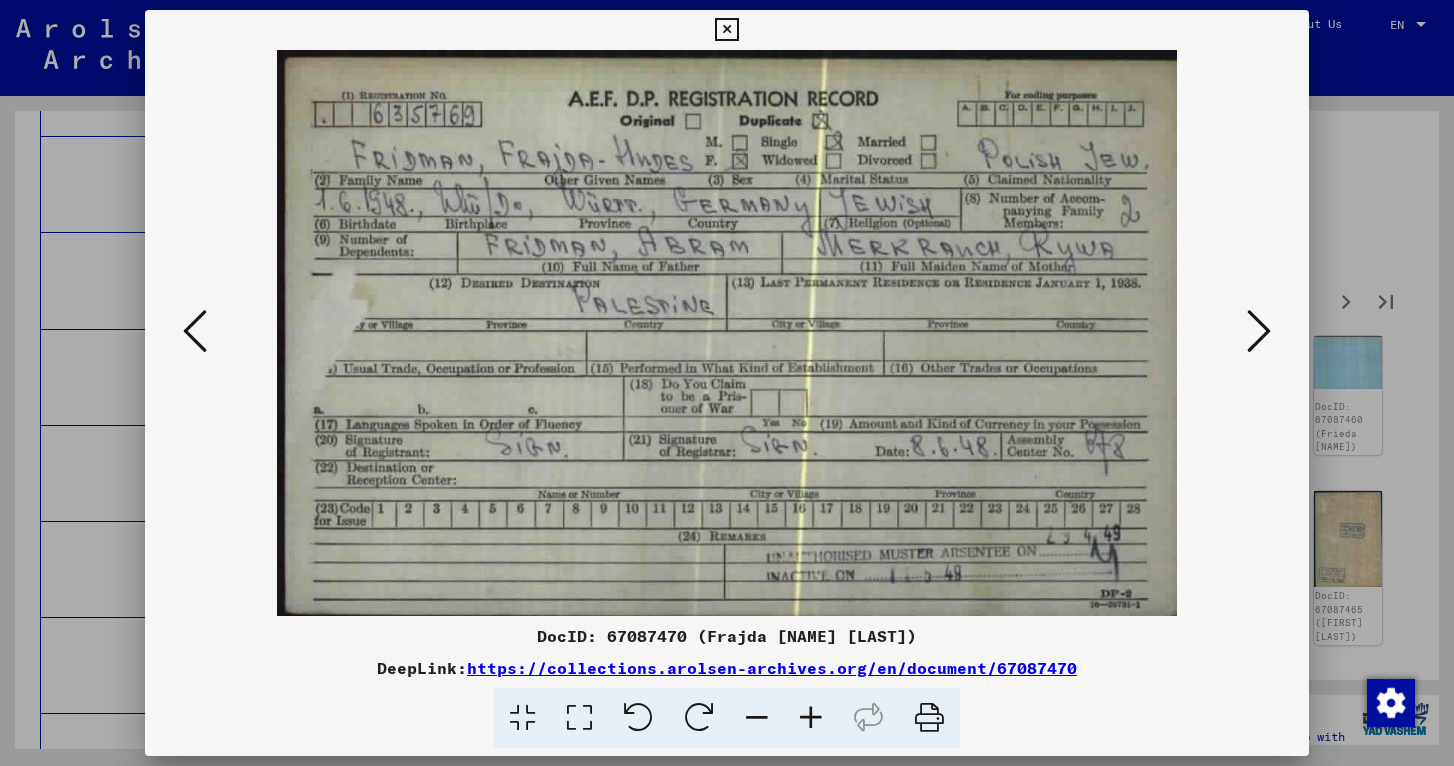 click at bounding box center [1259, 331] 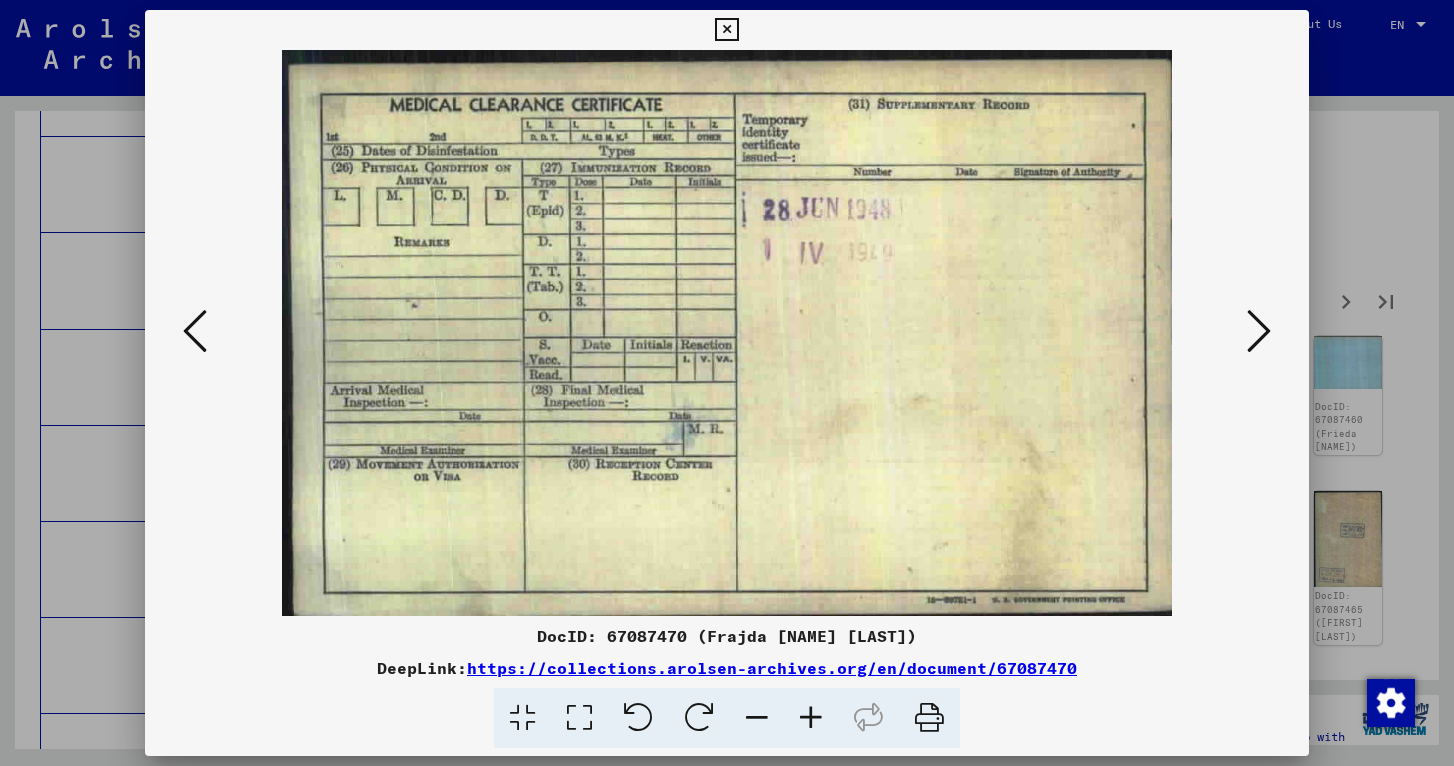 click at bounding box center (1259, 331) 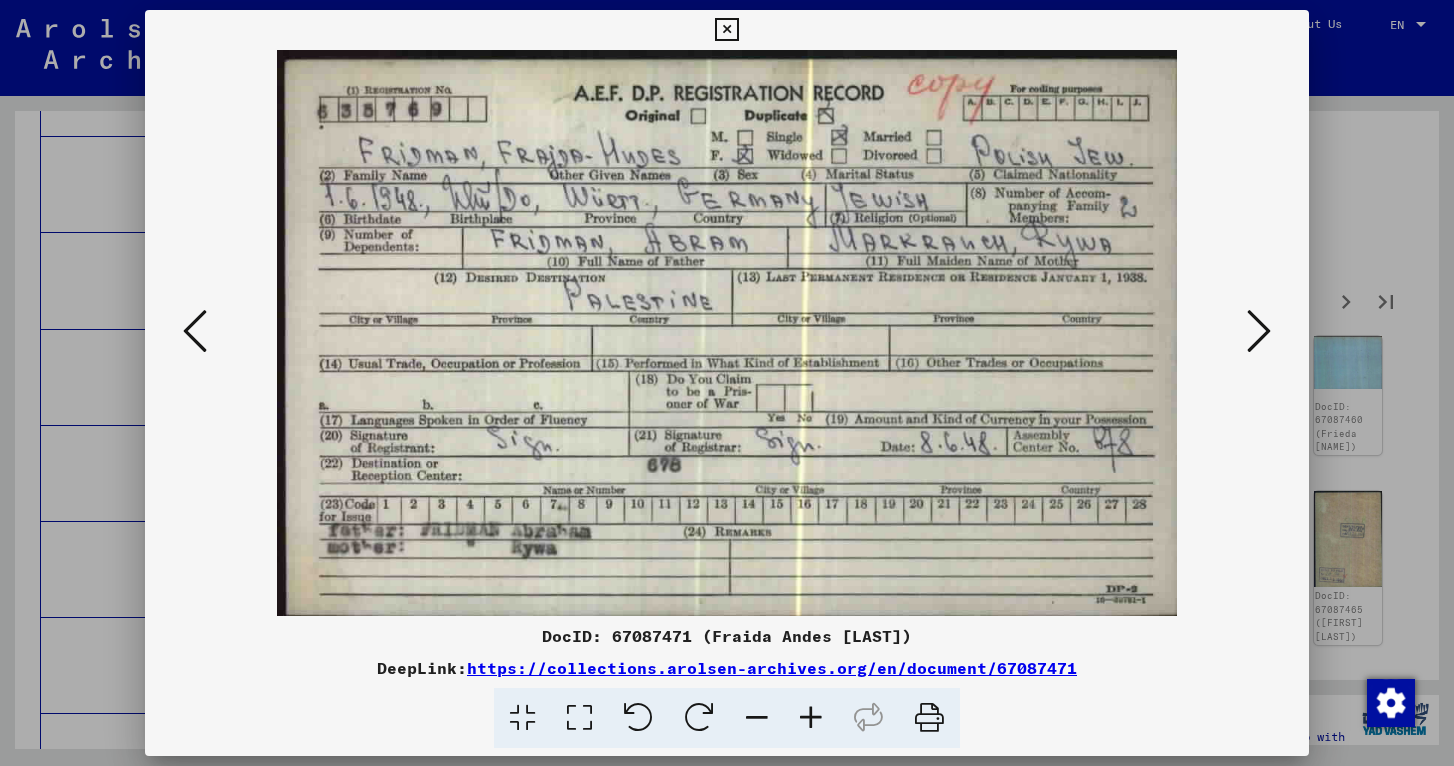click at bounding box center (1259, 331) 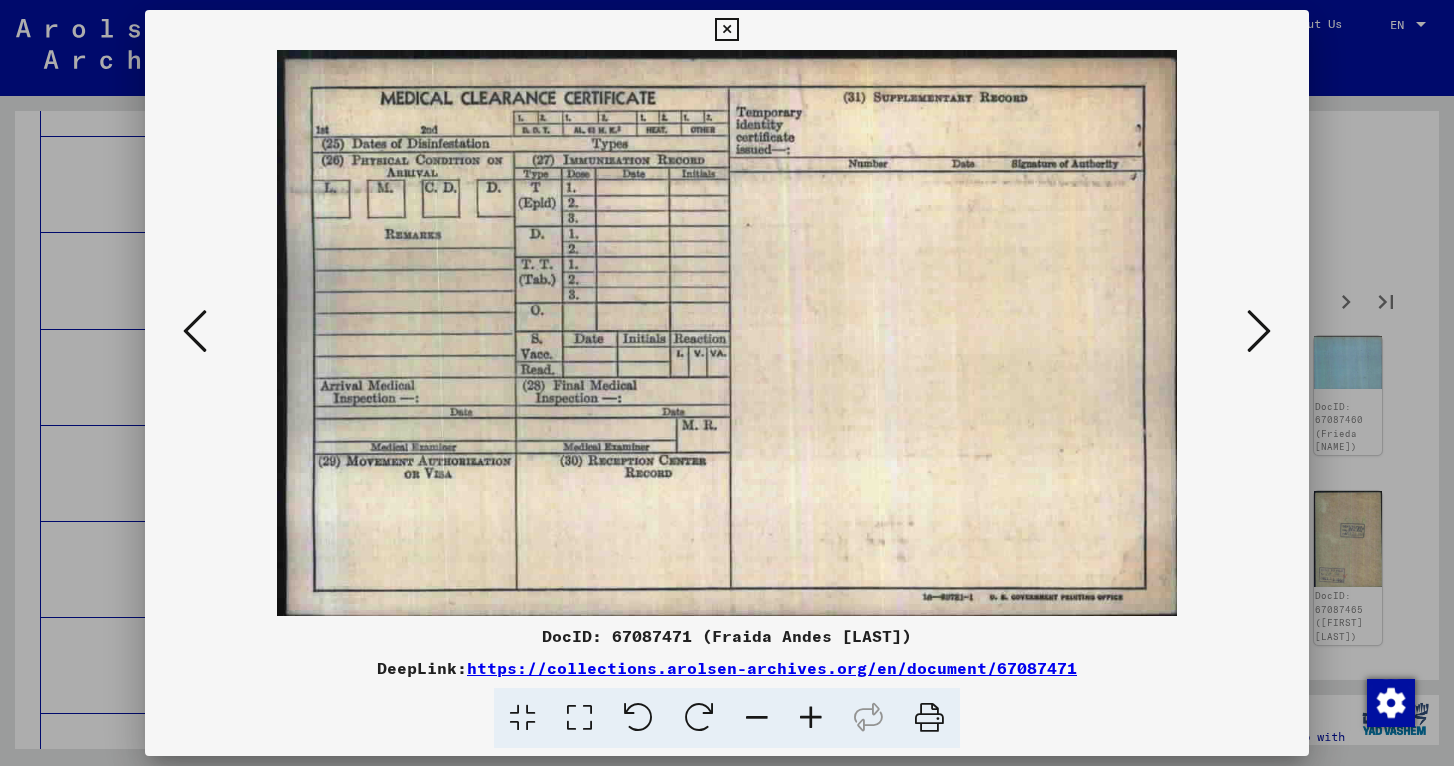 click at bounding box center (1259, 331) 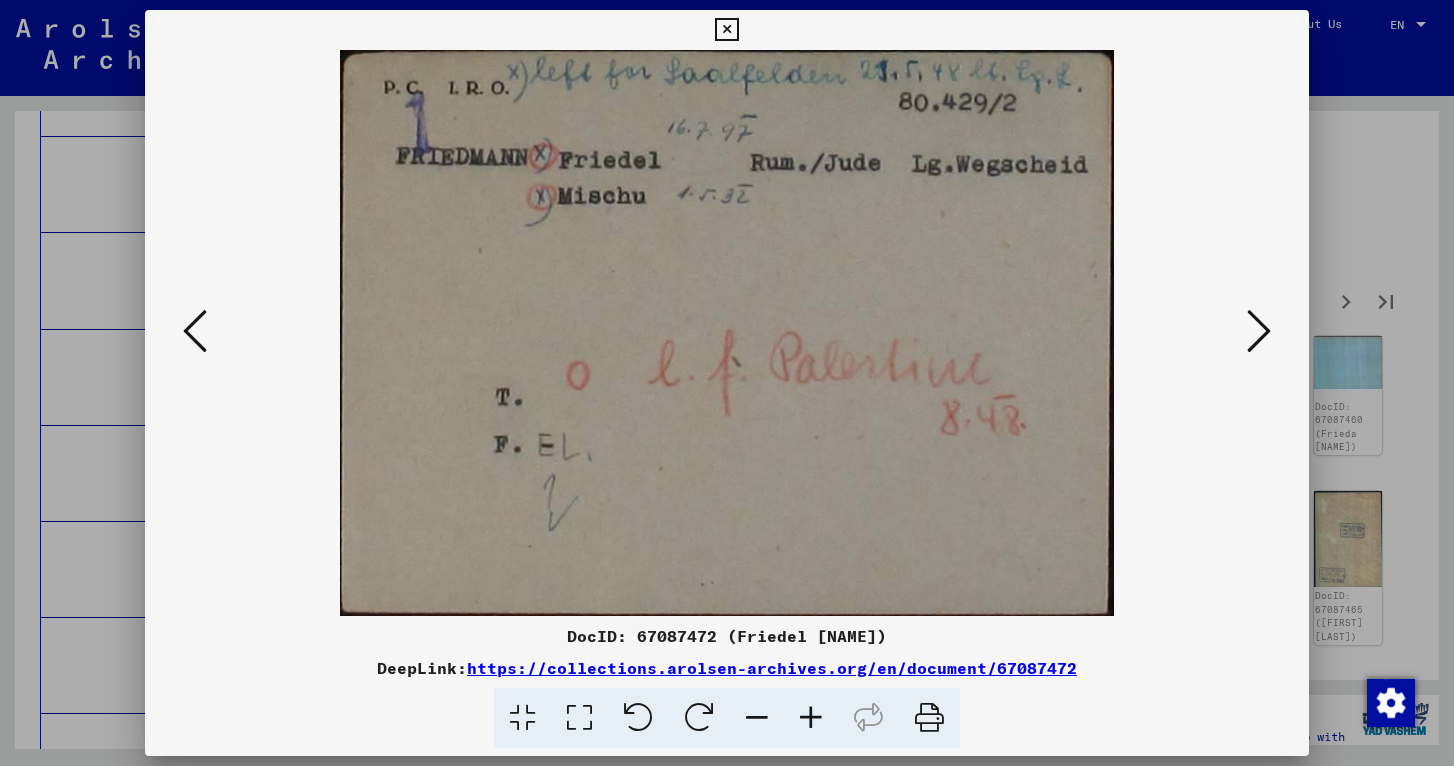 click at bounding box center (1259, 331) 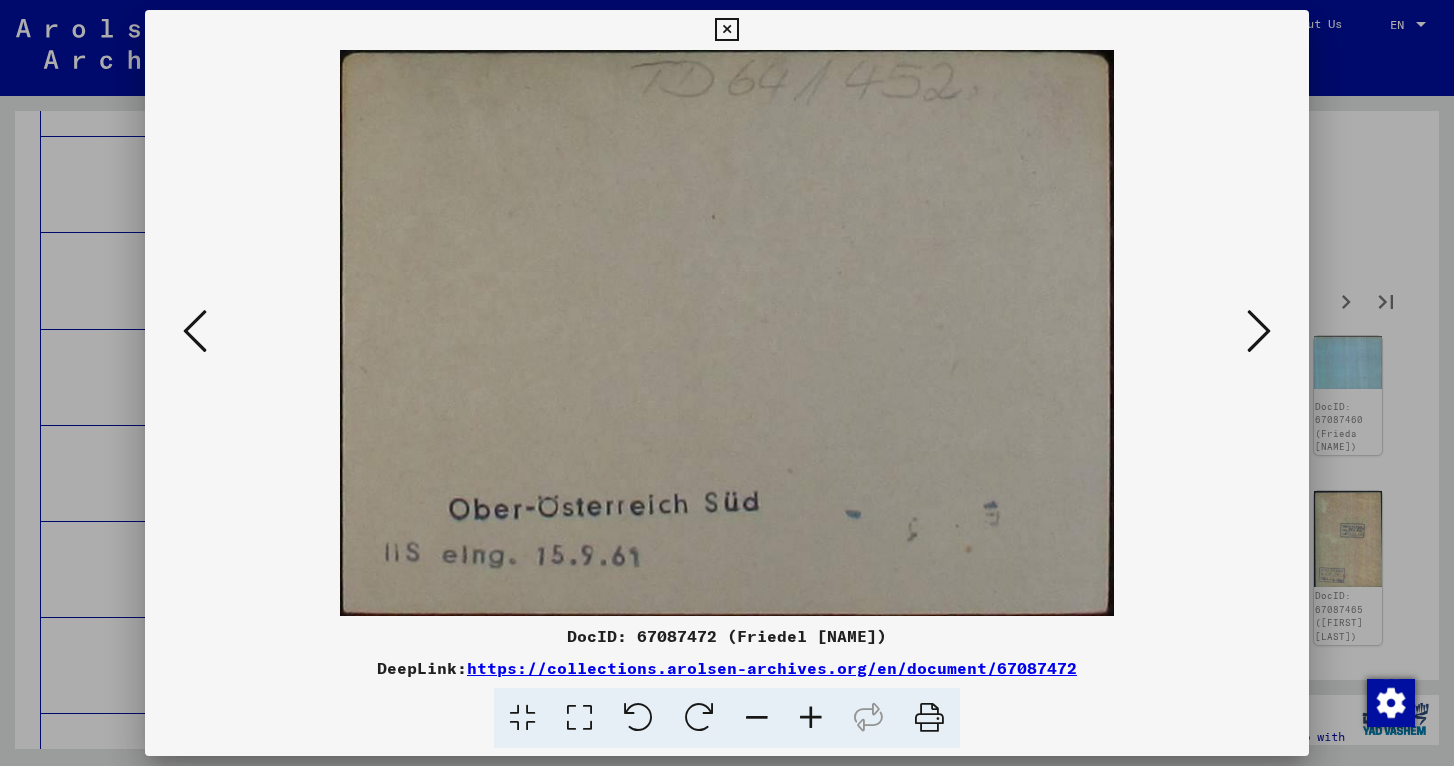 click at bounding box center (1259, 331) 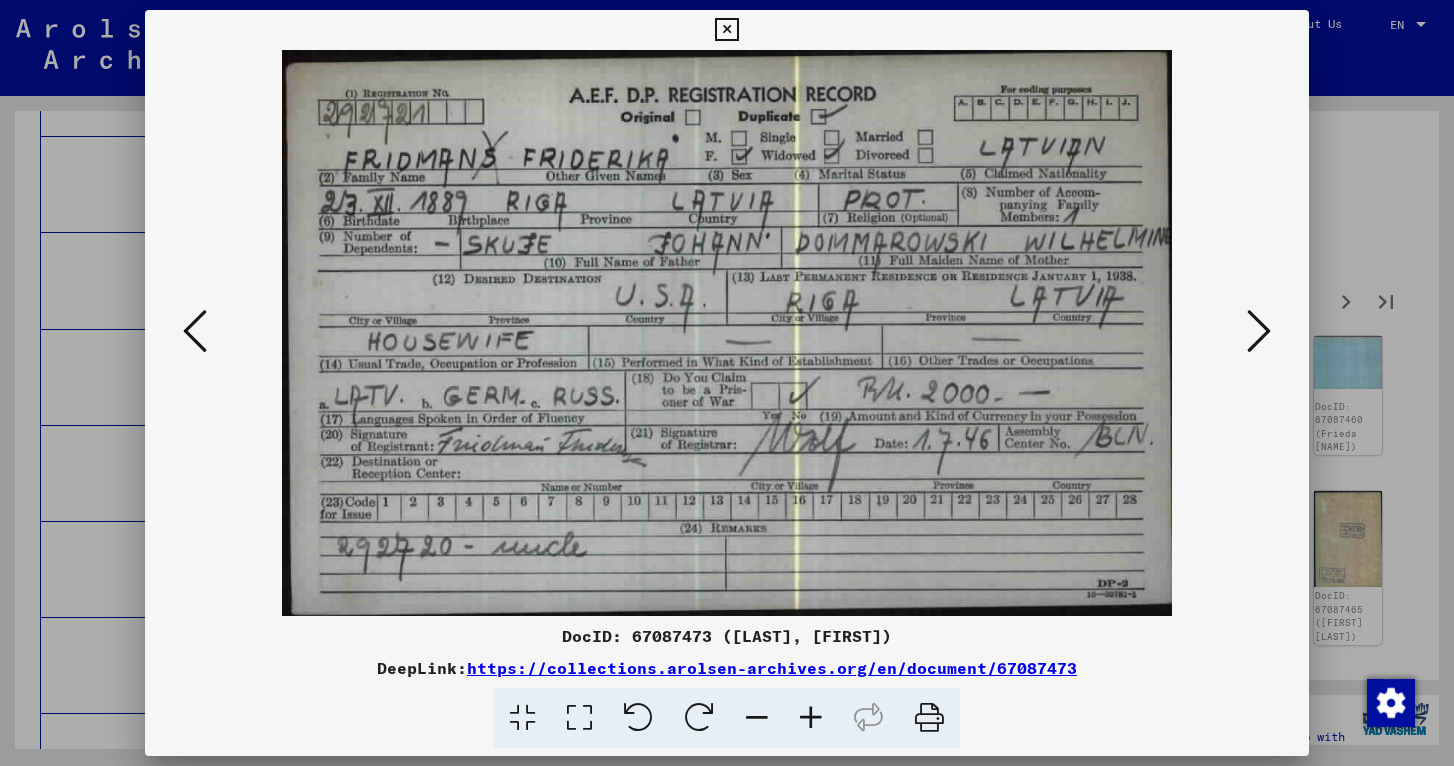 click at bounding box center (1259, 331) 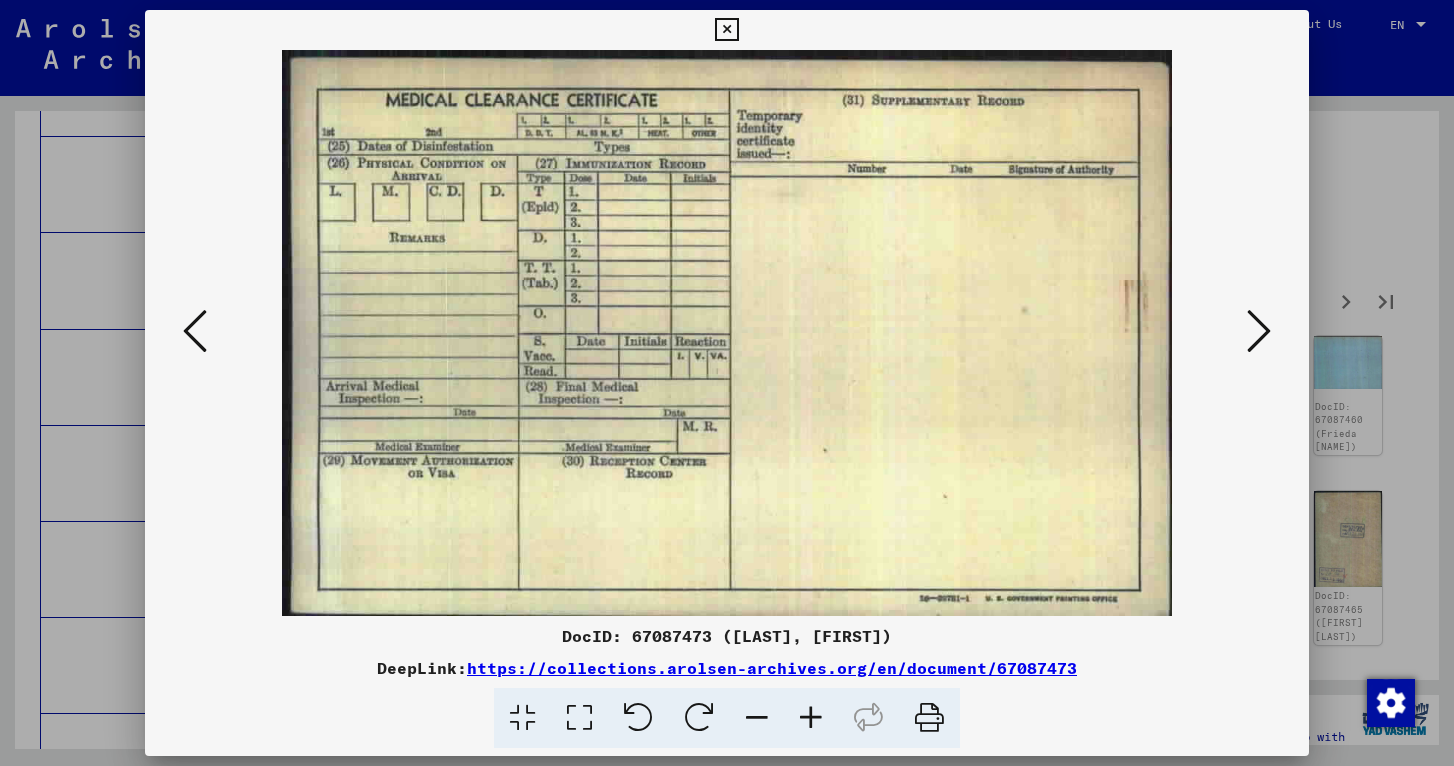 click at bounding box center (1259, 331) 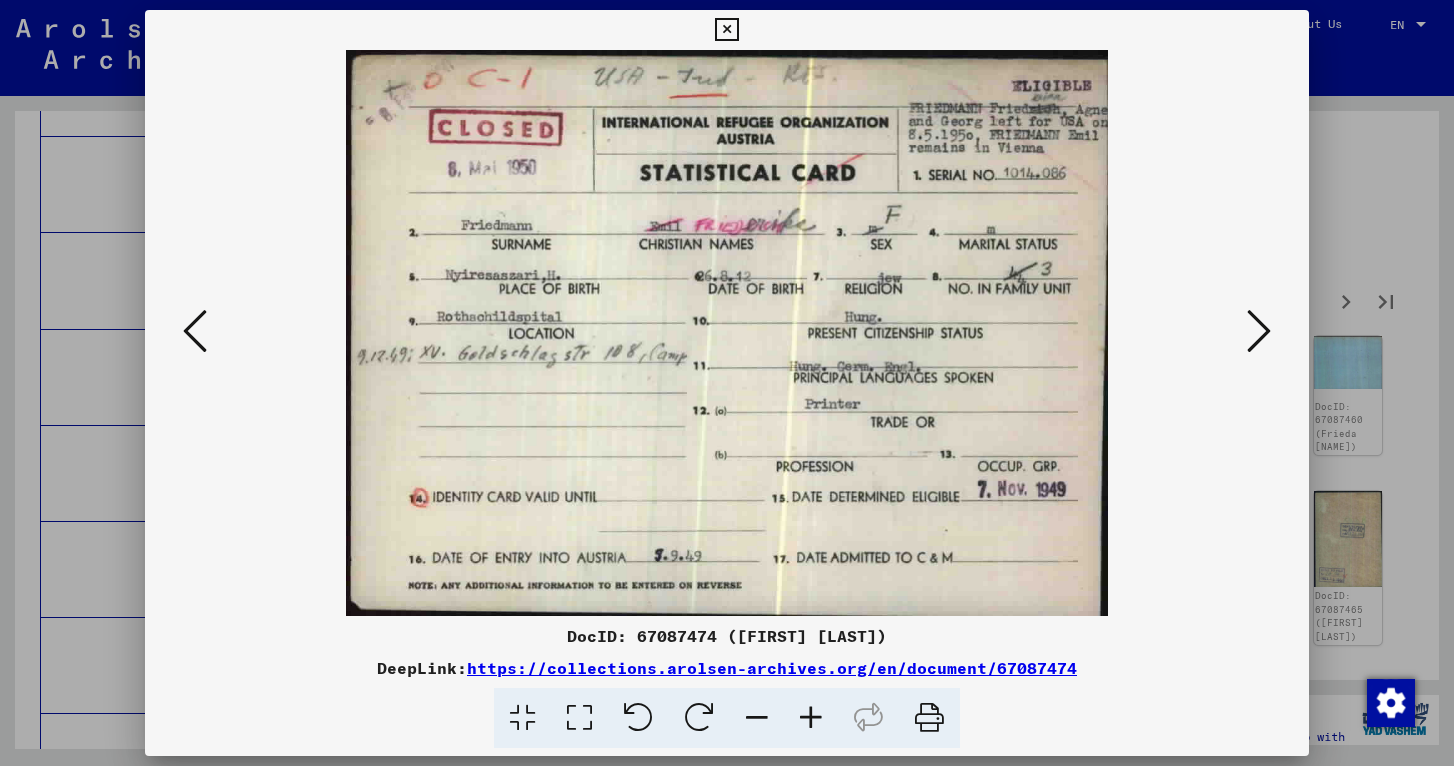 click at bounding box center (1259, 331) 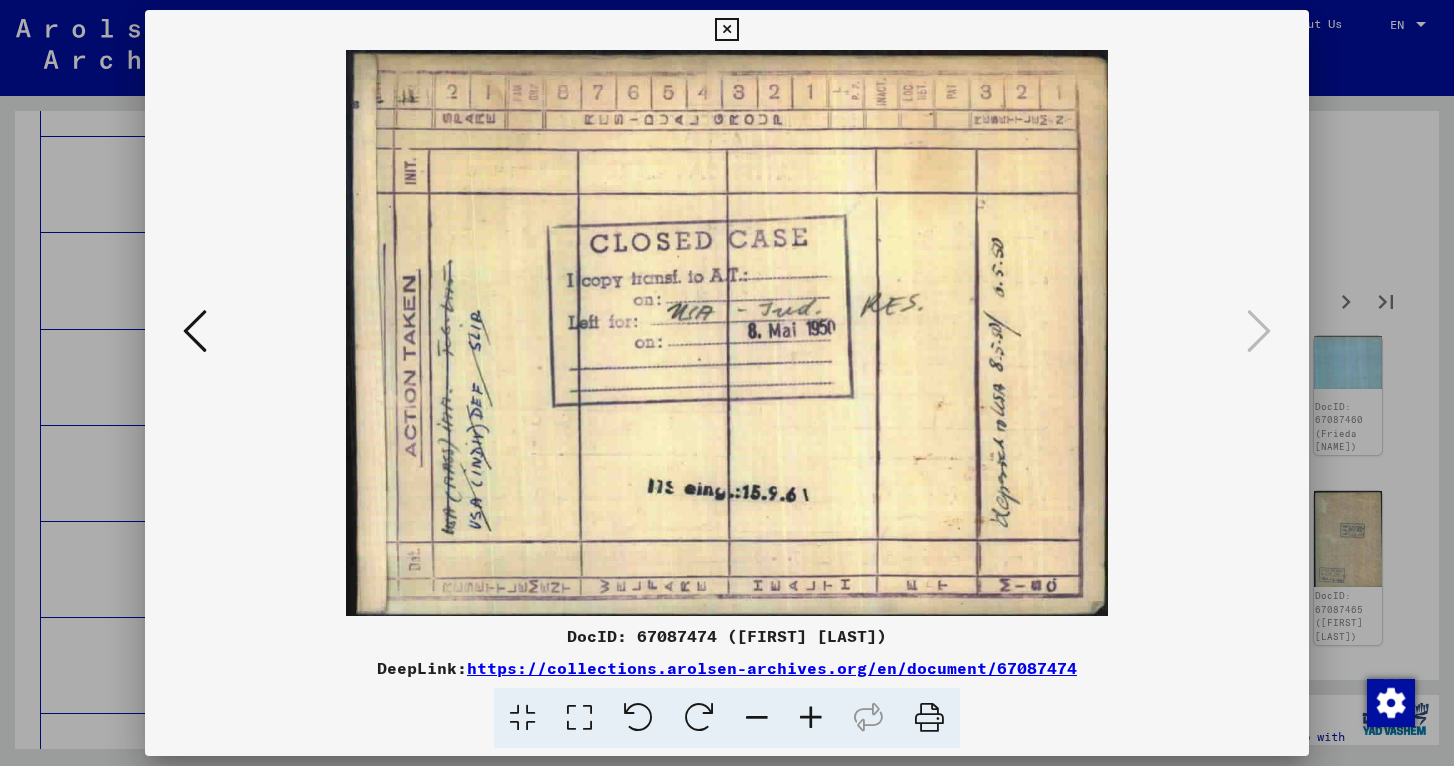 click at bounding box center (726, 30) 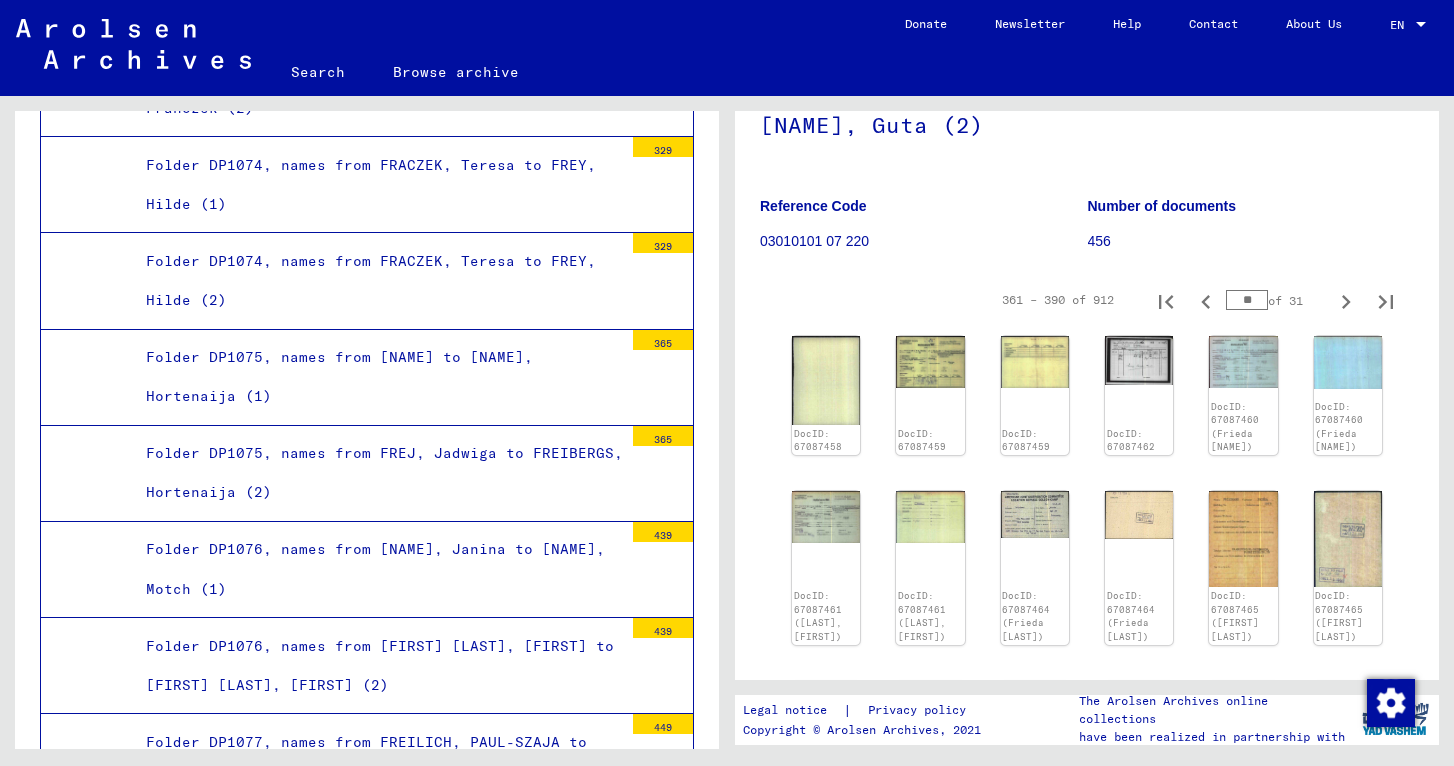 scroll, scrollTop: 140, scrollLeft: 0, axis: vertical 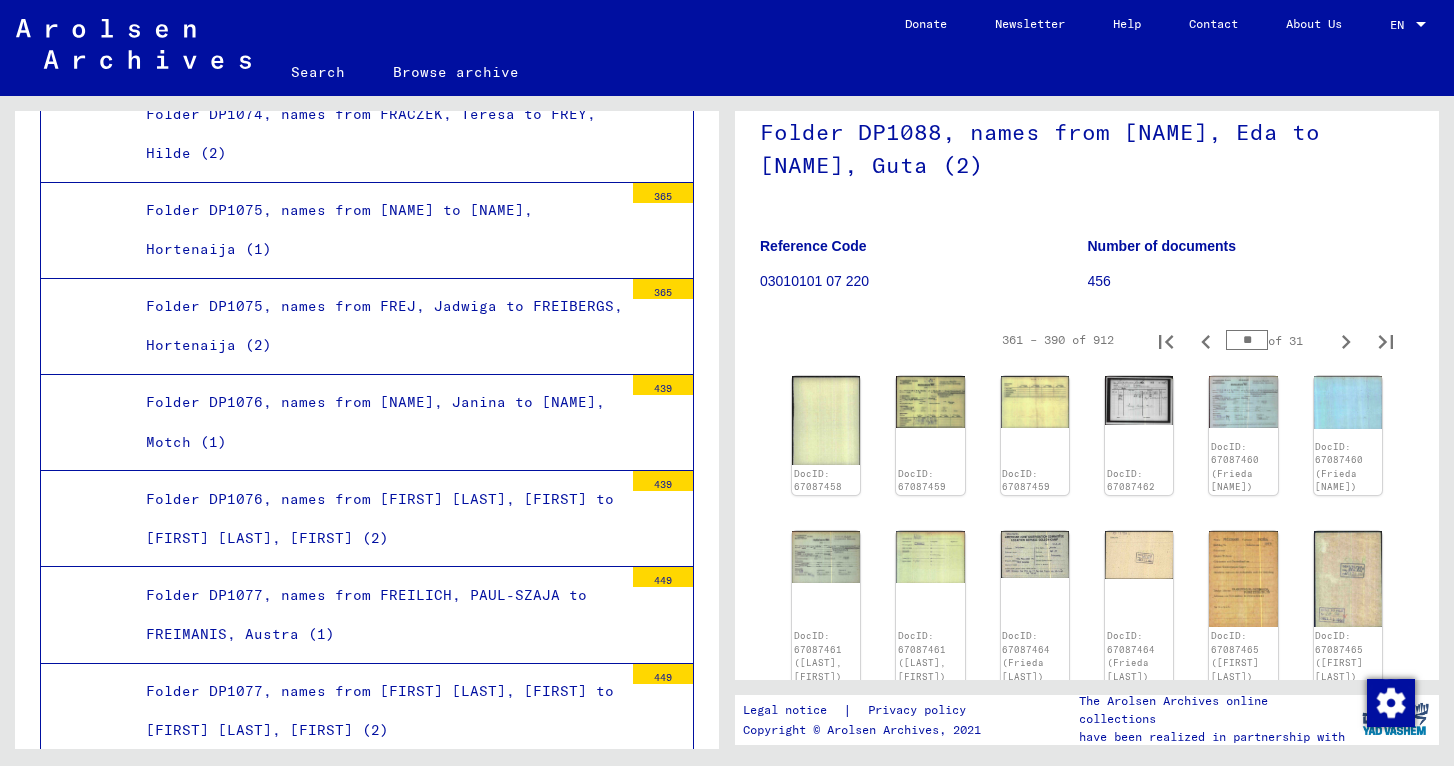 click on "Folder DP1090, names from FAIERMANN, Irma to FRIEDMANN, Martin (1)" at bounding box center [377, 3117] 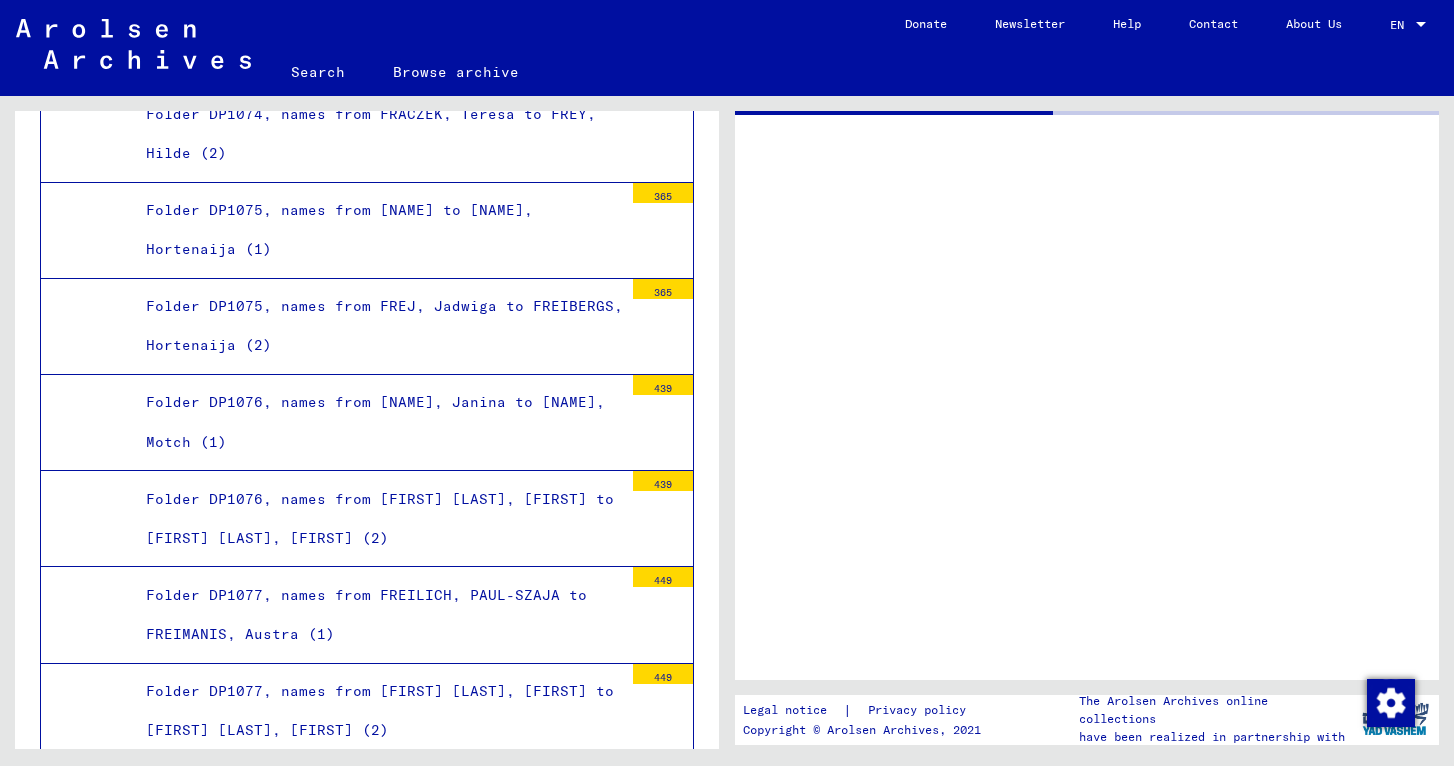 scroll, scrollTop: 0, scrollLeft: 0, axis: both 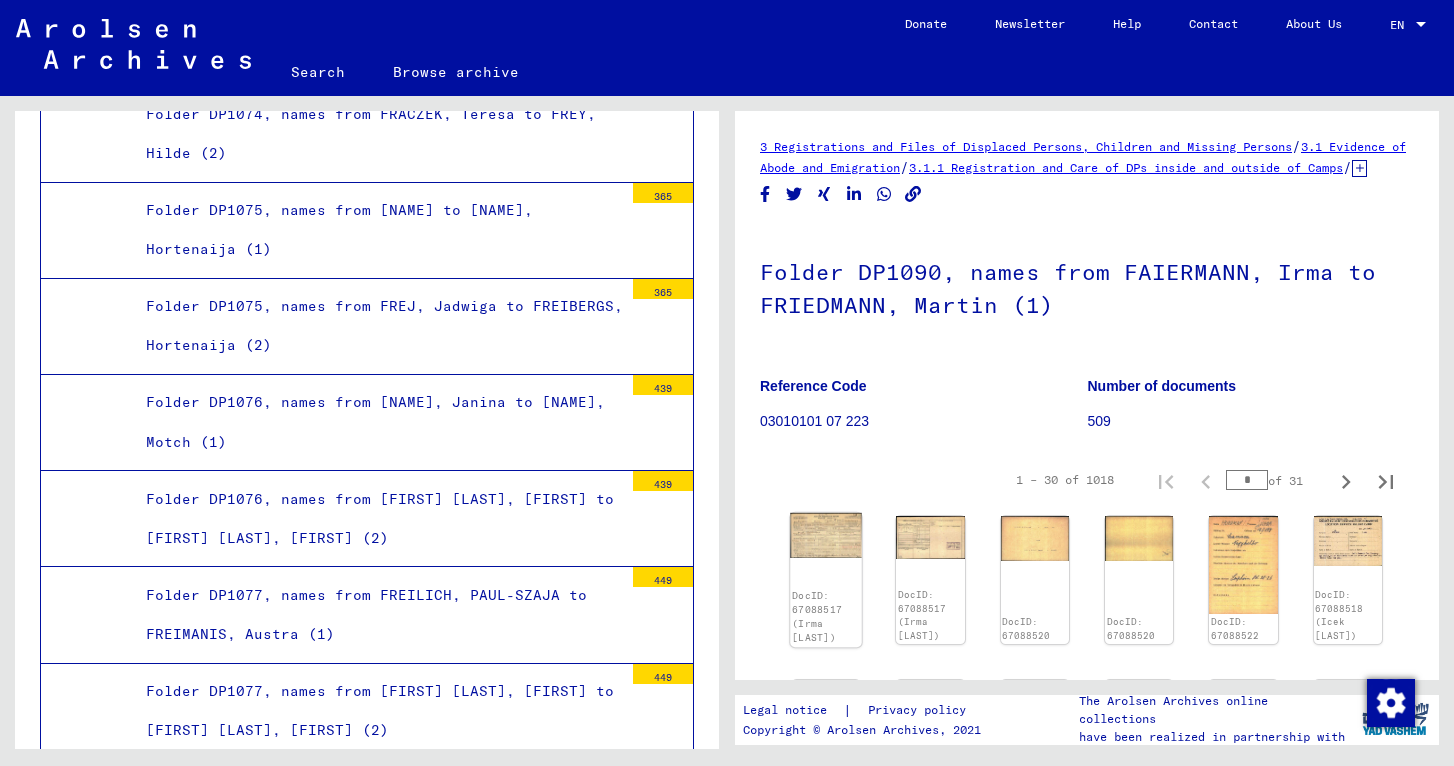 click 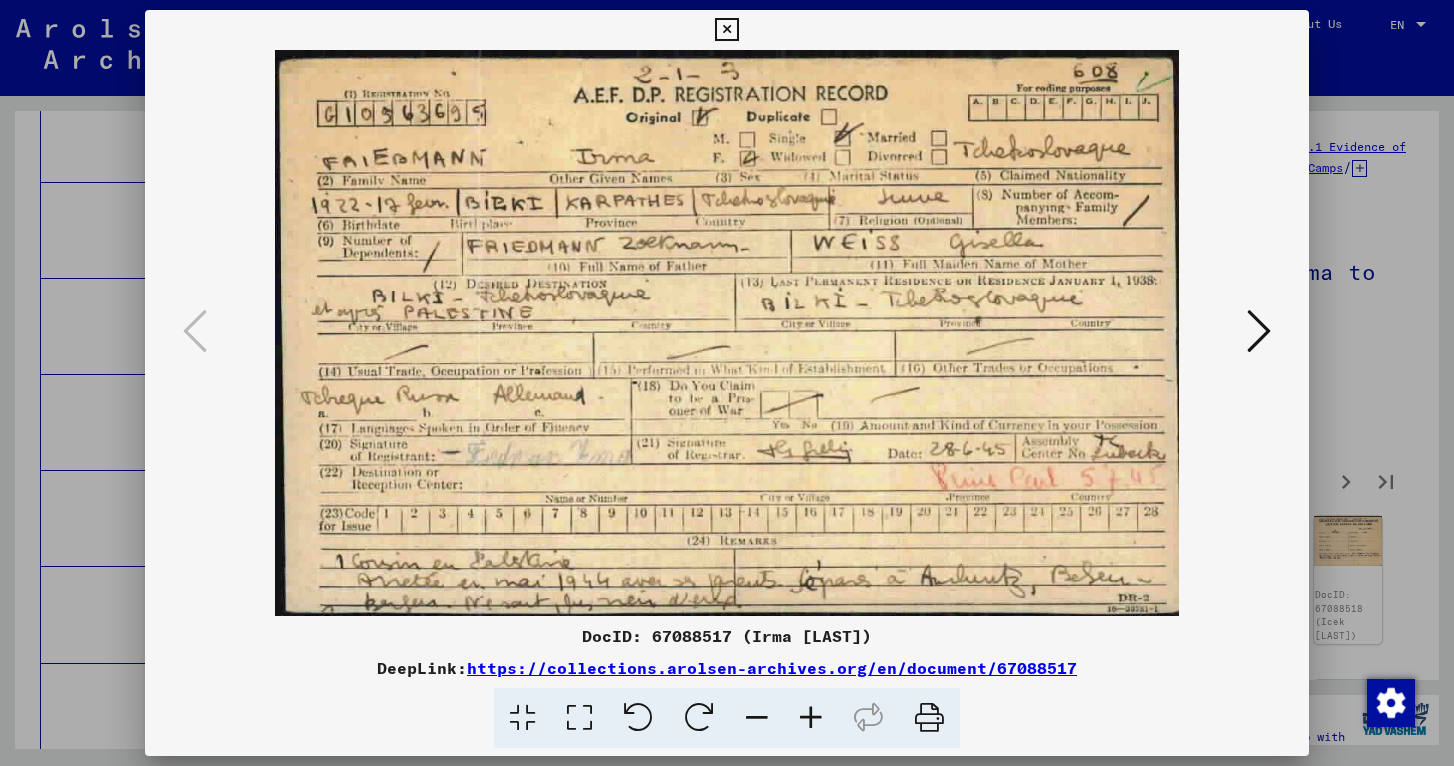 type 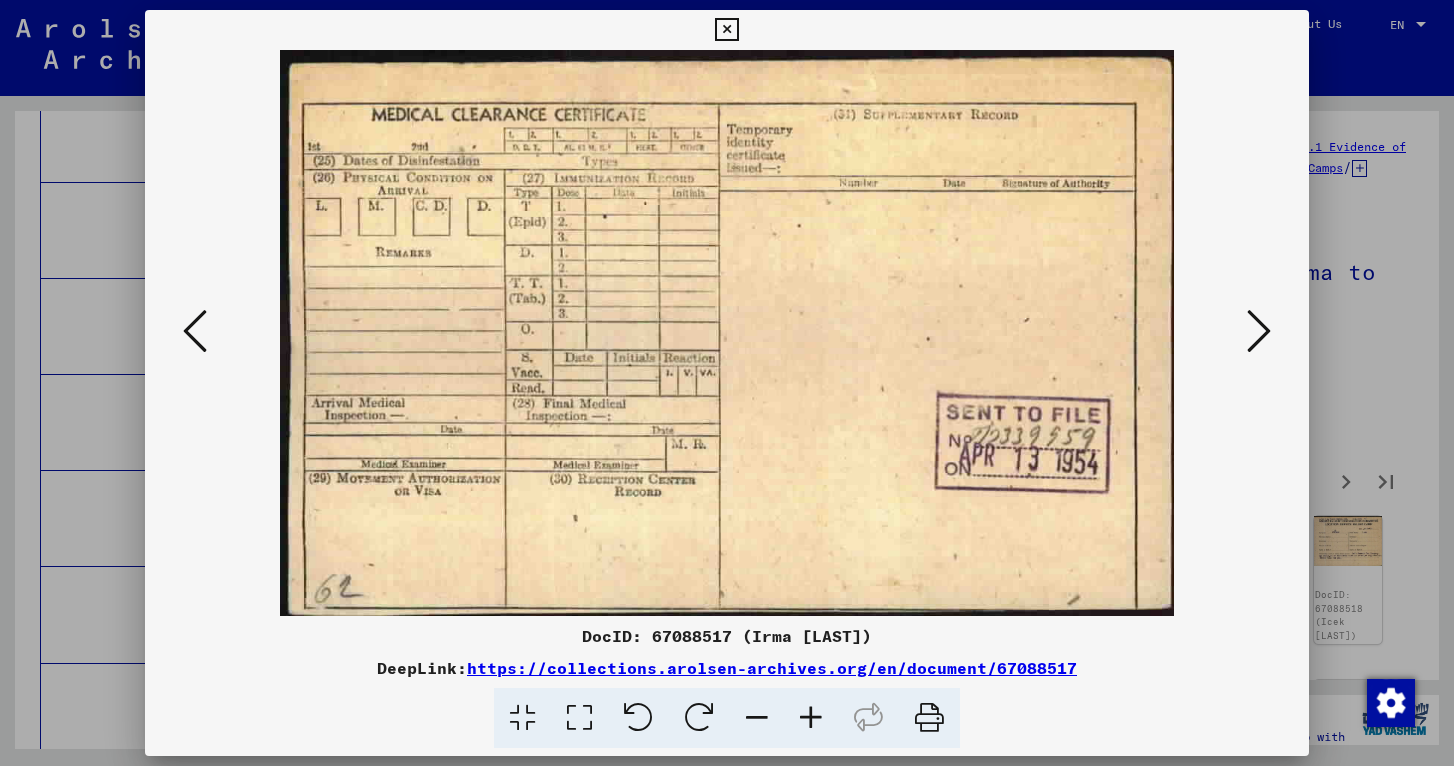 click at bounding box center [1259, 331] 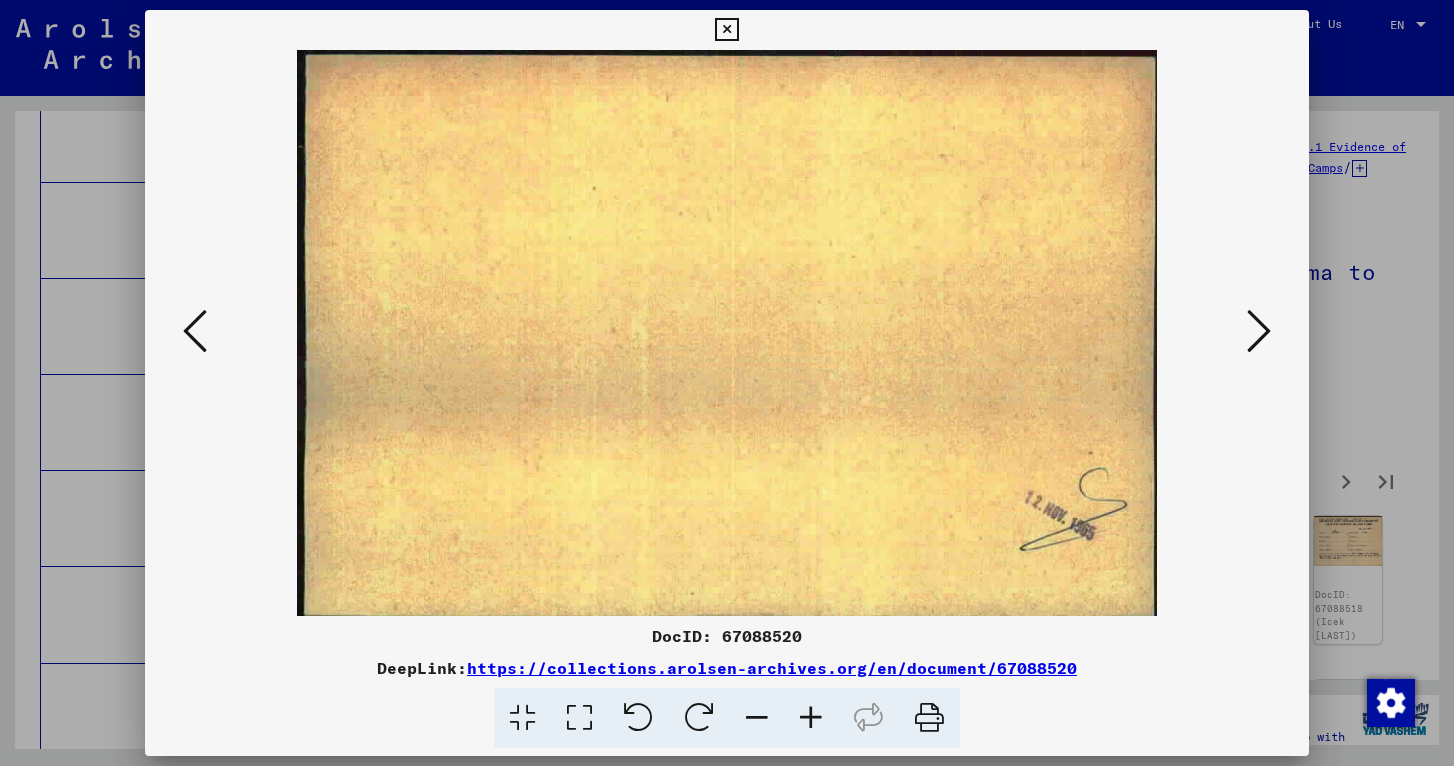 click at bounding box center [1259, 331] 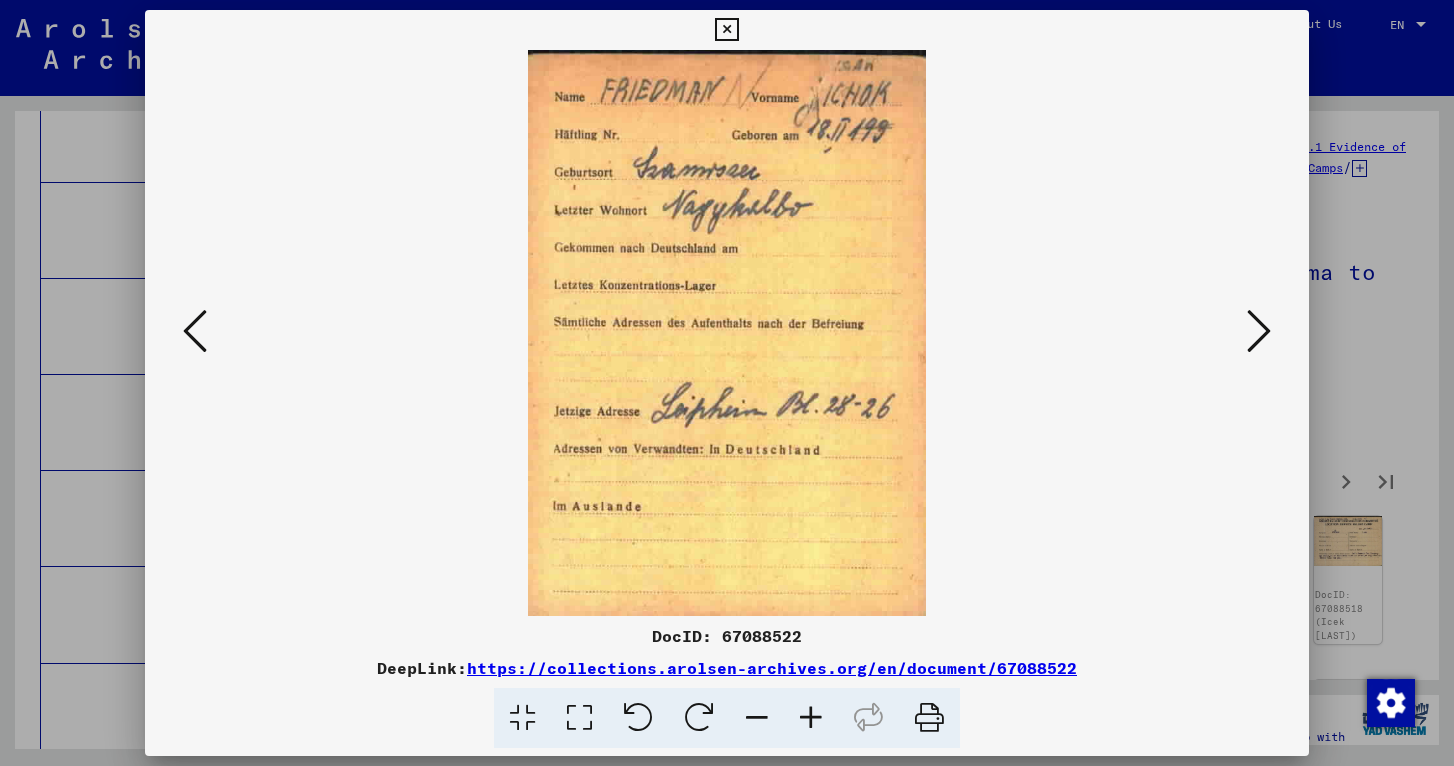 click at bounding box center (1259, 331) 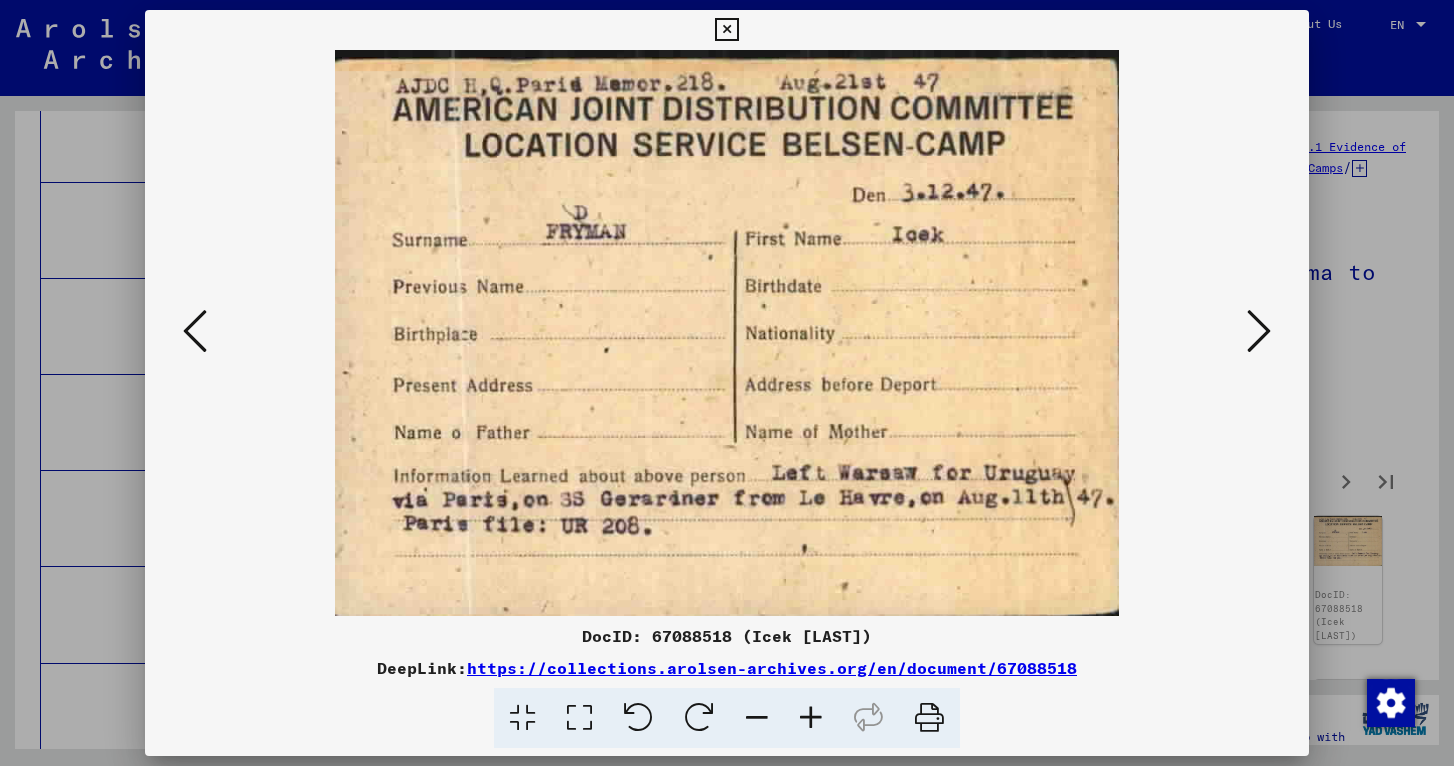 click at bounding box center [1259, 331] 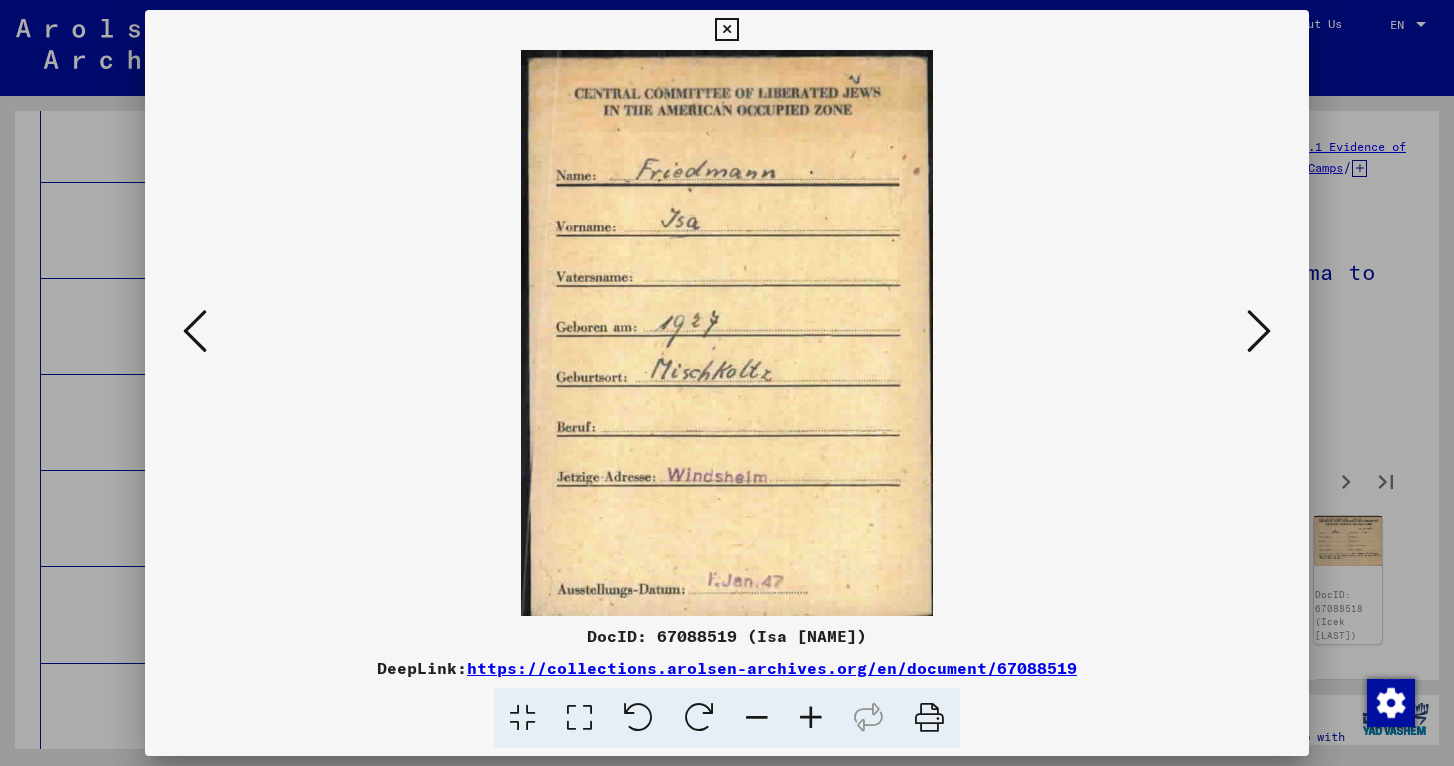 click at bounding box center [1259, 331] 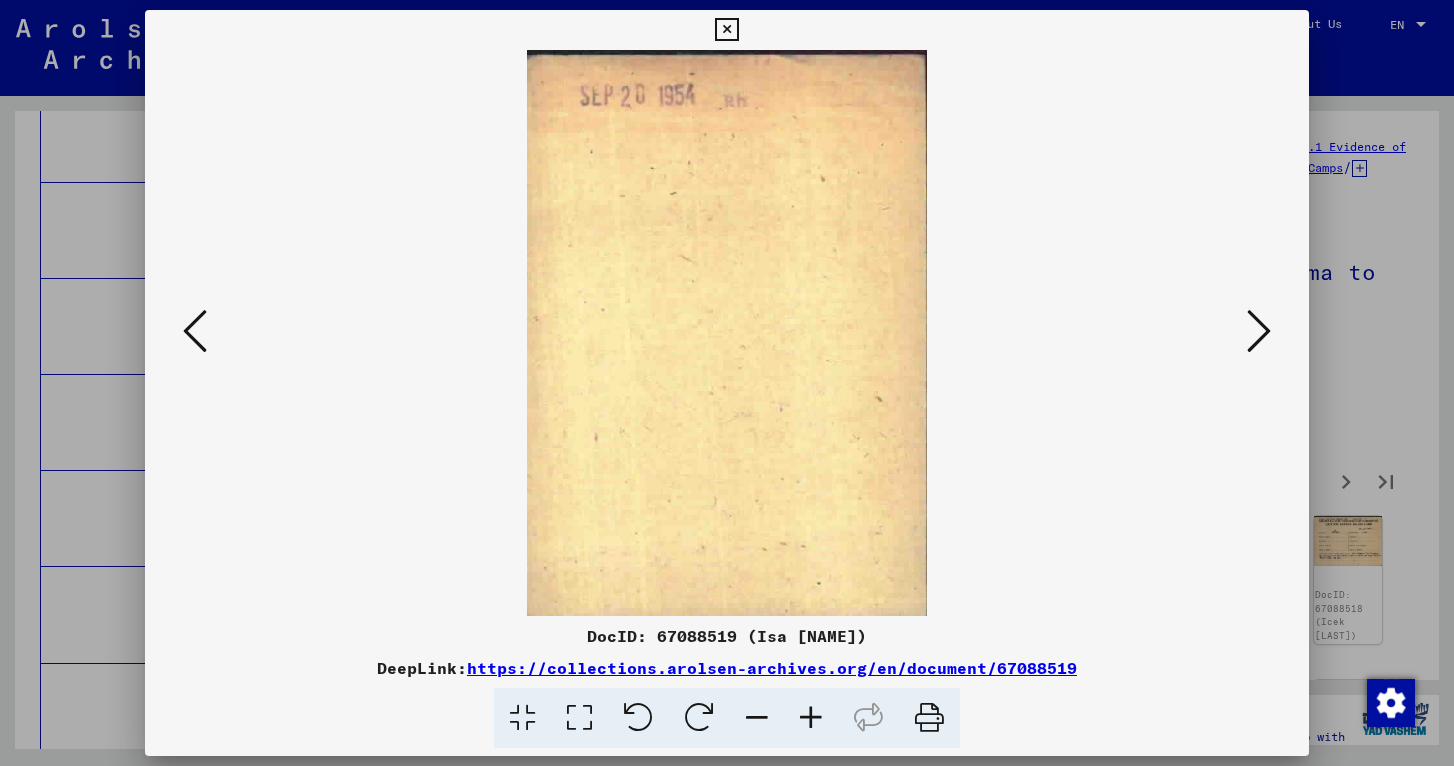 click at bounding box center (1259, 331) 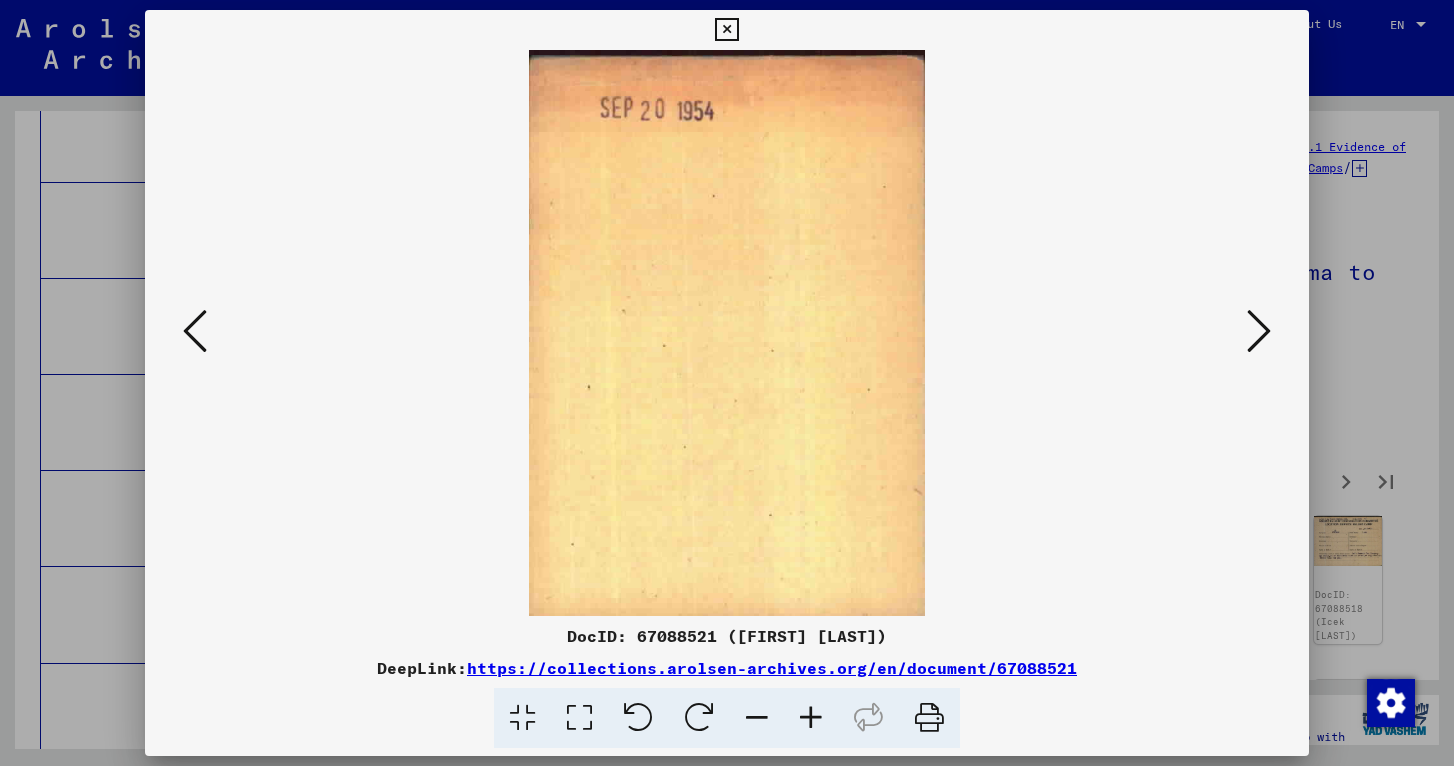 click at bounding box center [1259, 331] 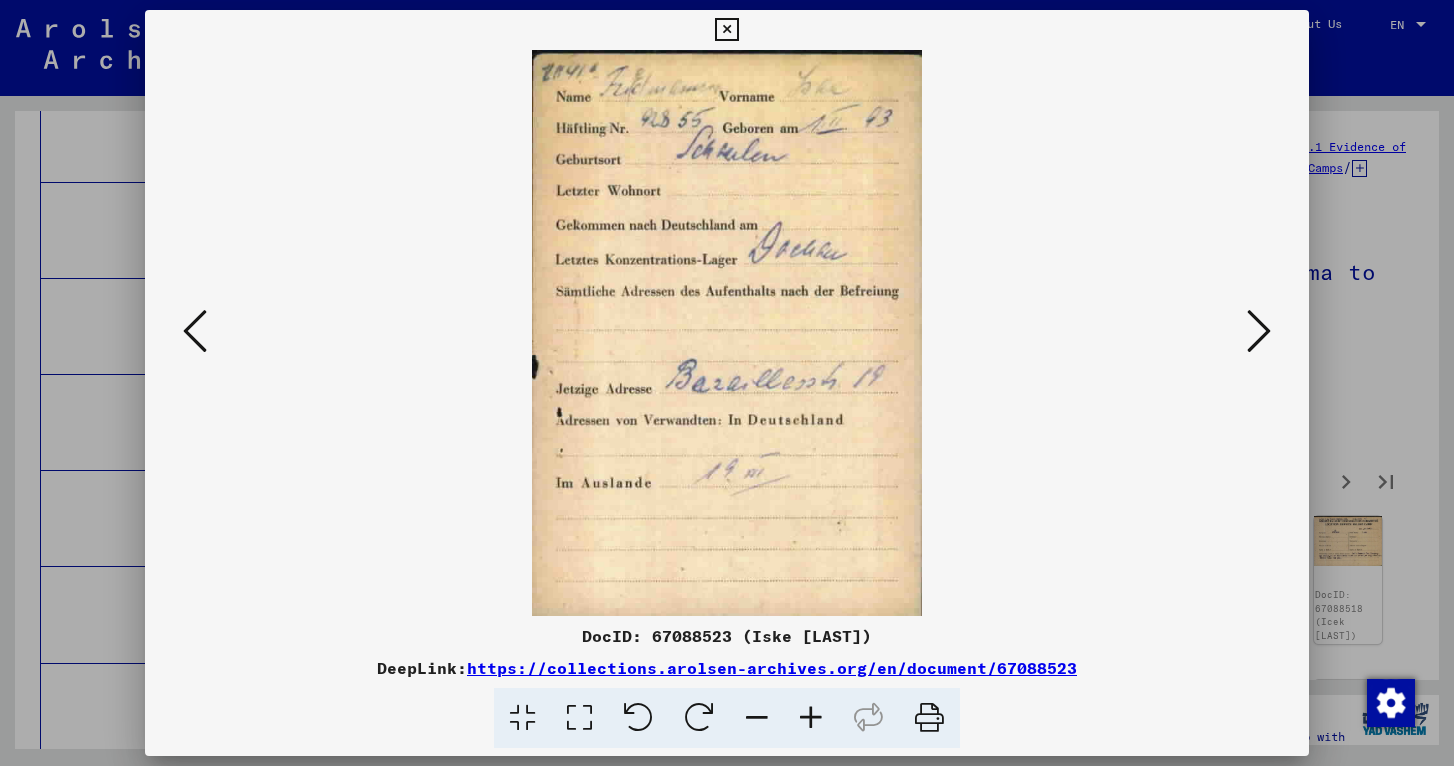 click at bounding box center [1259, 331] 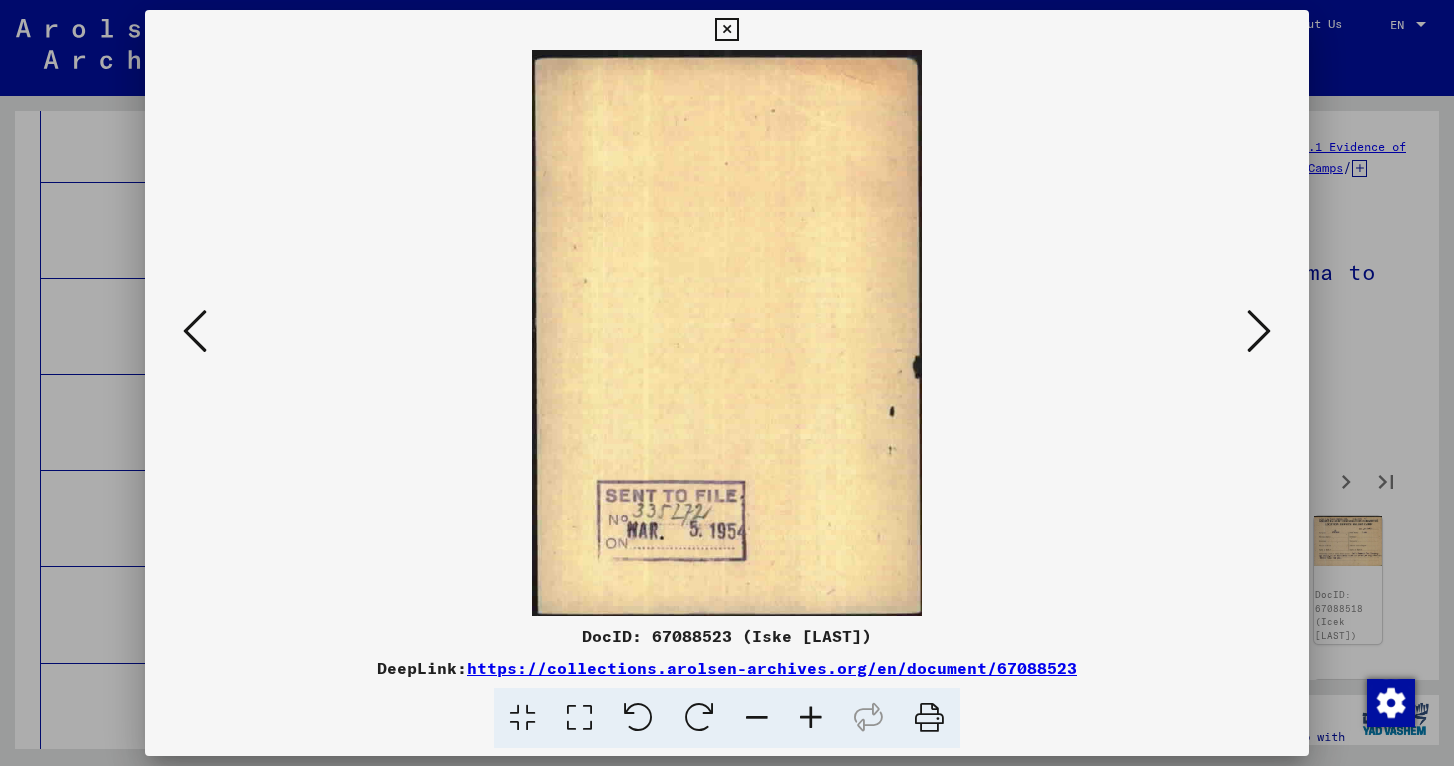 click at bounding box center [1259, 331] 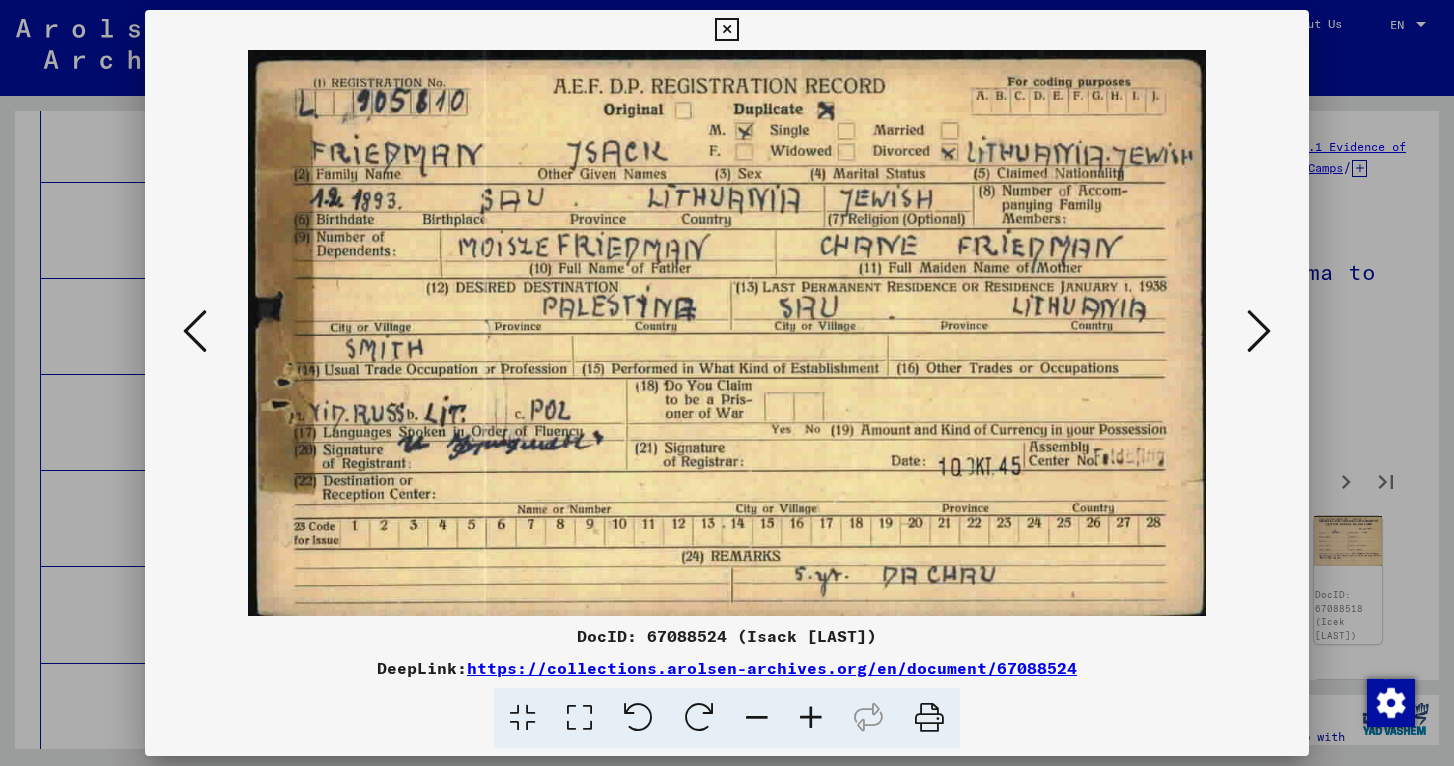 click at bounding box center [1259, 331] 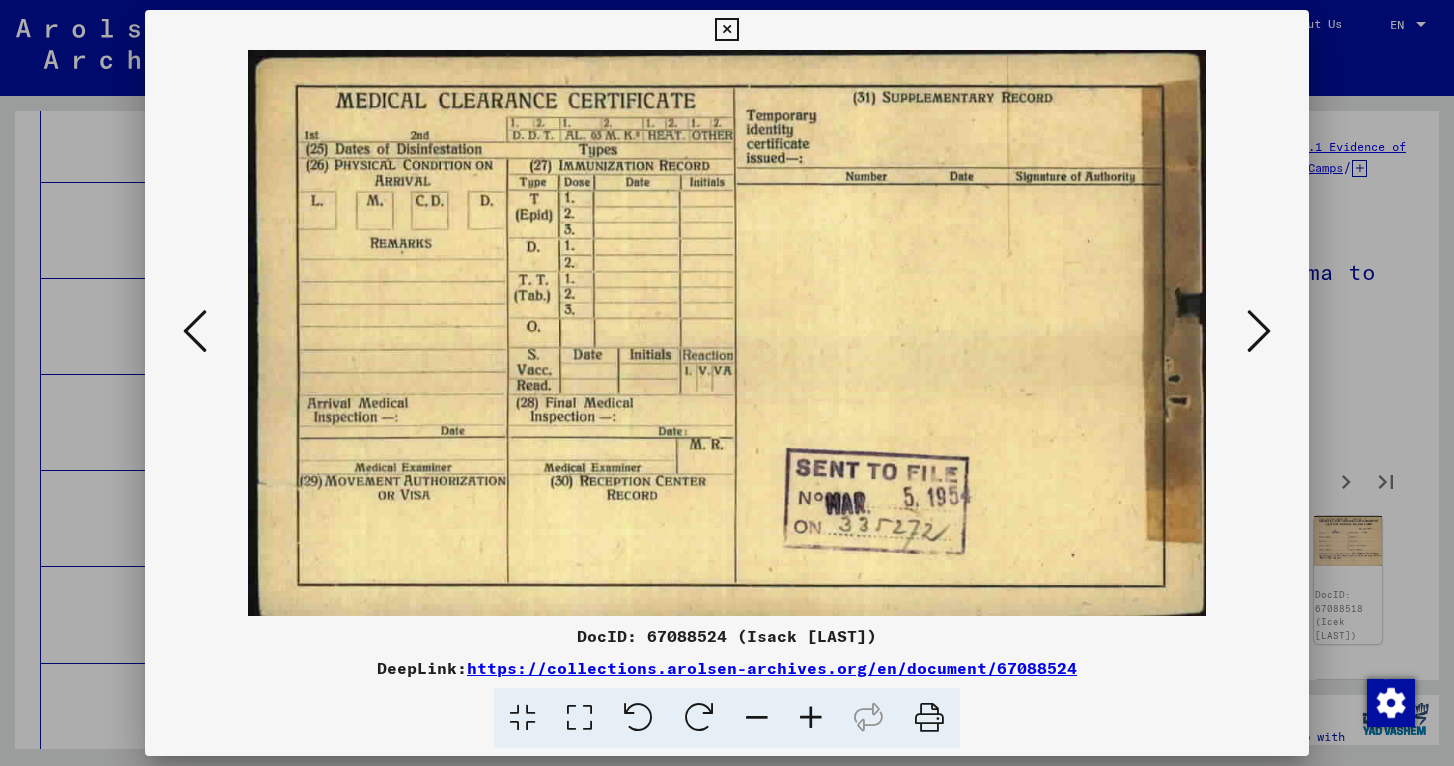 click at bounding box center (726, 30) 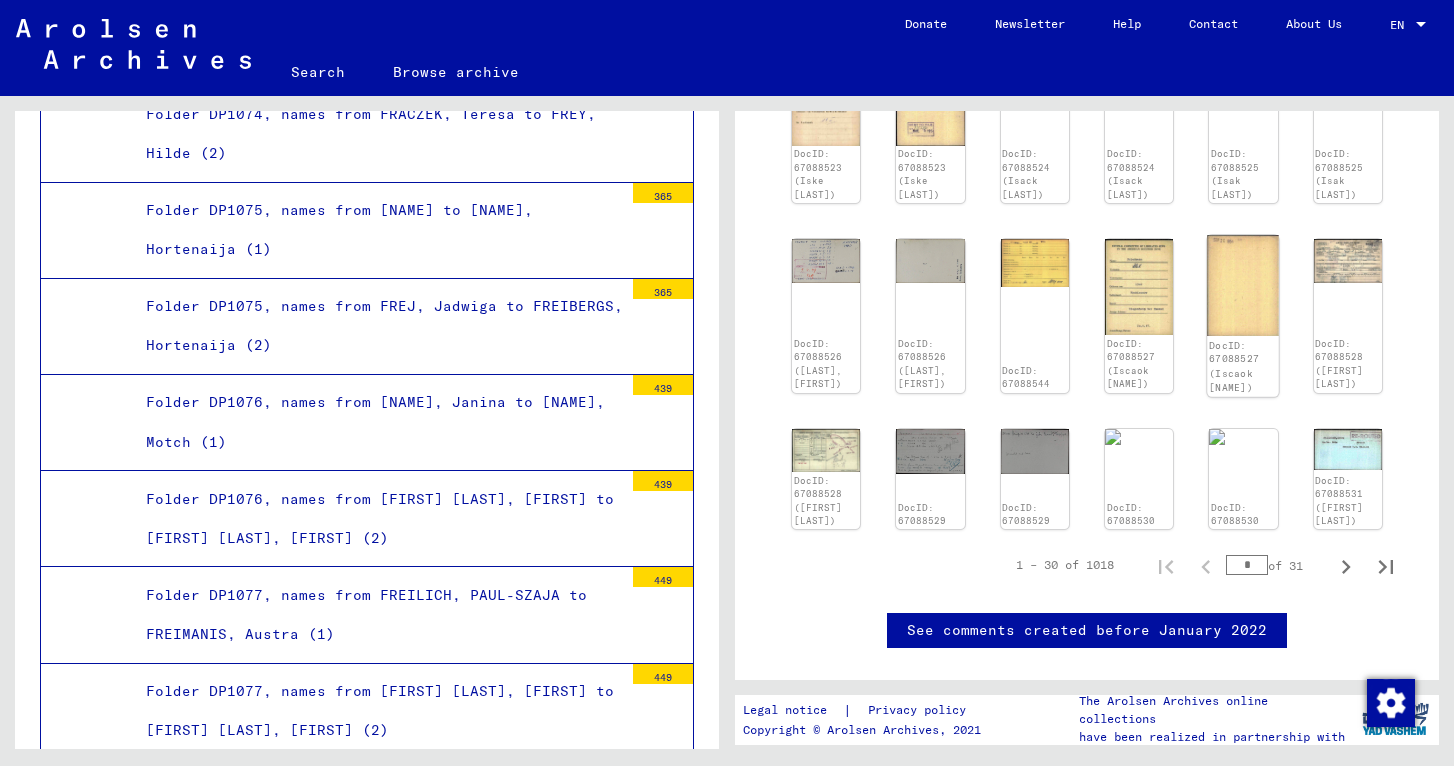 scroll, scrollTop: 1084, scrollLeft: 0, axis: vertical 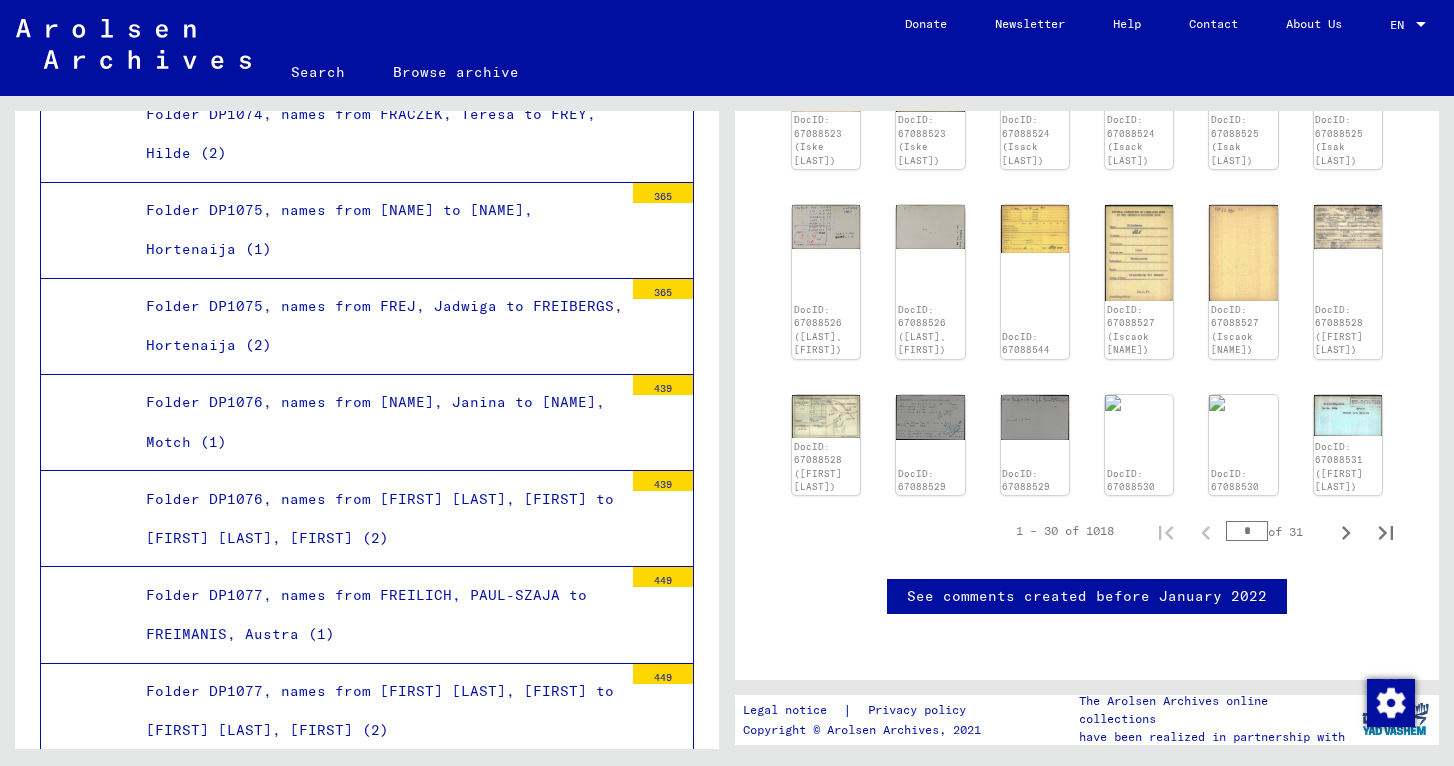 click on "1 – 30 of 1018  *  of 31" at bounding box center (1199, 531) 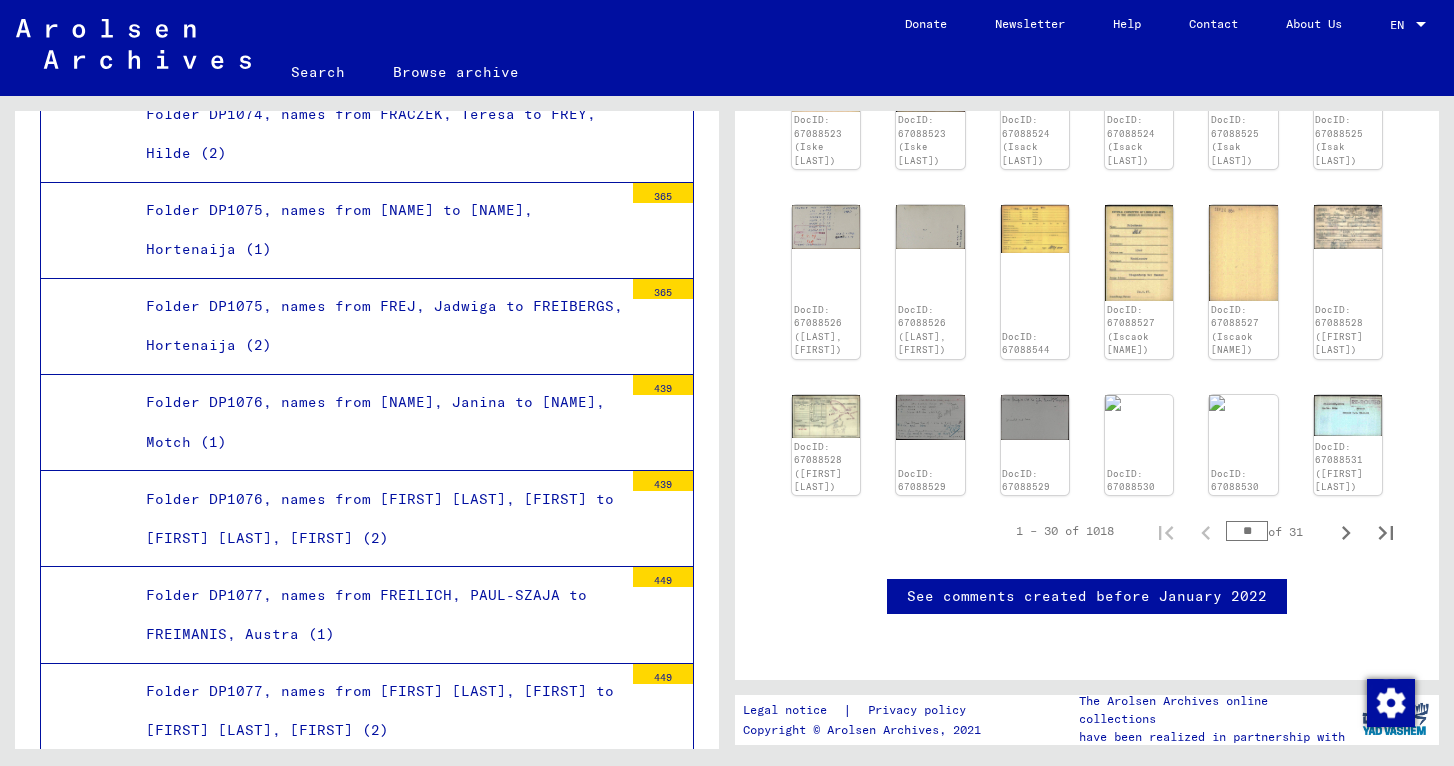 type on "**" 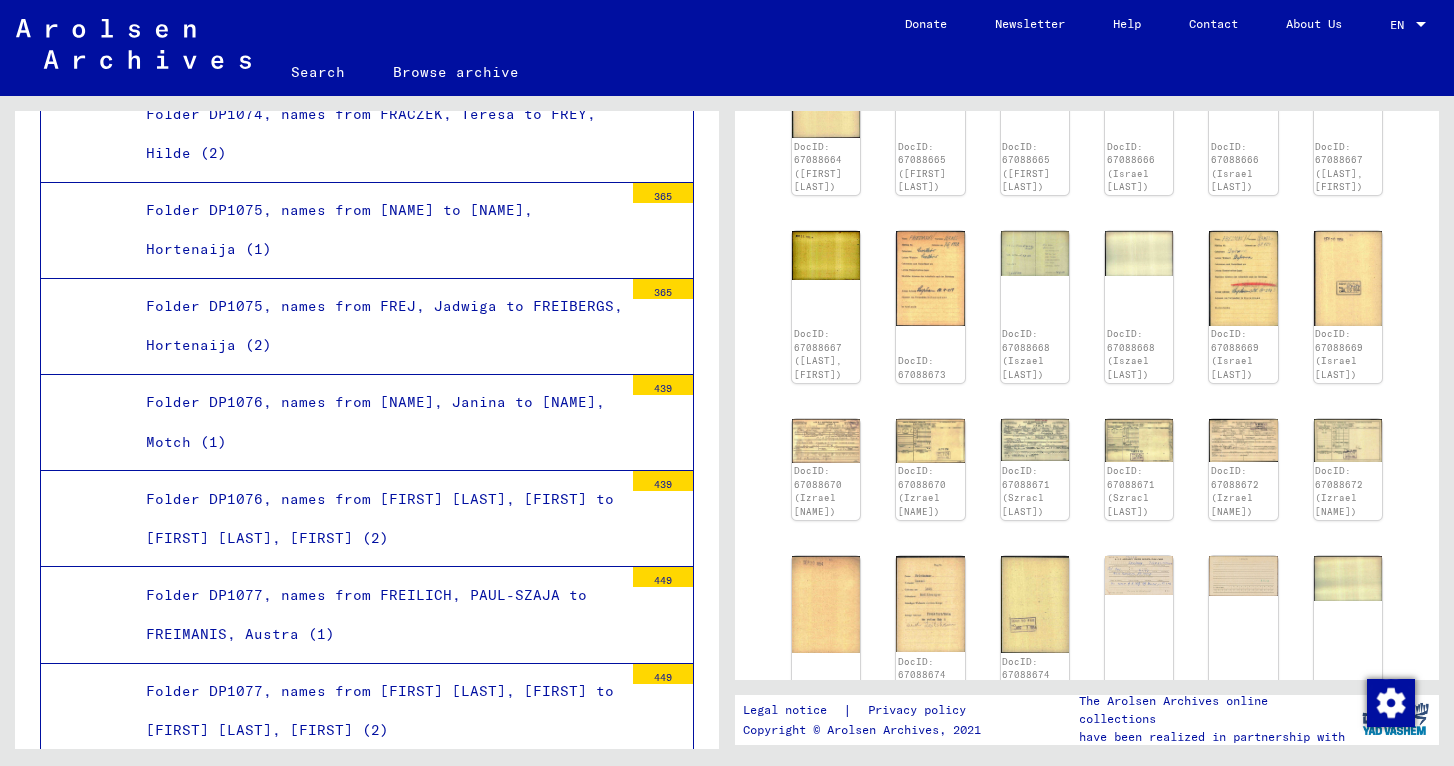 scroll, scrollTop: 198, scrollLeft: 0, axis: vertical 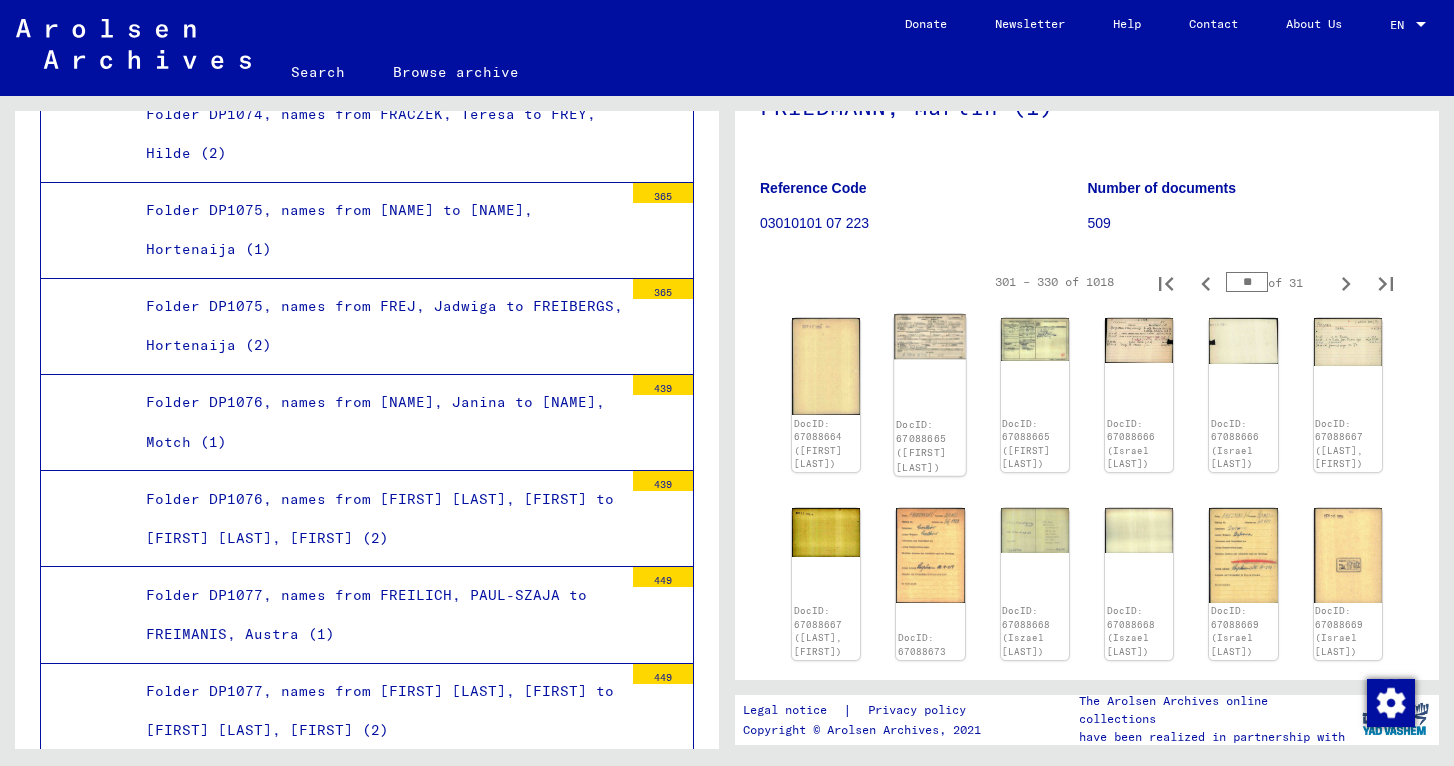 click on "DocID: 67088665 ([FIRST] [LAST])" 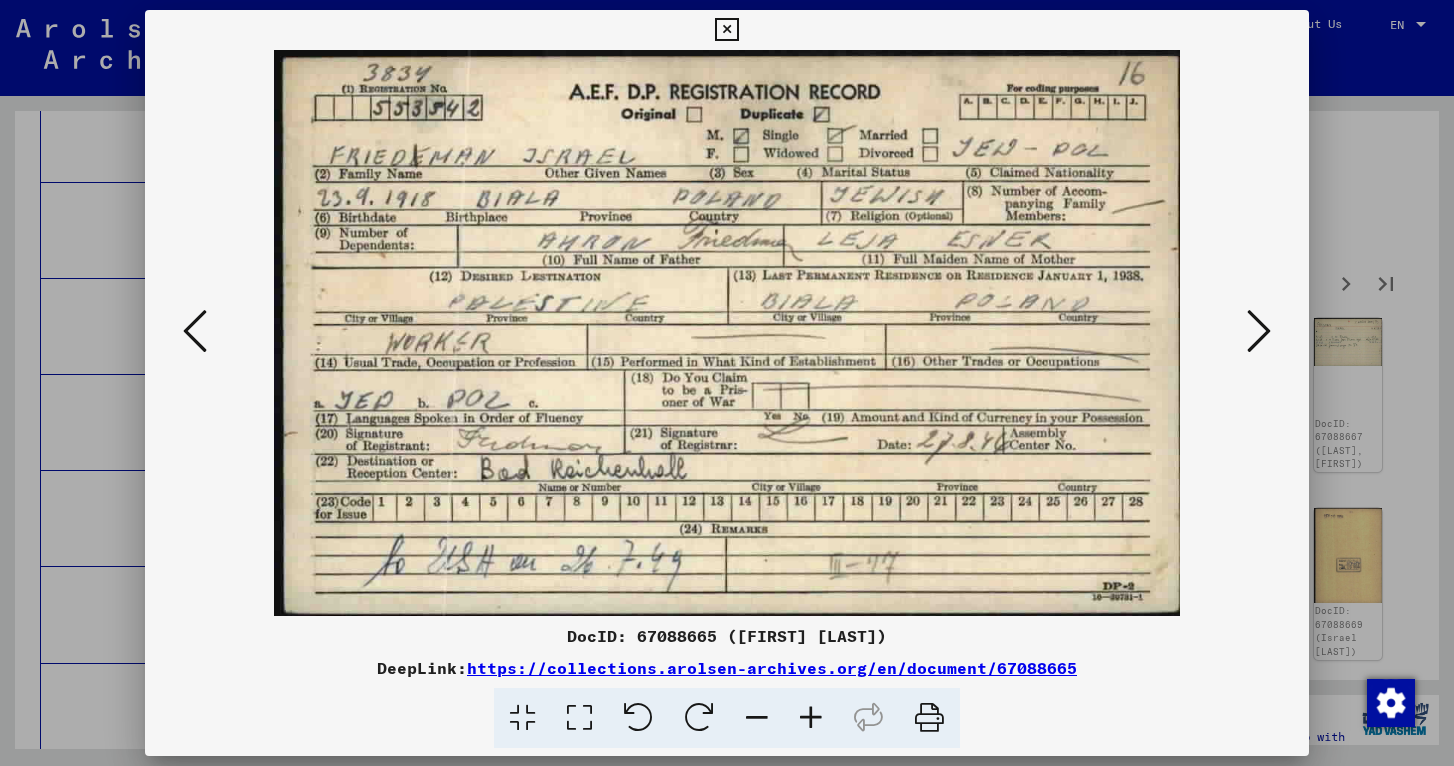 click at bounding box center (726, 30) 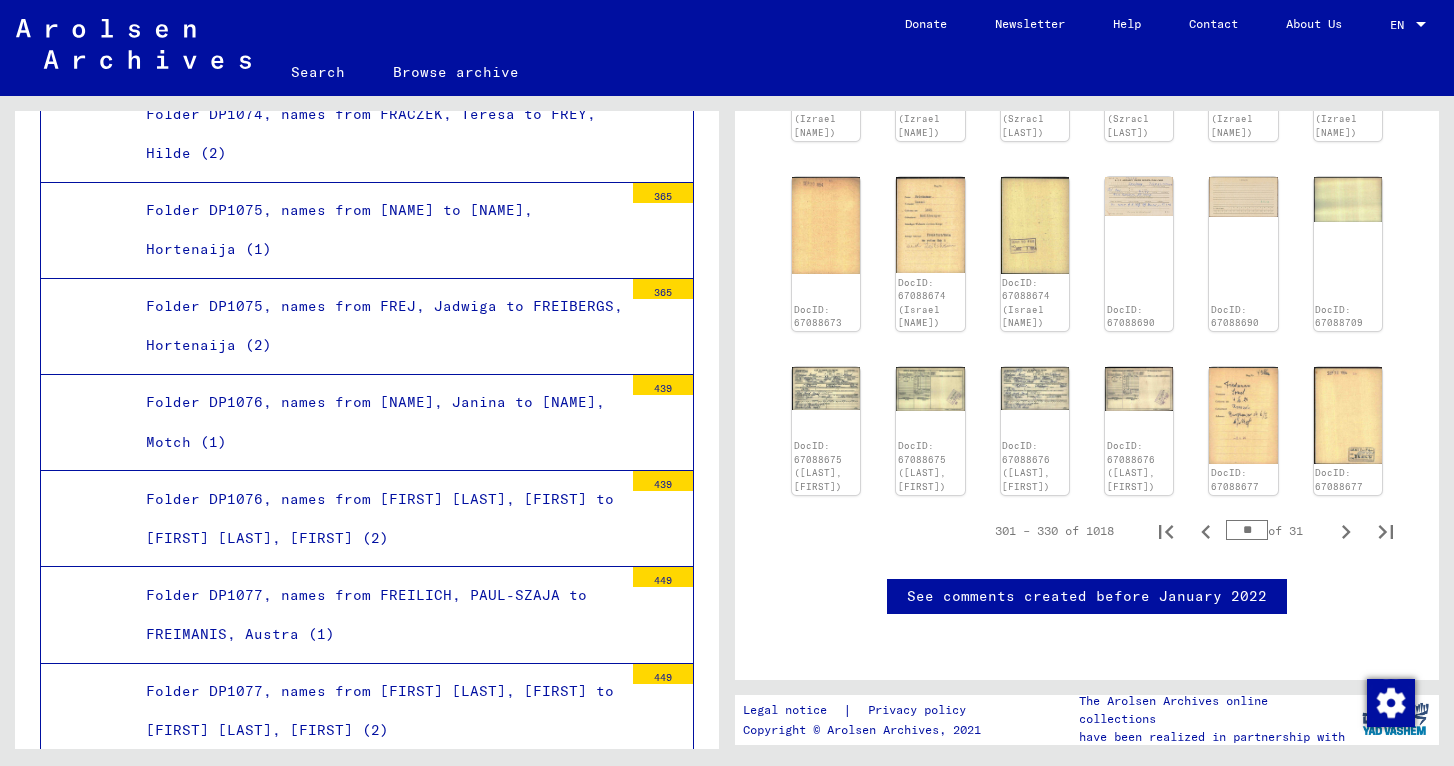 scroll, scrollTop: 961, scrollLeft: 0, axis: vertical 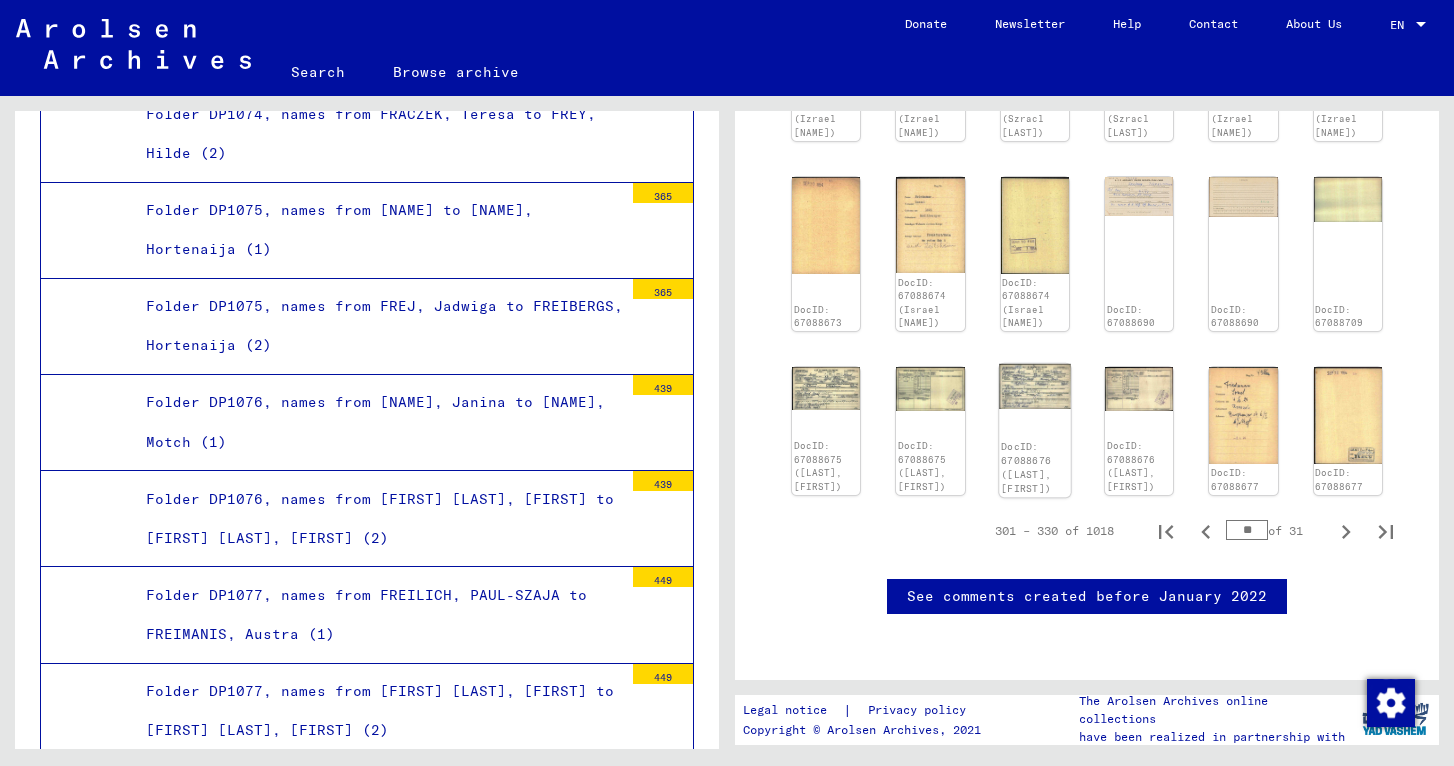 click 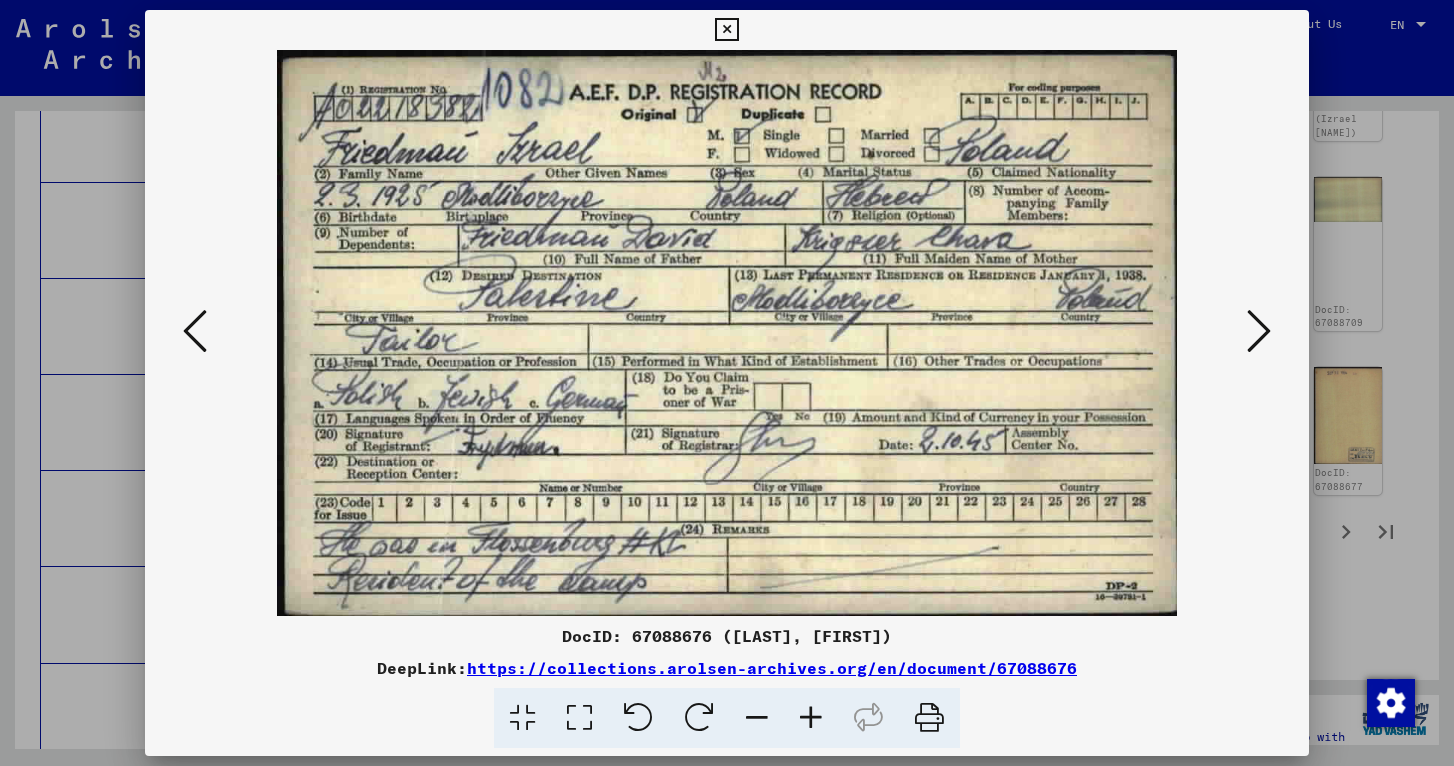click at bounding box center (726, 30) 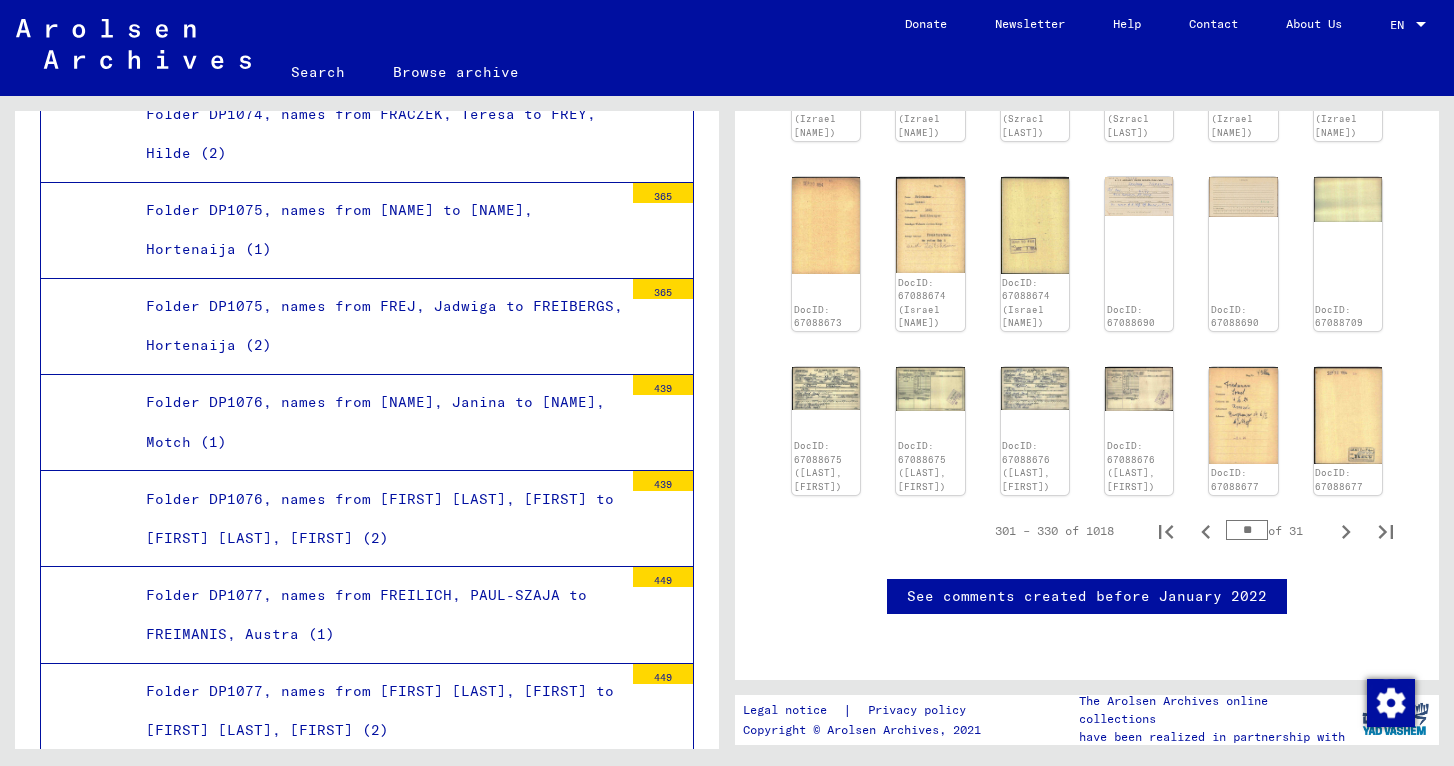 click on "**" at bounding box center (1247, 530) 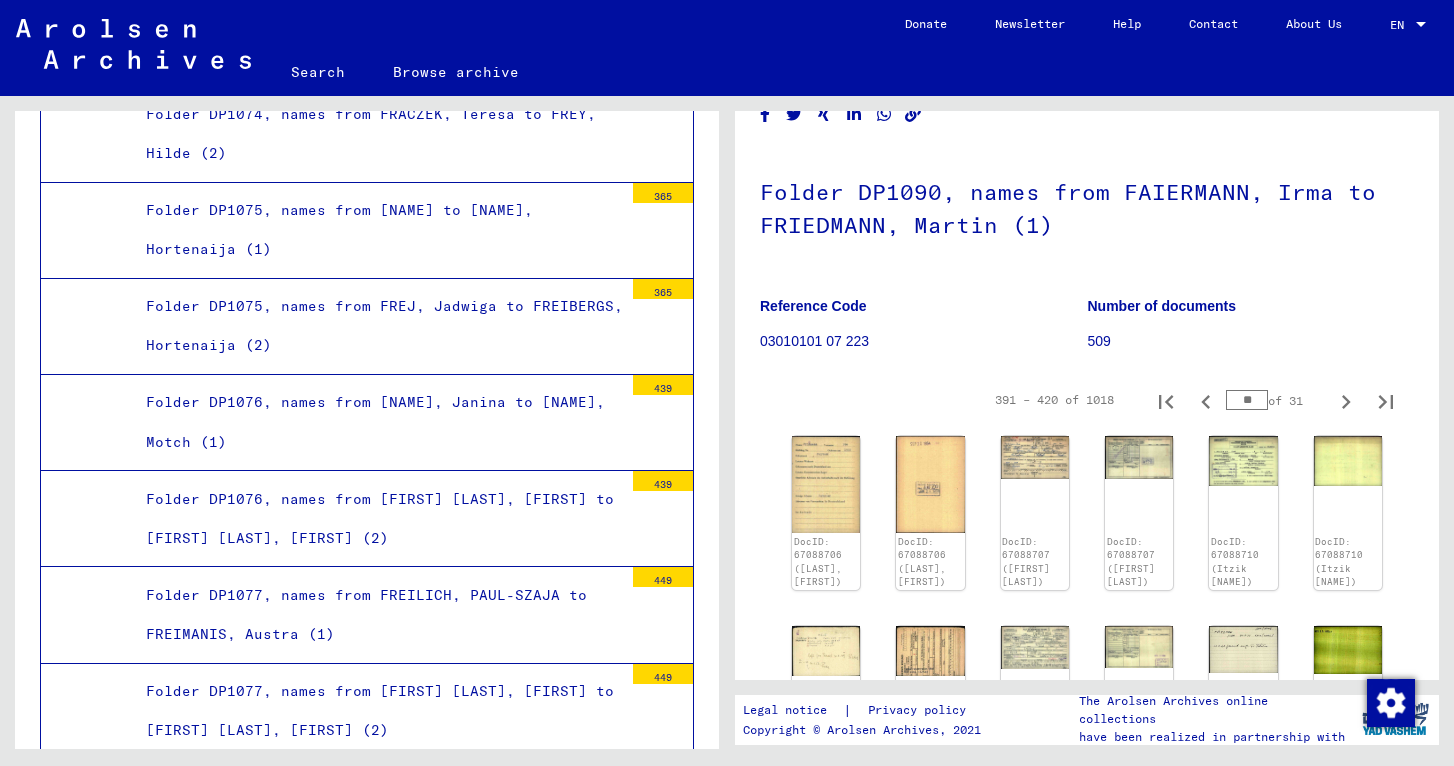scroll, scrollTop: 82, scrollLeft: 0, axis: vertical 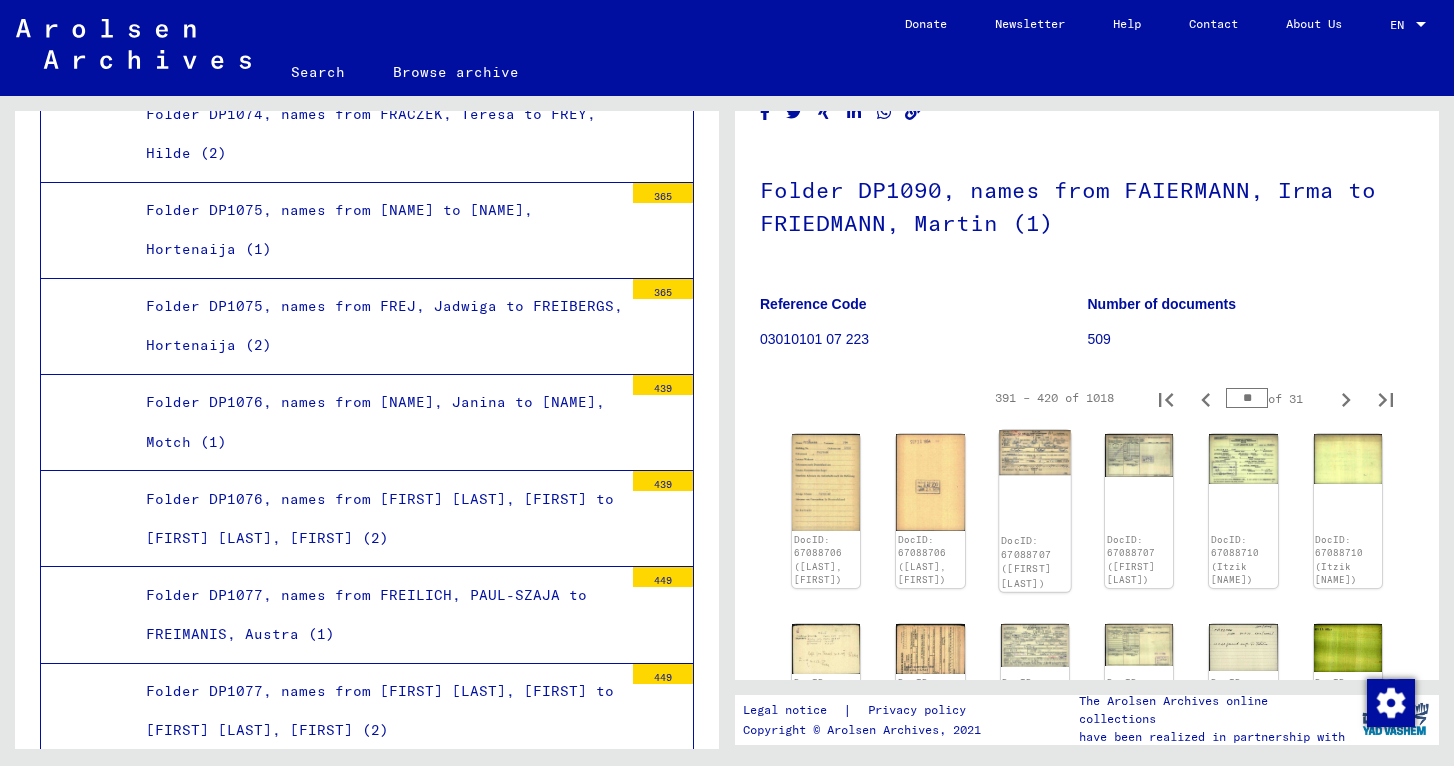 click on "DocID: 67088707 ([FIRST] [LAST])" 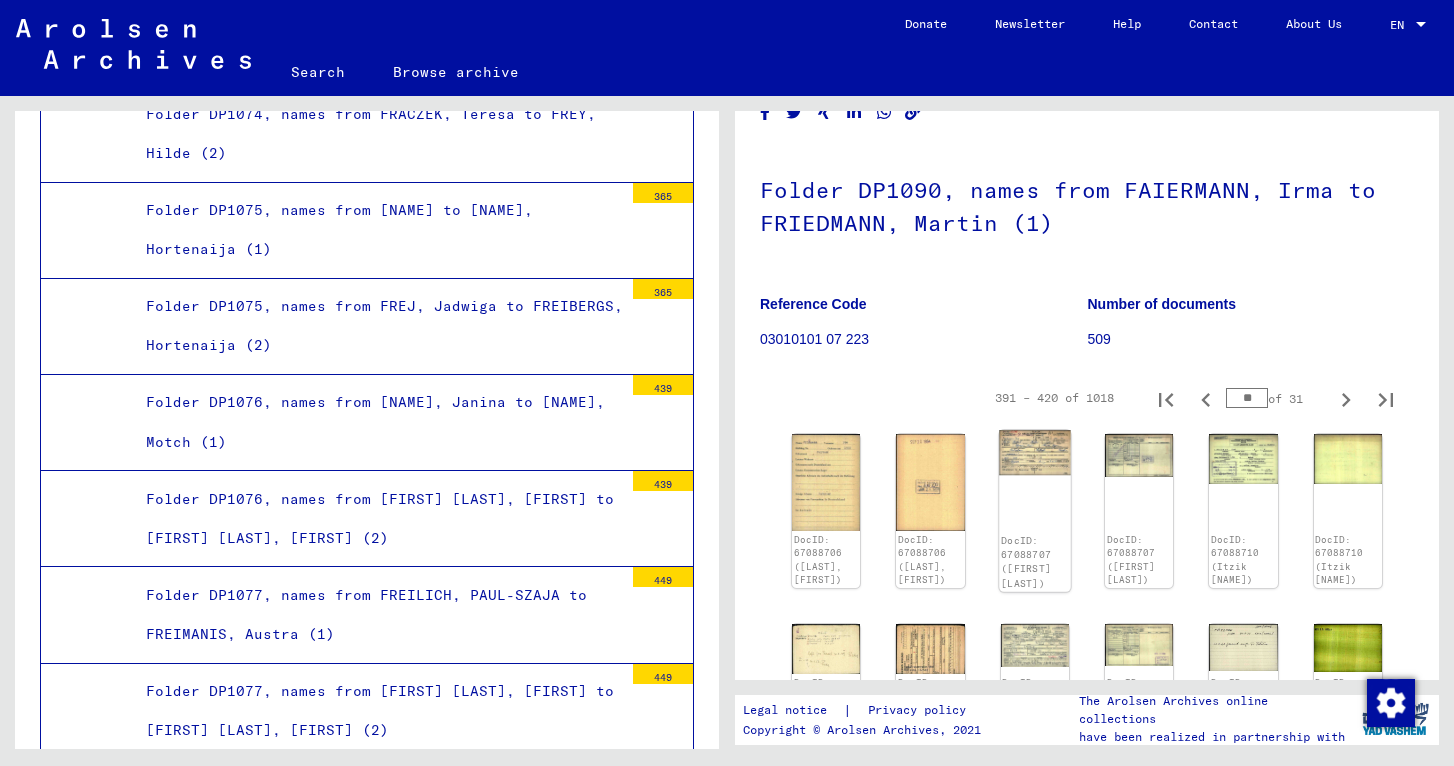 click 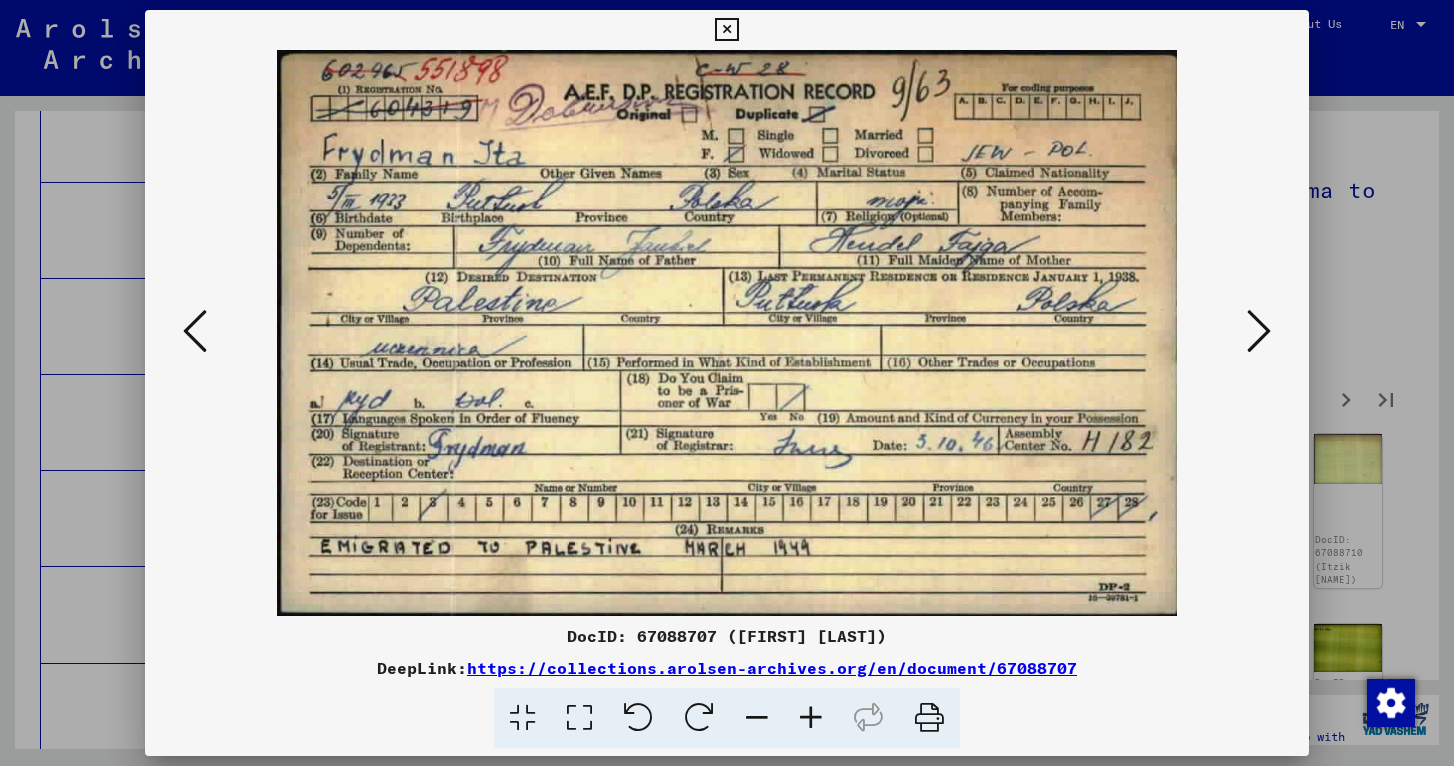 click at bounding box center [726, 30] 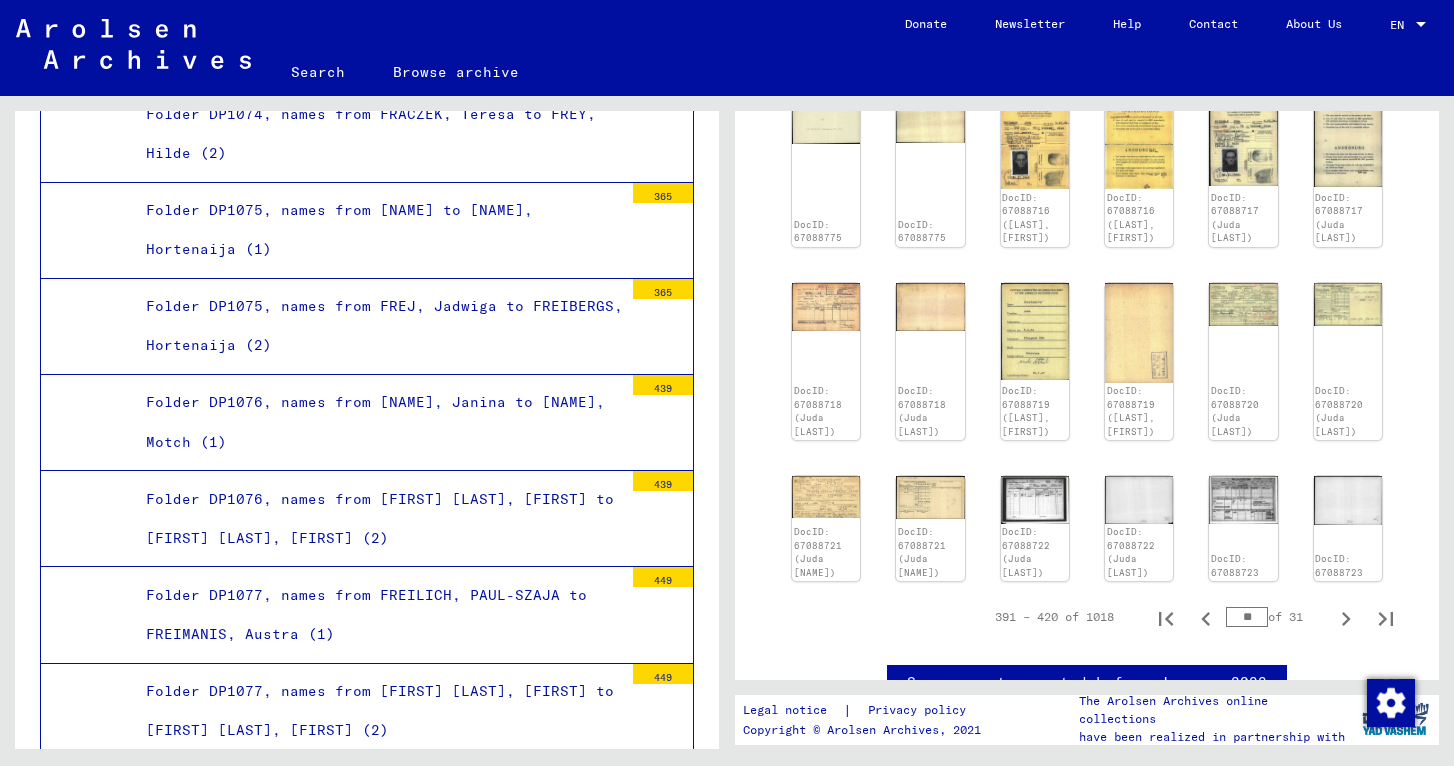 scroll, scrollTop: 764, scrollLeft: 0, axis: vertical 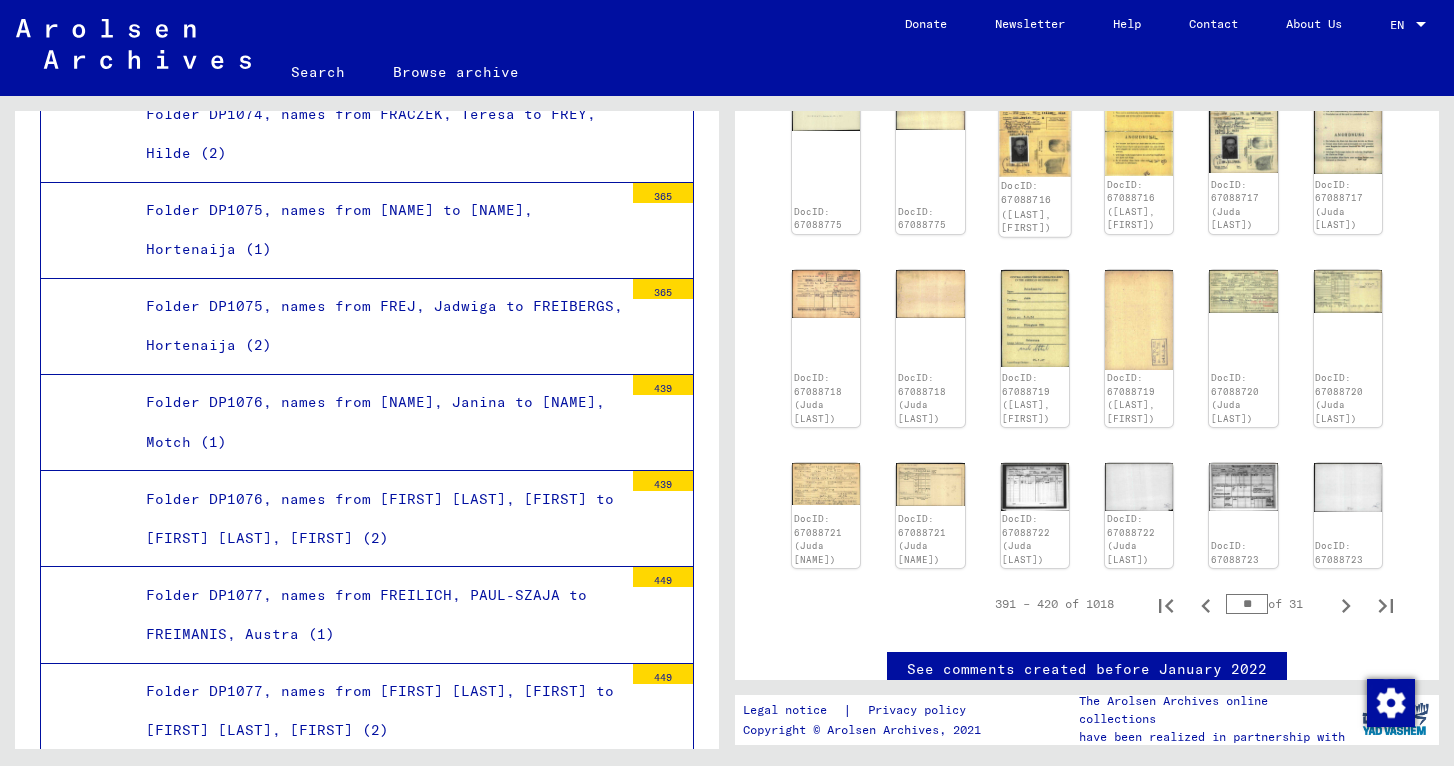 click 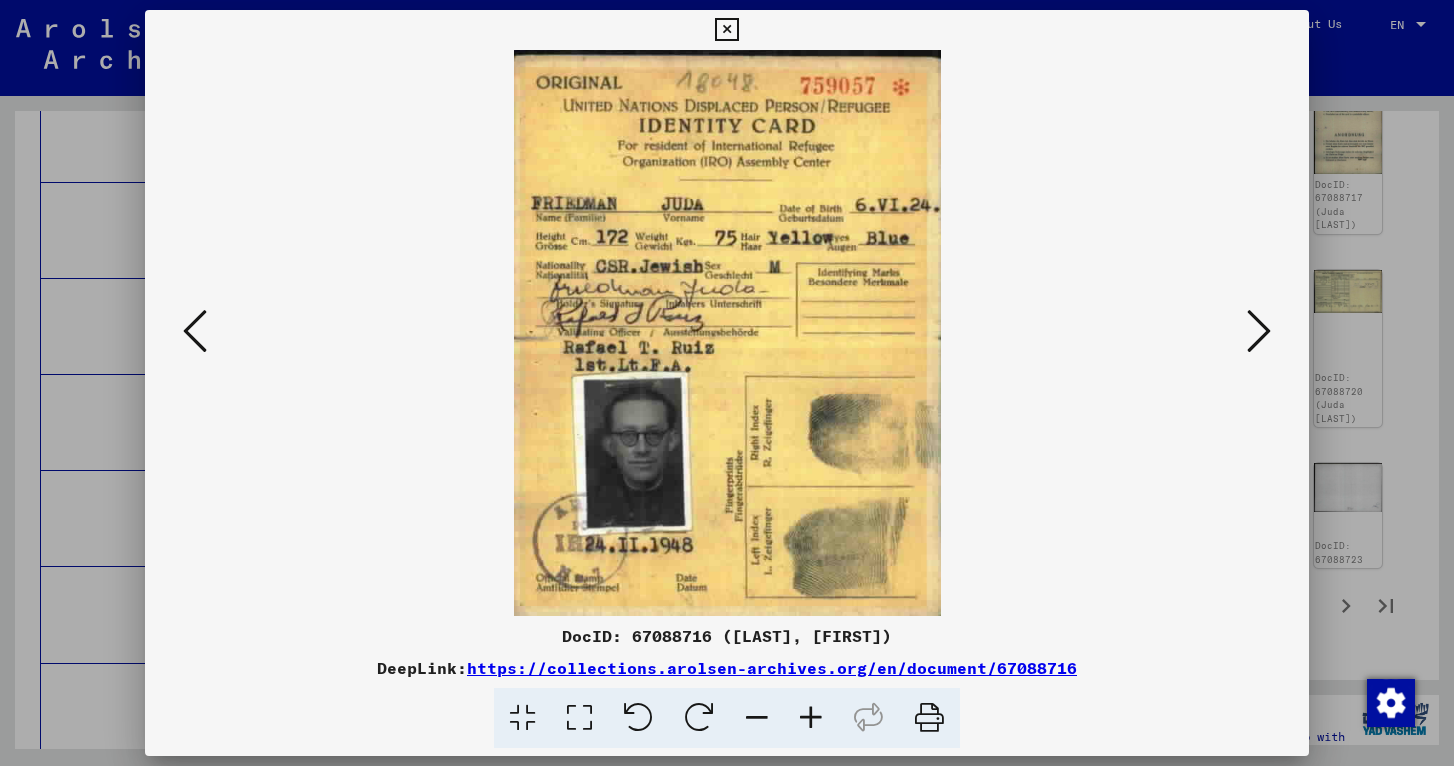 click at bounding box center (726, 30) 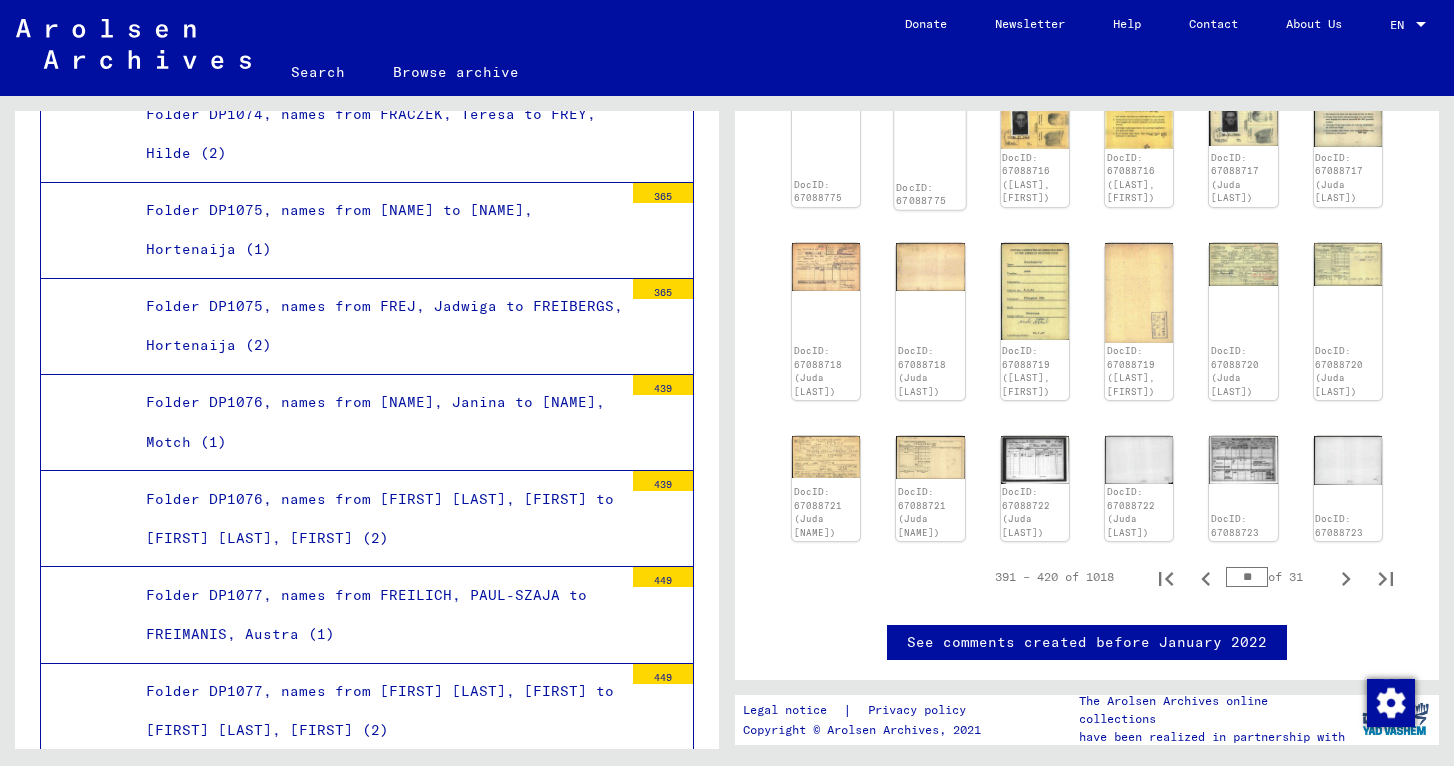 scroll, scrollTop: 791, scrollLeft: 0, axis: vertical 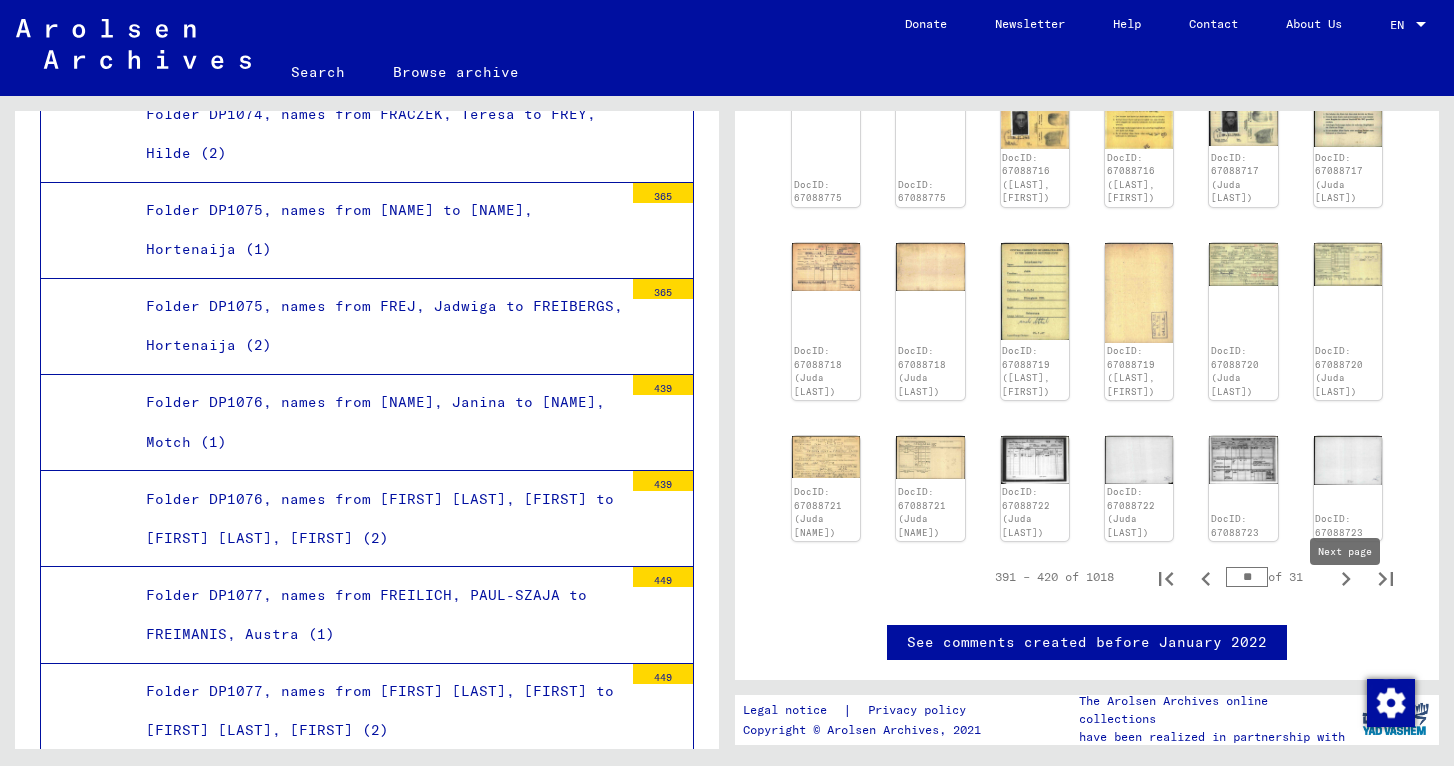 click 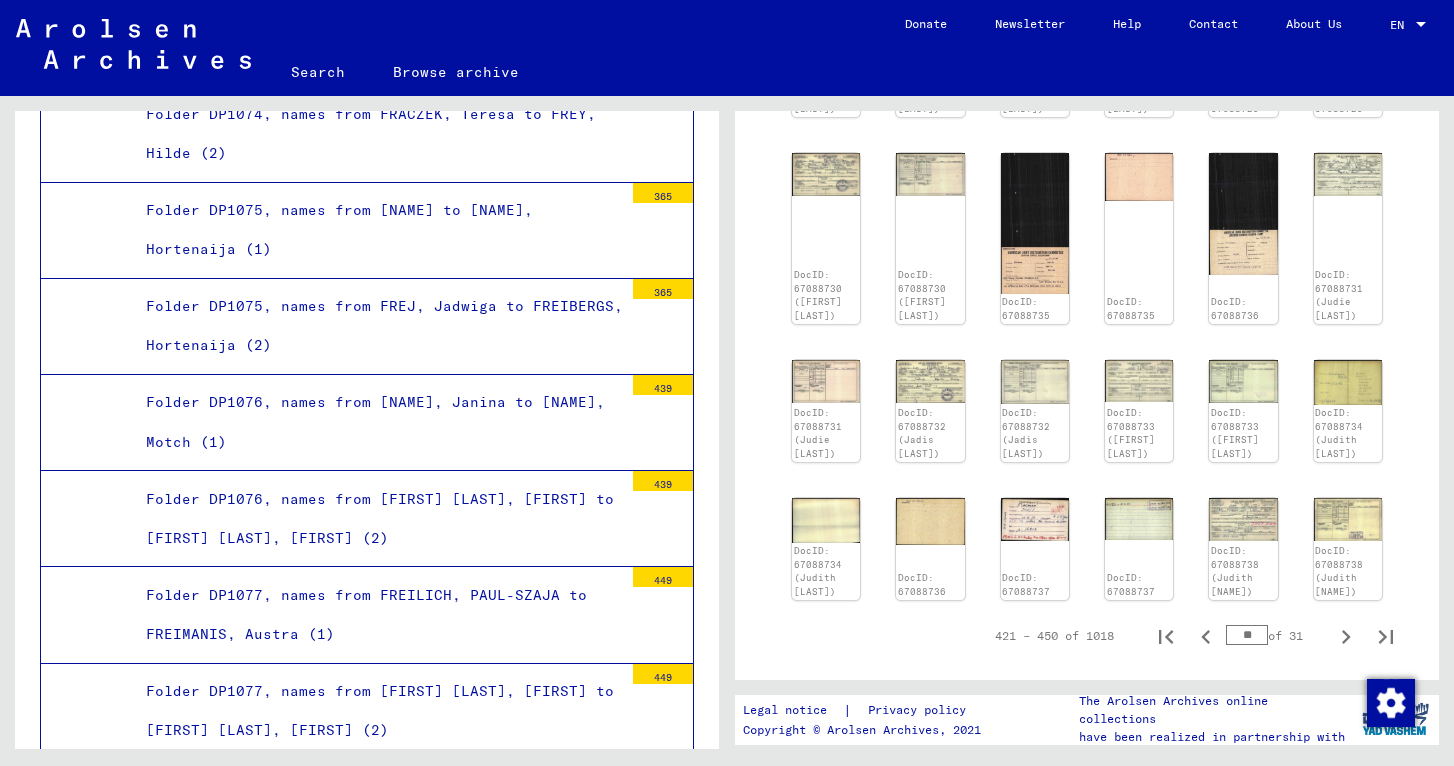 scroll, scrollTop: 842, scrollLeft: 0, axis: vertical 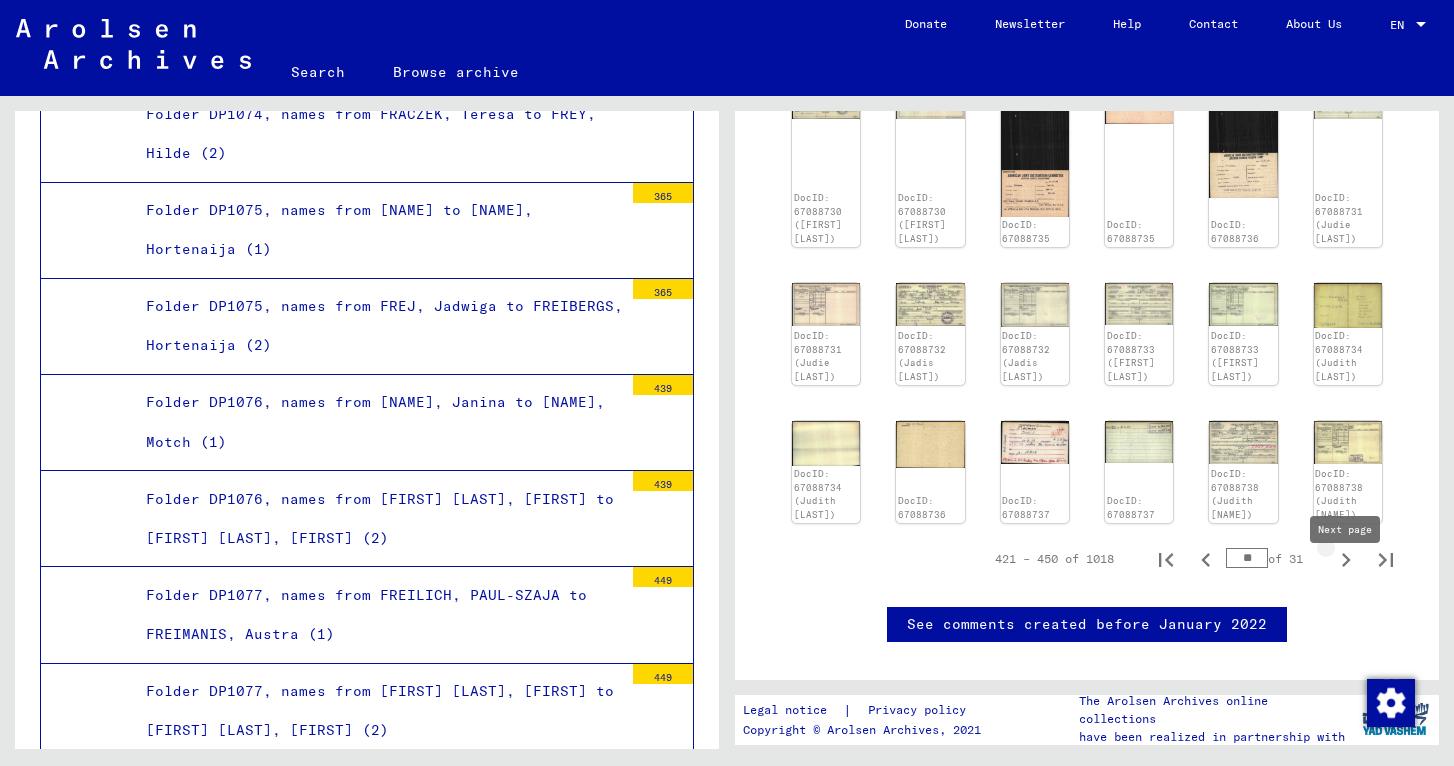 click 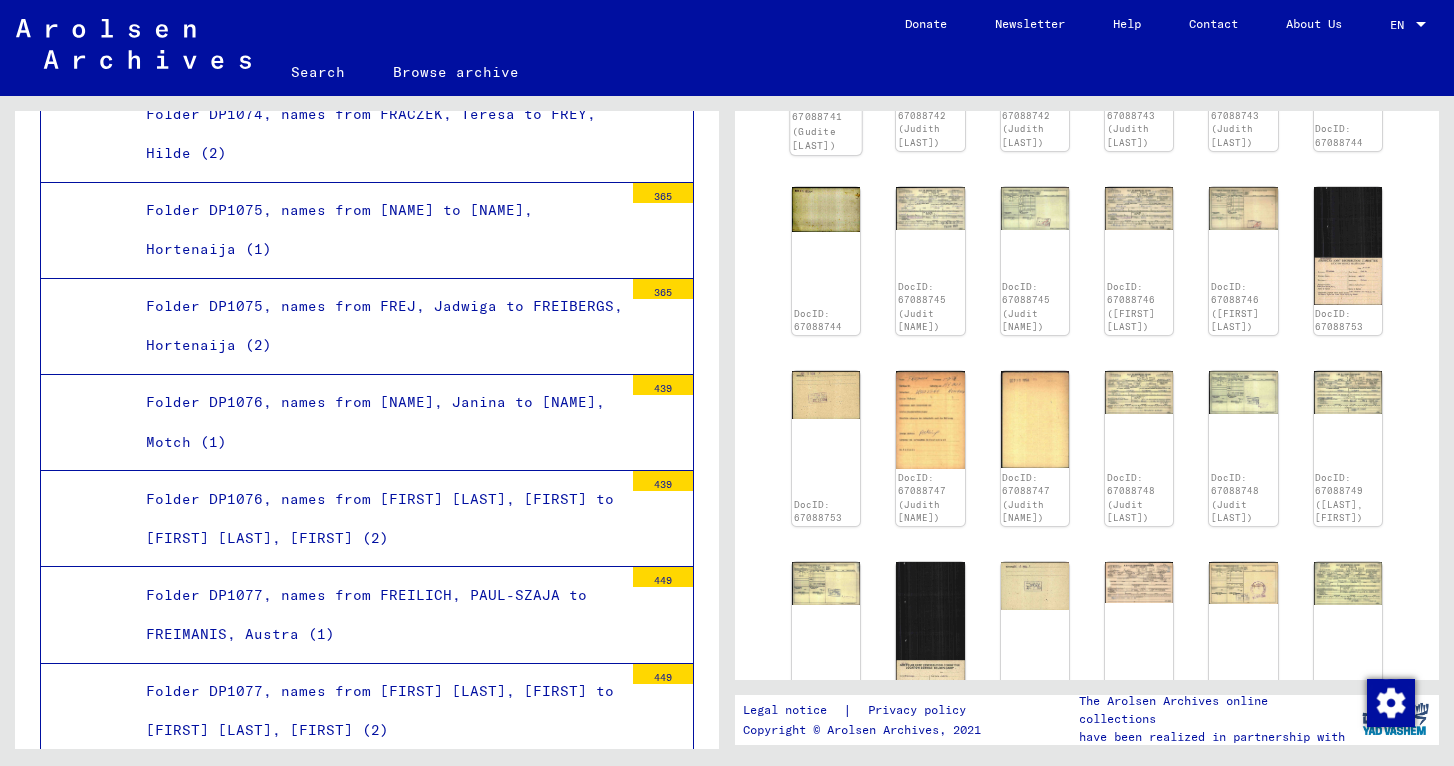 scroll, scrollTop: 665, scrollLeft: 0, axis: vertical 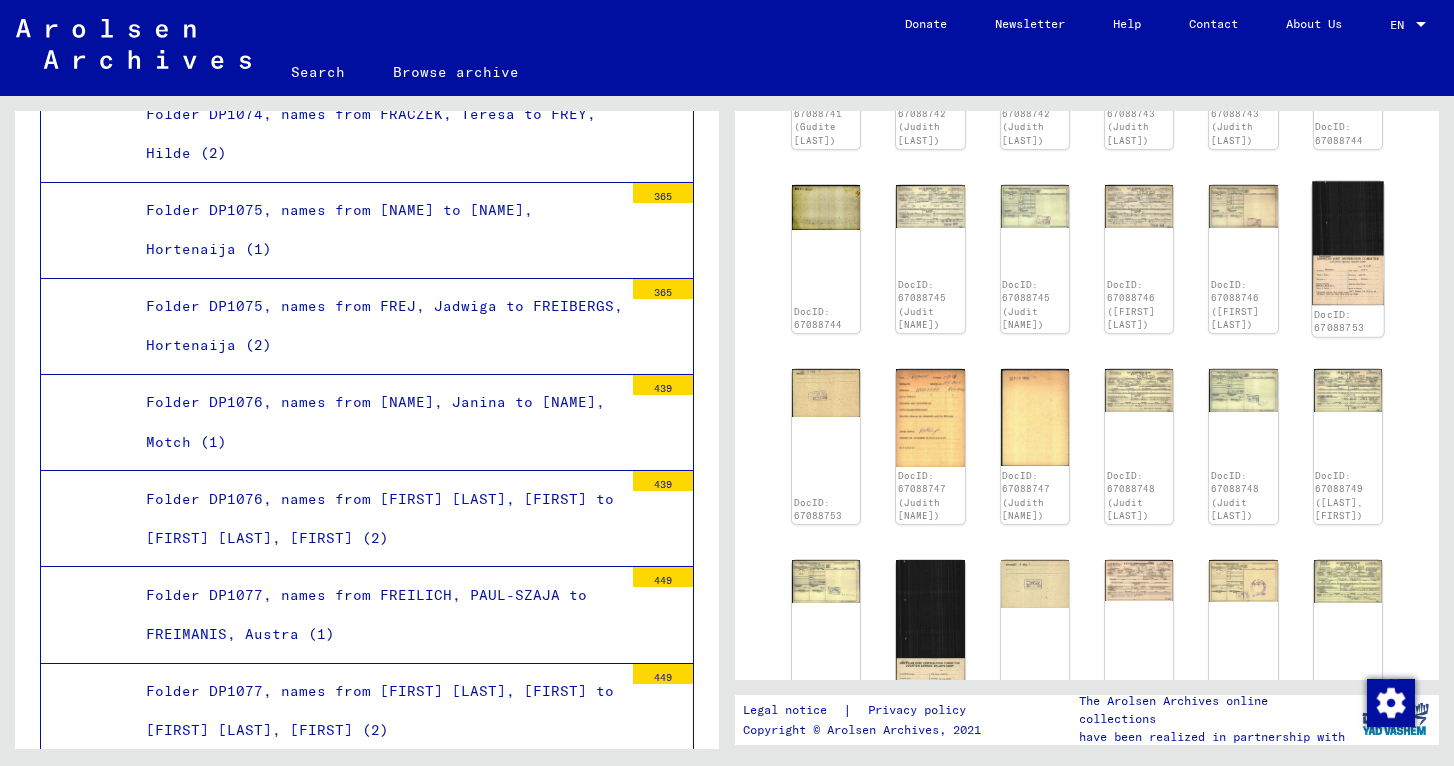 click 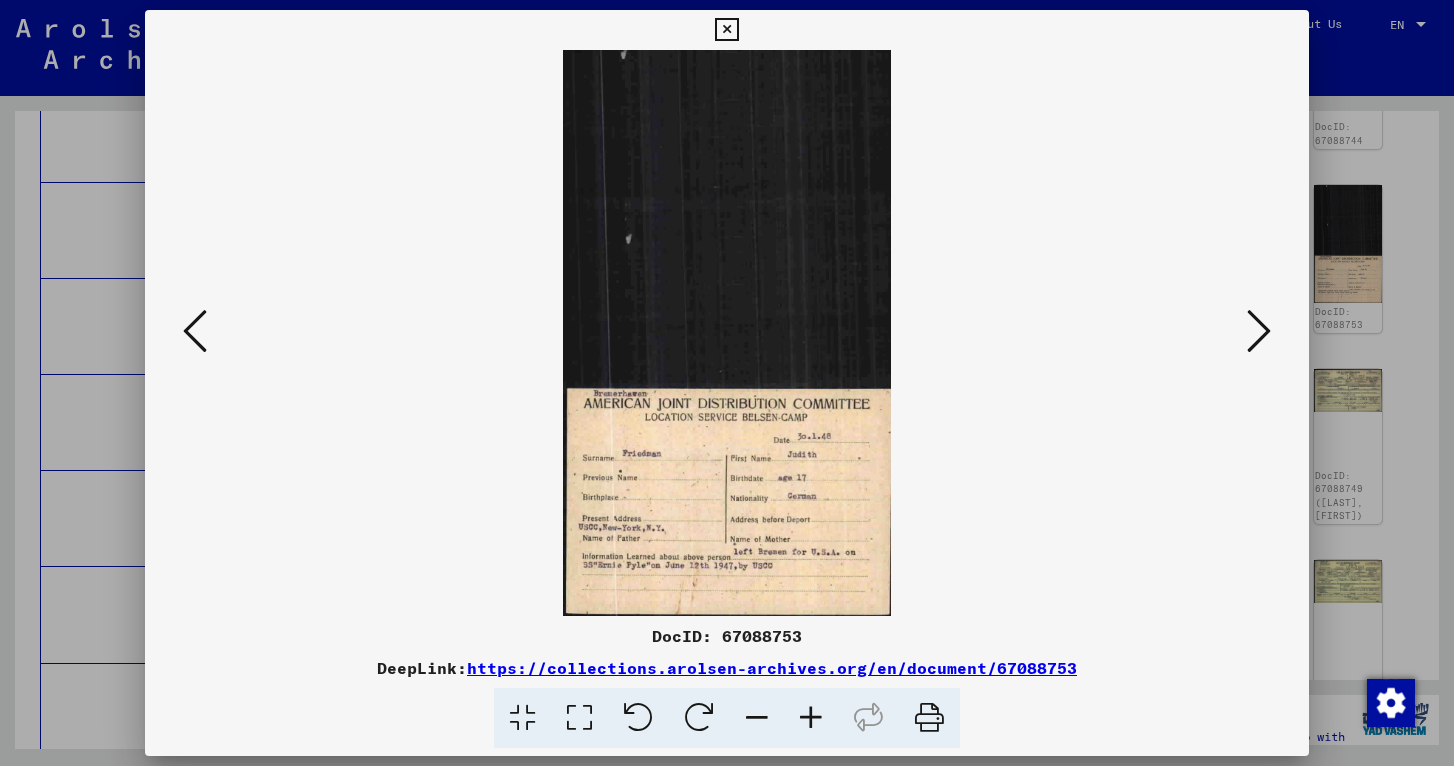 click at bounding box center [726, 30] 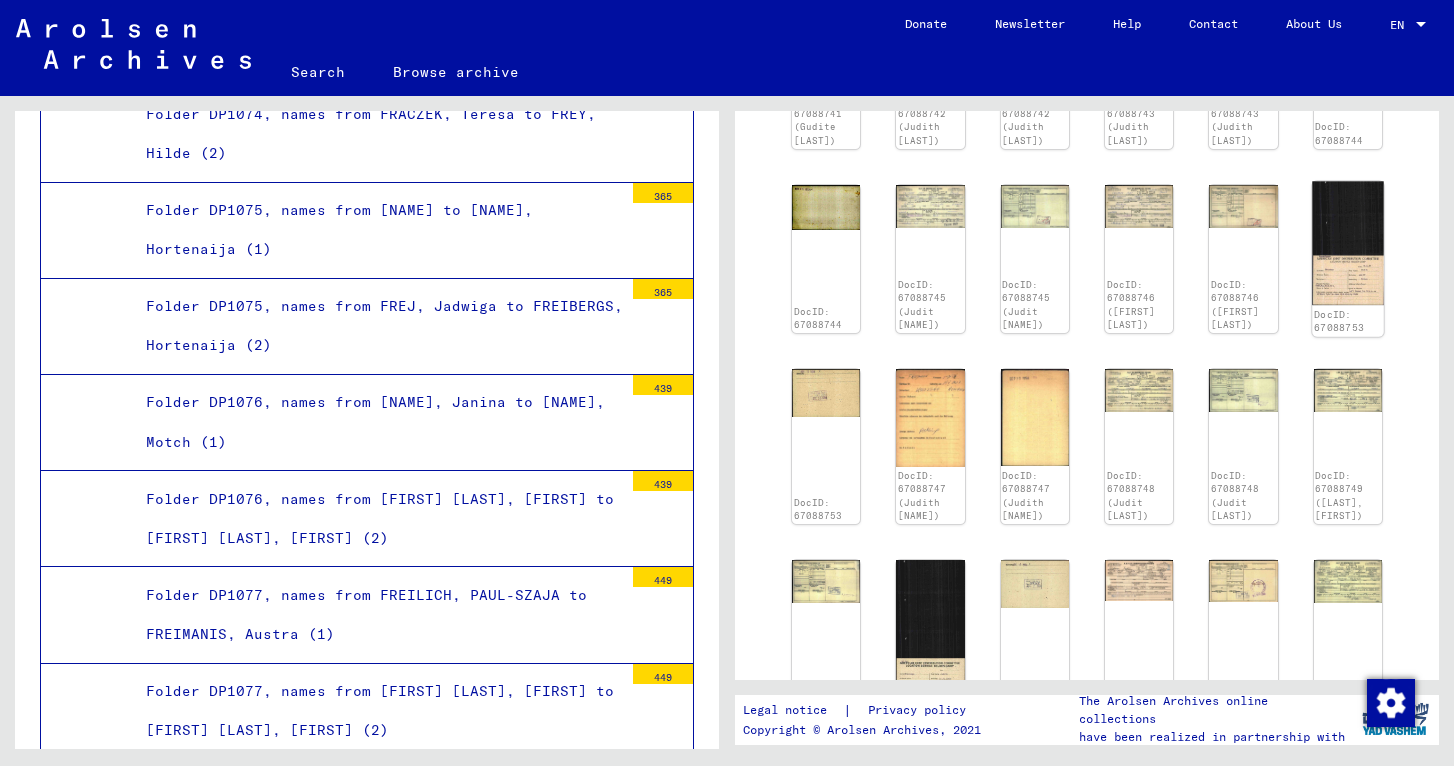 click 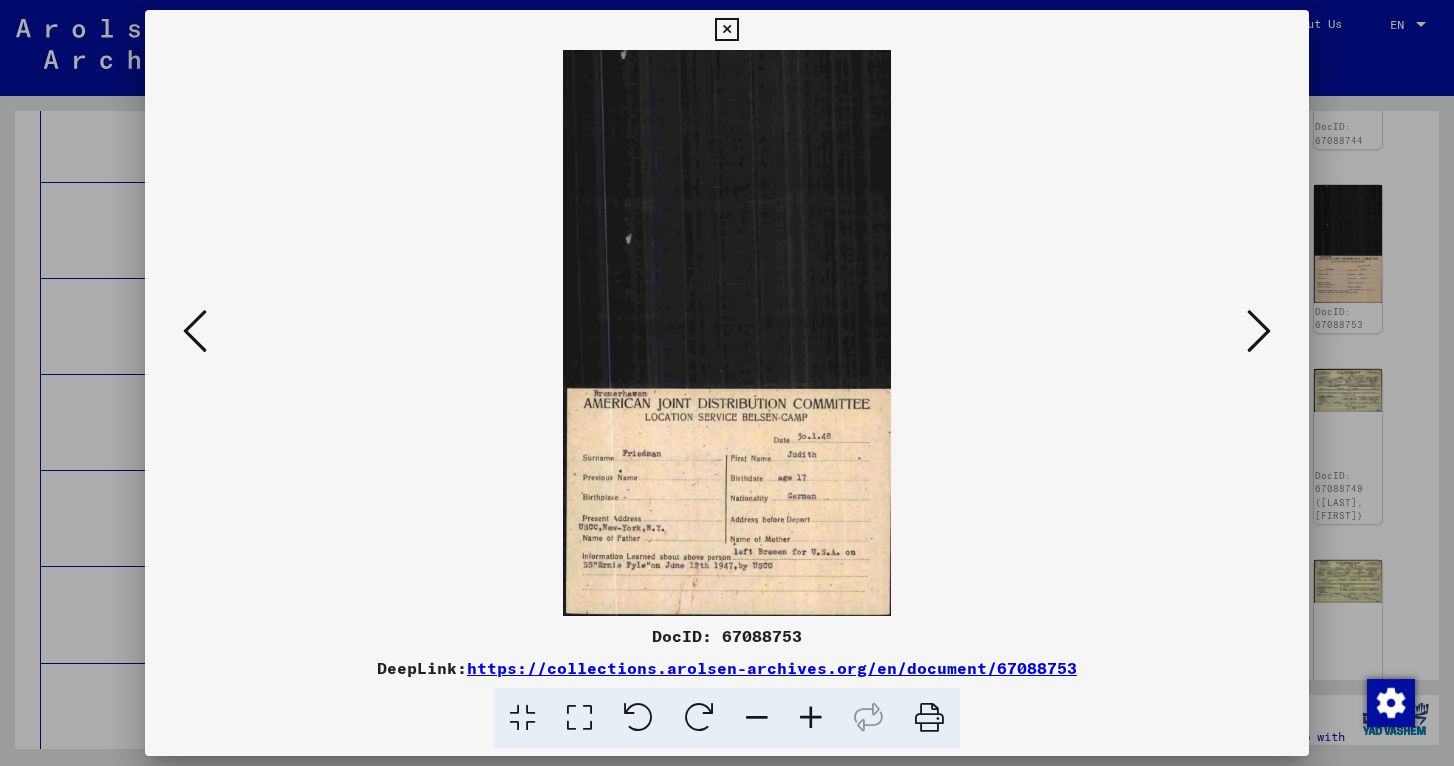 click at bounding box center (726, 30) 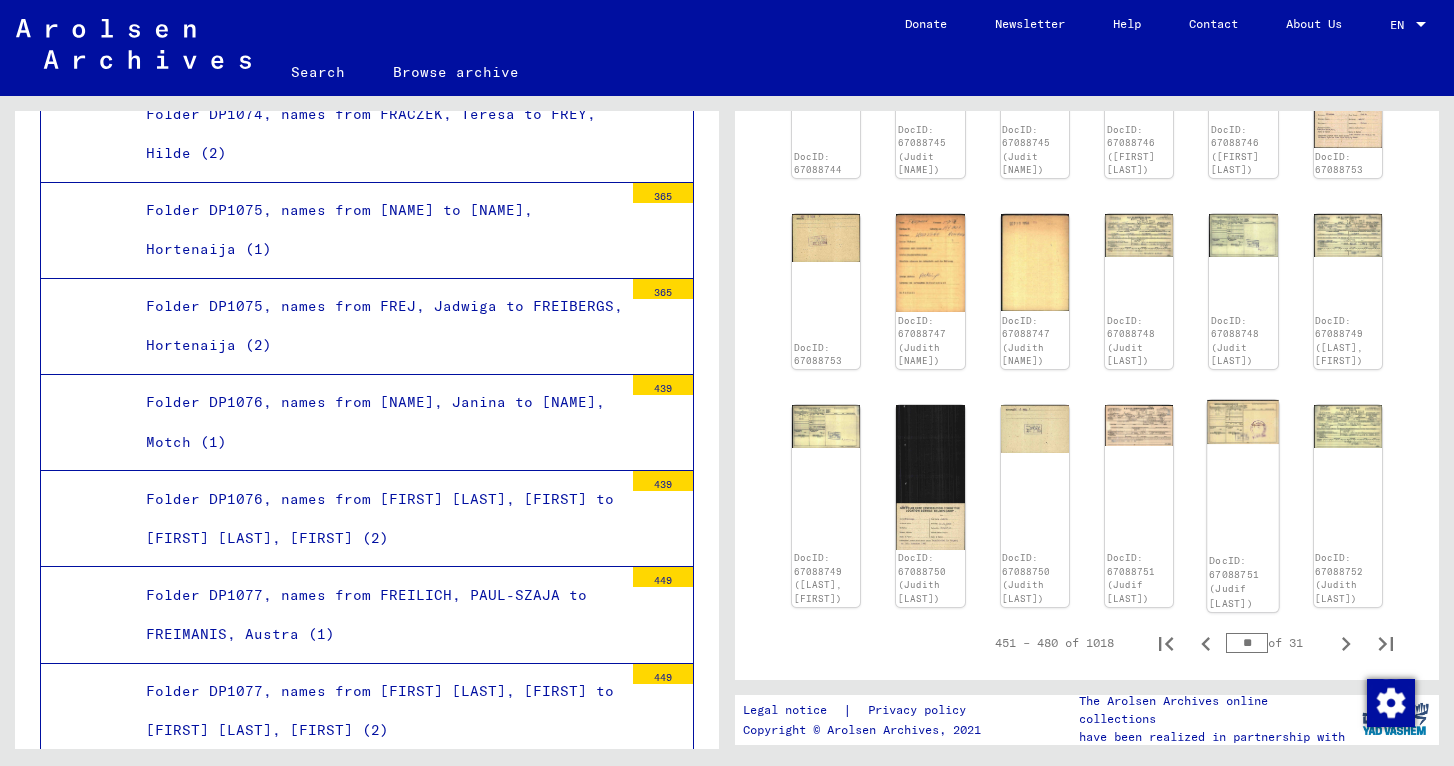 scroll, scrollTop: 956, scrollLeft: 0, axis: vertical 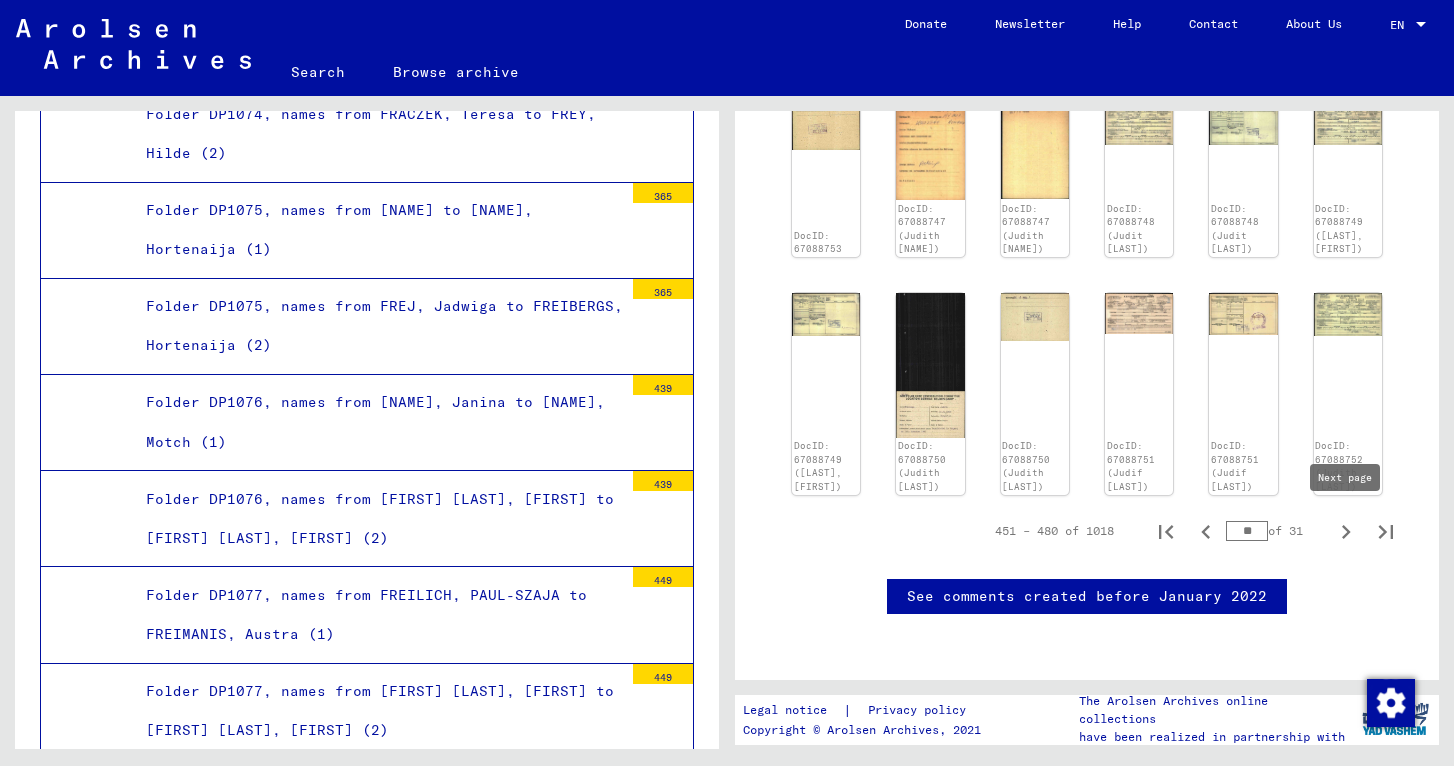 click 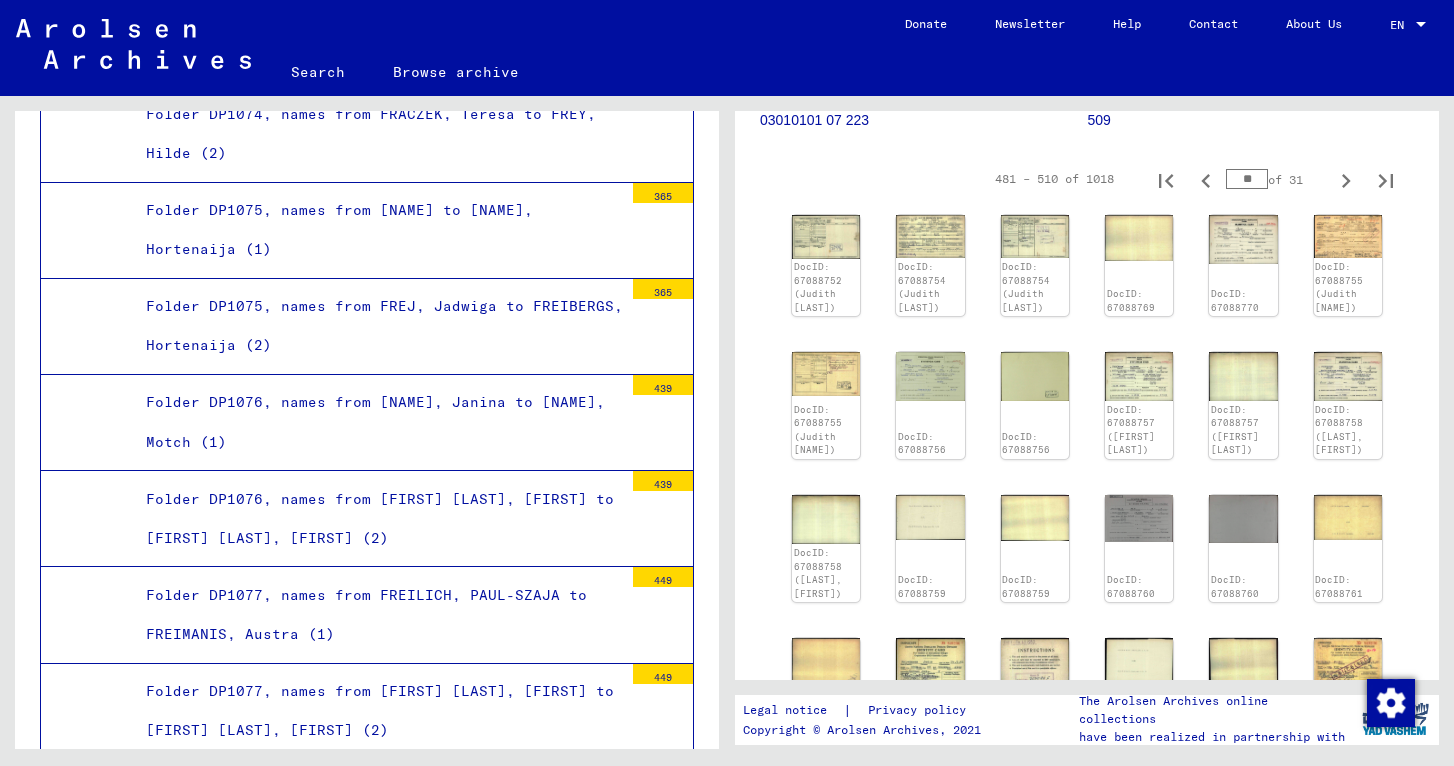 scroll, scrollTop: 210, scrollLeft: 0, axis: vertical 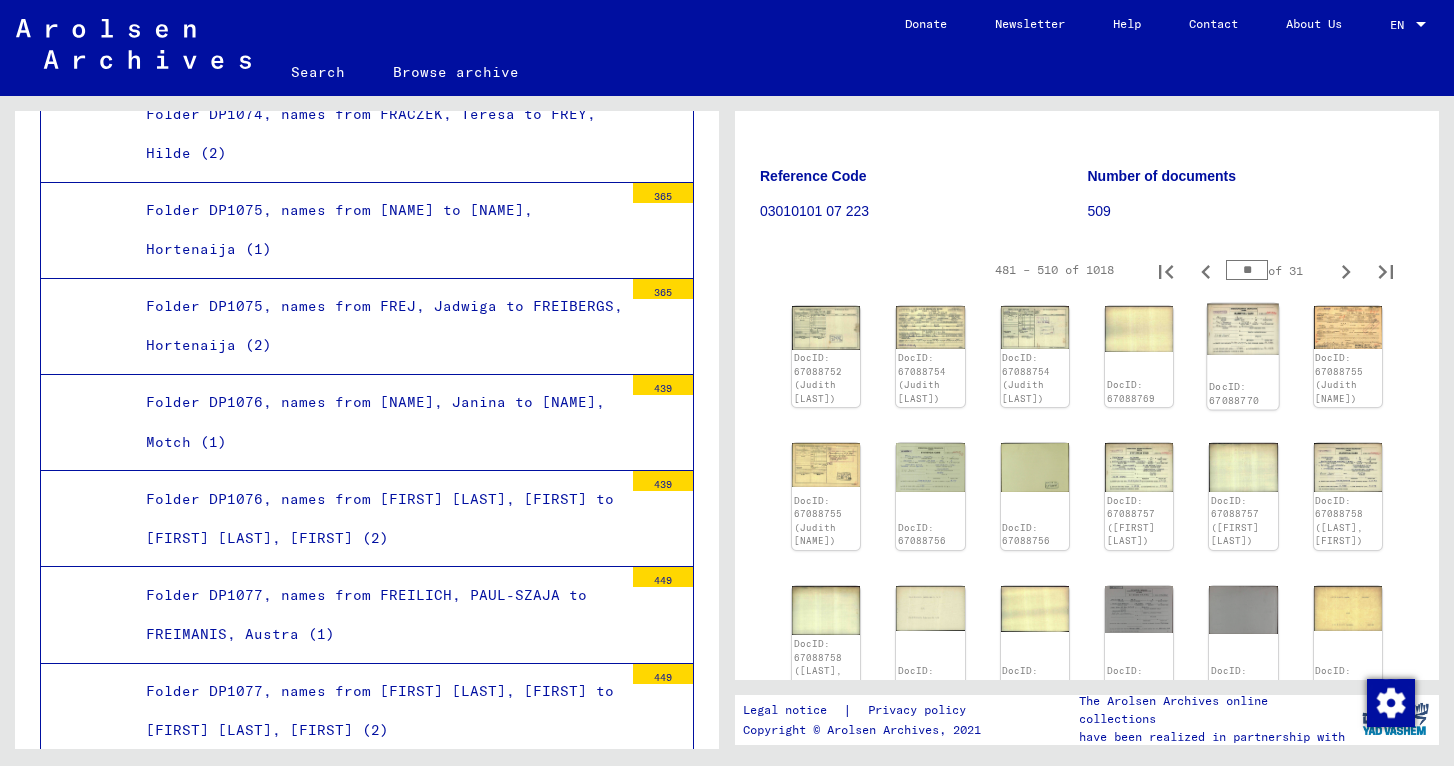 click 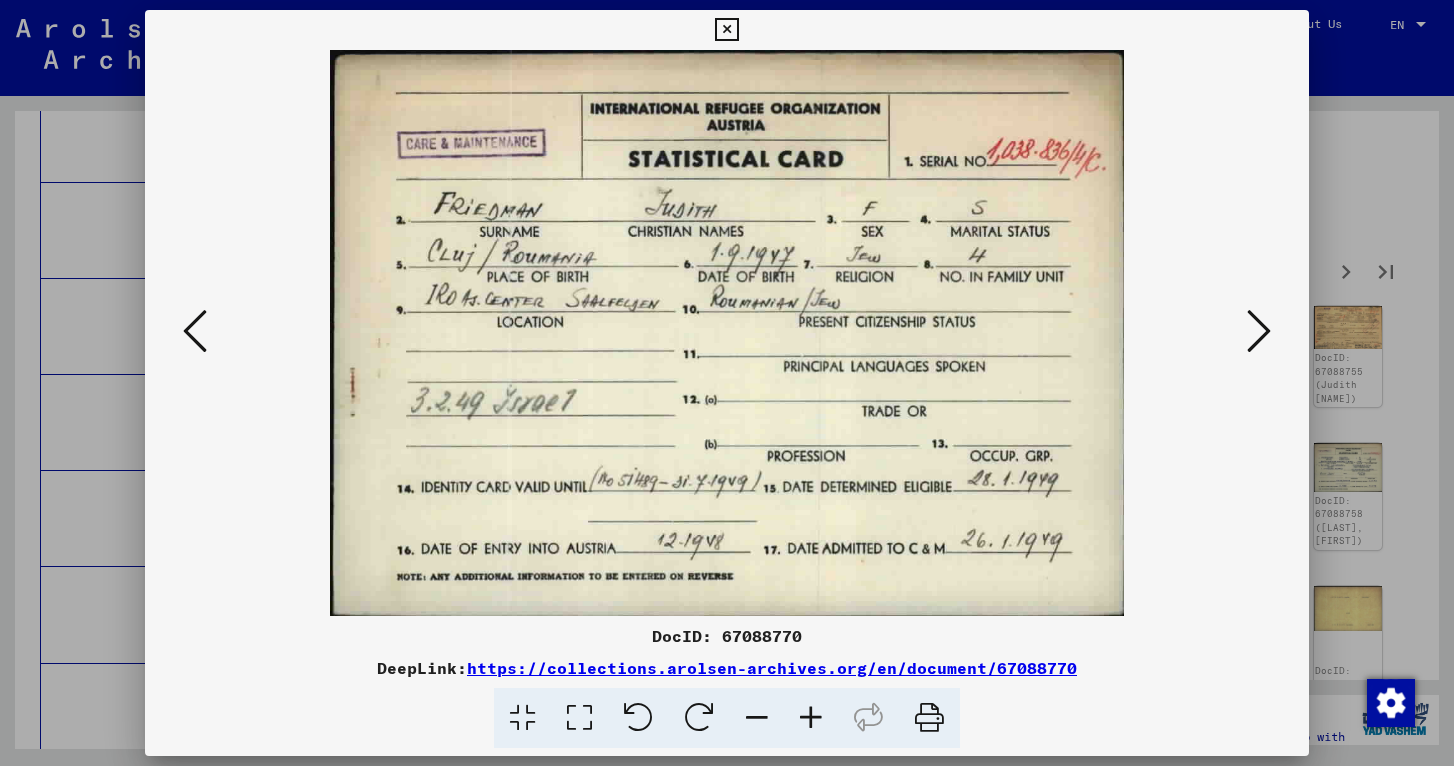 click at bounding box center [726, 30] 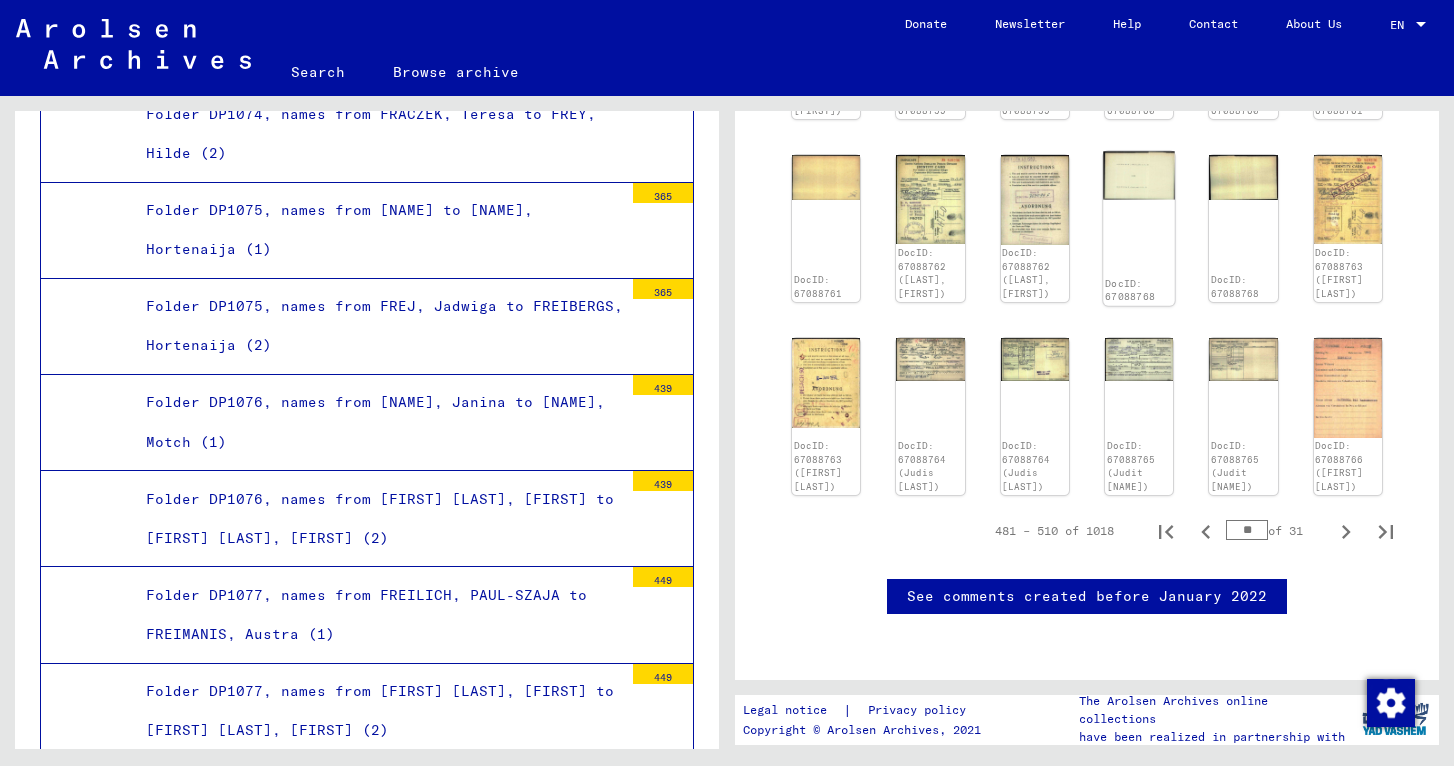 scroll, scrollTop: 788, scrollLeft: 0, axis: vertical 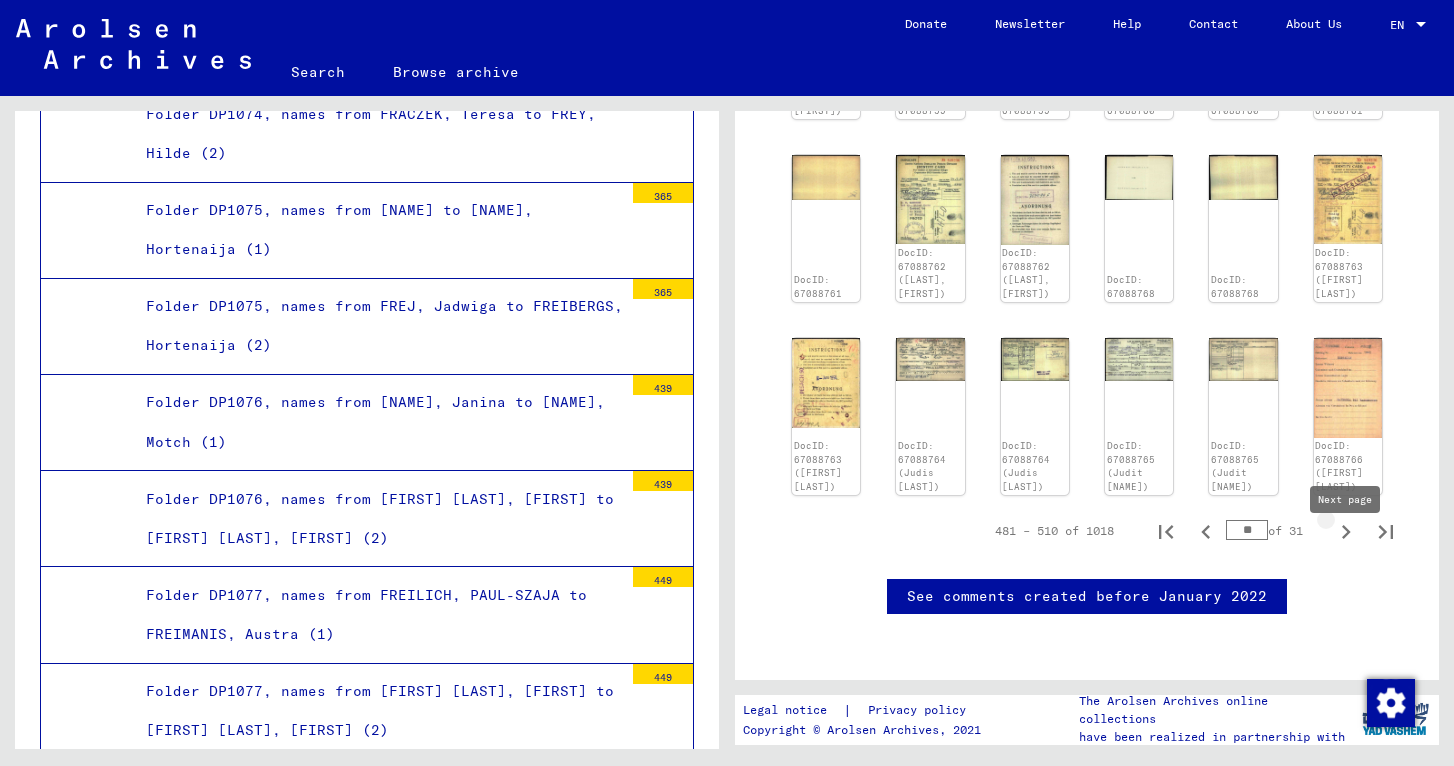 click 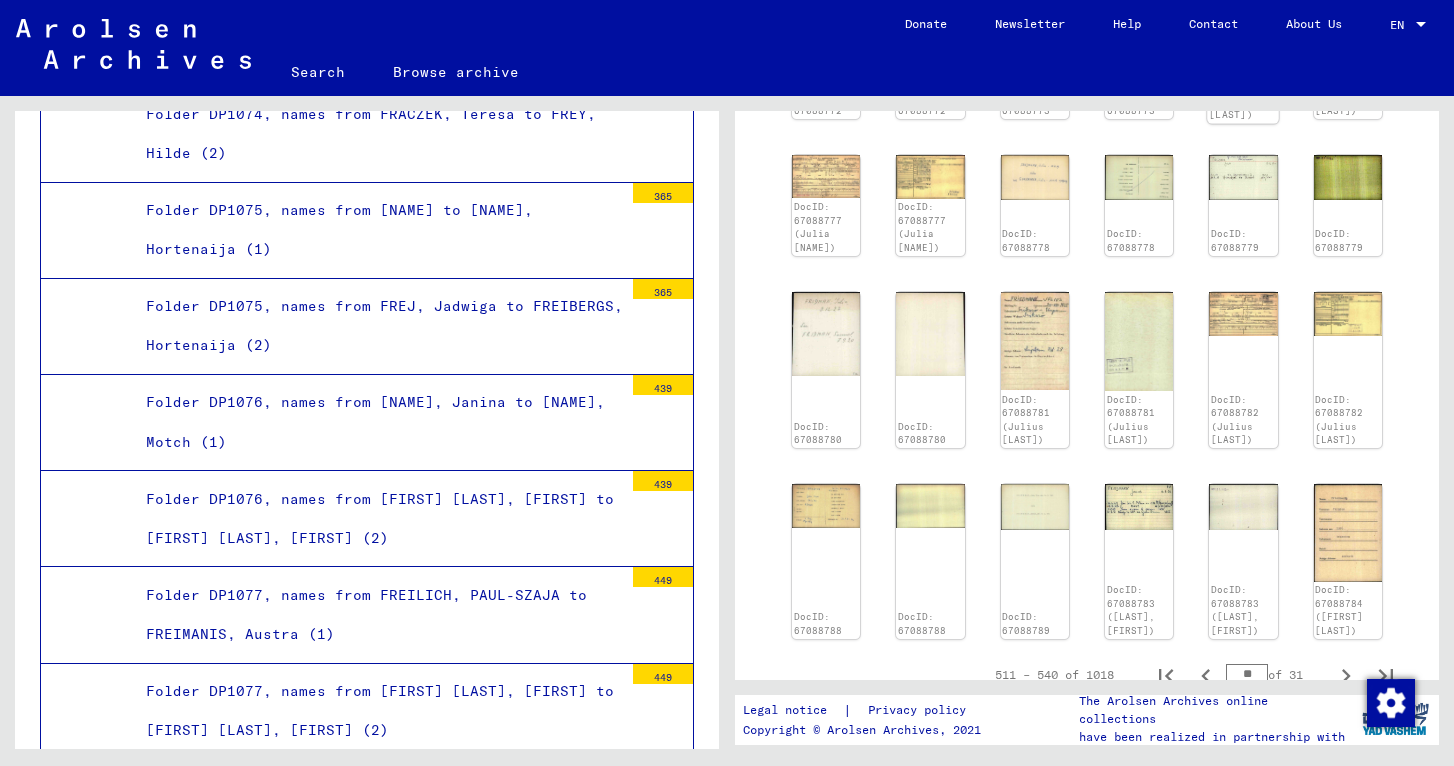 scroll, scrollTop: 938, scrollLeft: 0, axis: vertical 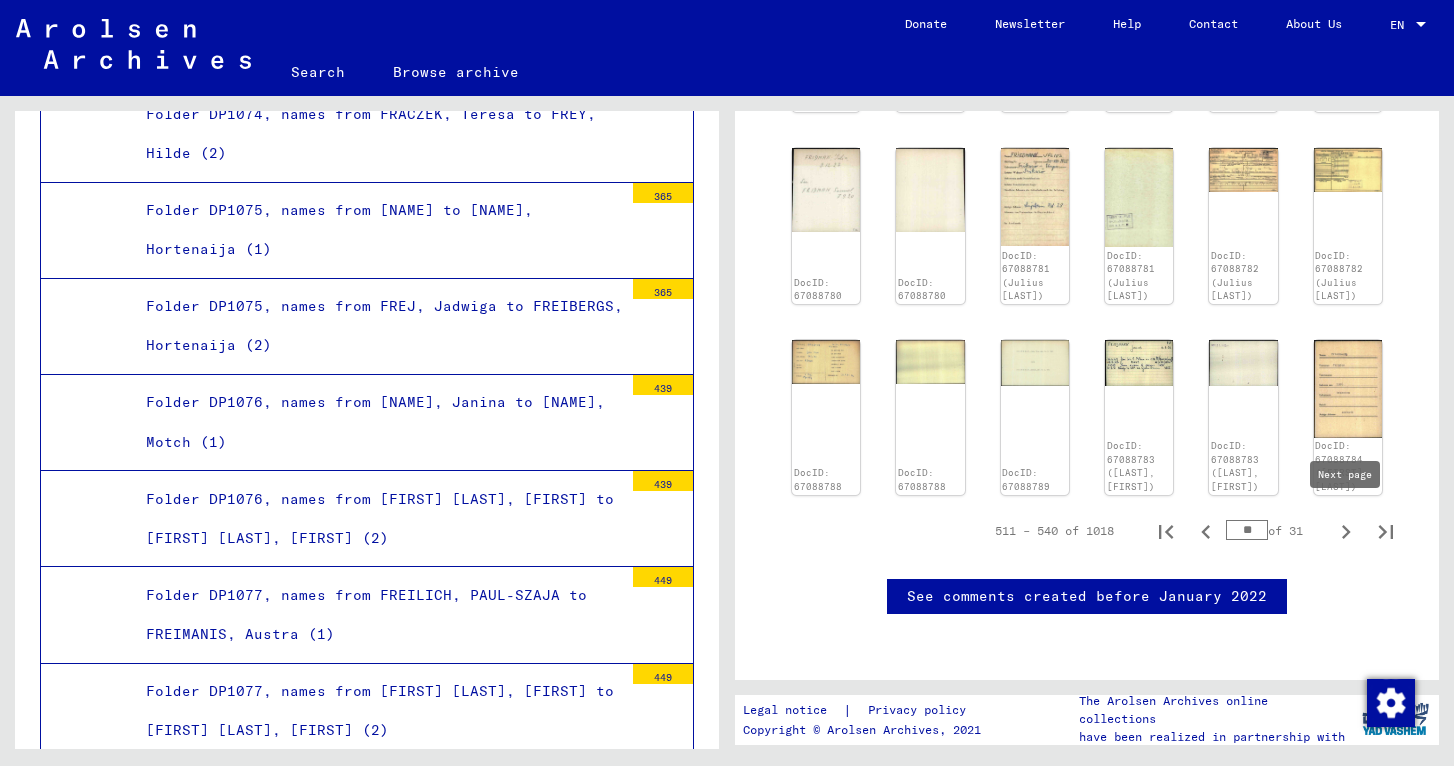 click 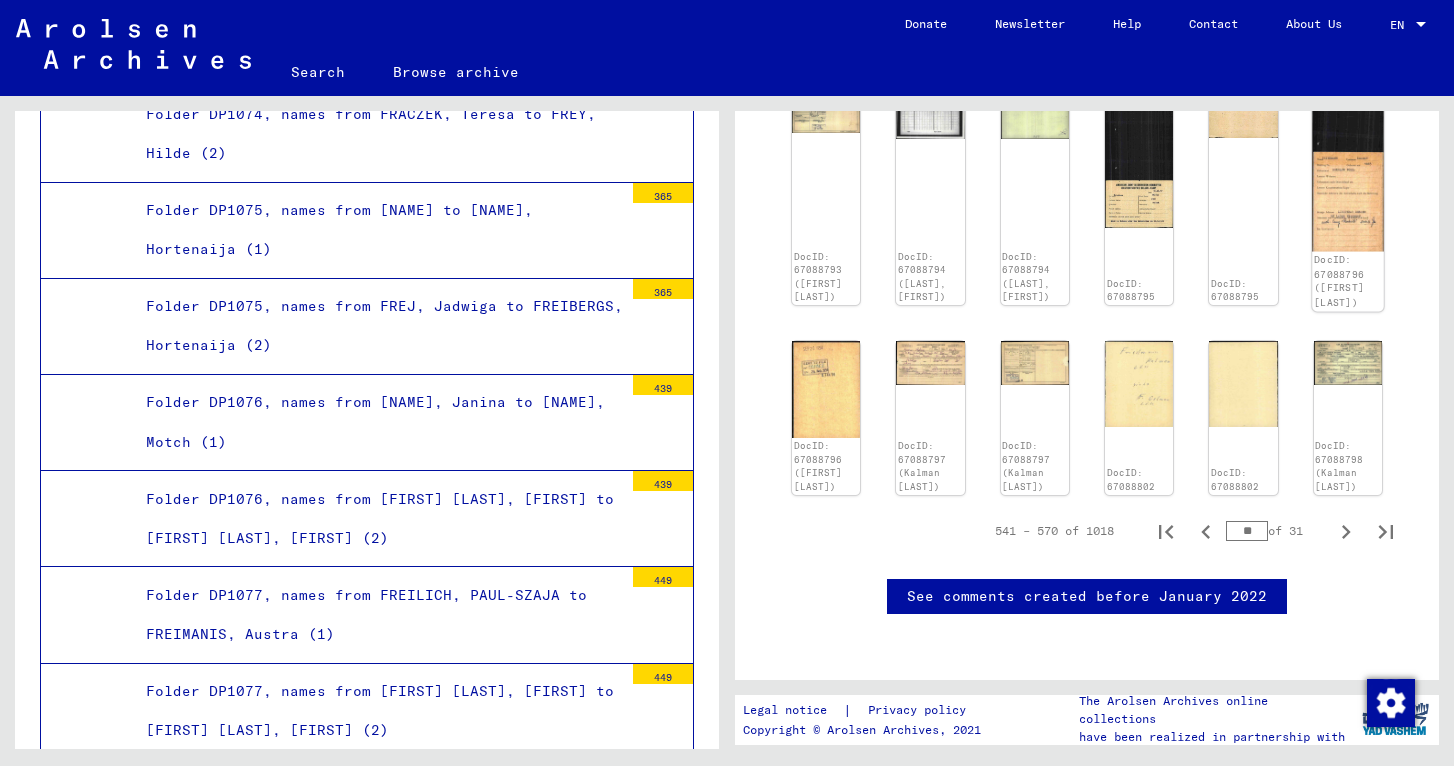 scroll, scrollTop: 1099, scrollLeft: 0, axis: vertical 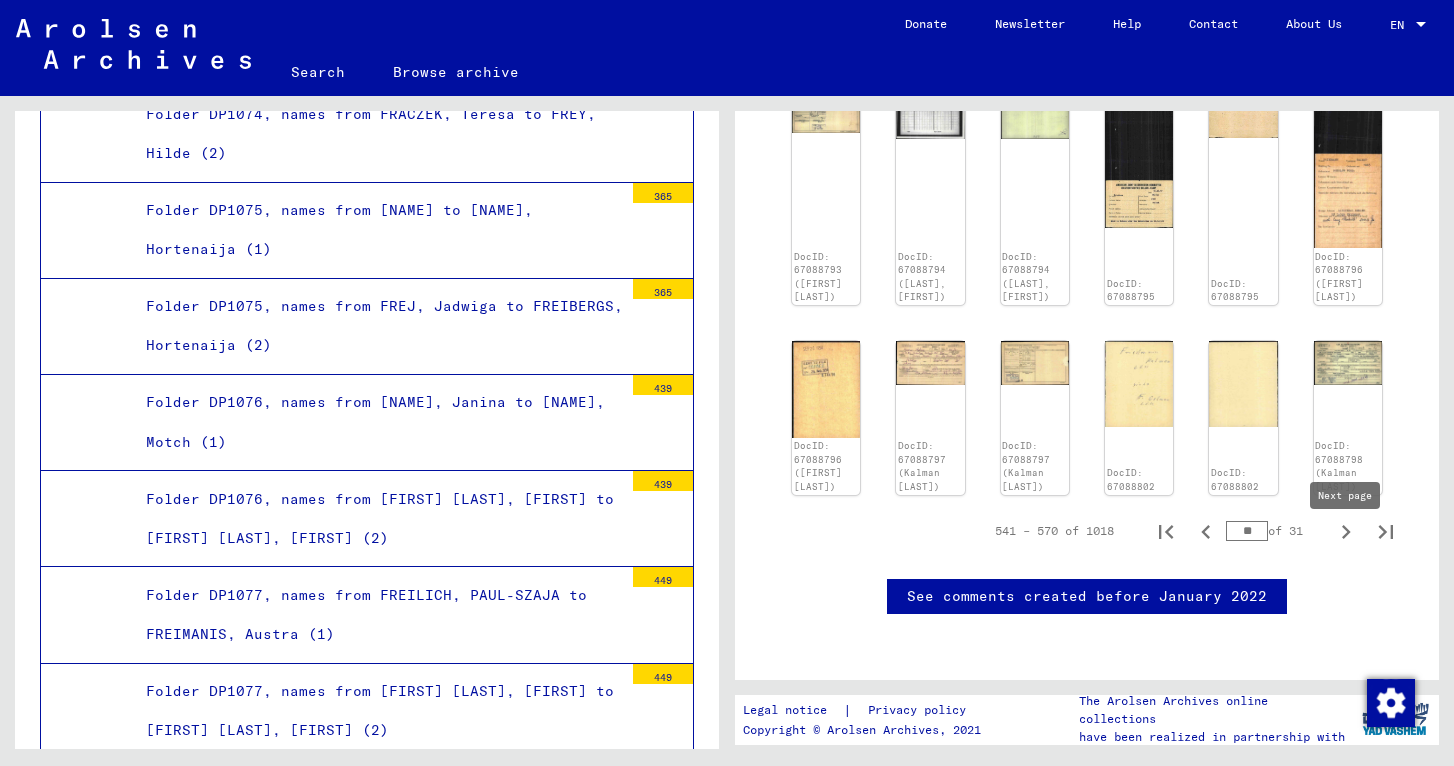 click 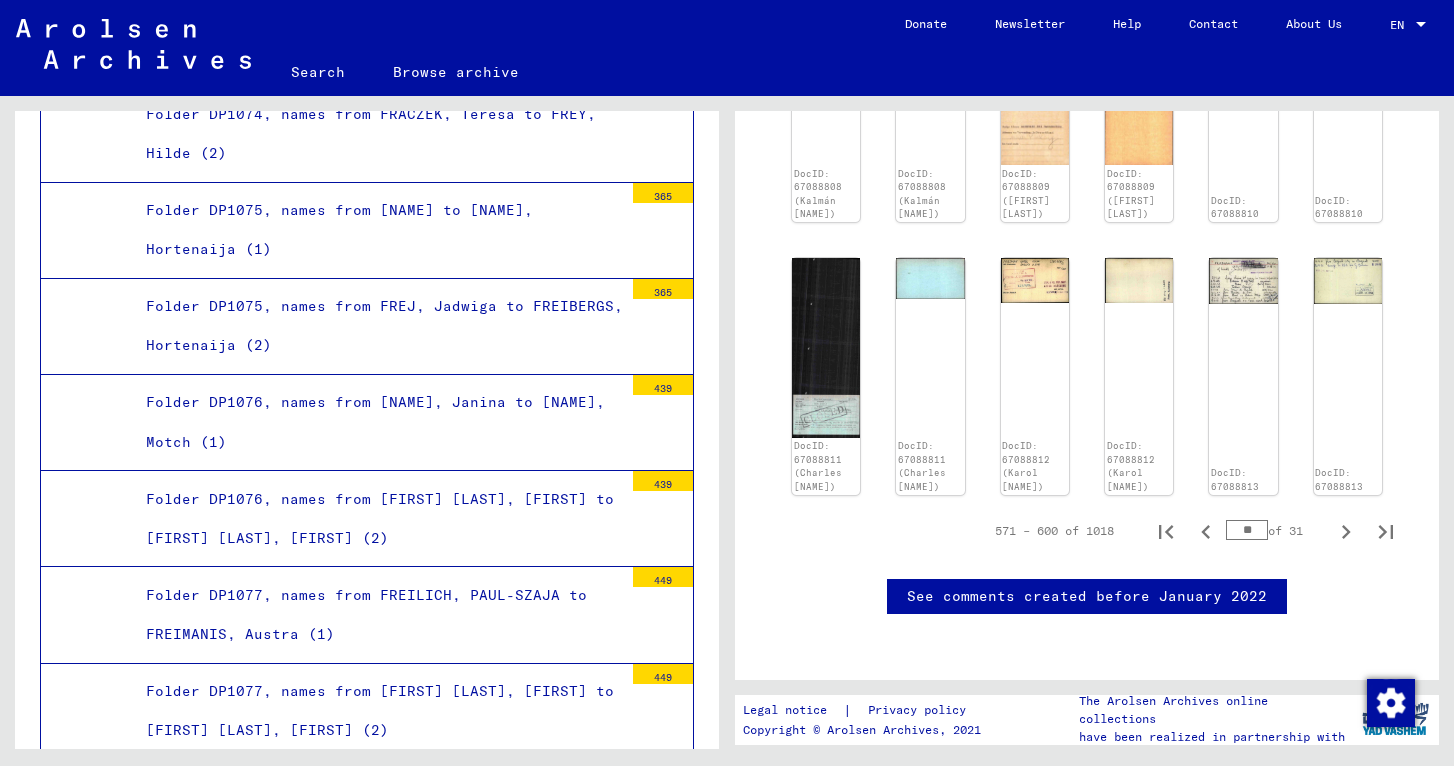 scroll, scrollTop: 1028, scrollLeft: 0, axis: vertical 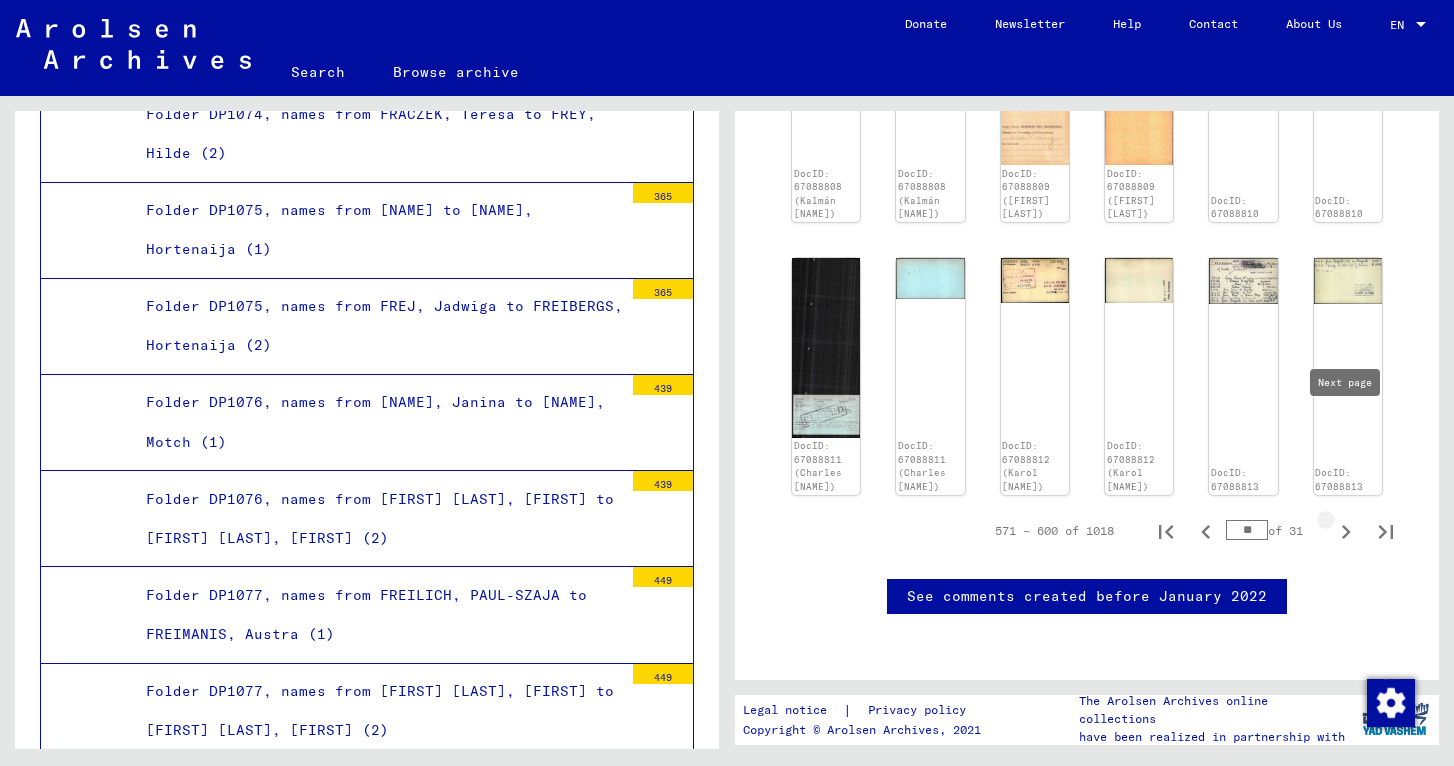 click 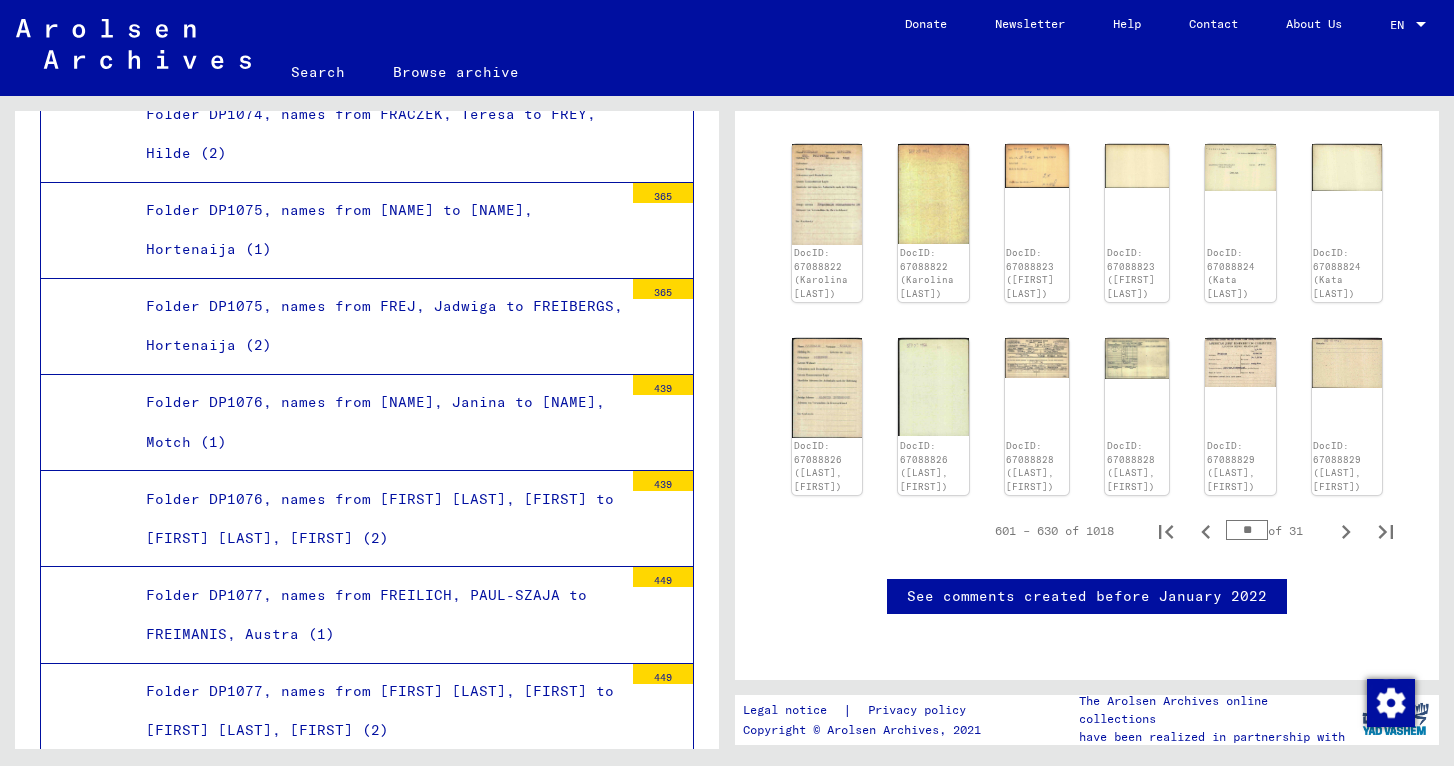 scroll, scrollTop: 942, scrollLeft: 0, axis: vertical 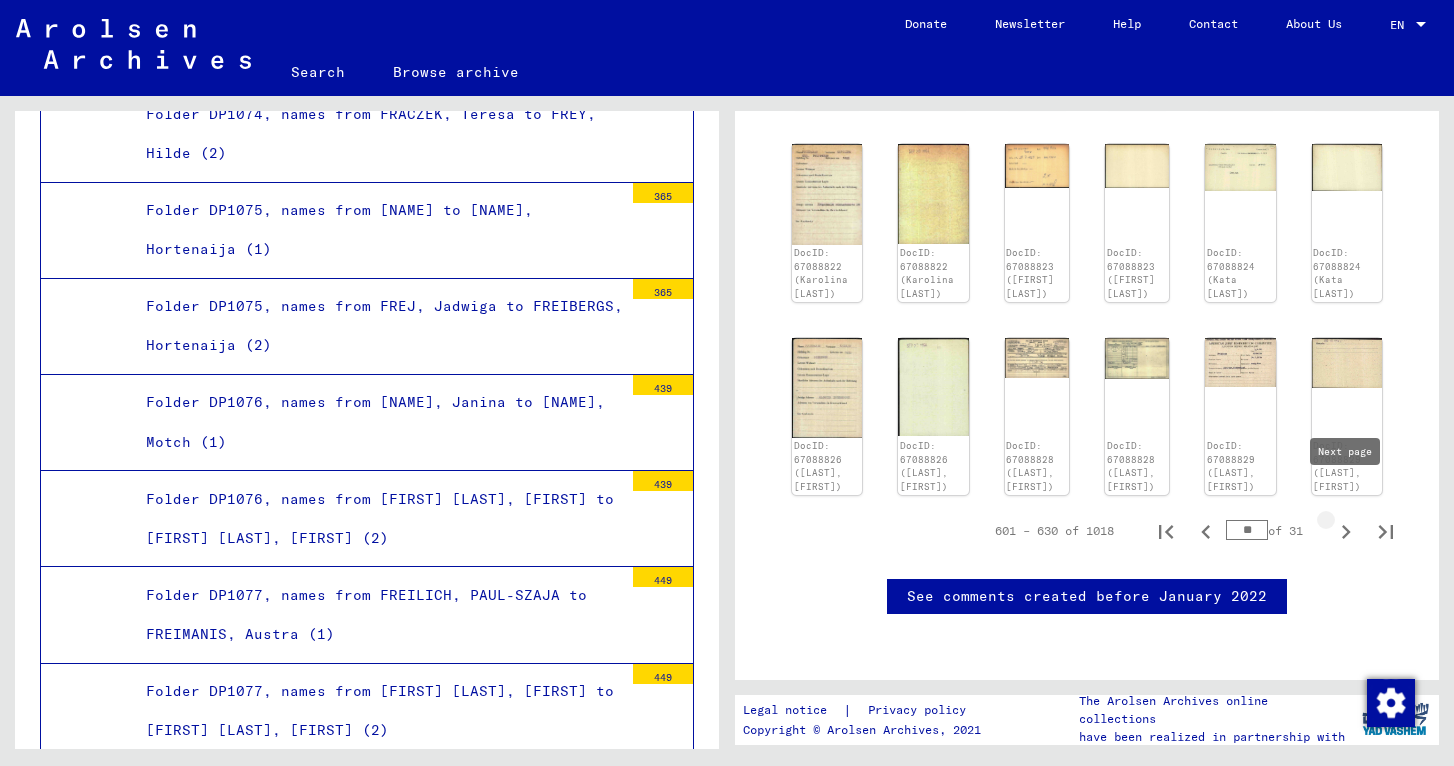 click 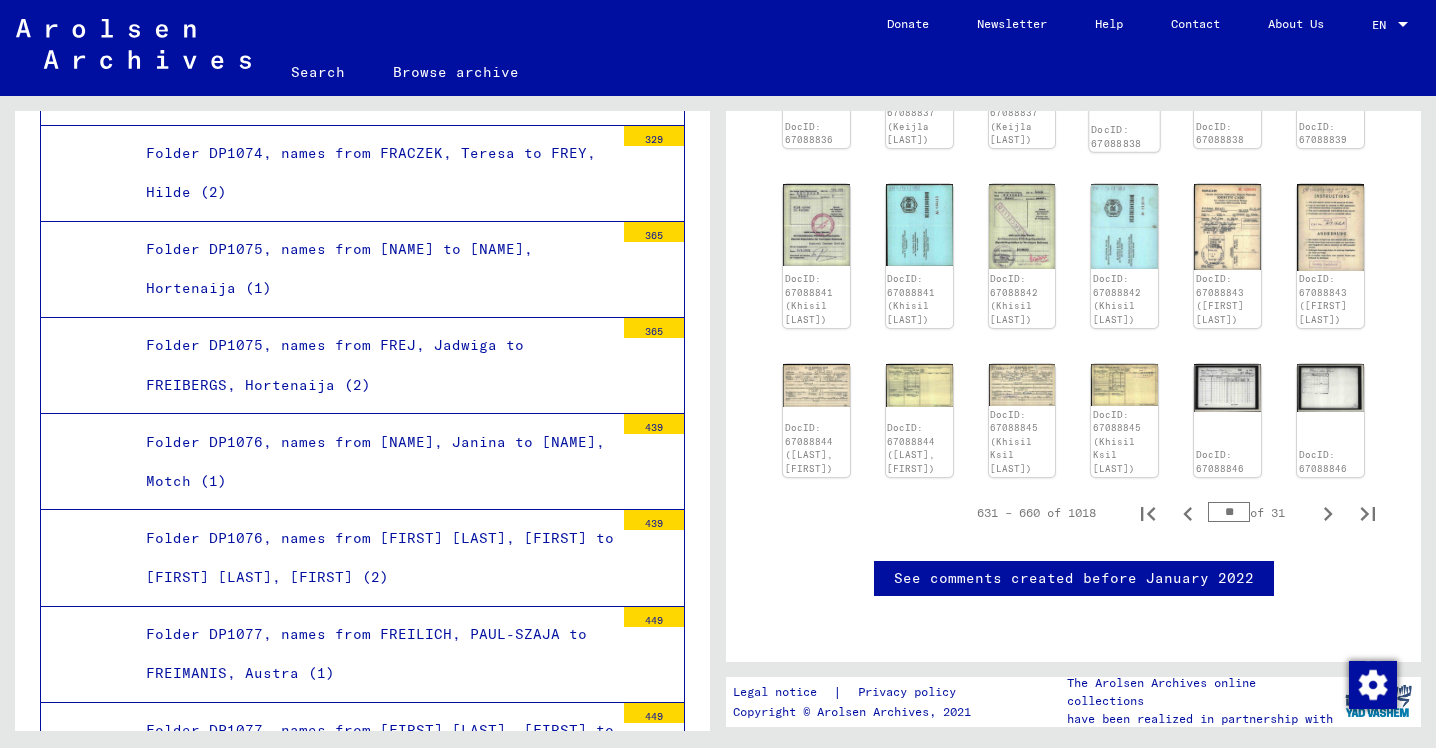 scroll, scrollTop: 907, scrollLeft: 0, axis: vertical 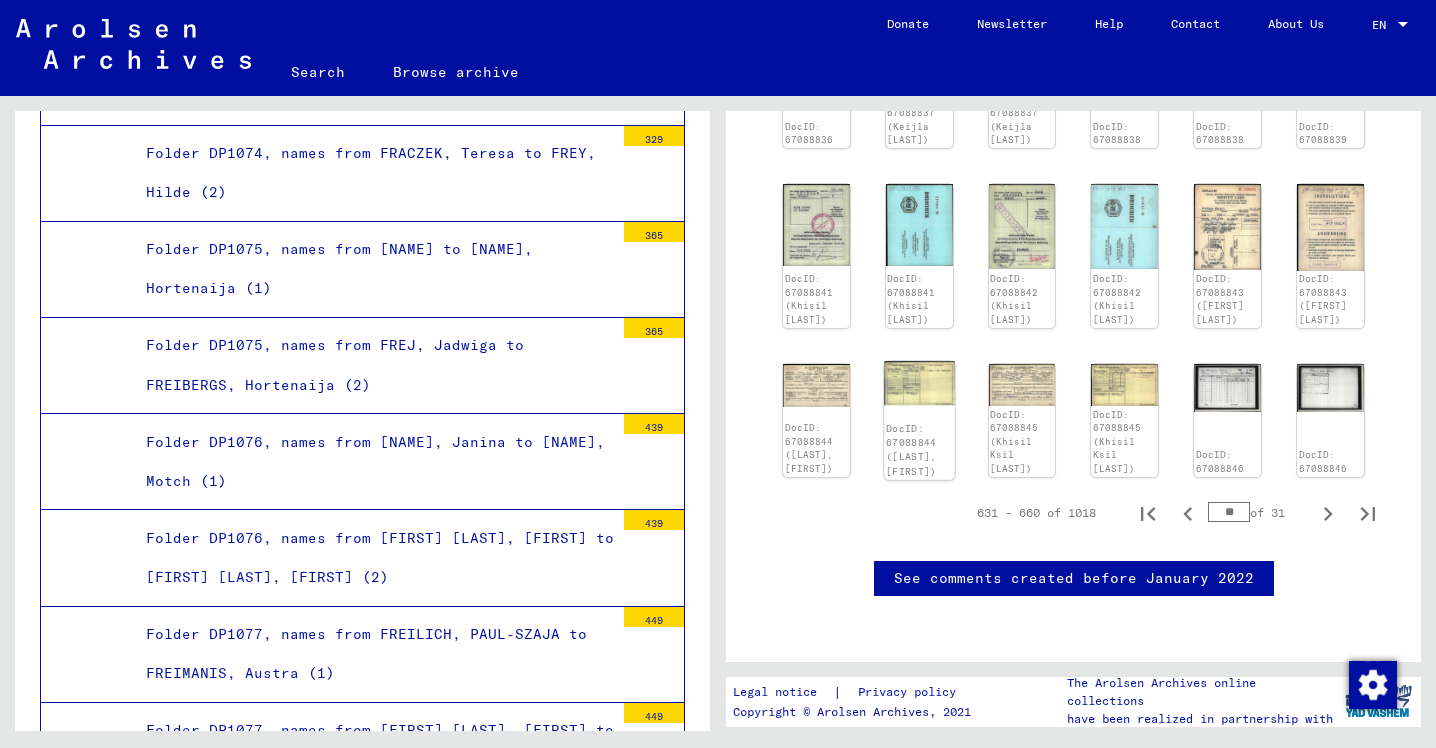 click 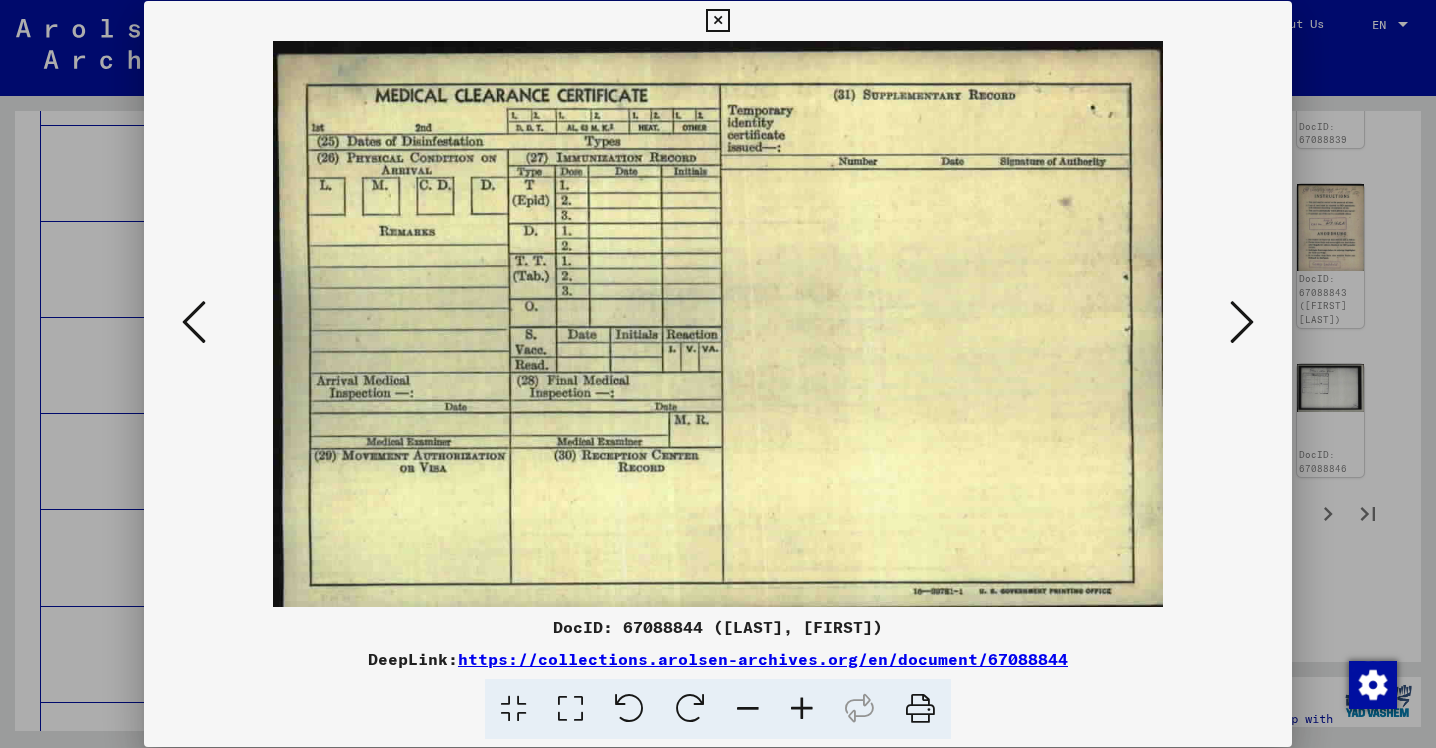 type 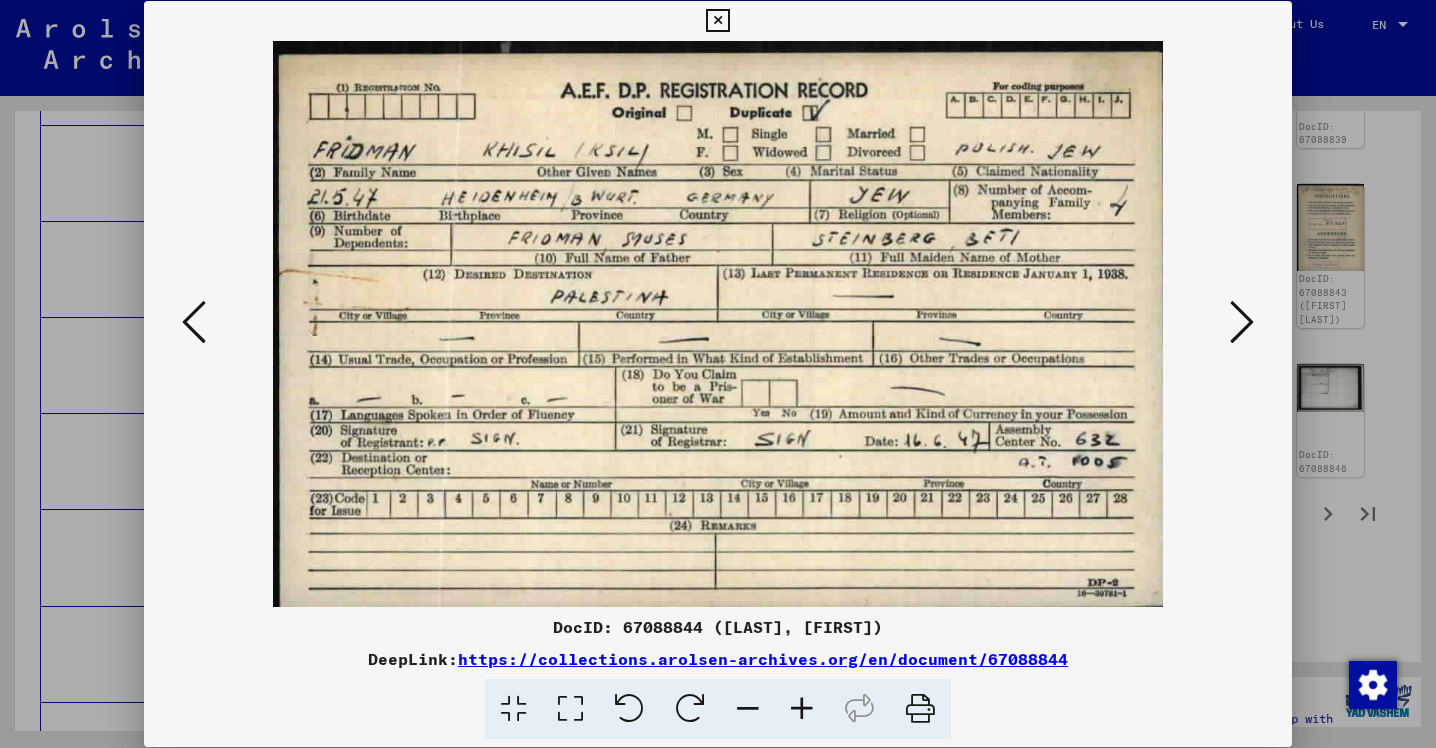 click at bounding box center [717, 21] 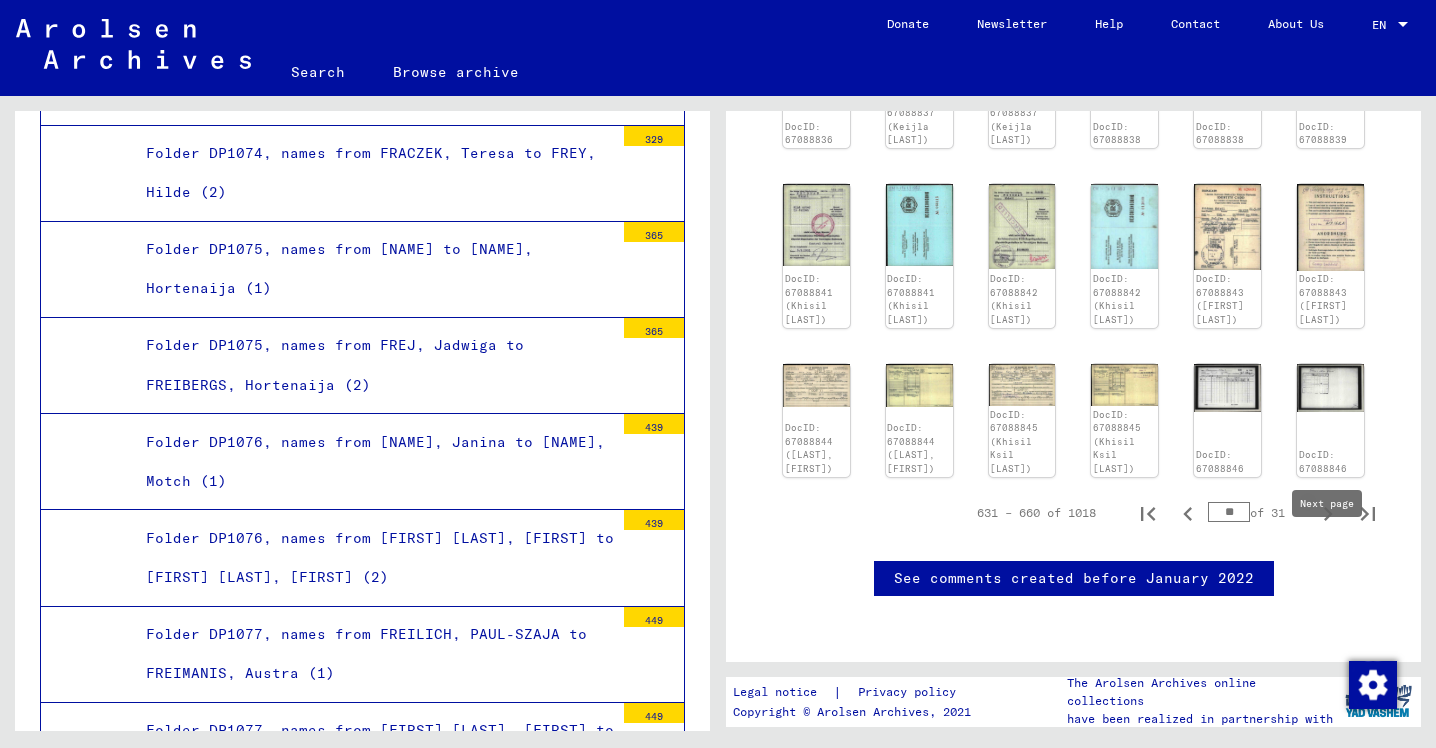 click 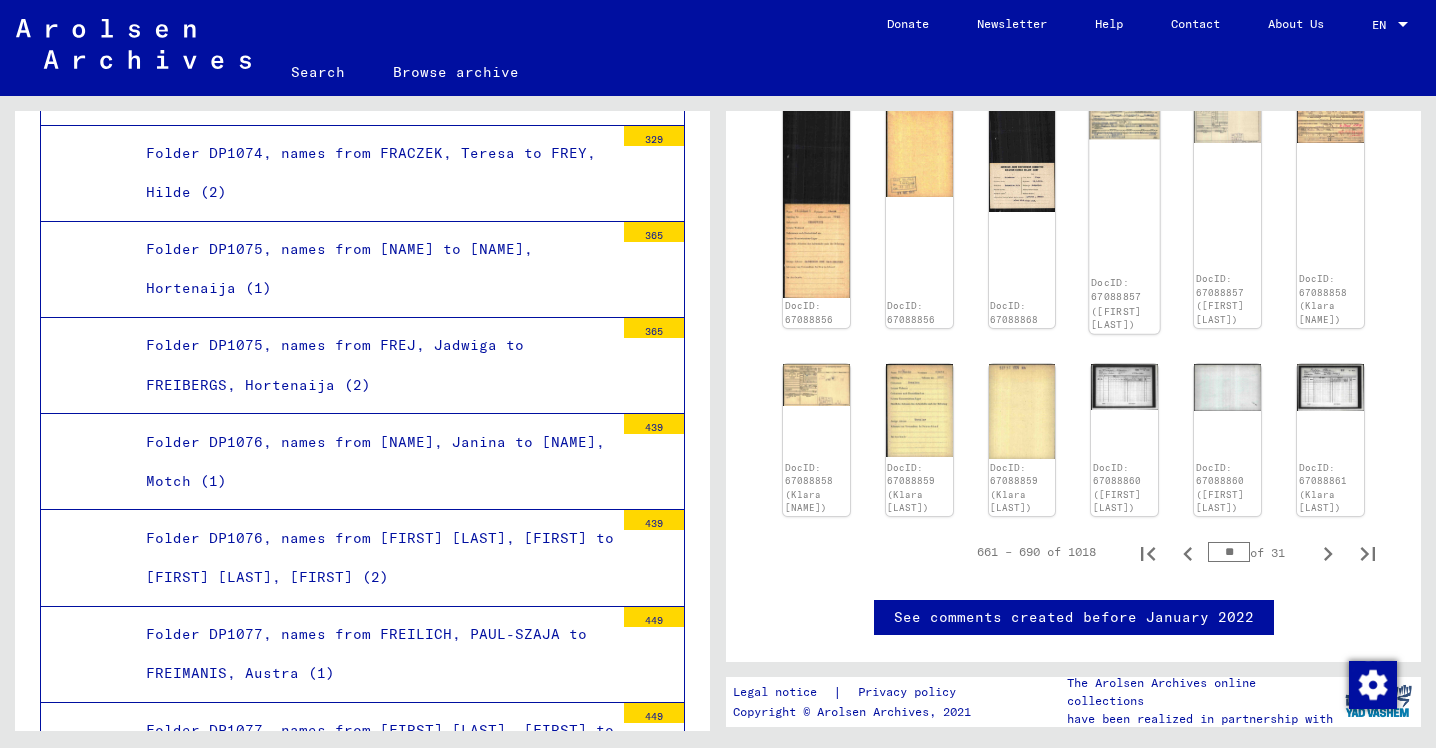scroll, scrollTop: 989, scrollLeft: 0, axis: vertical 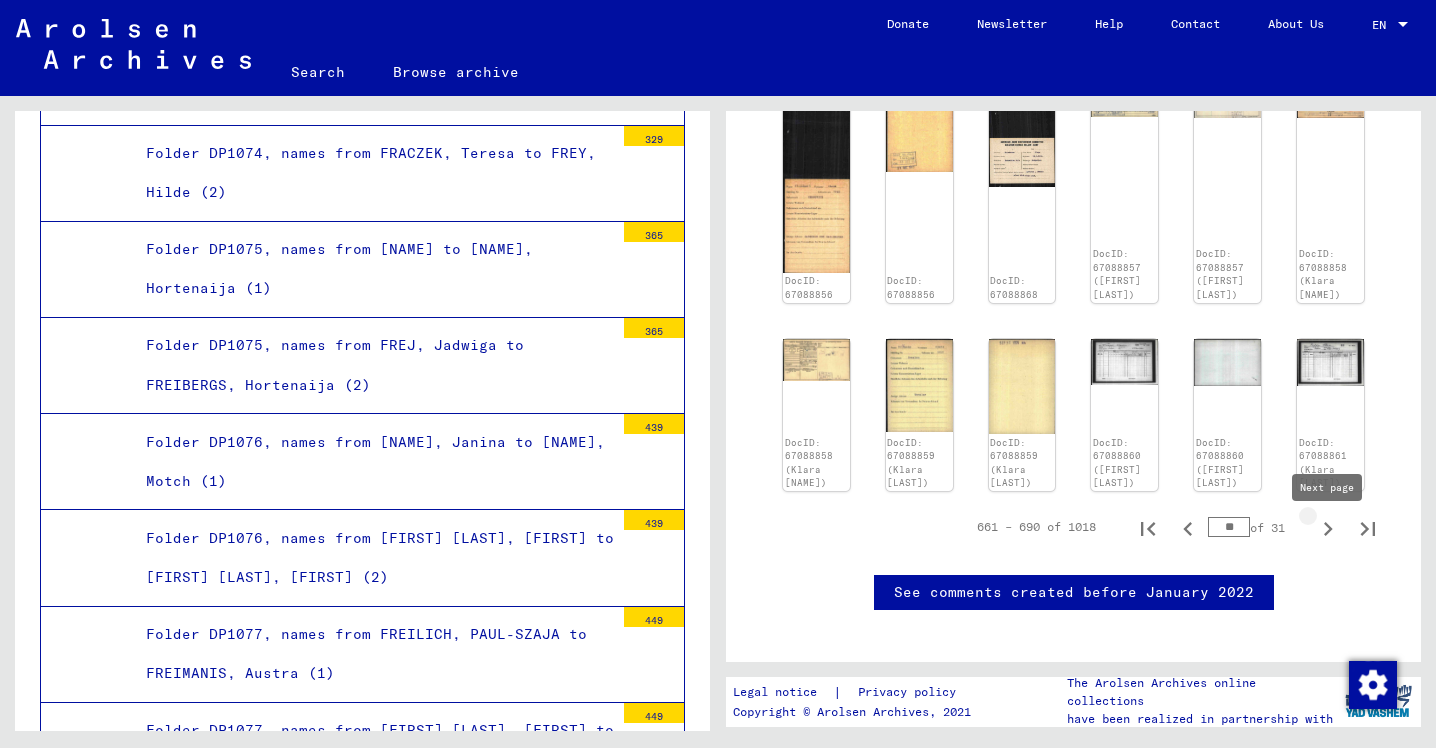 click 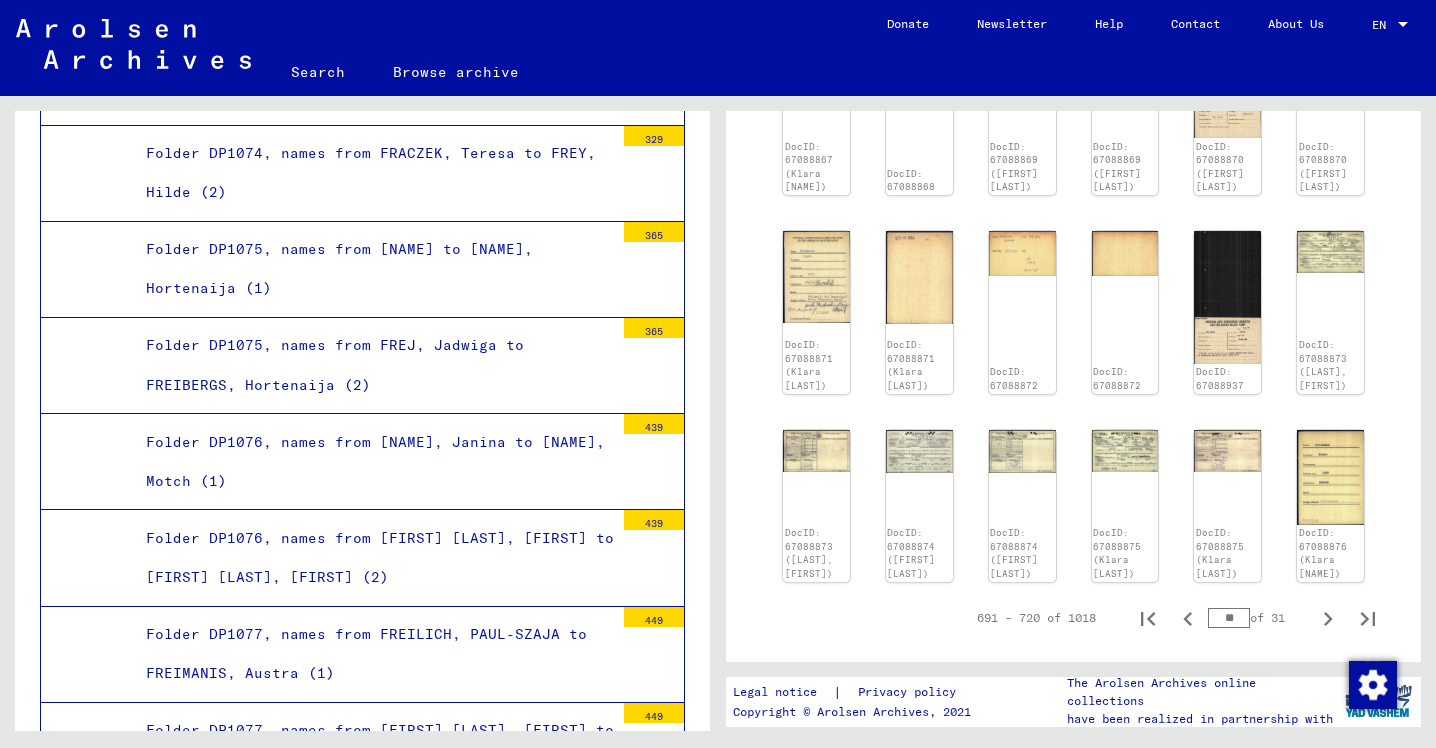 click on "DocID: 67088861 ([FIRST] [LAST]) DocID: 67088862 ([FIRST] [LAST]) DocID: 67088862 ([FIRST] [LAST]) DocID: 67088863 ([FIRST] [LAST]) DocID: 67088863 ([FIRST] [LAST]) DocID: 67088865 DocID: 67088865 DocID: 67088864 ([FIRST] [LAST]) DocID: 67088864 ([FIRST] [LAST]) DocID: 67088866 ([FIRST] [LAST]) DocID: 67088866 ([FIRST] [LAST]) DocID: 67088867 ([FIRST] [LAST]) DocID: 67088867 ([FIRST] [LAST]) DocID: 67088868 DocID: 67088869 ([FIRST] [LAST]) DocID: 67088869 ([FIRST] [LAST]) DocID: 67088870 ([FIRST] [LAST]) DocID: 67088870 ([FIRST] [LAST]) DocID: 67088871 ([FIRST] [LAST]) DocID: 67088871 ([FIRST] [LAST]) DocID: 67088872 DocID: 67088872 DocID: 67088937 DocID: 67088873 ([FIRST] [LAST]) DocID: 67088873 ([FIRST] [LAST]) DocID: 67088874 ([FIRST] [LAST]) DocID: 67088874 ([FIRST] [LAST]) DocID: 67088875 ([FIRST] [LAST]) DocID: 67088875 ([FIRST] [LAST]) DocID: 67088876 ([FIRST] [LAST])" 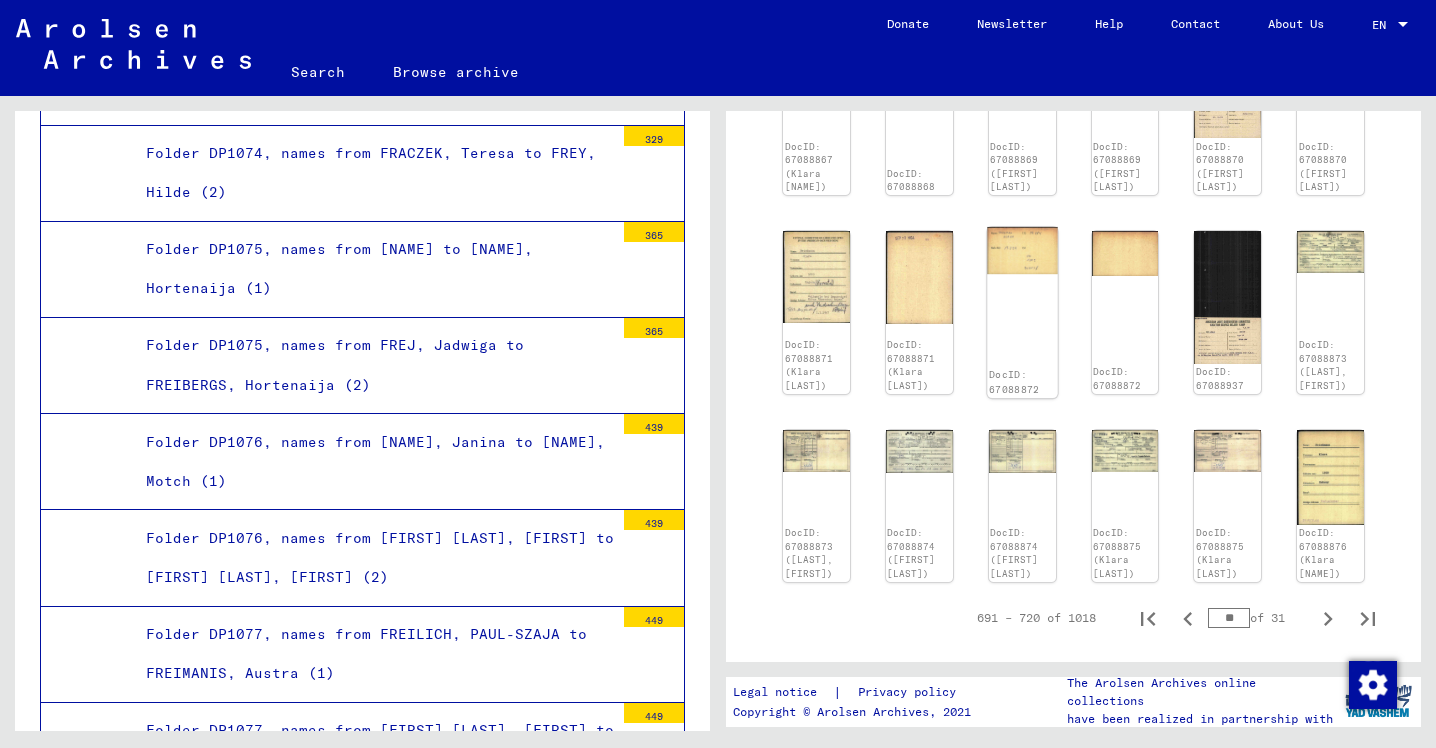click 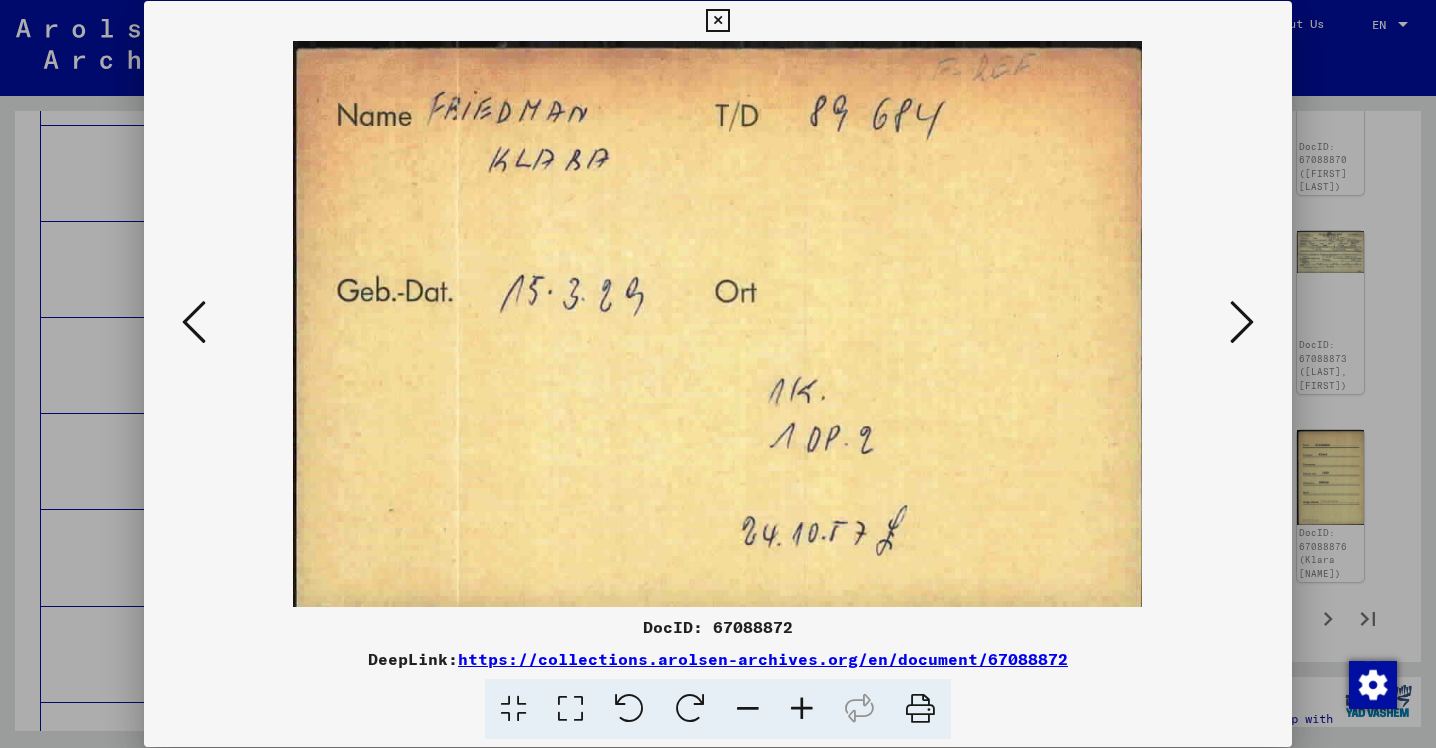click at bounding box center [717, 21] 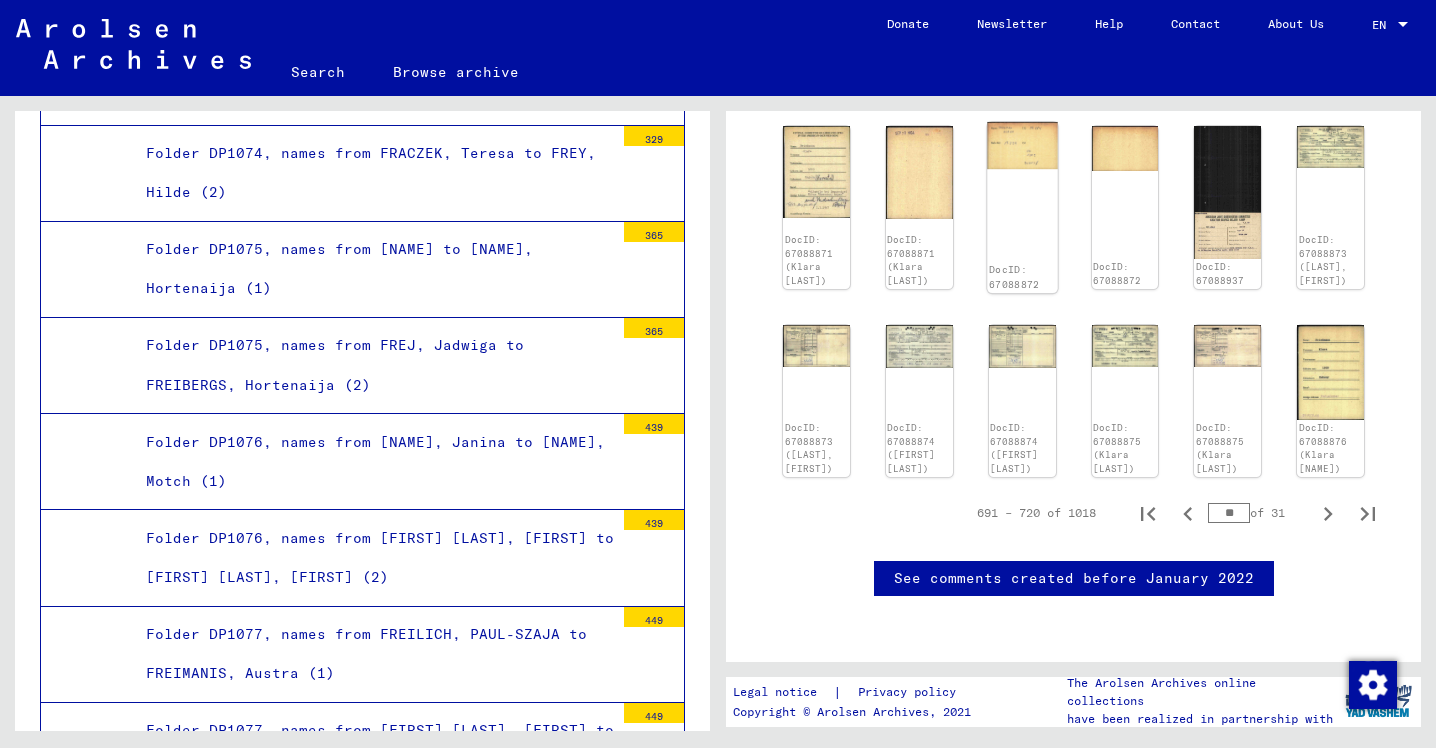 scroll, scrollTop: 1198, scrollLeft: 0, axis: vertical 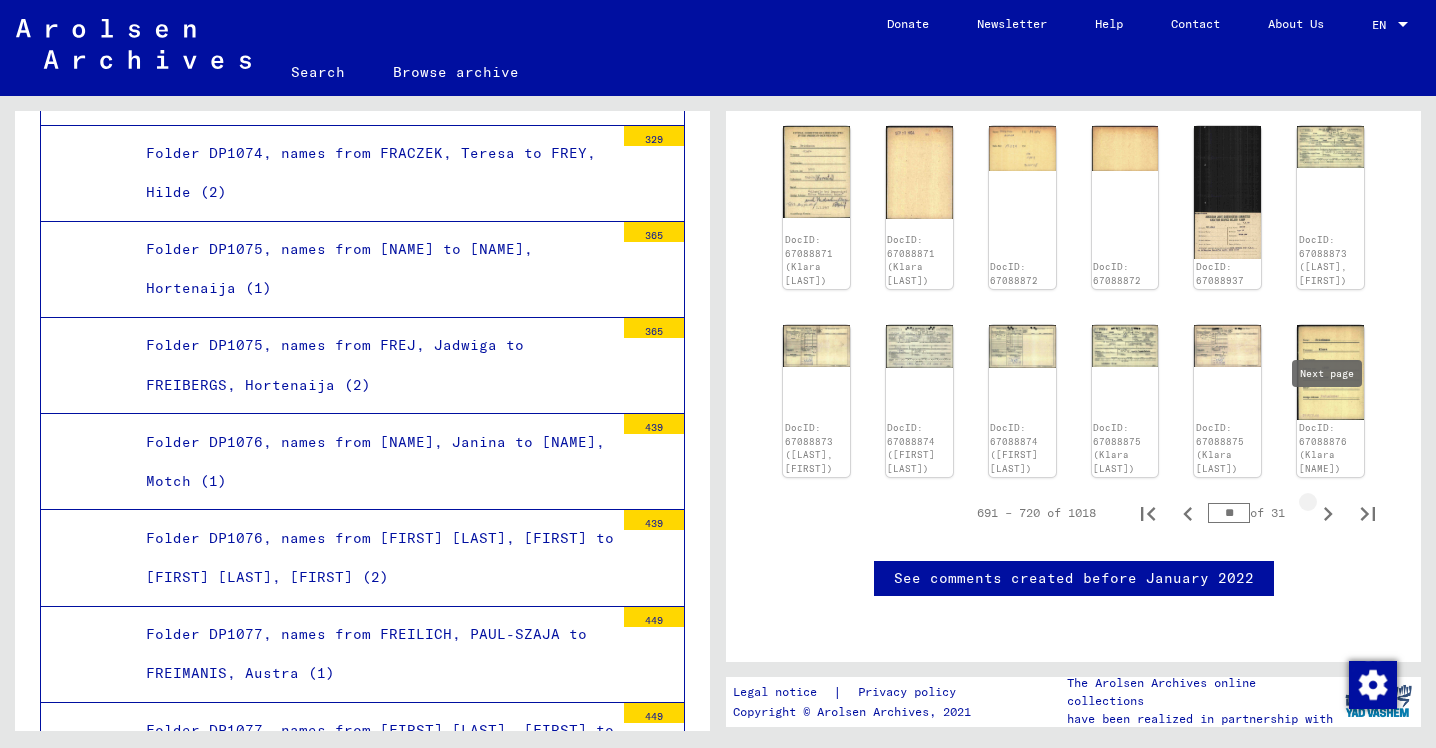 click 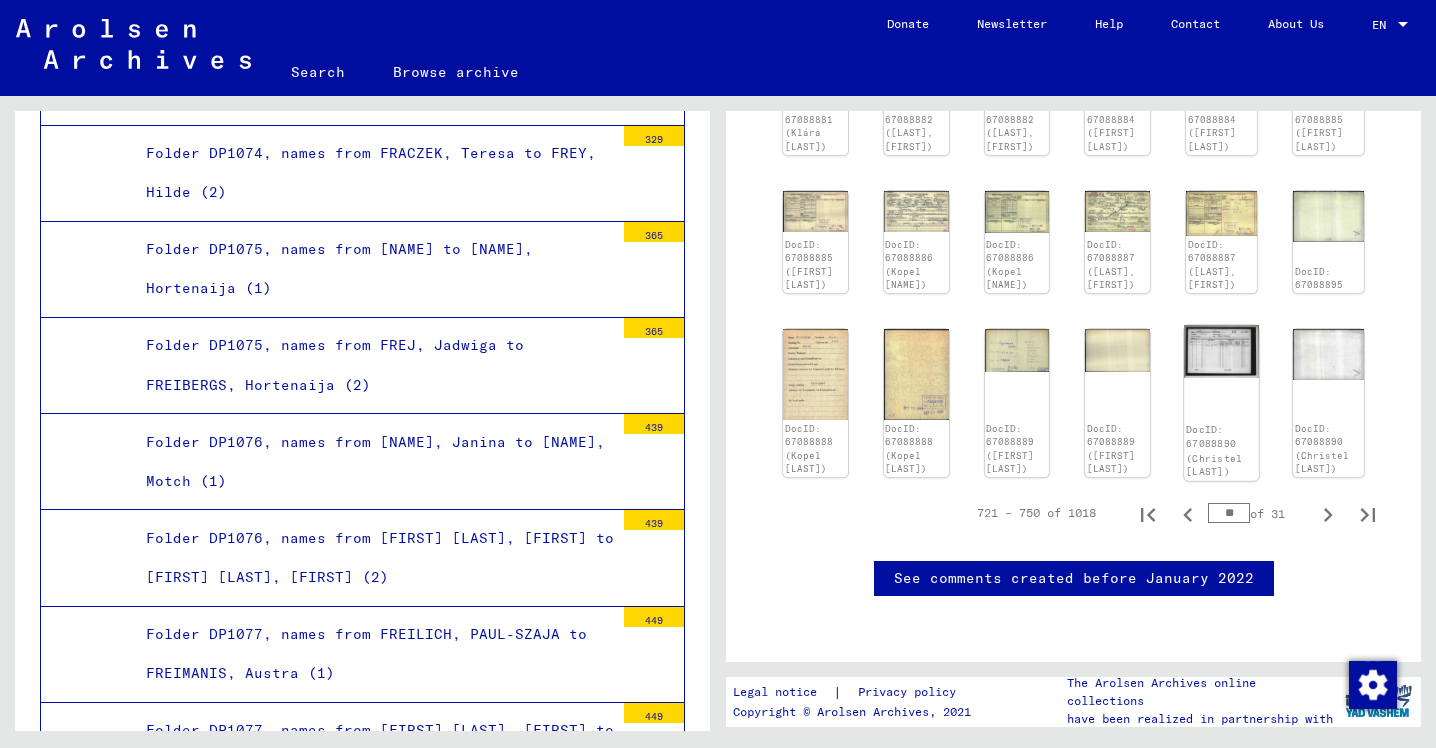 scroll, scrollTop: 830, scrollLeft: 0, axis: vertical 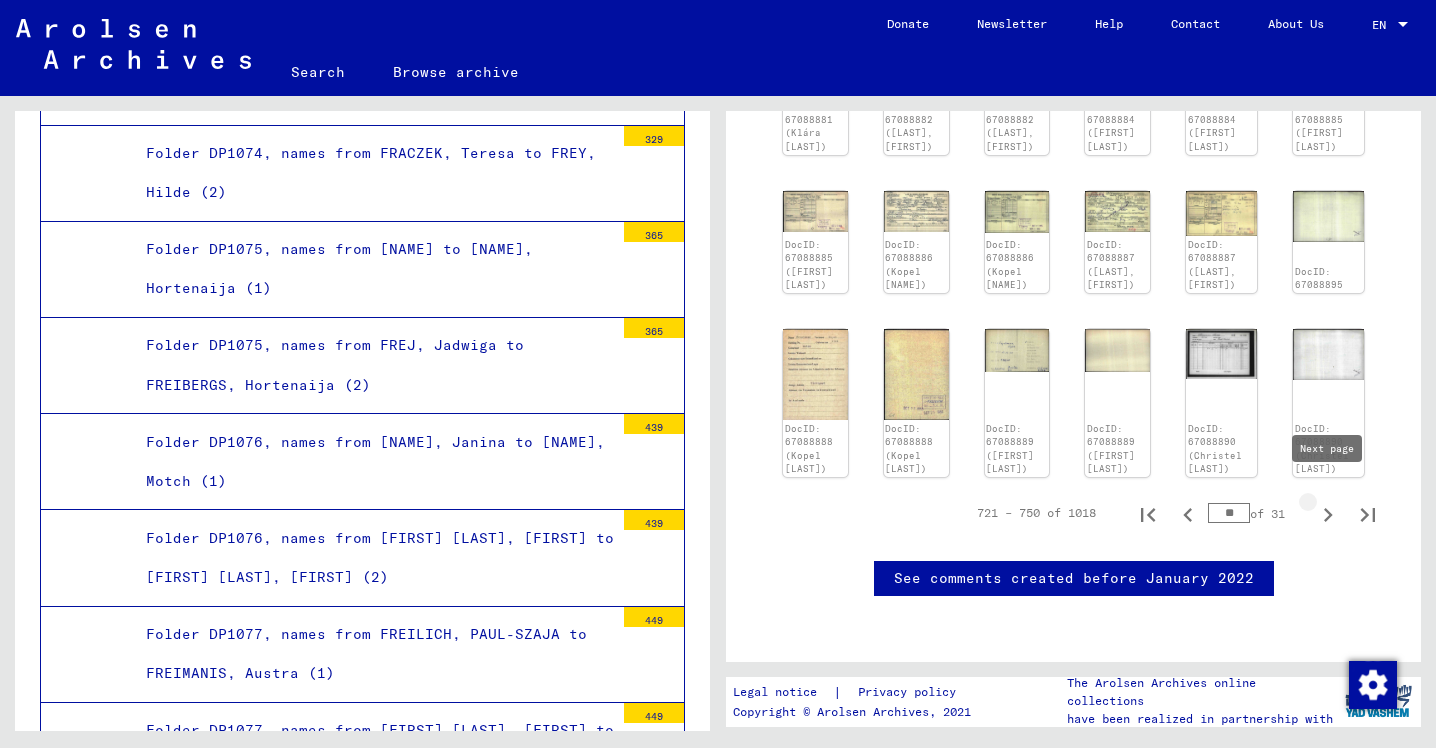 click 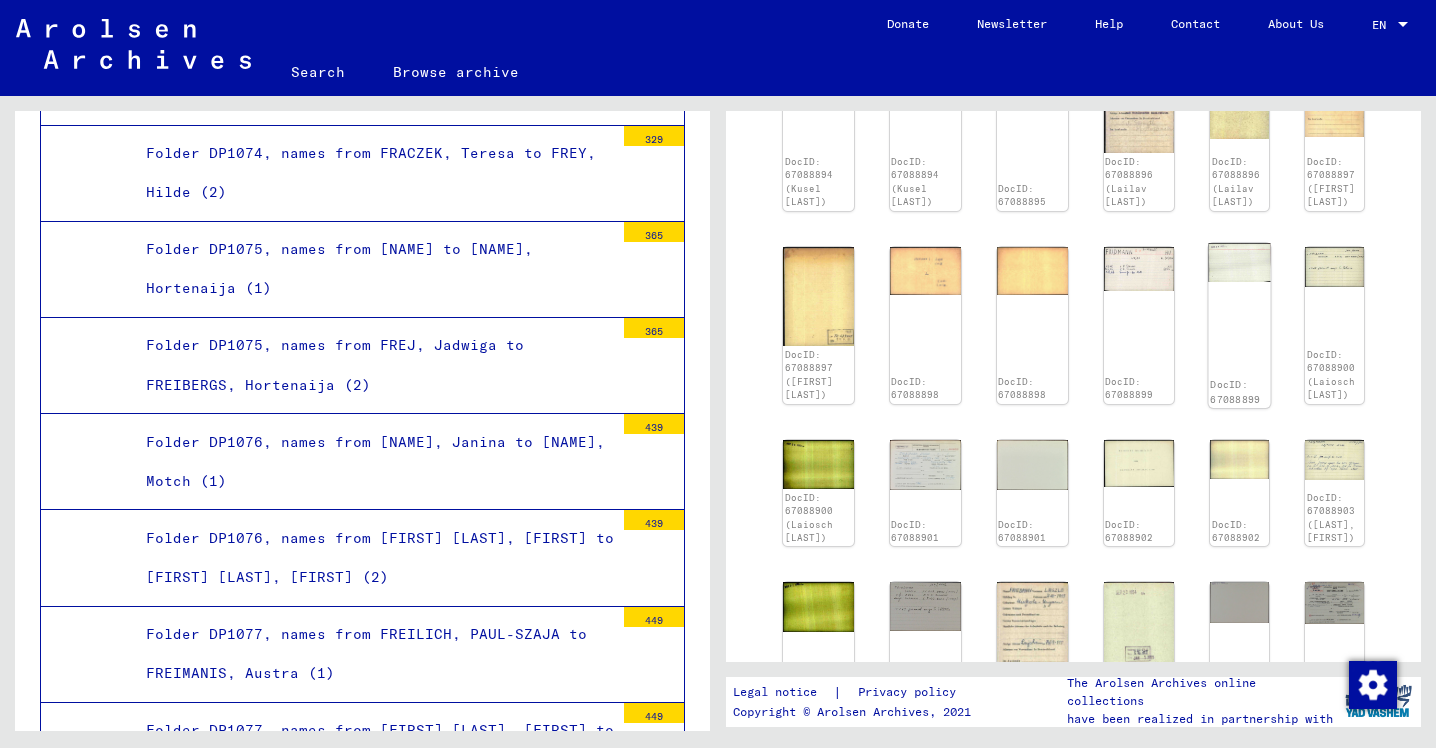 scroll, scrollTop: 794, scrollLeft: 0, axis: vertical 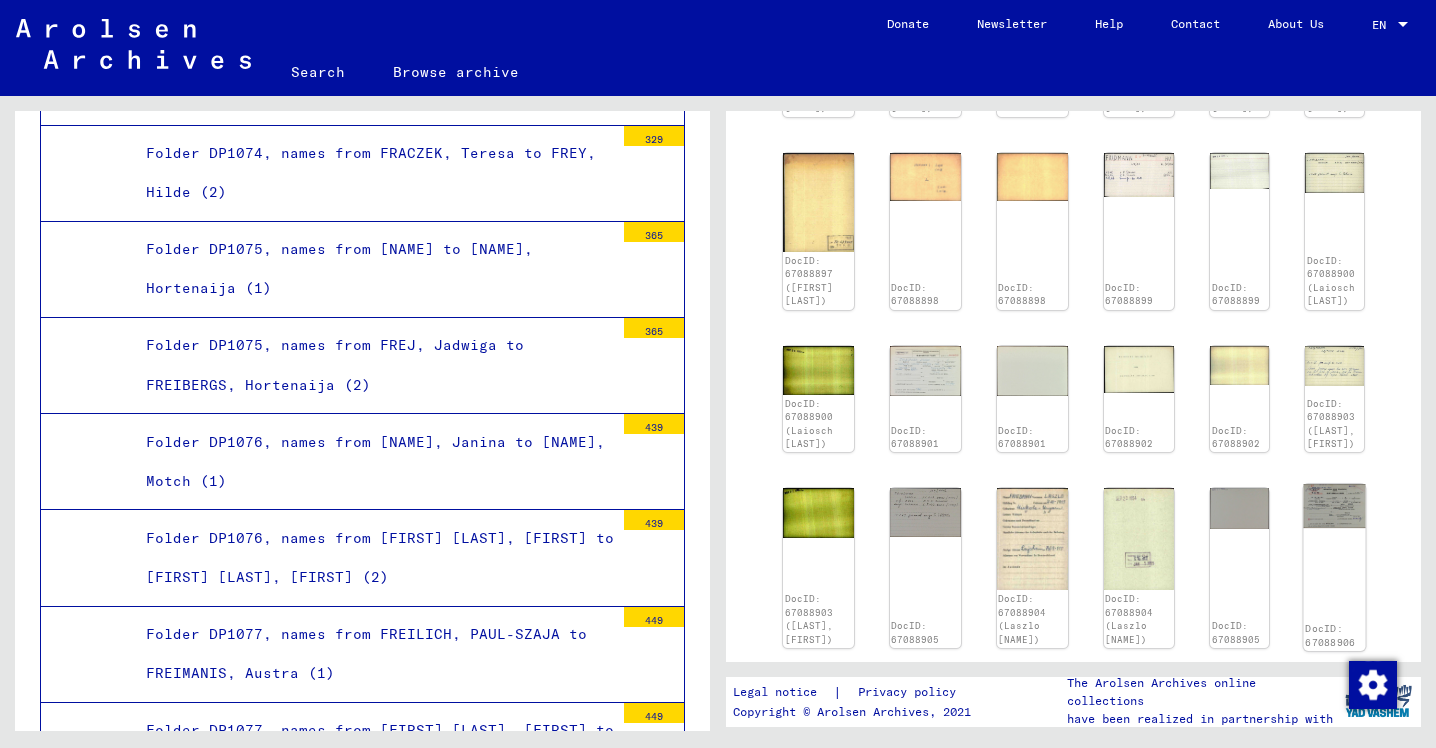 click 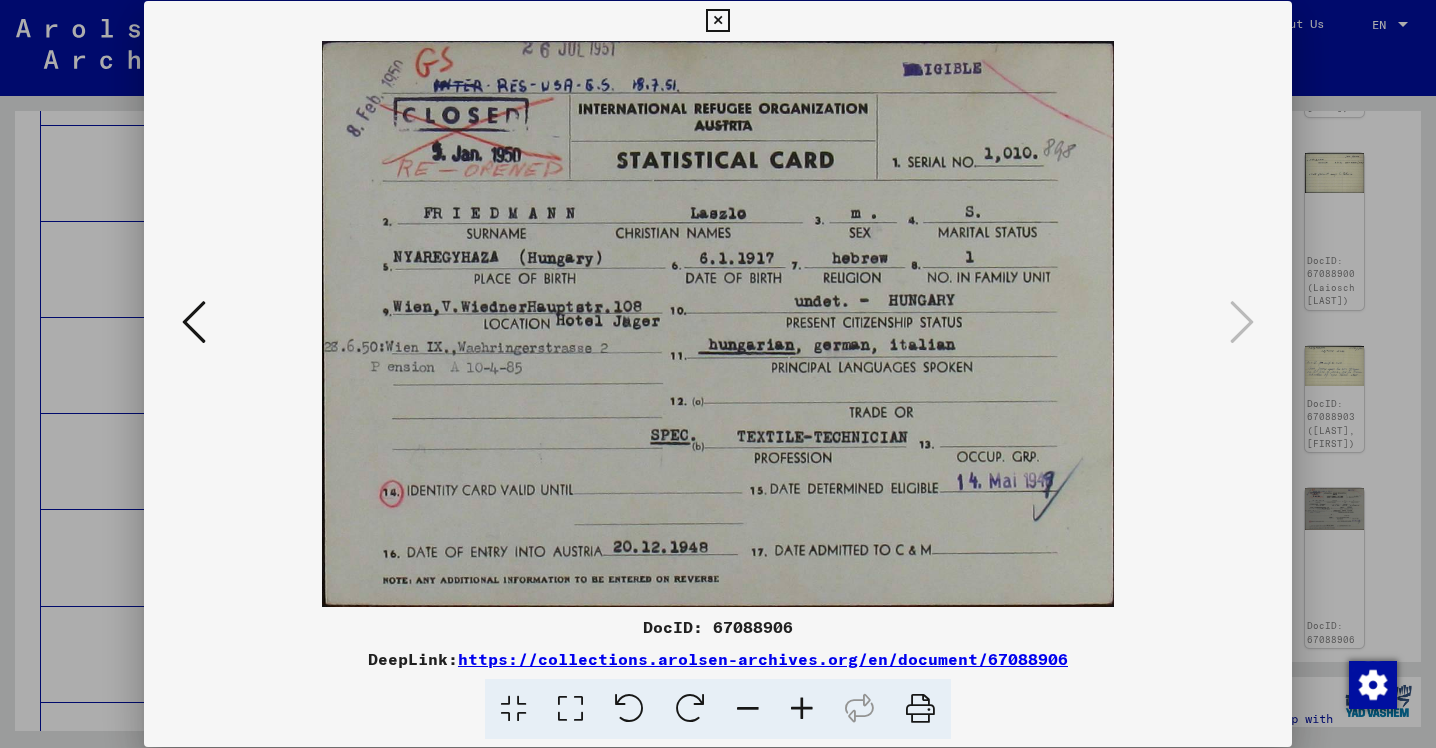 click at bounding box center (717, 21) 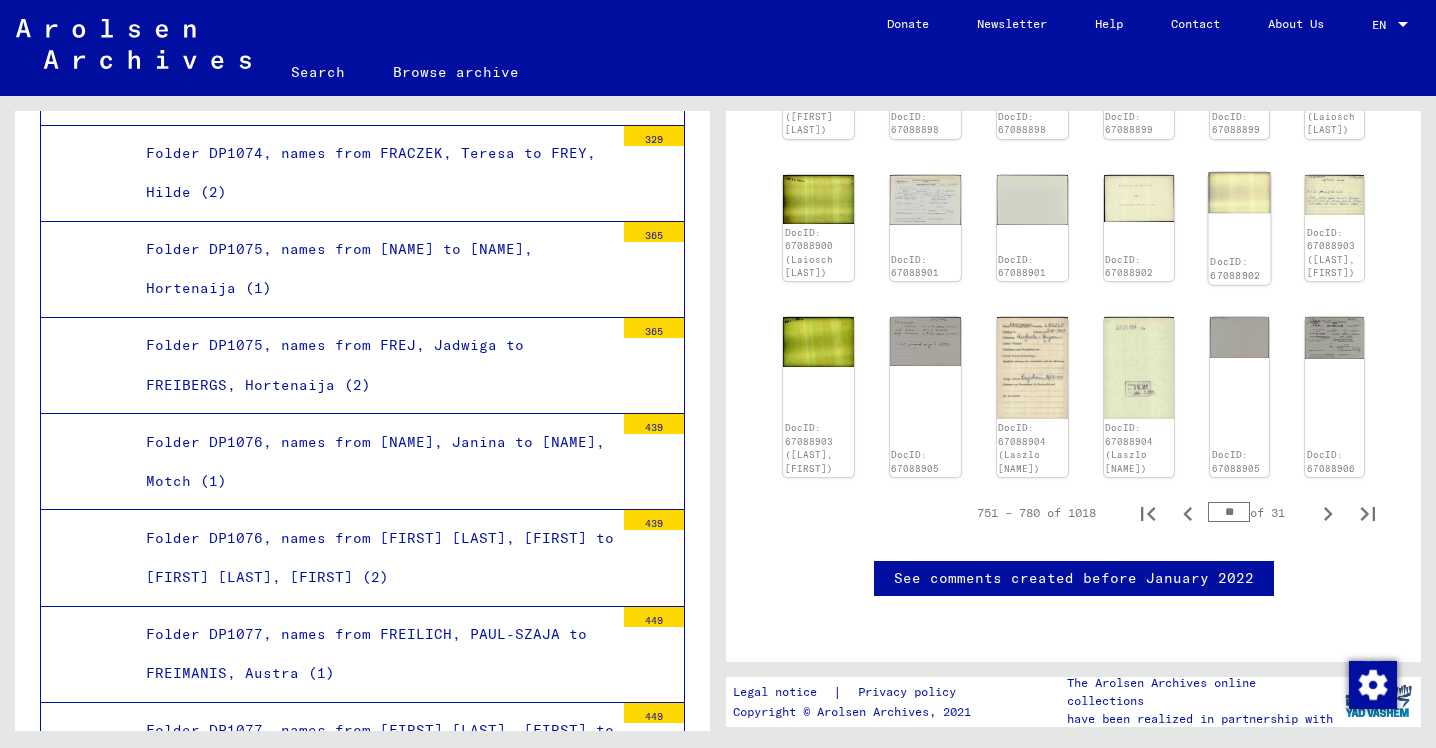 scroll, scrollTop: 988, scrollLeft: 0, axis: vertical 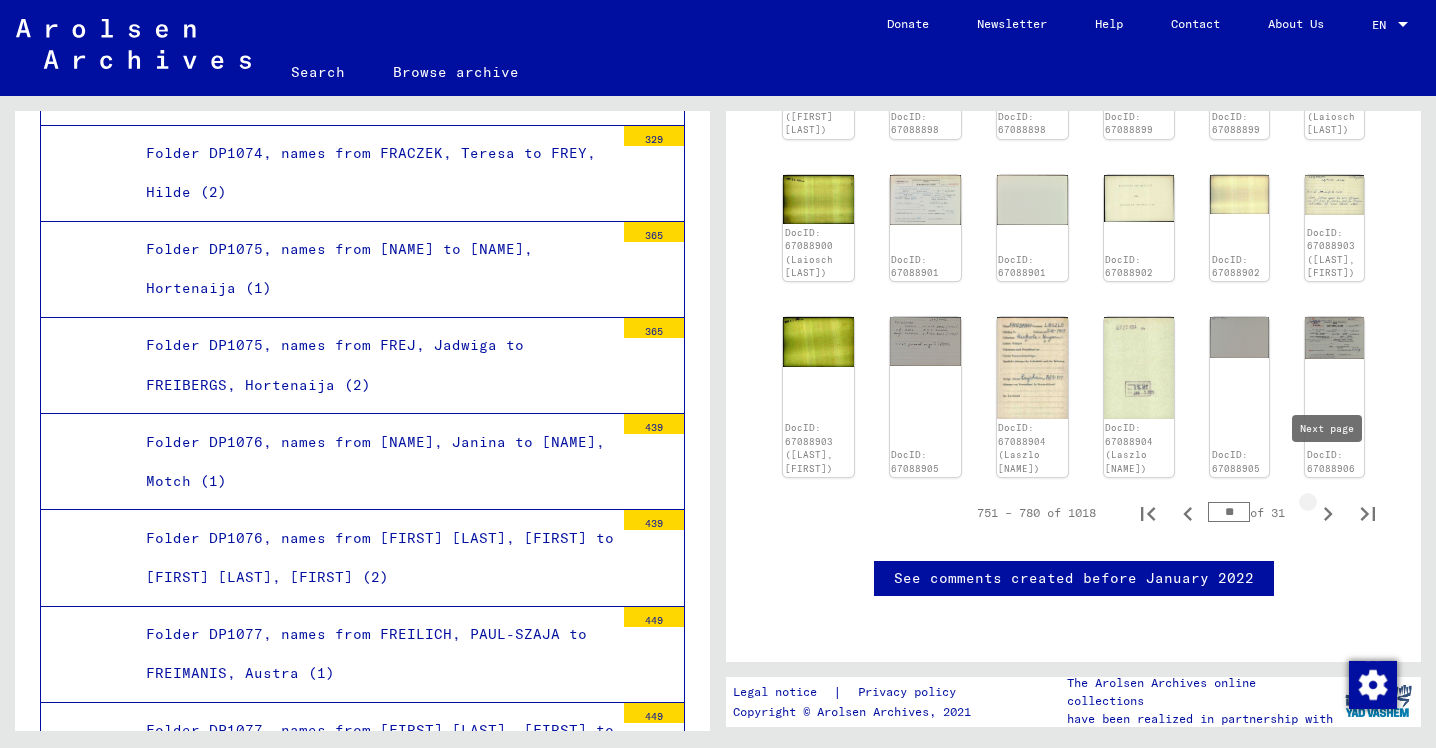 click 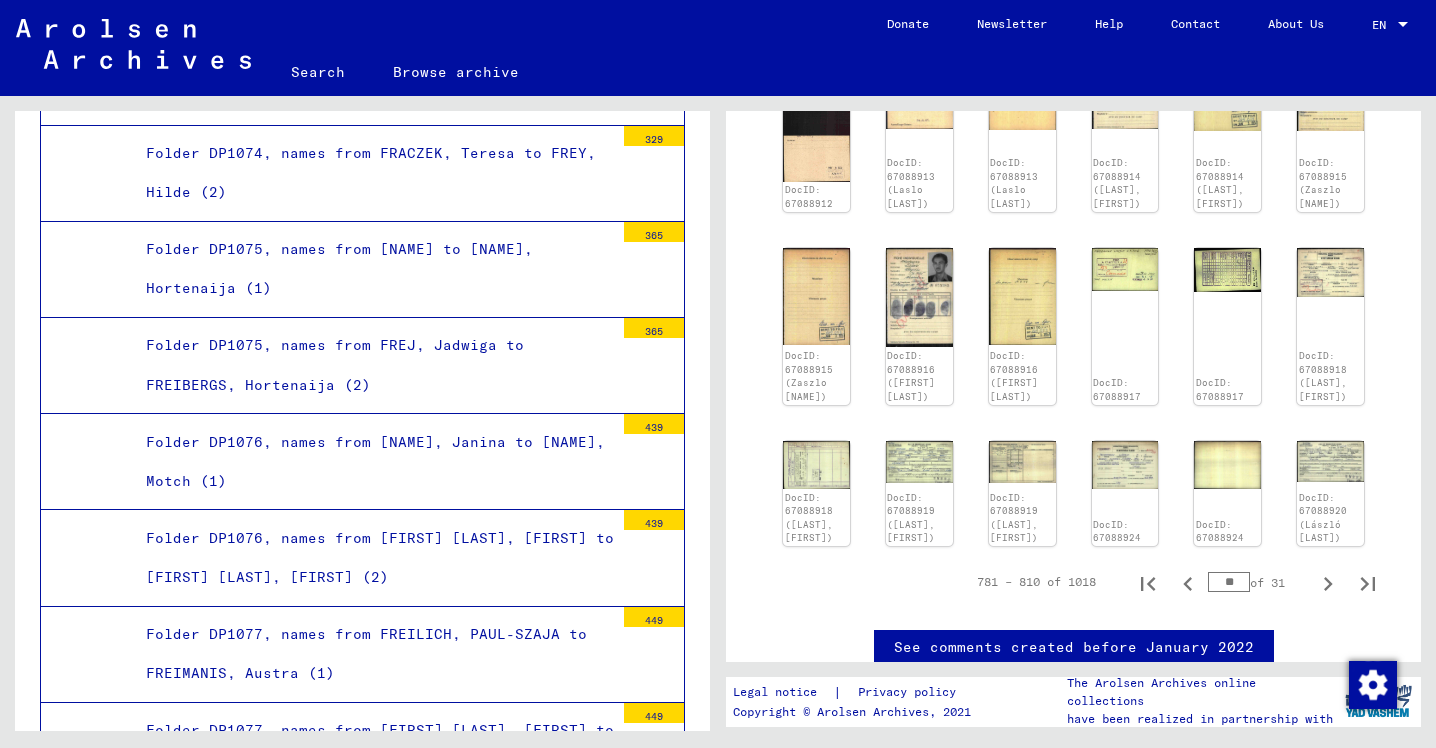 scroll, scrollTop: 900, scrollLeft: 0, axis: vertical 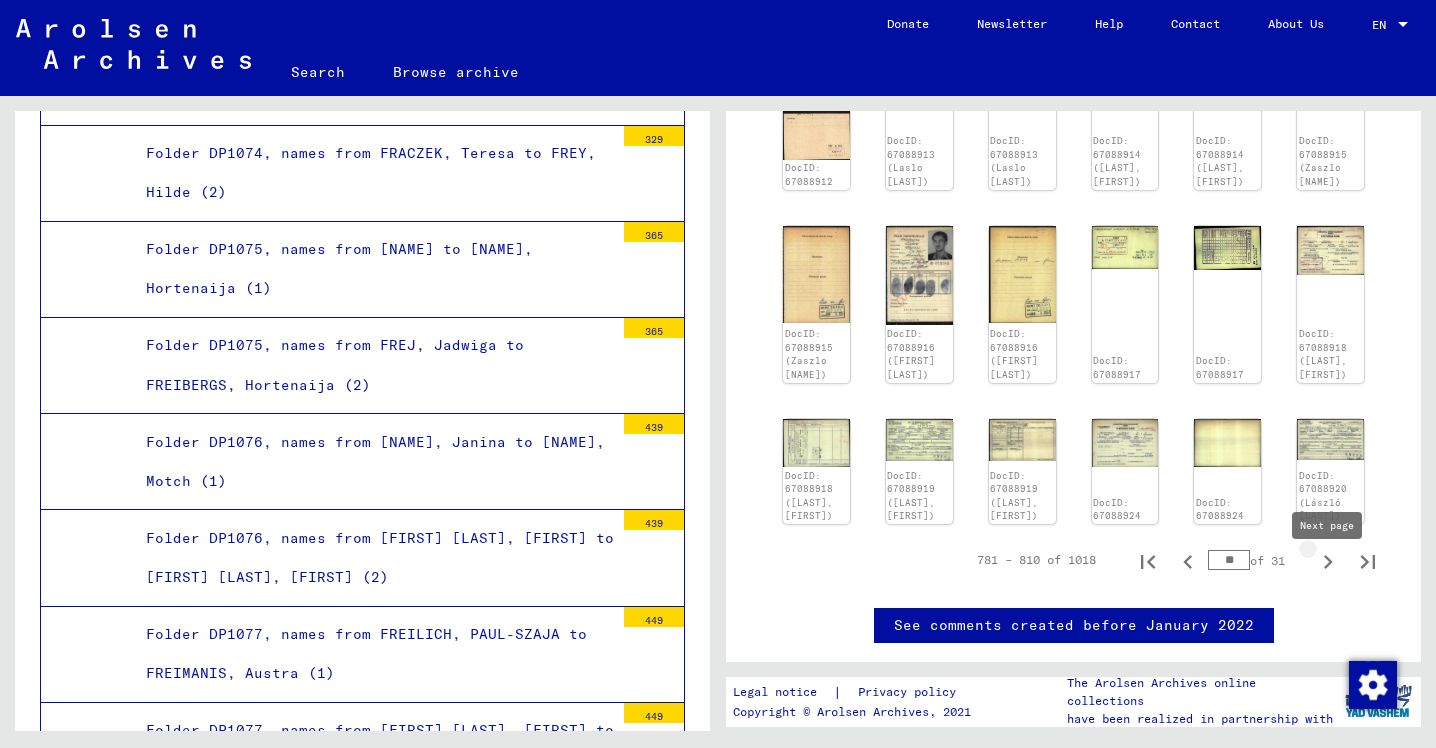 click 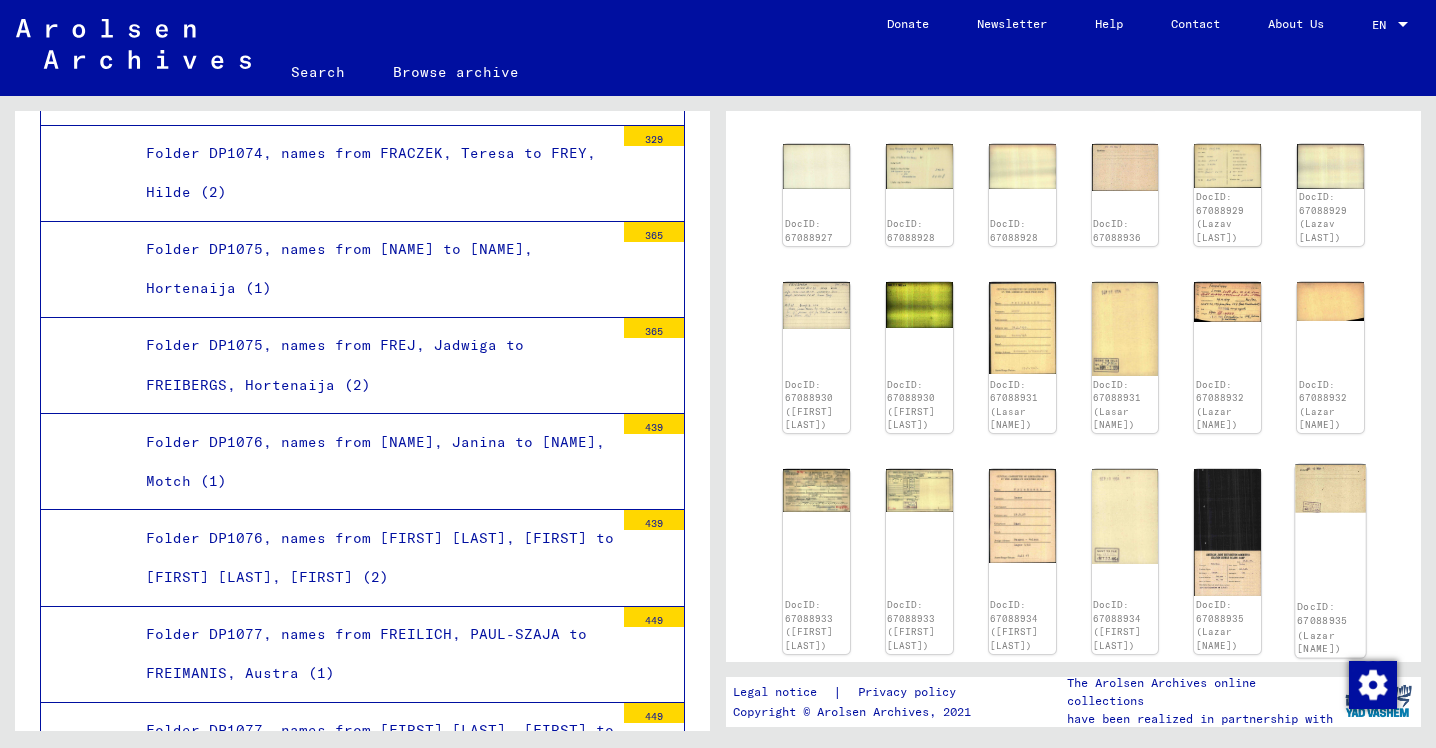 scroll, scrollTop: 765, scrollLeft: 0, axis: vertical 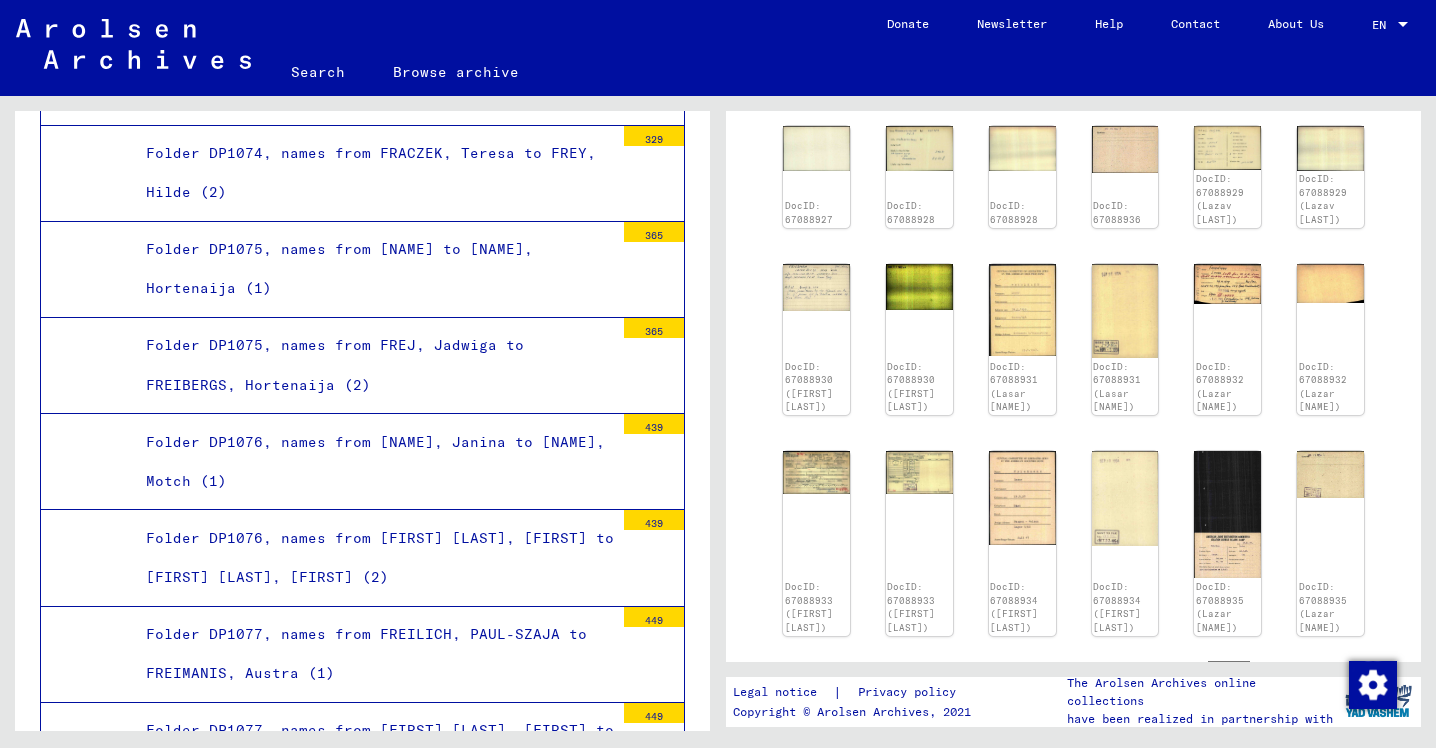 click on "Folder DP1090, names from [NAME], Irma to [NAME], Martin (2)" at bounding box center (372, 3252) 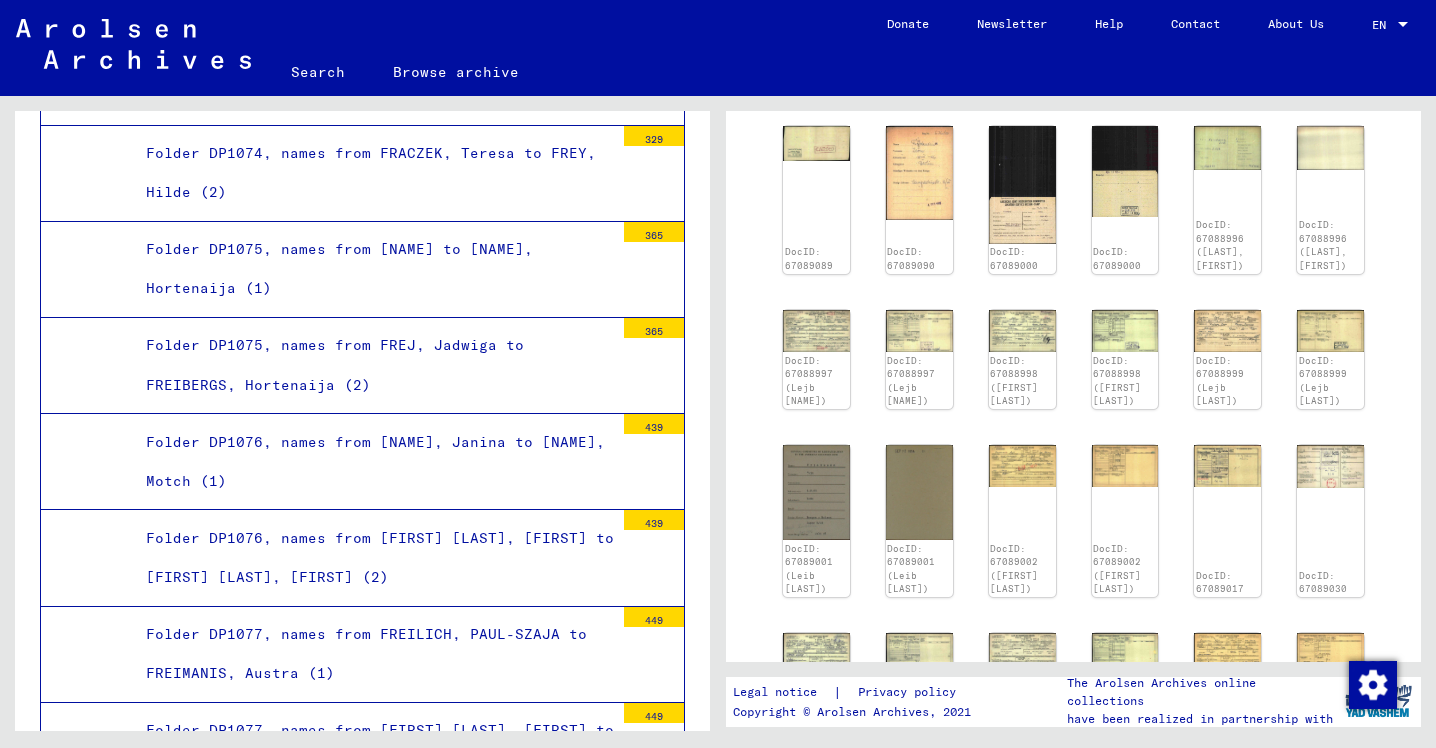 scroll, scrollTop: 394, scrollLeft: 0, axis: vertical 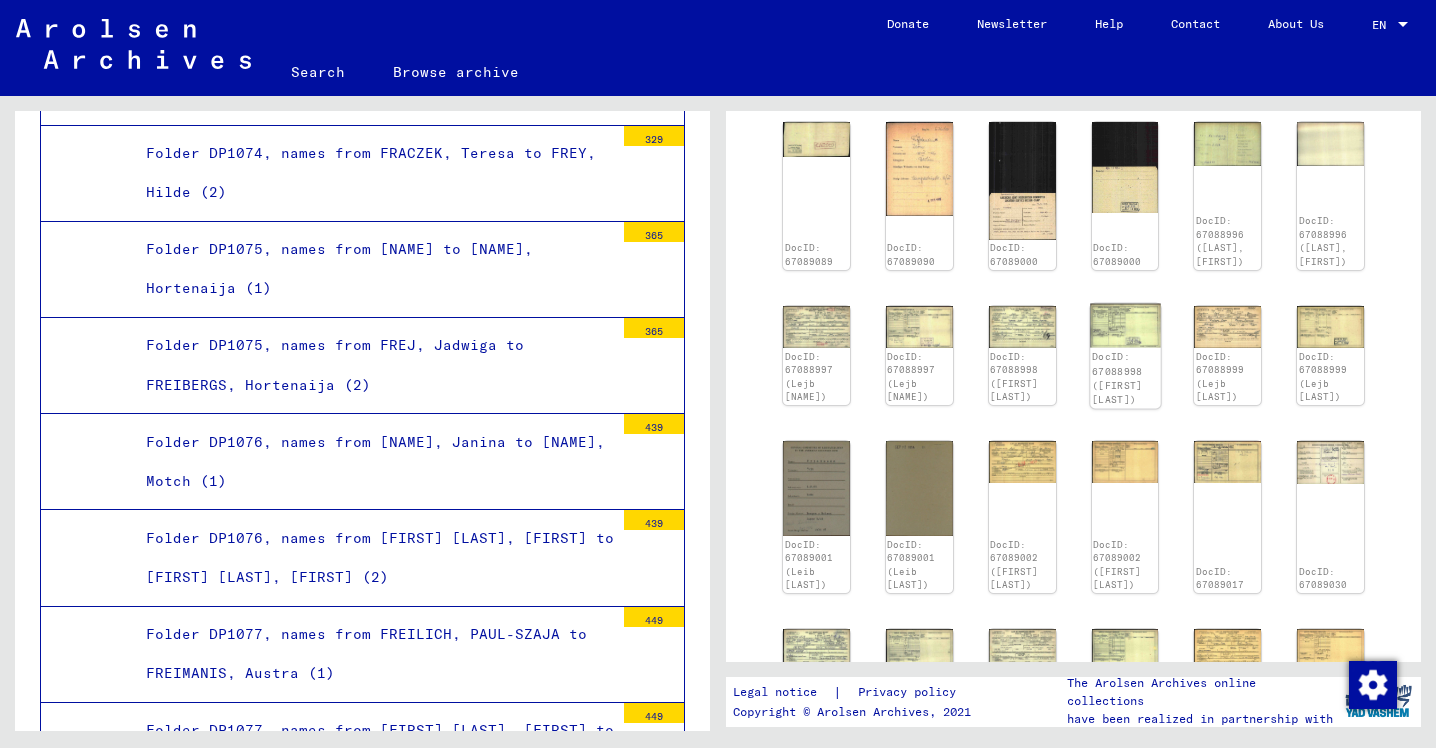 click 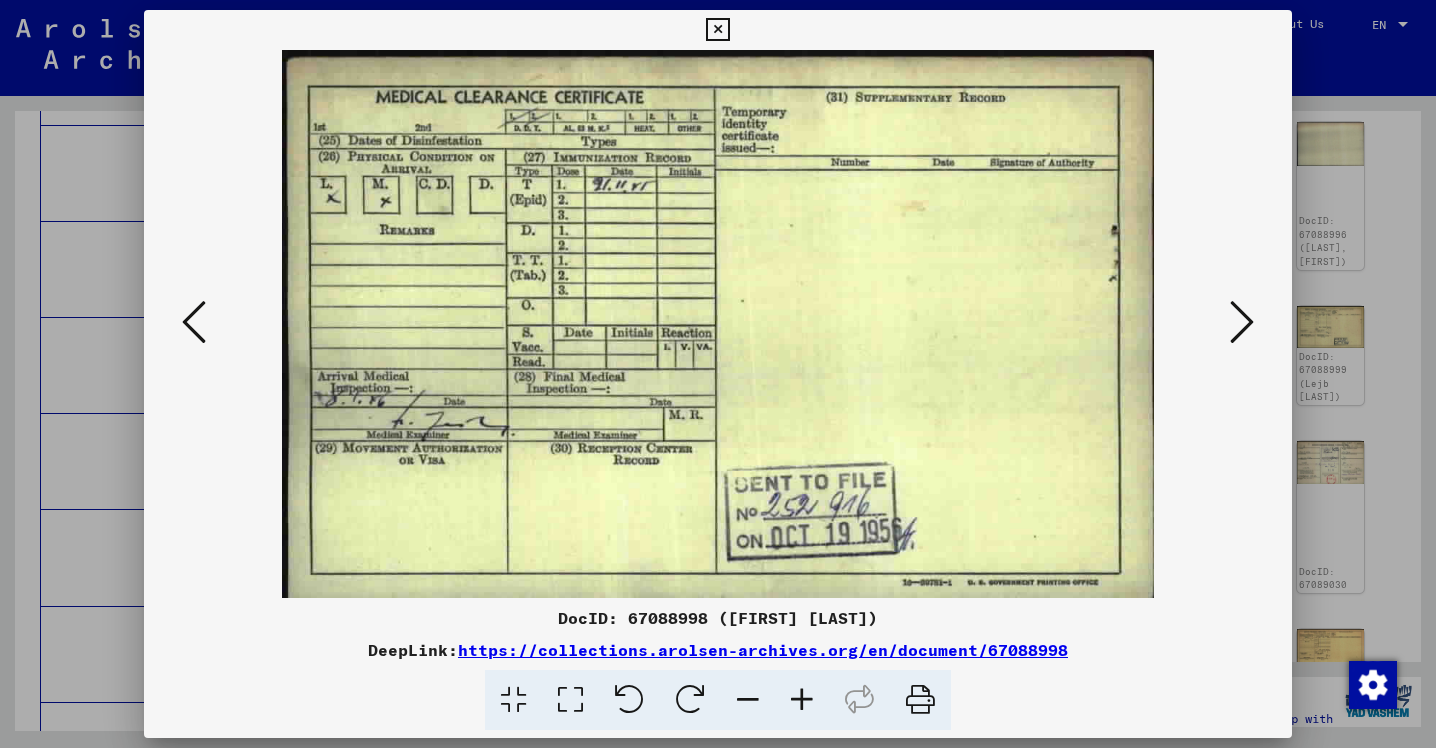 type 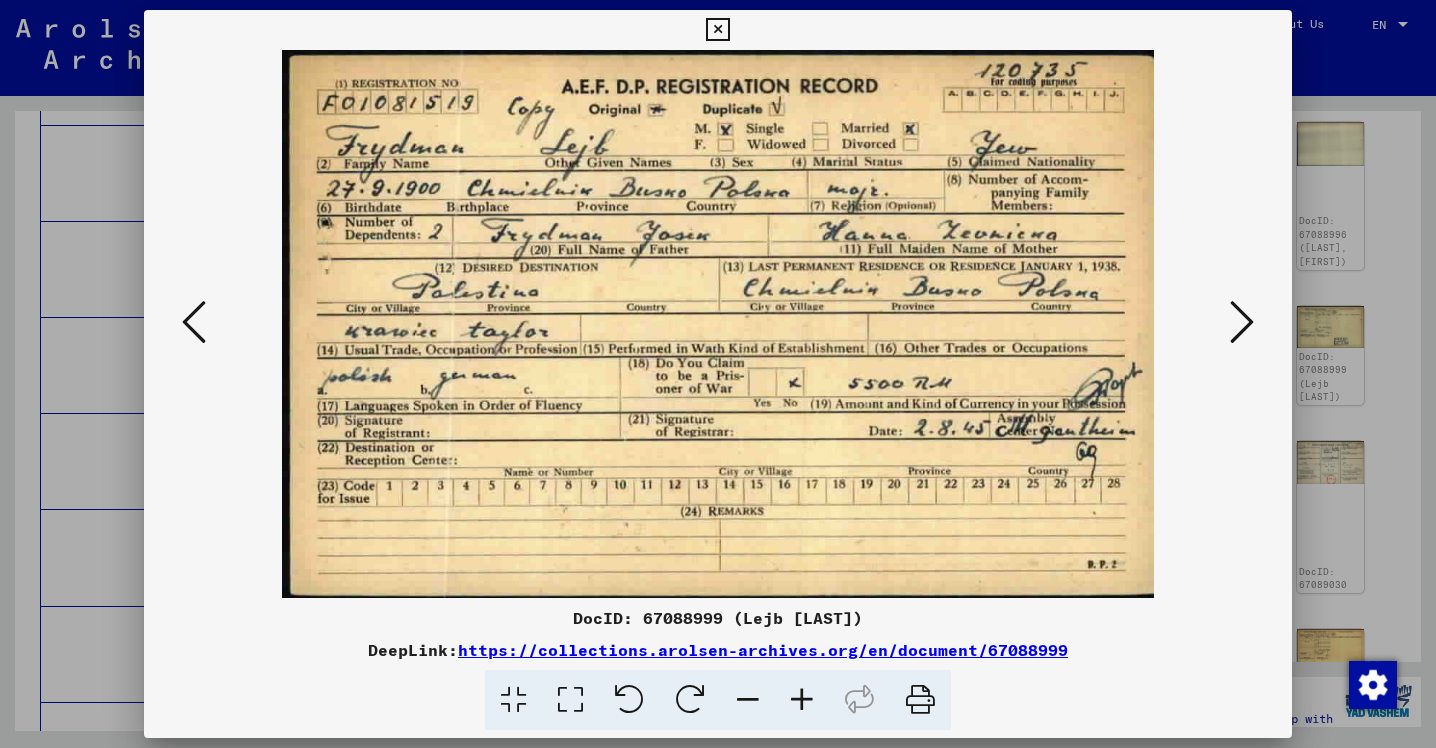 click at bounding box center [717, 30] 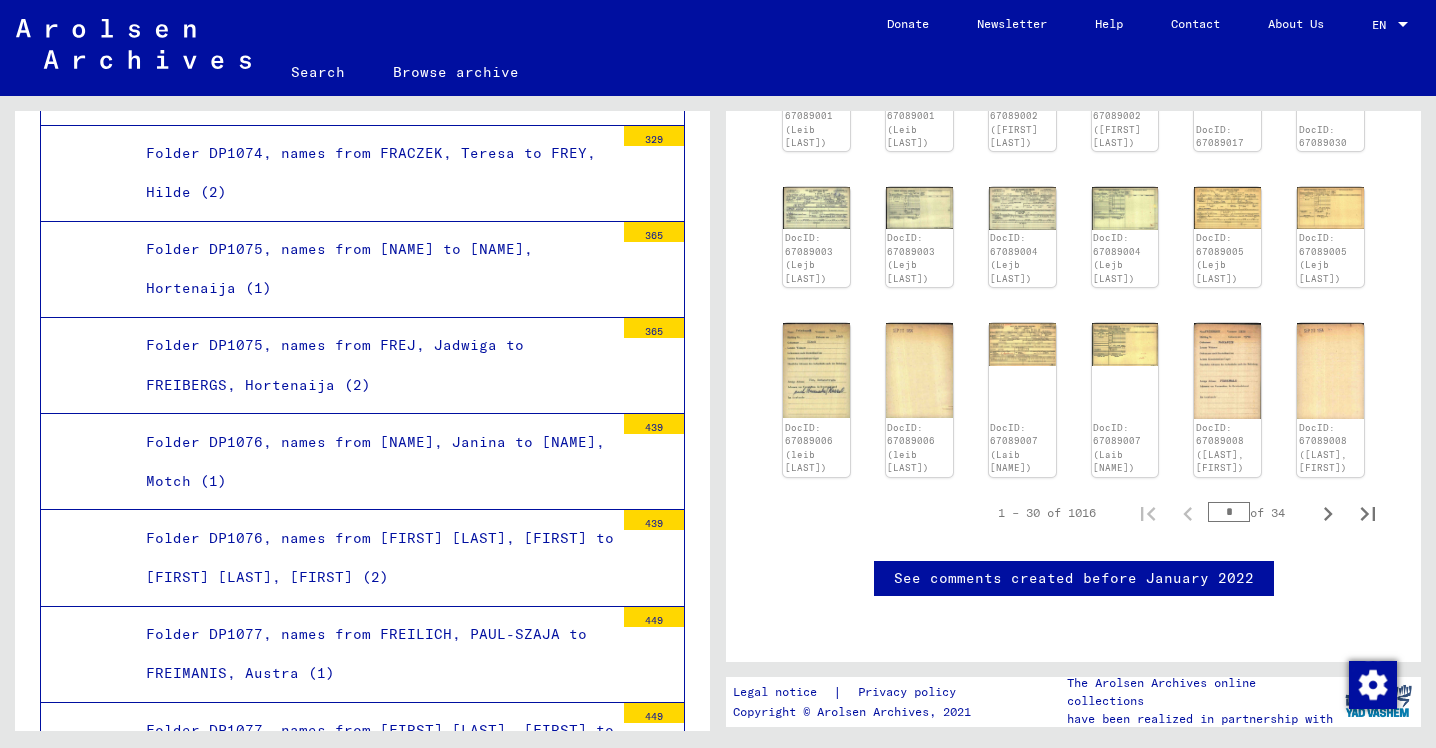 scroll, scrollTop: 939, scrollLeft: 0, axis: vertical 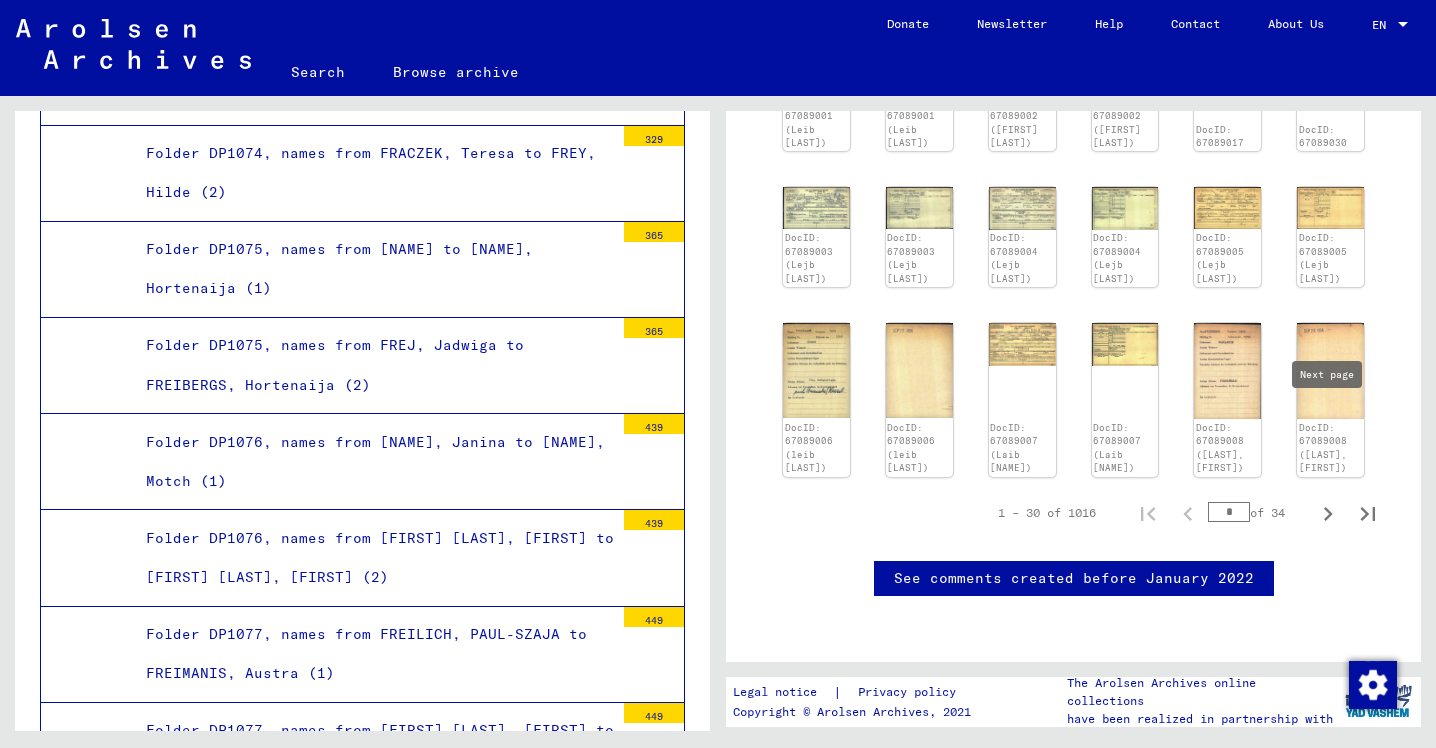 click 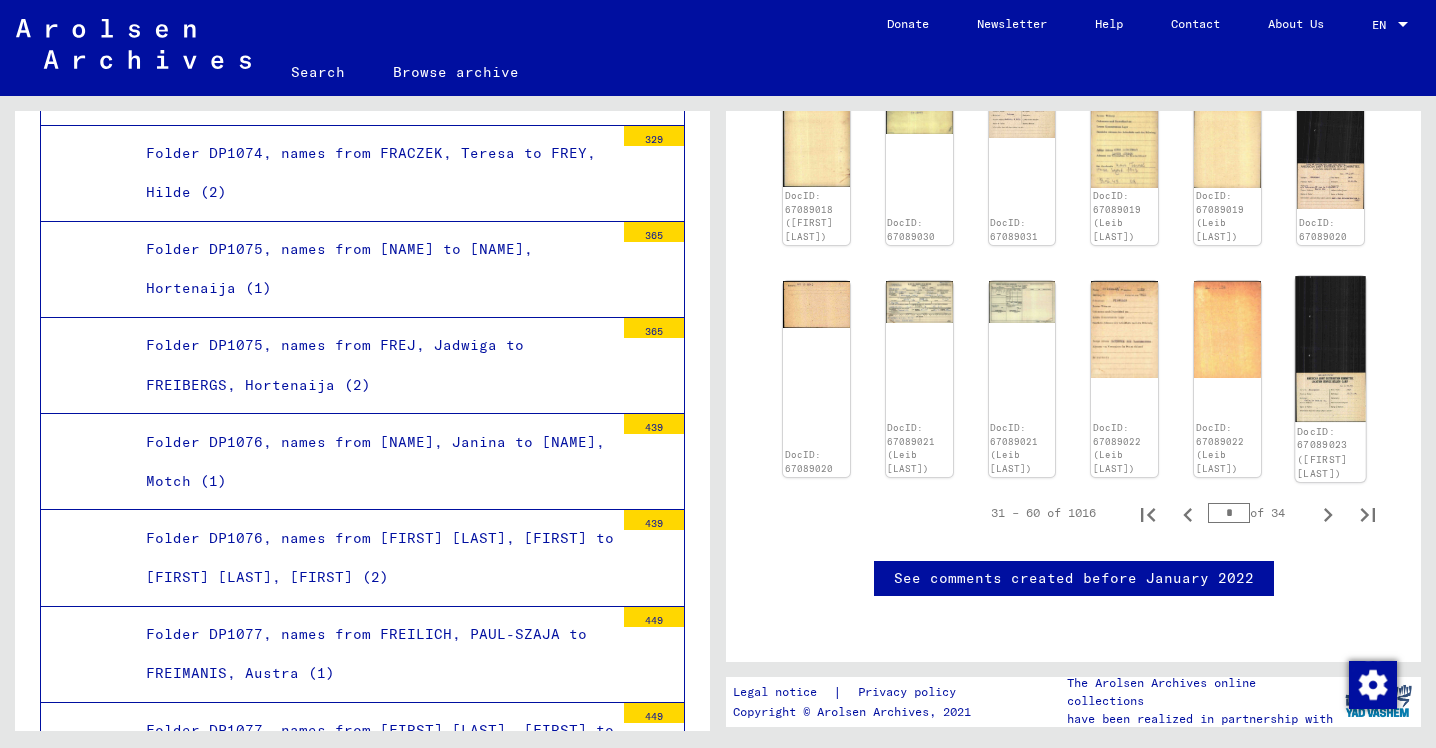 scroll, scrollTop: 1093, scrollLeft: 0, axis: vertical 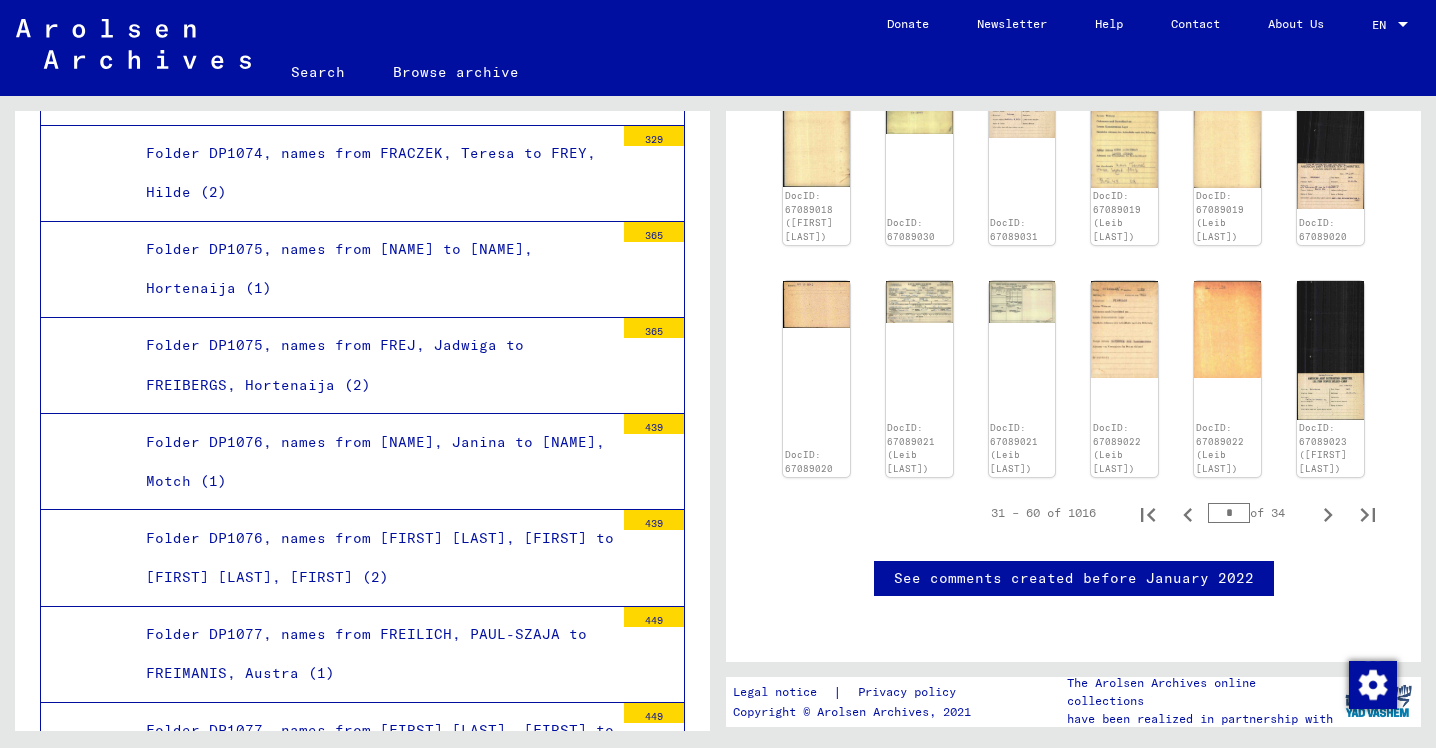 drag, startPoint x: 1237, startPoint y: 450, endPoint x: 1184, endPoint y: 450, distance: 53 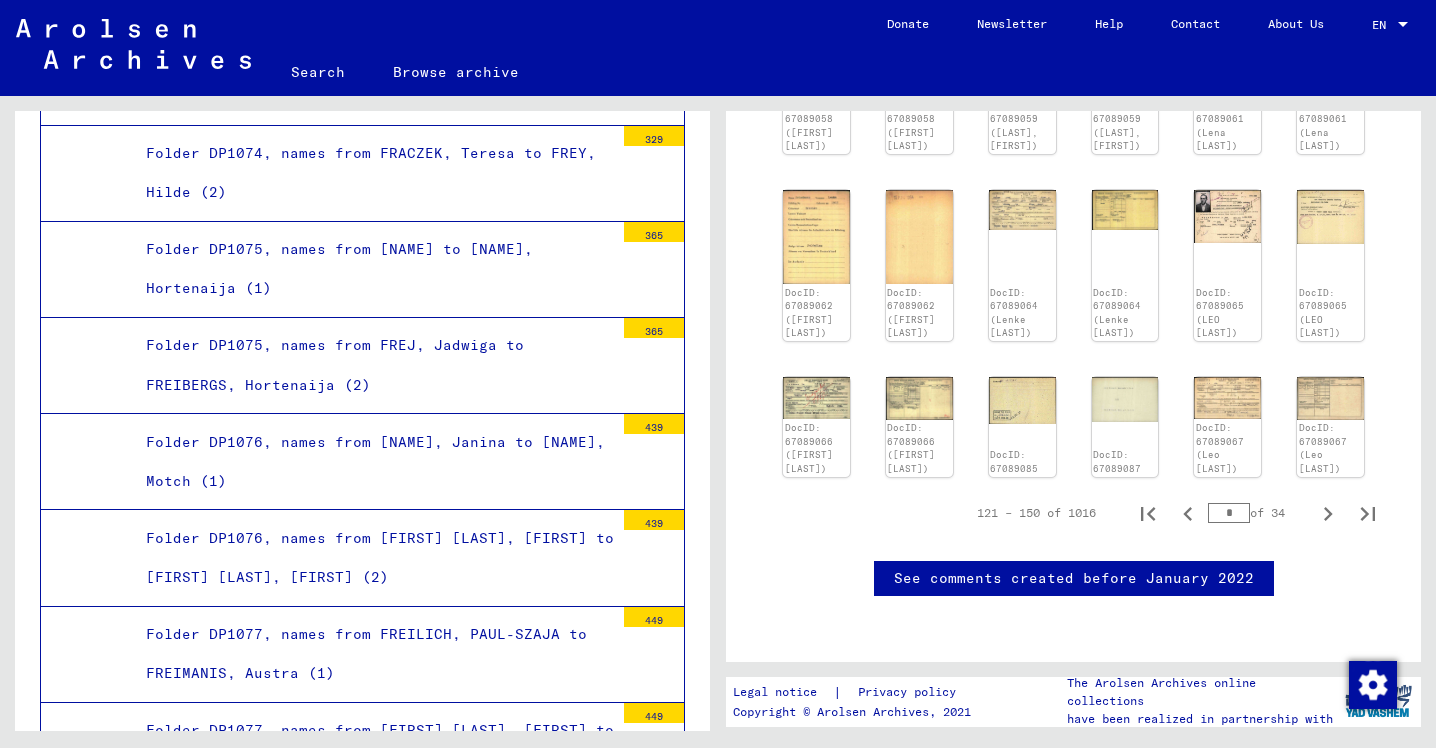 scroll, scrollTop: 1084, scrollLeft: 0, axis: vertical 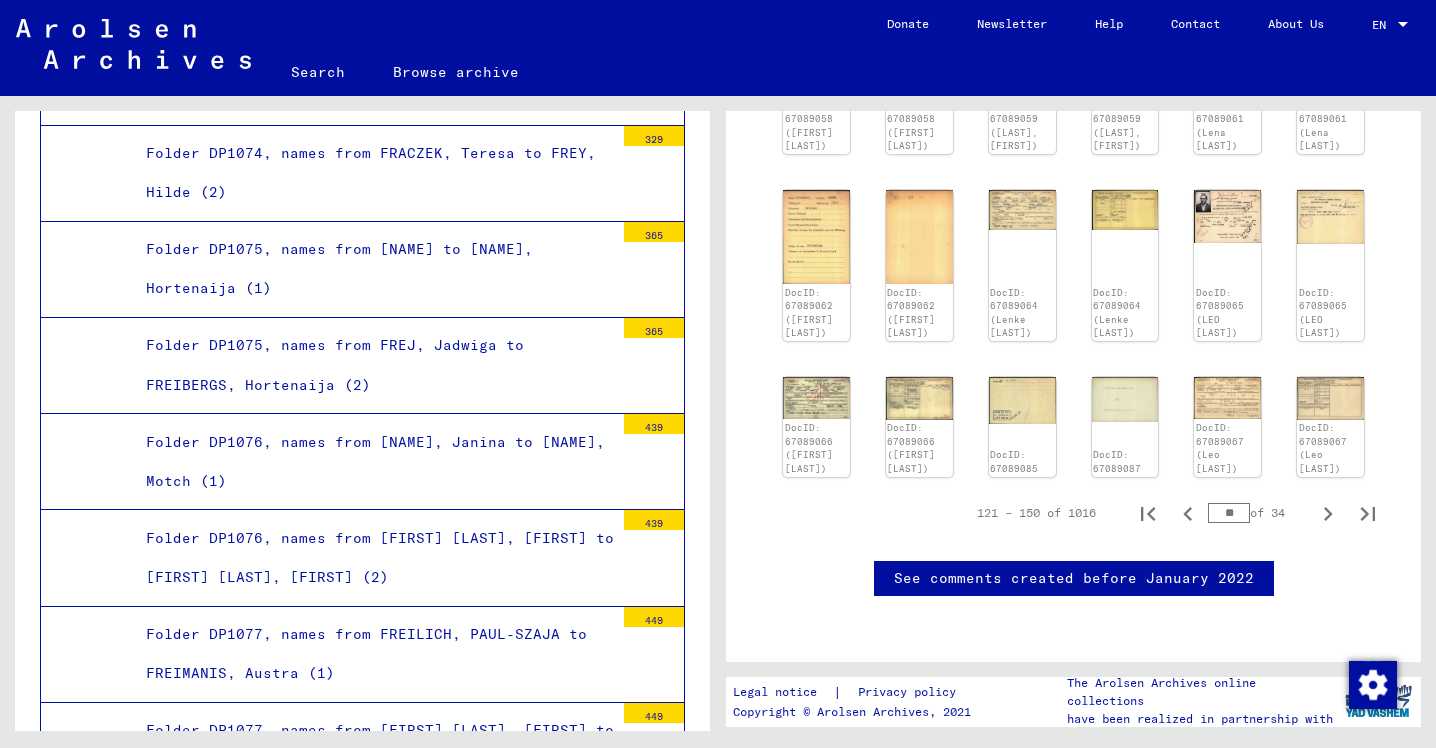 type on "**" 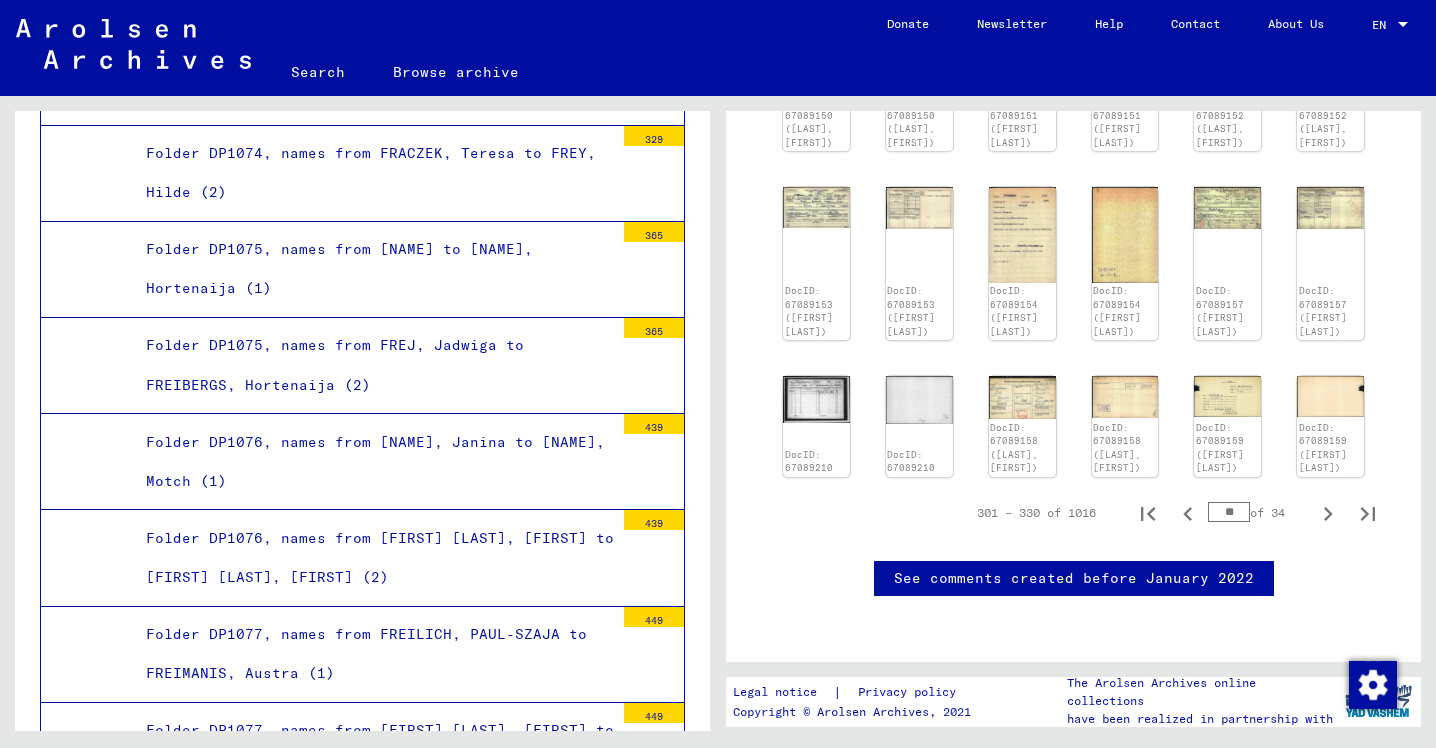 scroll, scrollTop: 907, scrollLeft: 0, axis: vertical 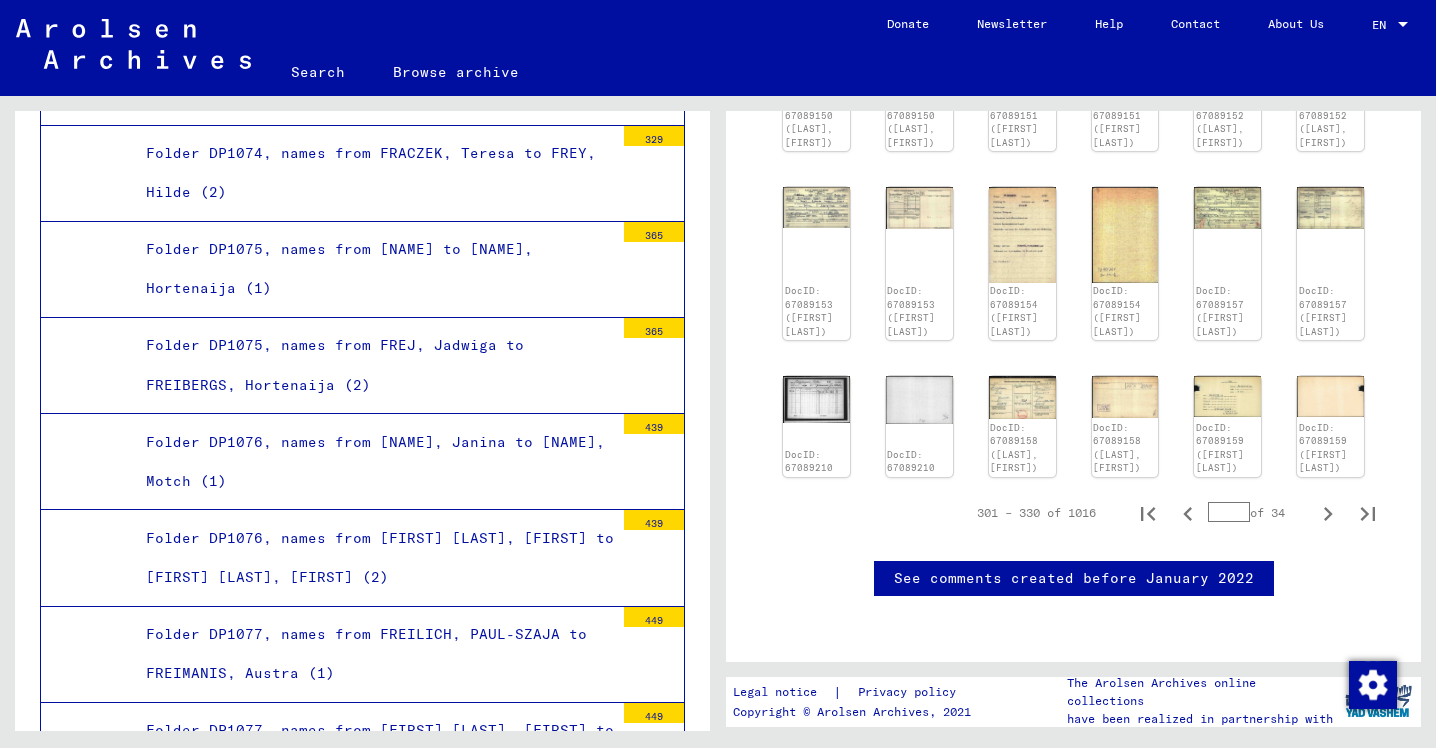 type 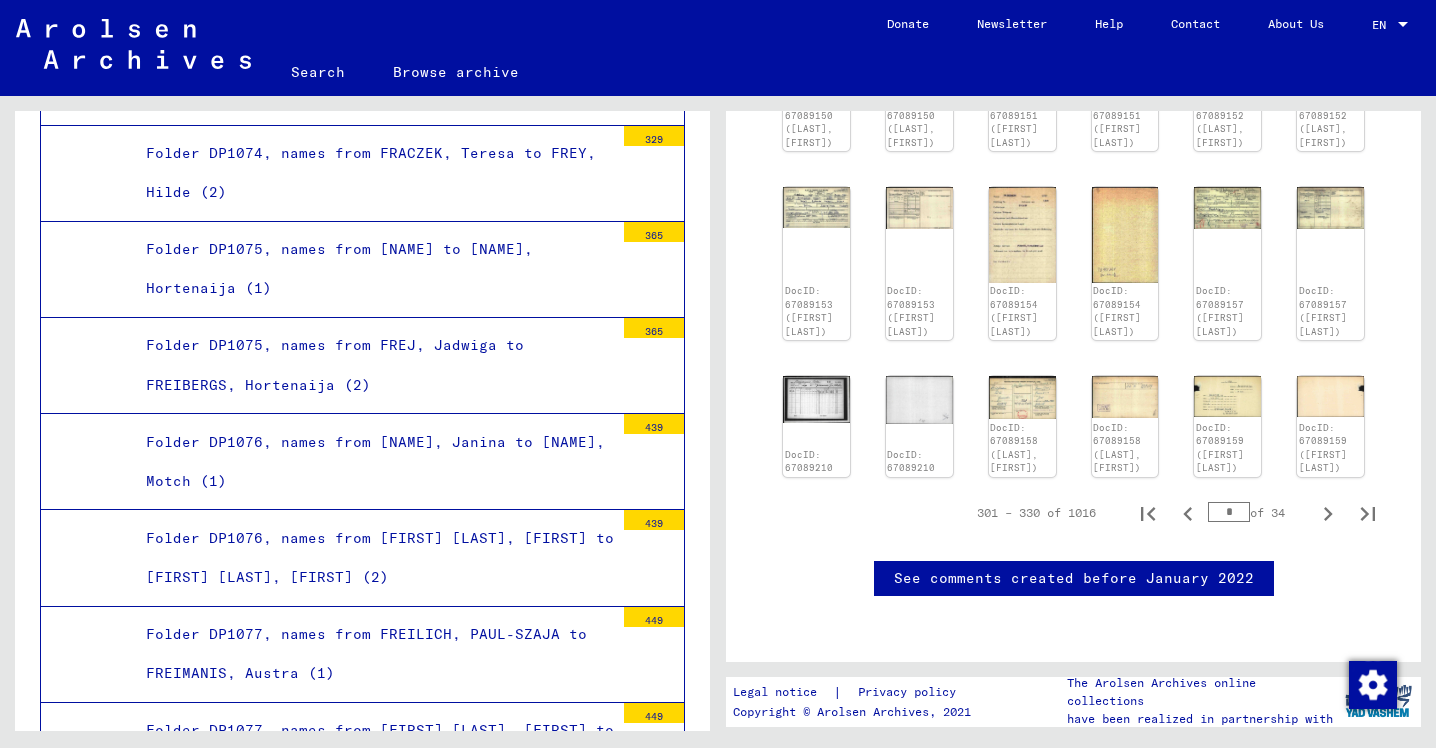 click on "Folder DP1090, names from FAIERMANN, Irma to FRIEDMANN, Martin (1)" at bounding box center (372, 3155) 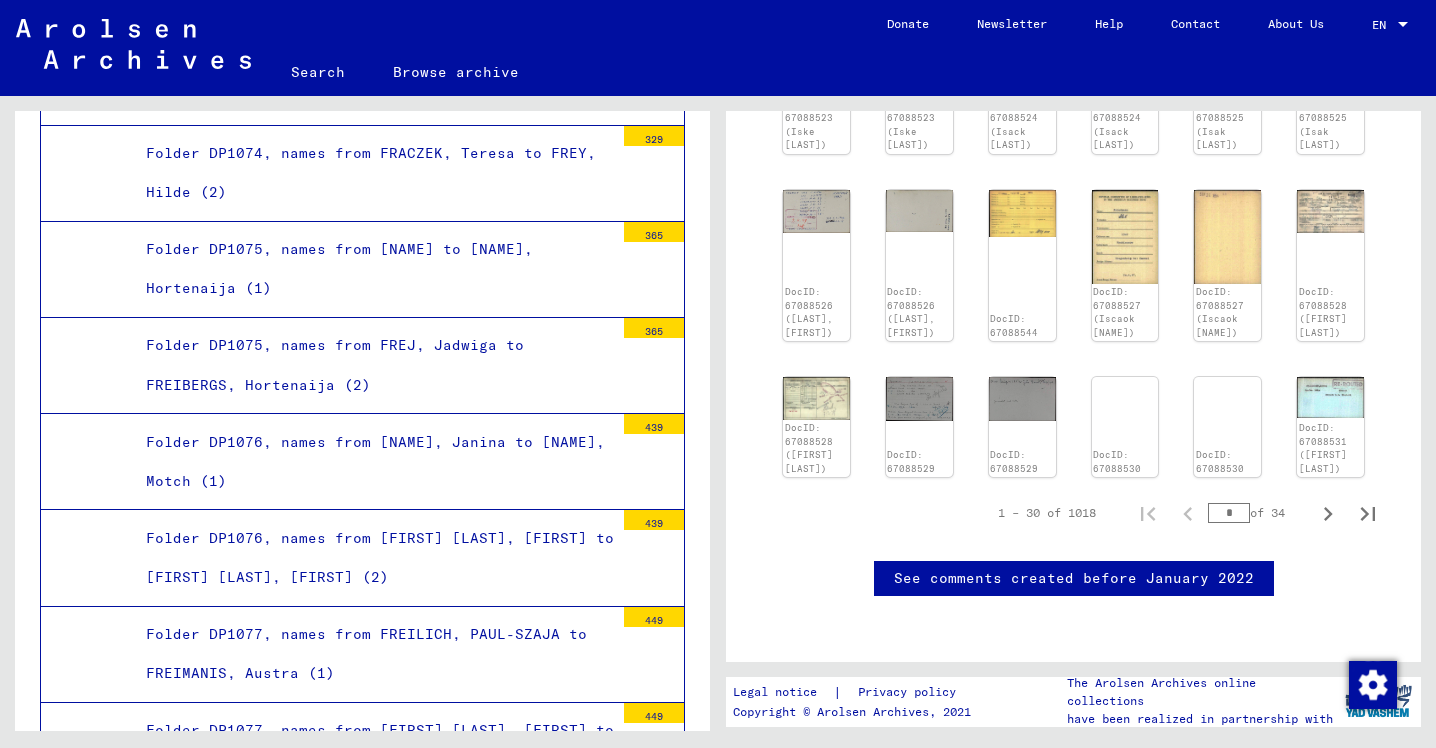 scroll, scrollTop: 963, scrollLeft: 0, axis: vertical 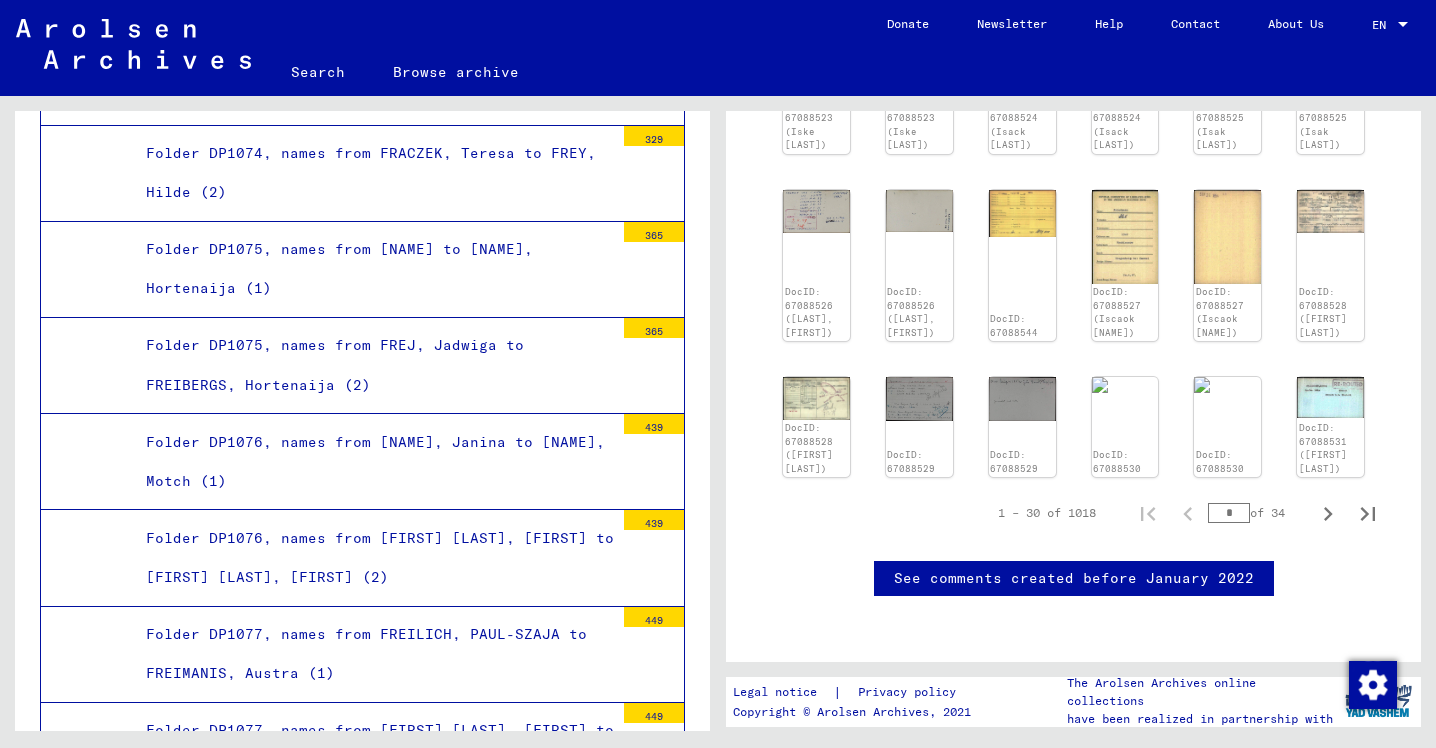 drag, startPoint x: 1233, startPoint y: 431, endPoint x: 1198, endPoint y: 431, distance: 35 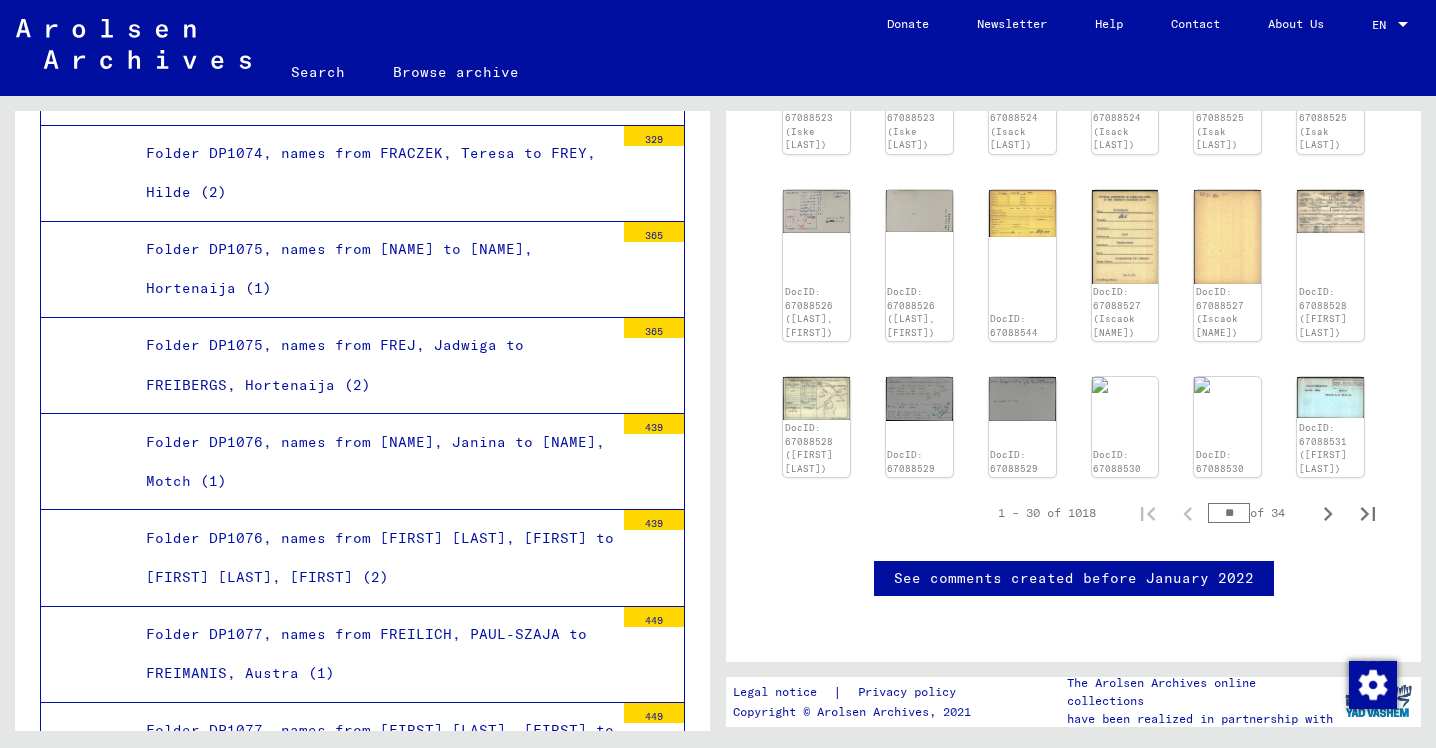 type on "**" 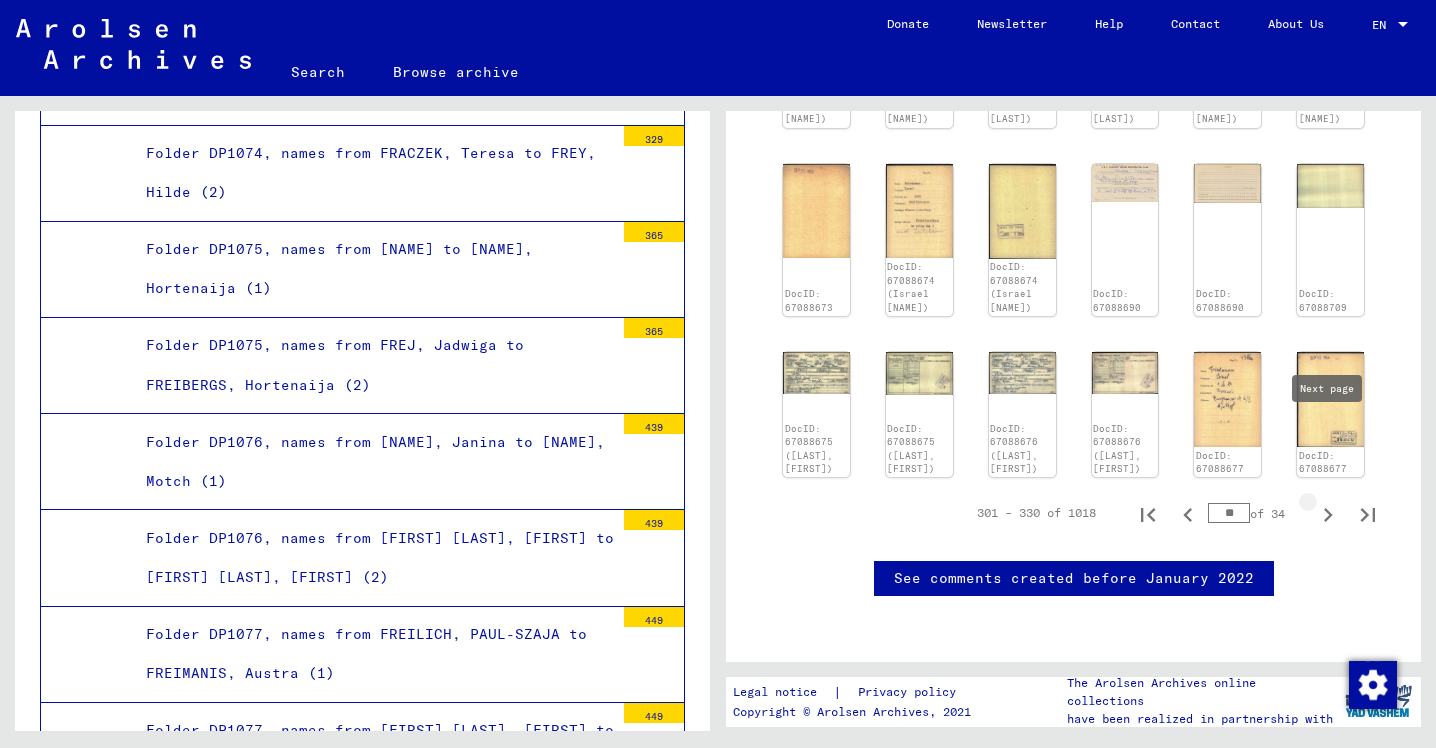 click 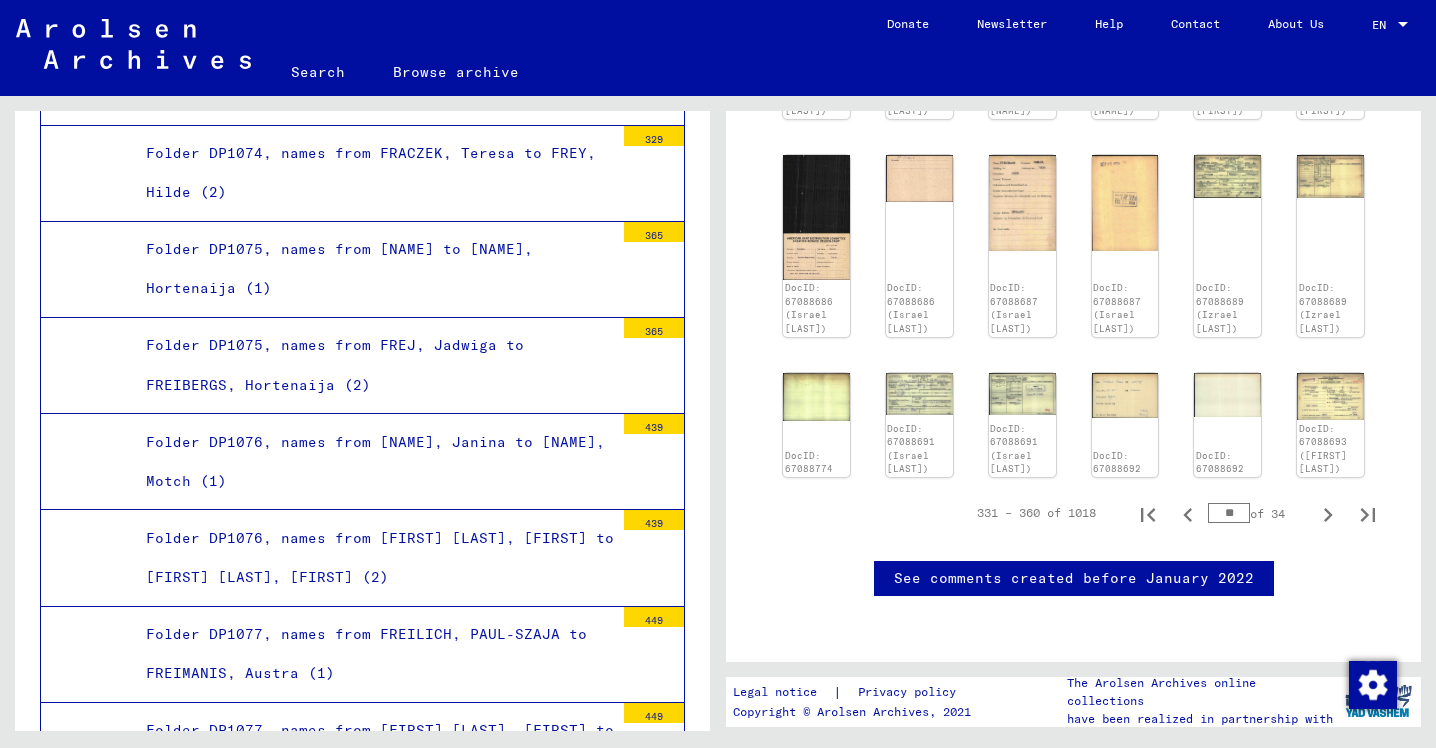 scroll, scrollTop: 1191, scrollLeft: 0, axis: vertical 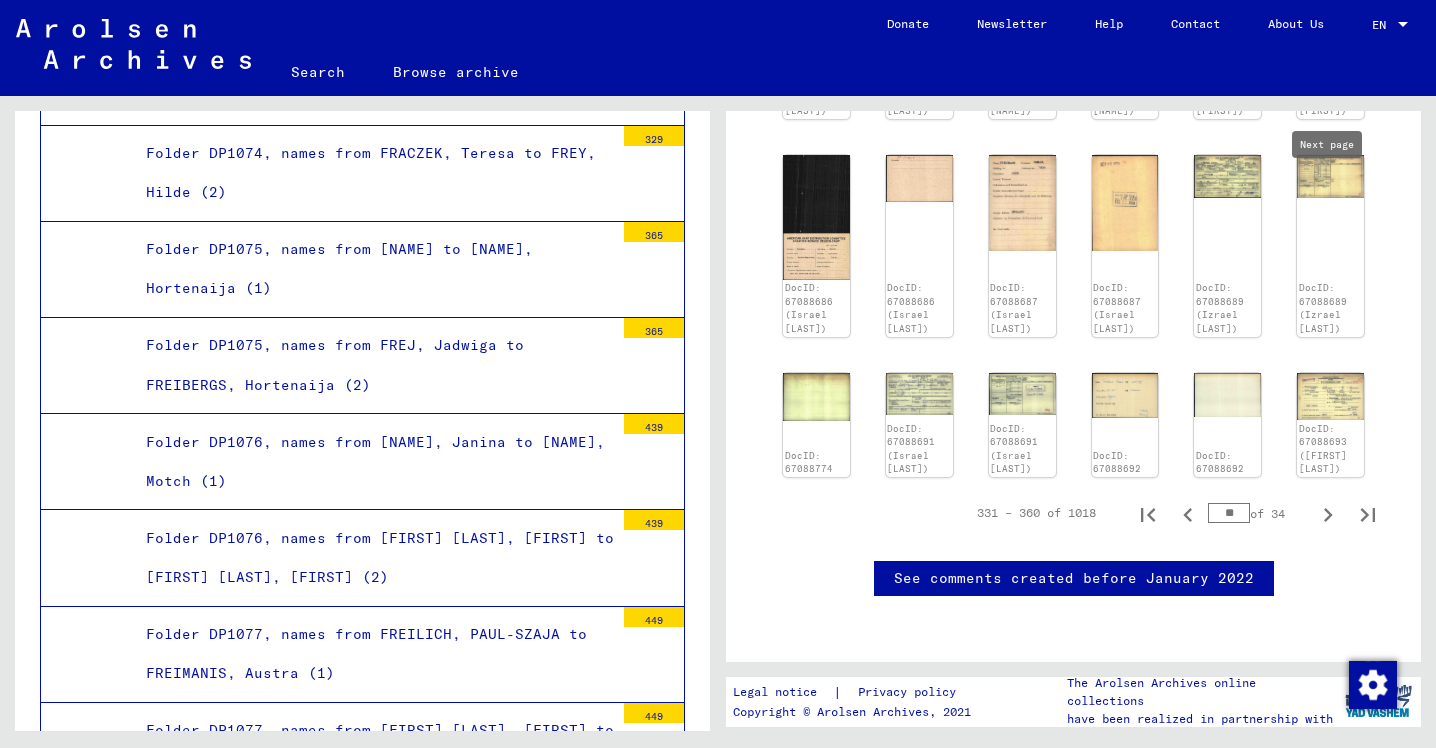click 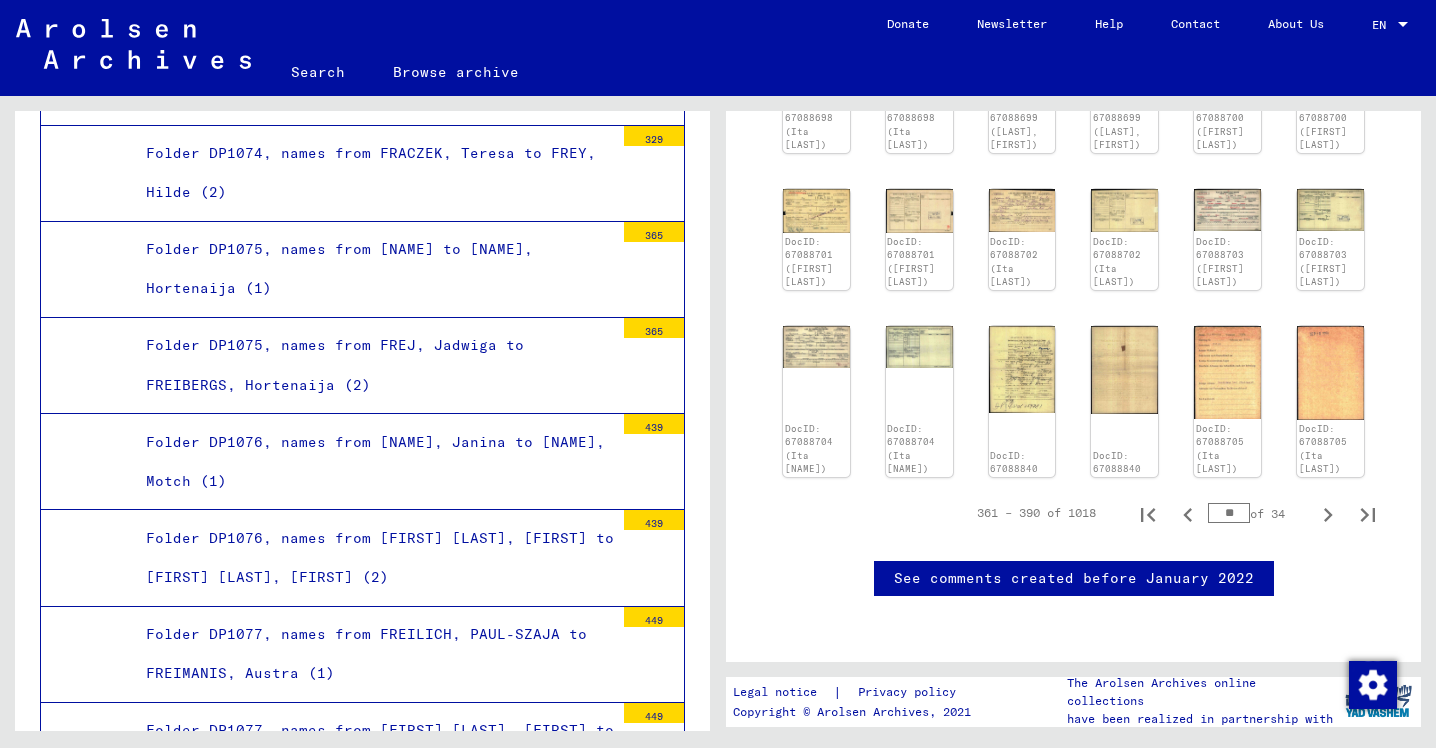 scroll, scrollTop: 919, scrollLeft: 0, axis: vertical 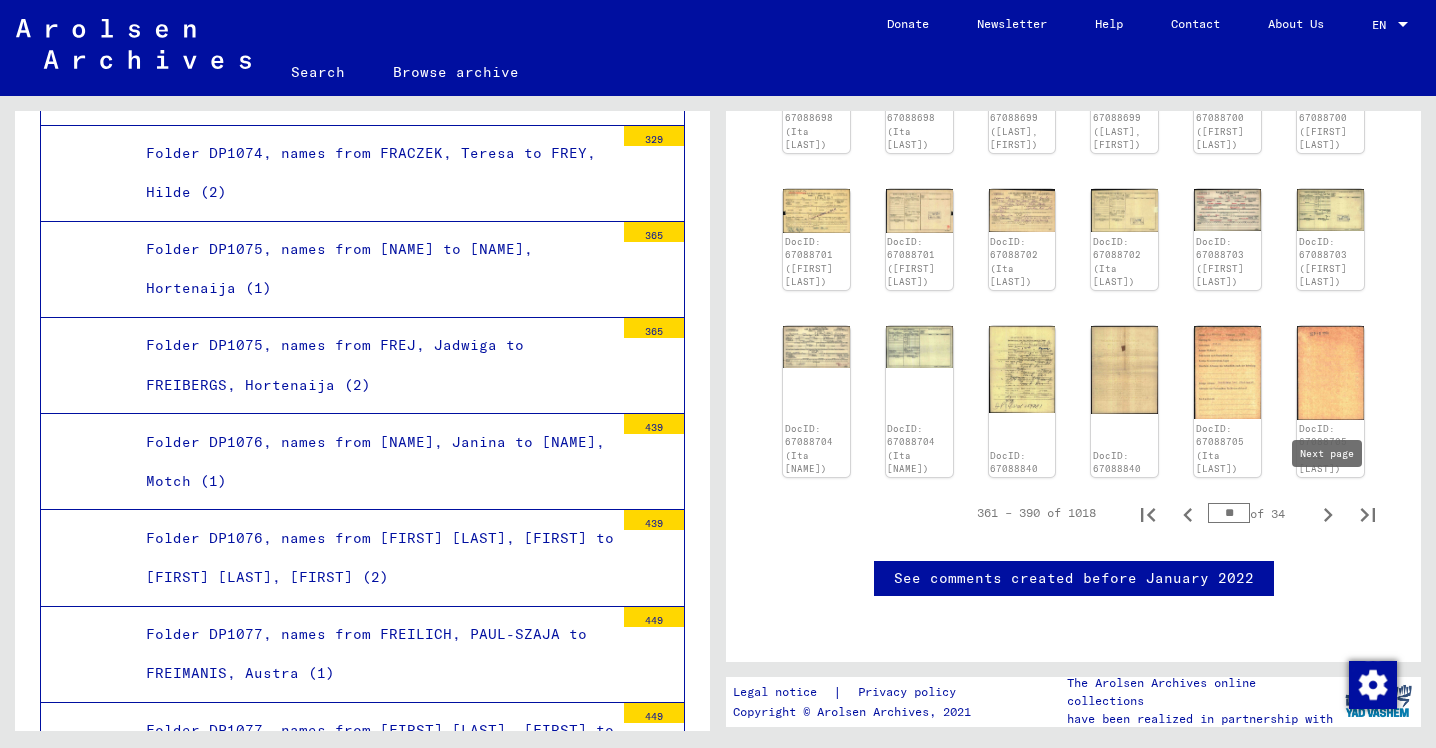 click 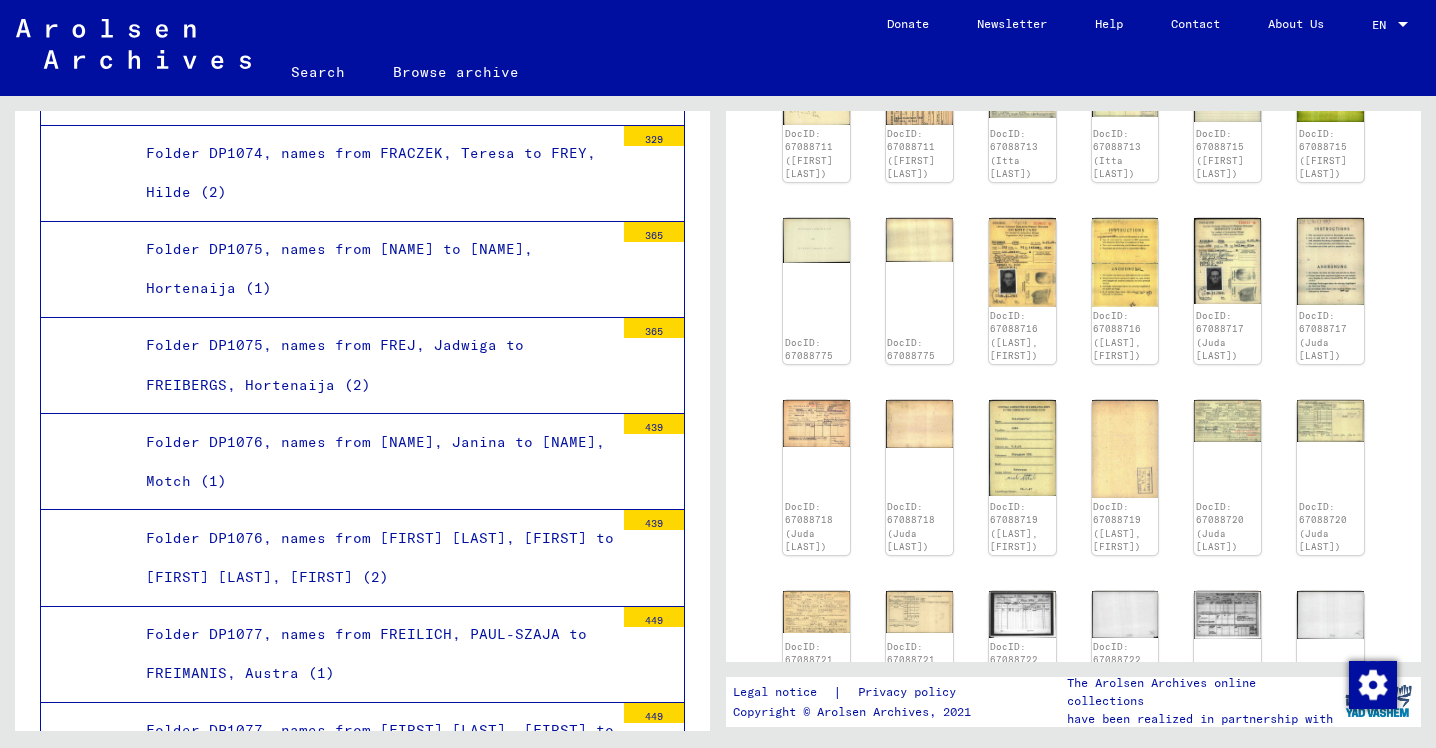 scroll, scrollTop: 373, scrollLeft: 0, axis: vertical 